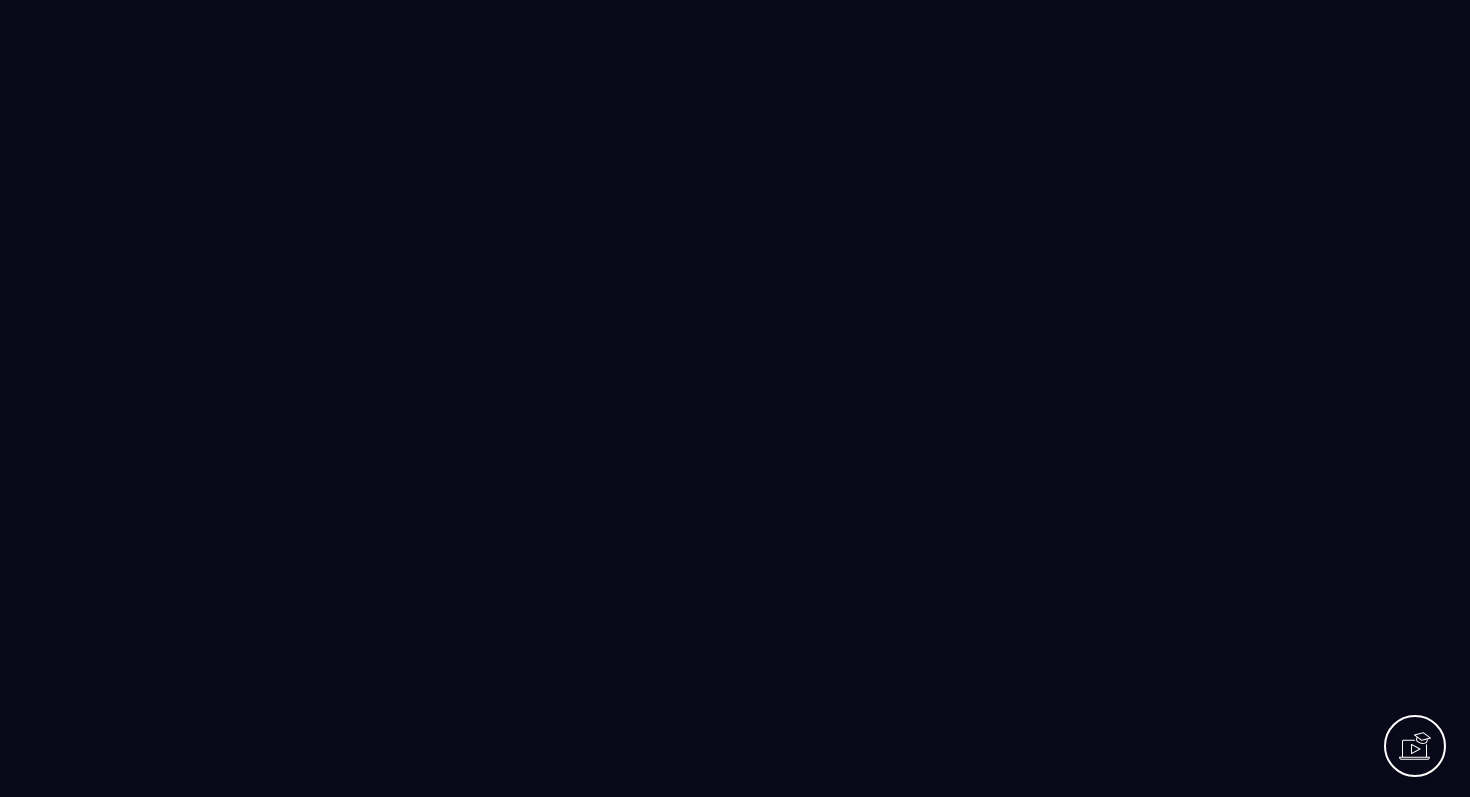 scroll, scrollTop: 0, scrollLeft: 0, axis: both 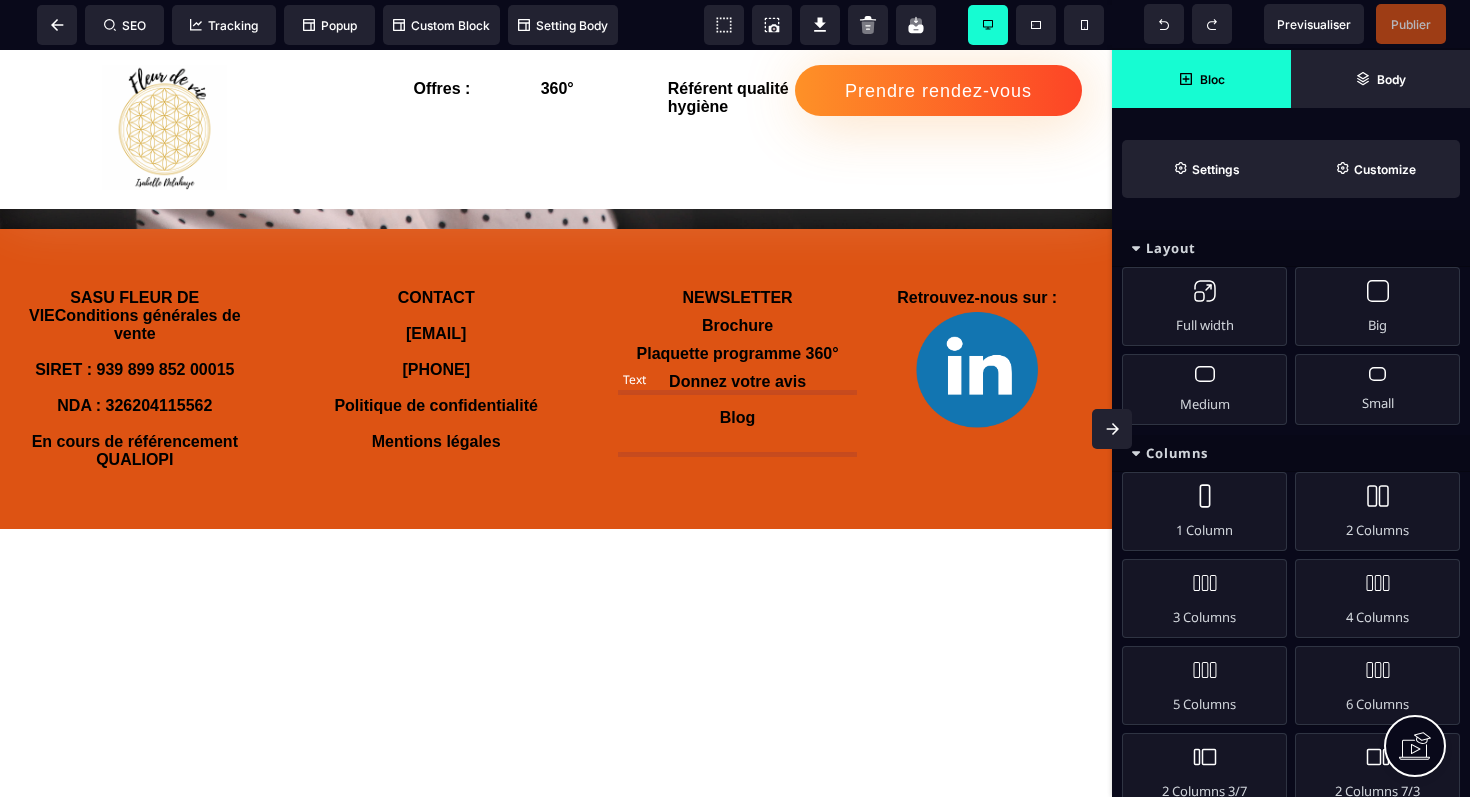 click on "Donnez votre avis
Blog" at bounding box center [738, 400] 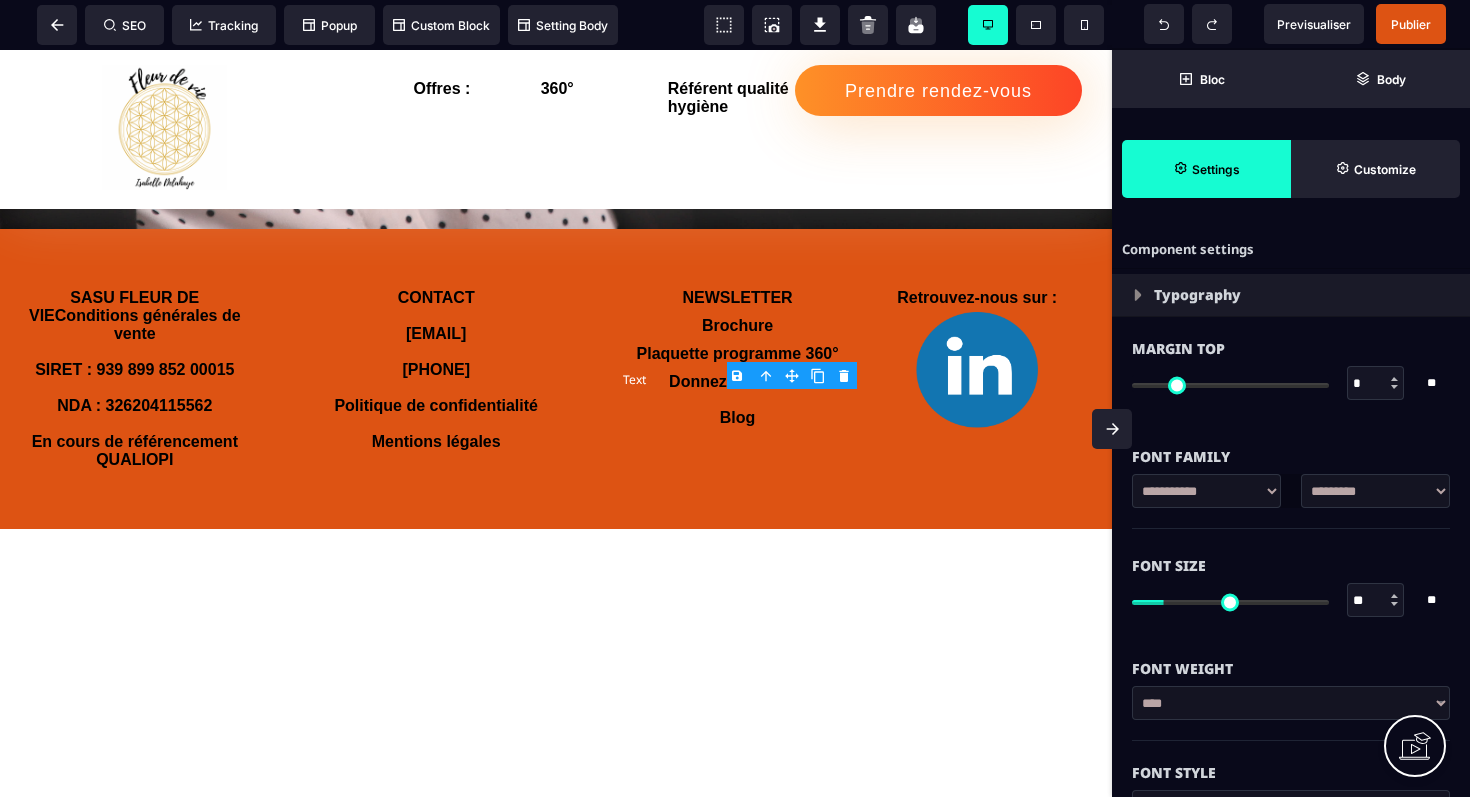 click on "Donnez votre avis
Blog" at bounding box center (738, 400) 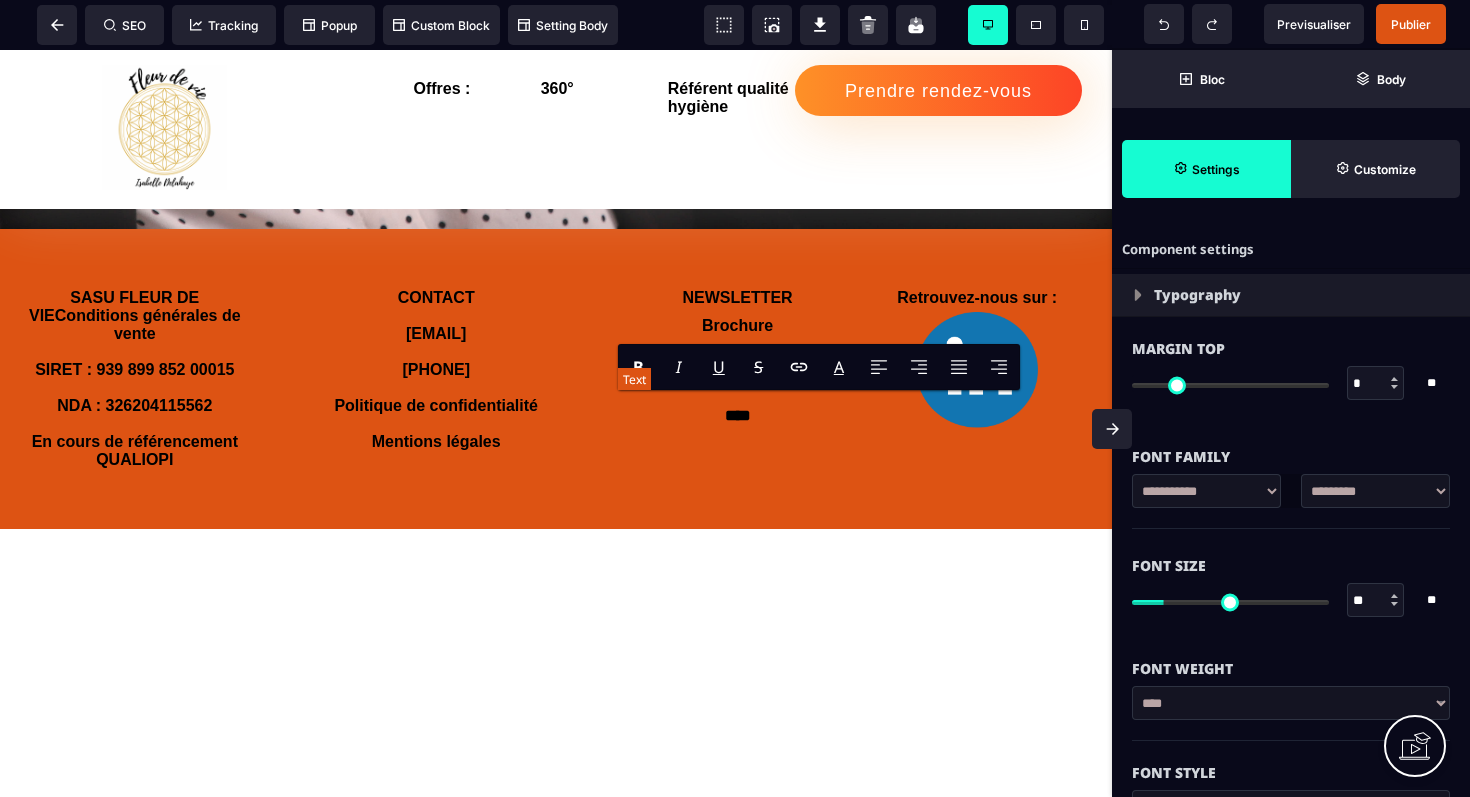 type 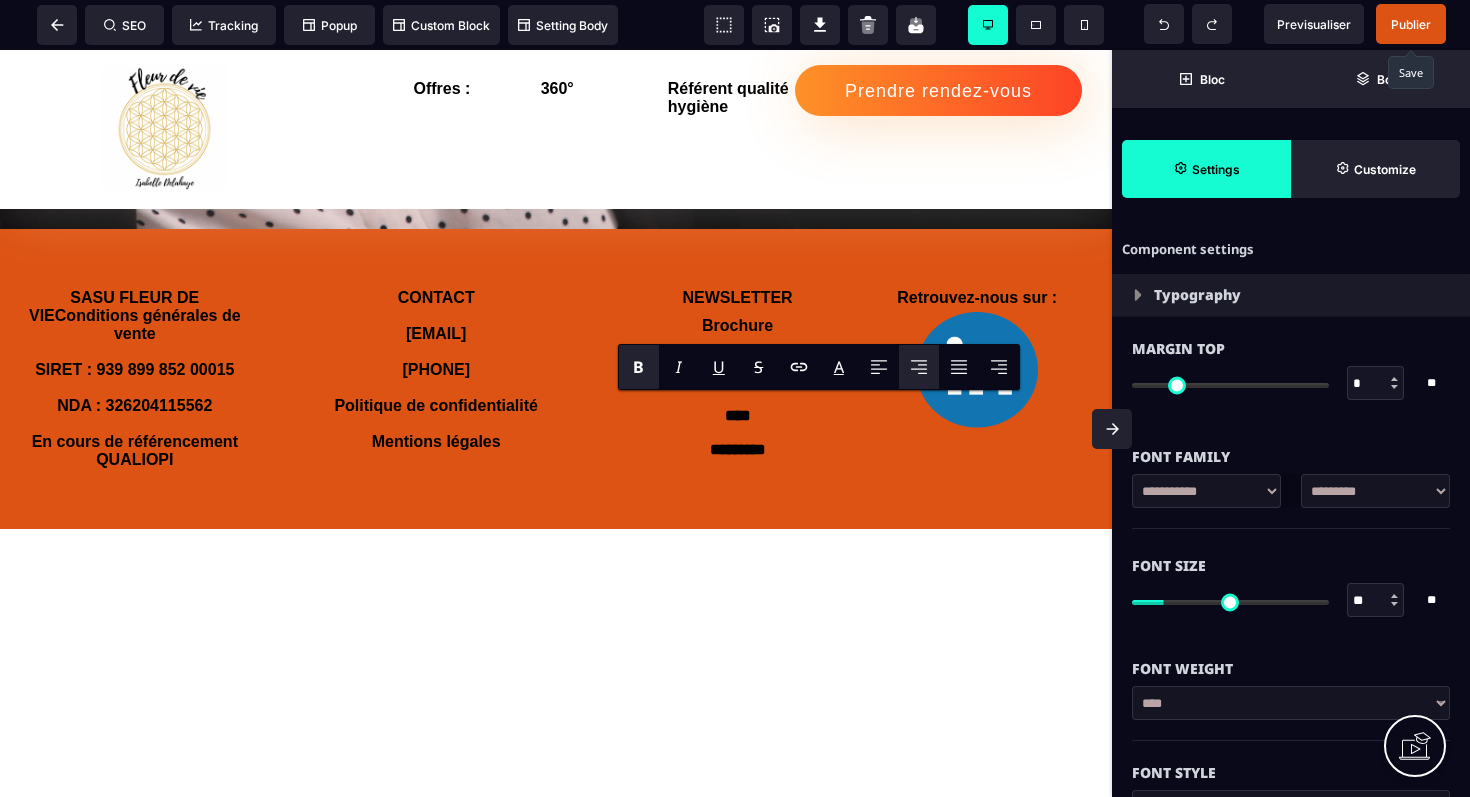 click on "Publier" at bounding box center [1411, 24] 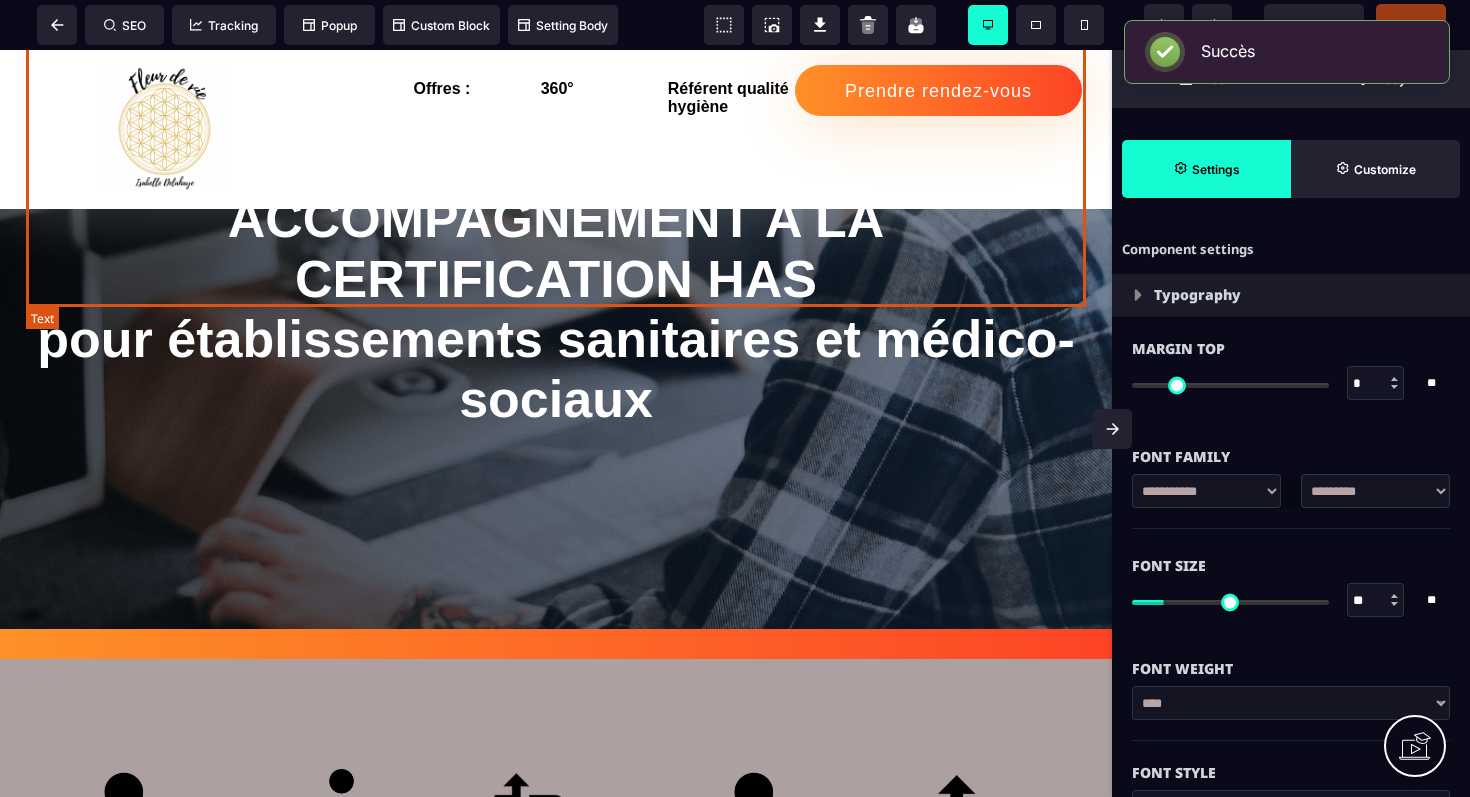 scroll, scrollTop: 680, scrollLeft: 0, axis: vertical 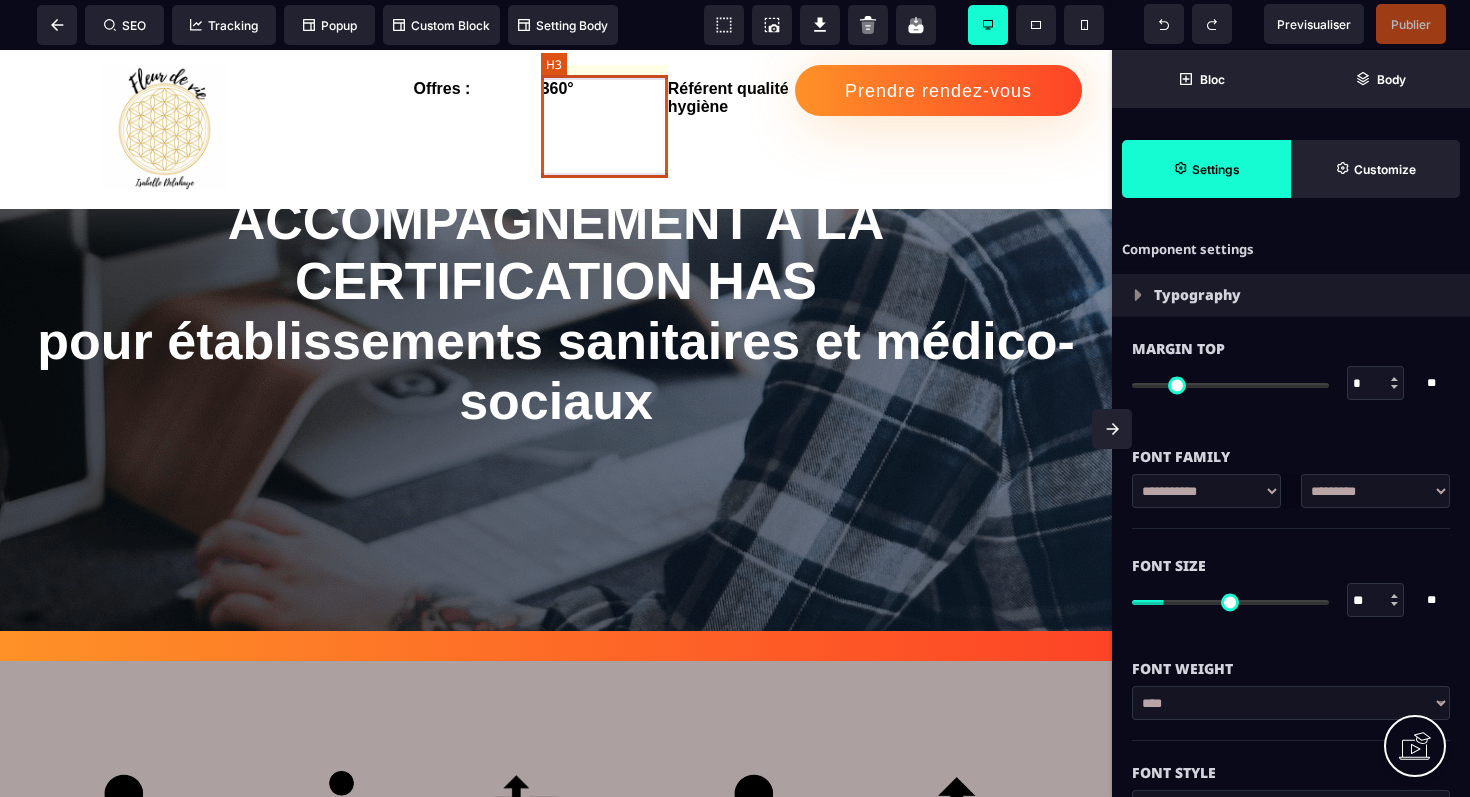 click on "360°" at bounding box center [604, 89] 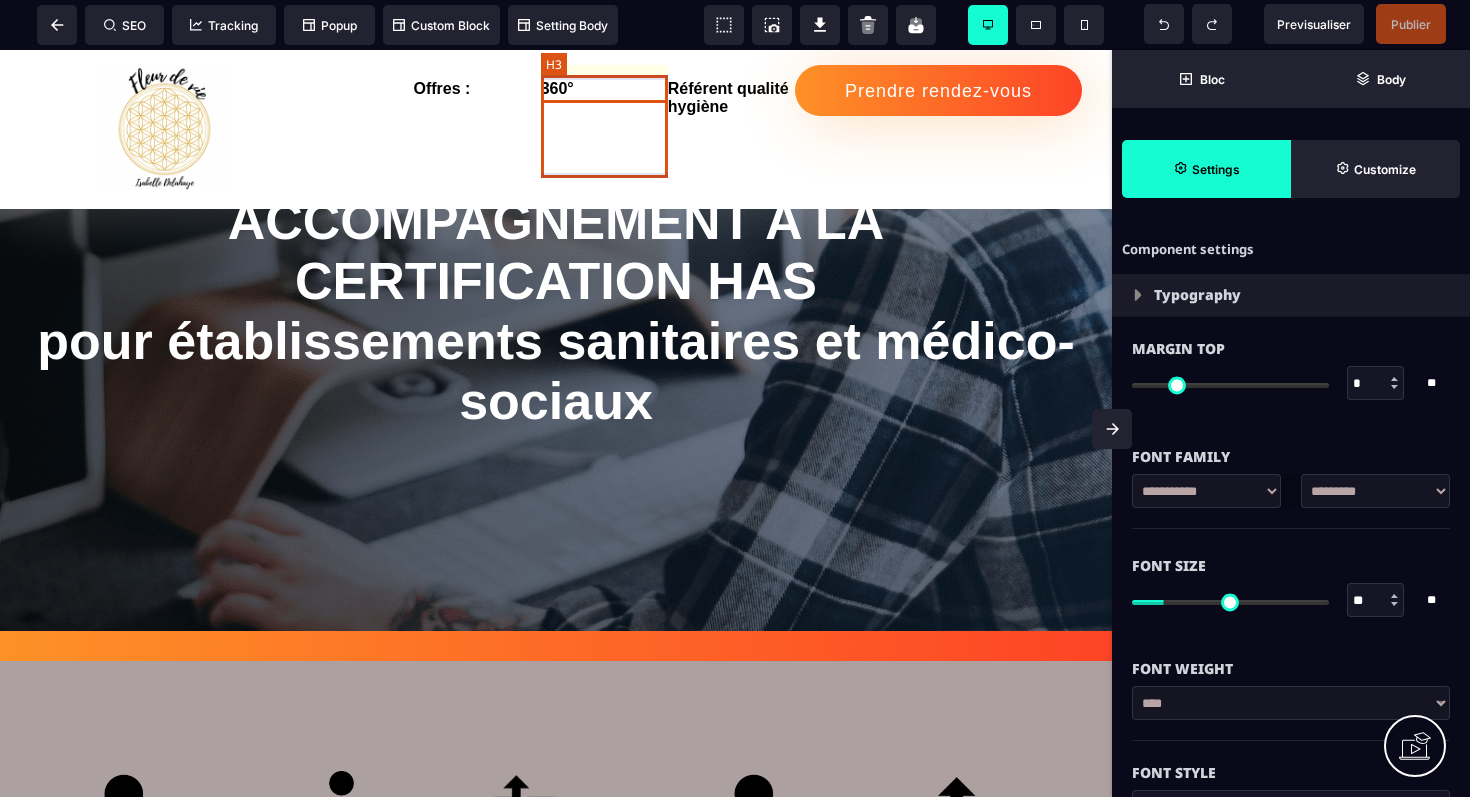 select on "***" 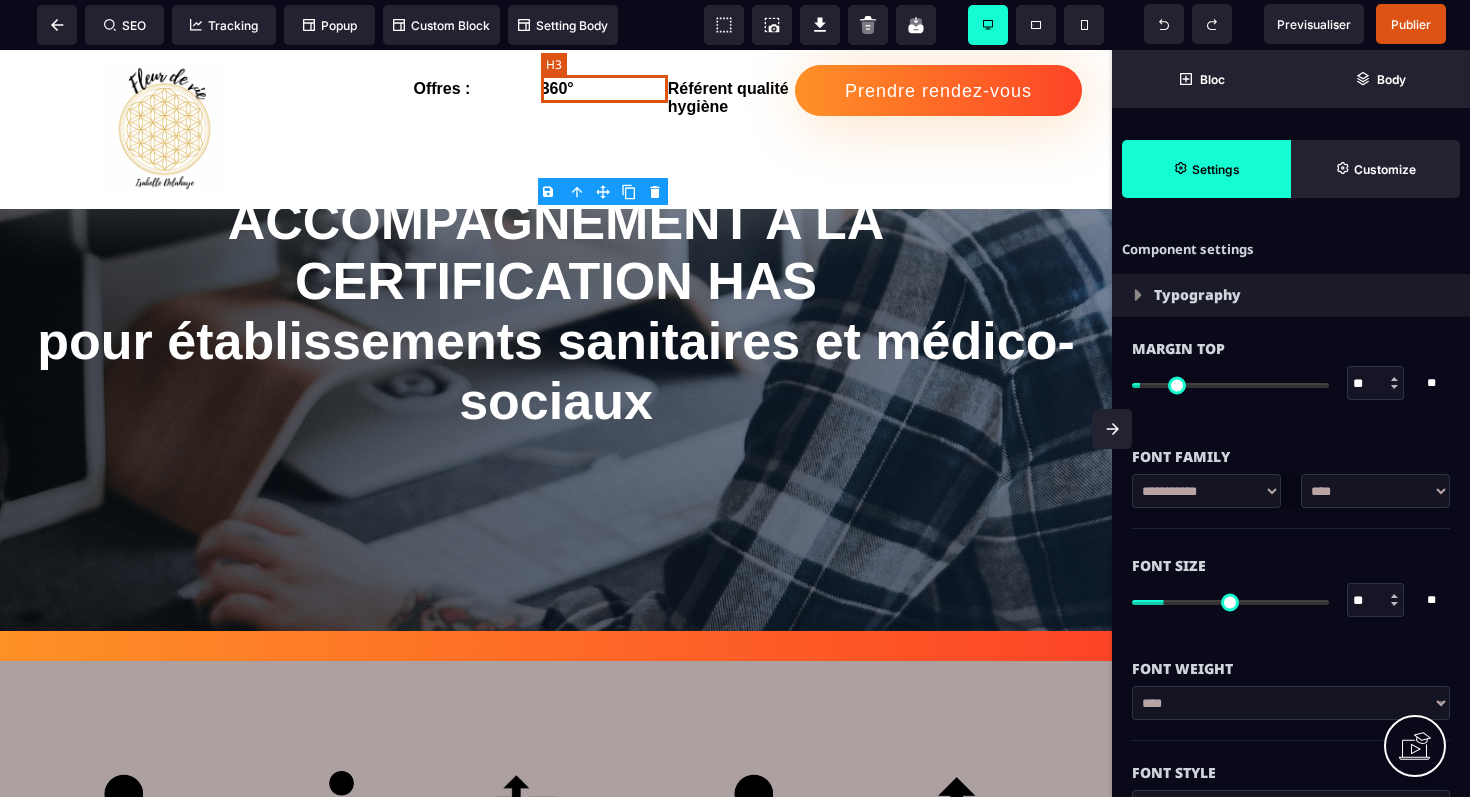 click on "360°" at bounding box center (604, 89) 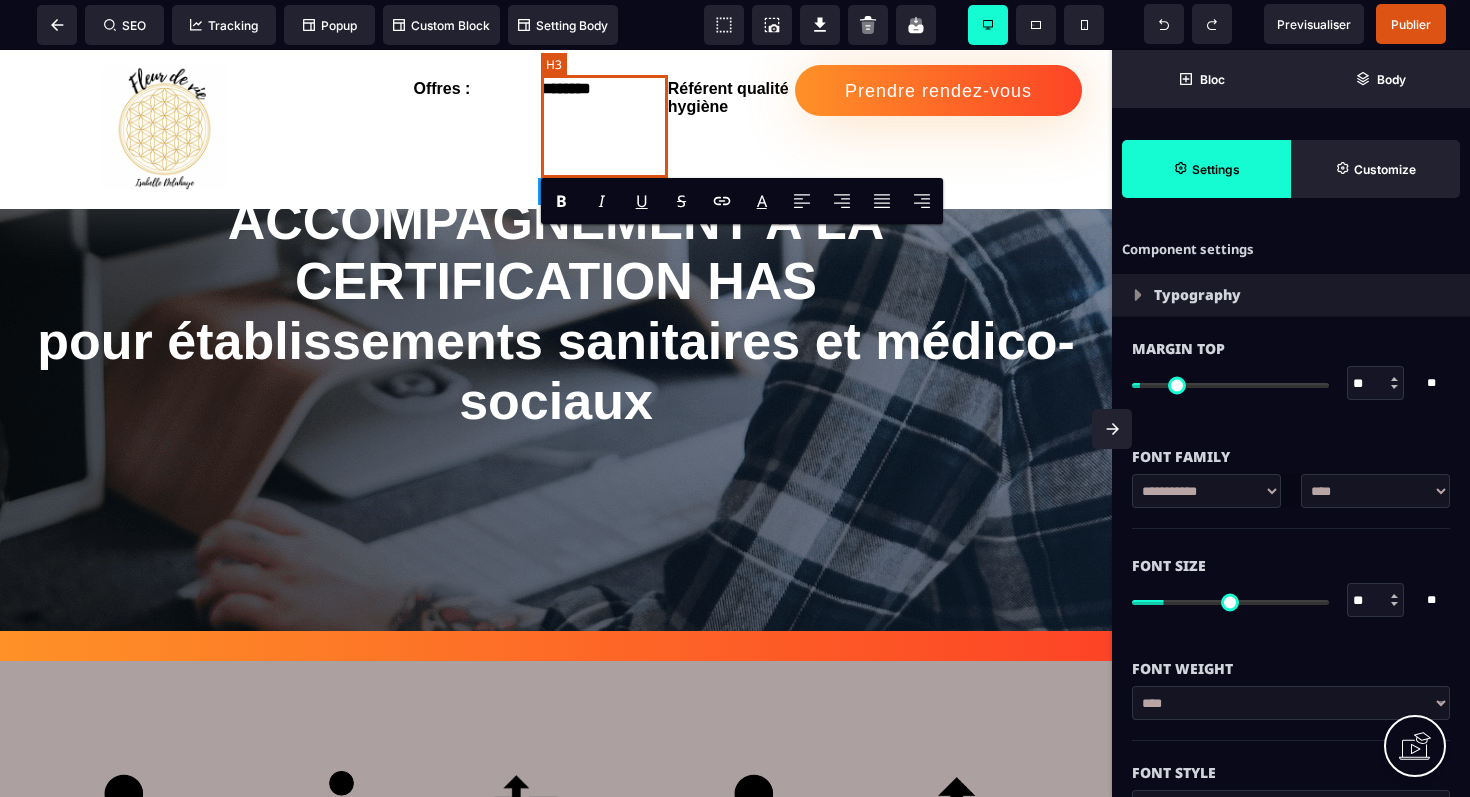 type 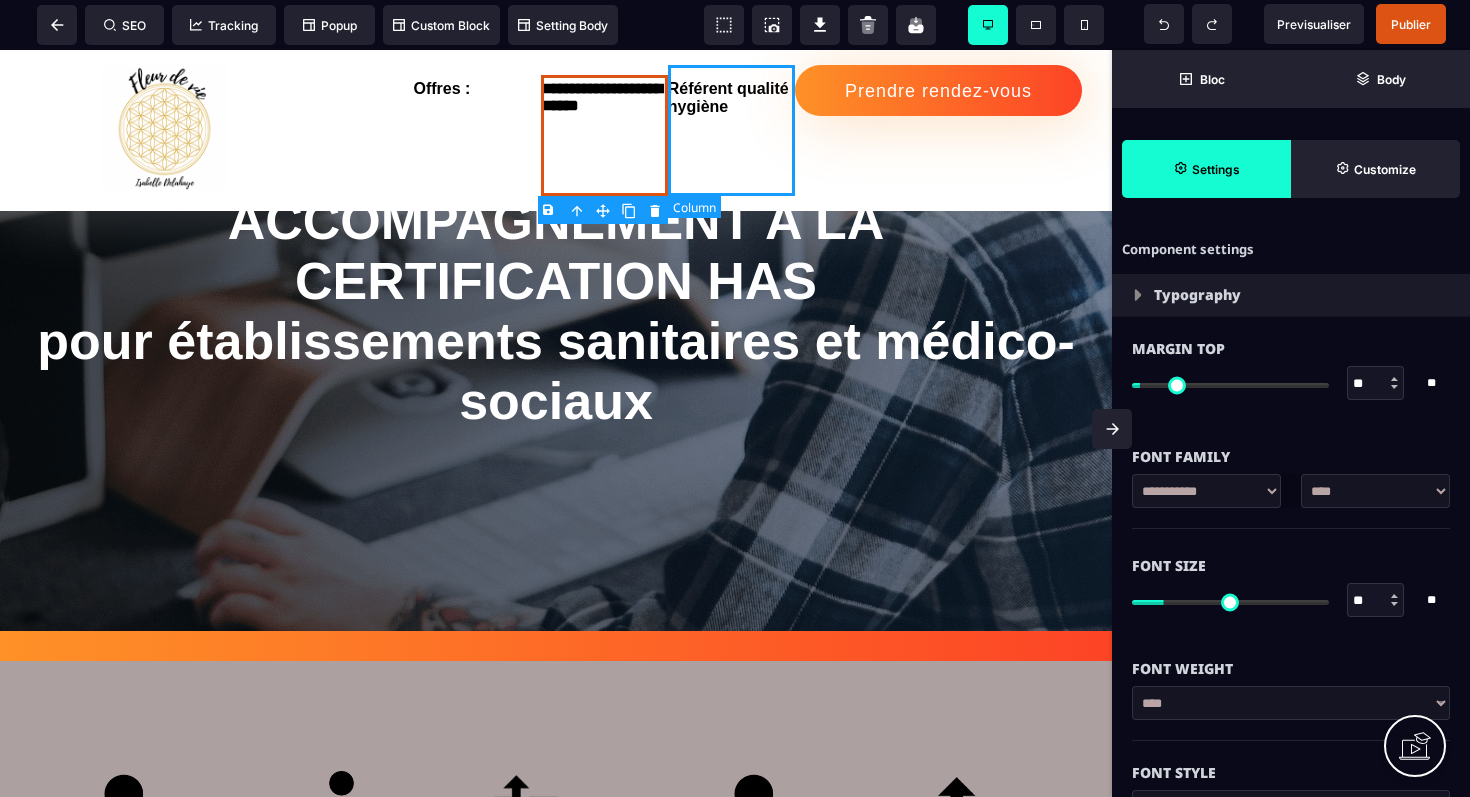 click on "Référent qualité hygiène" at bounding box center (731, 130) 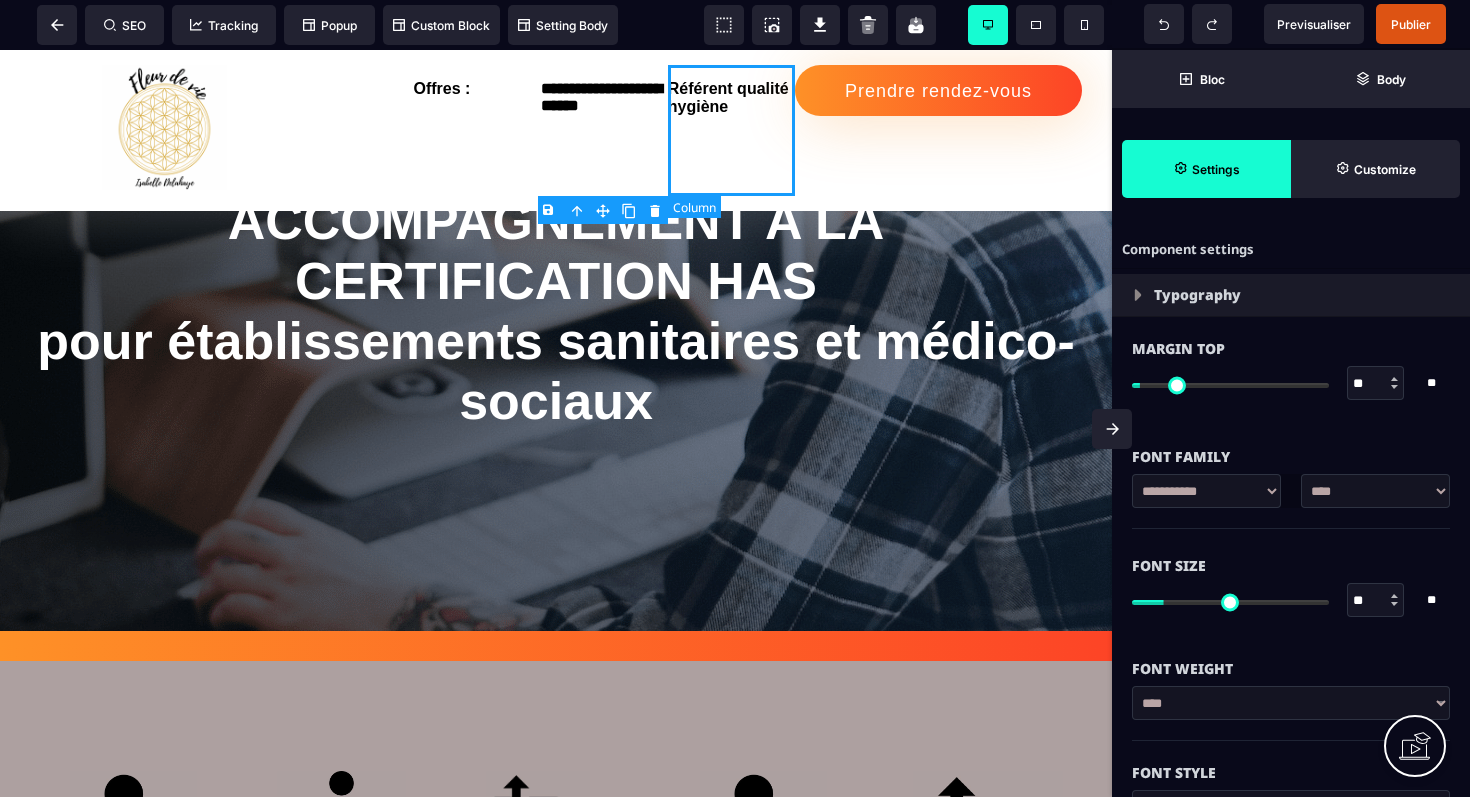select on "**" 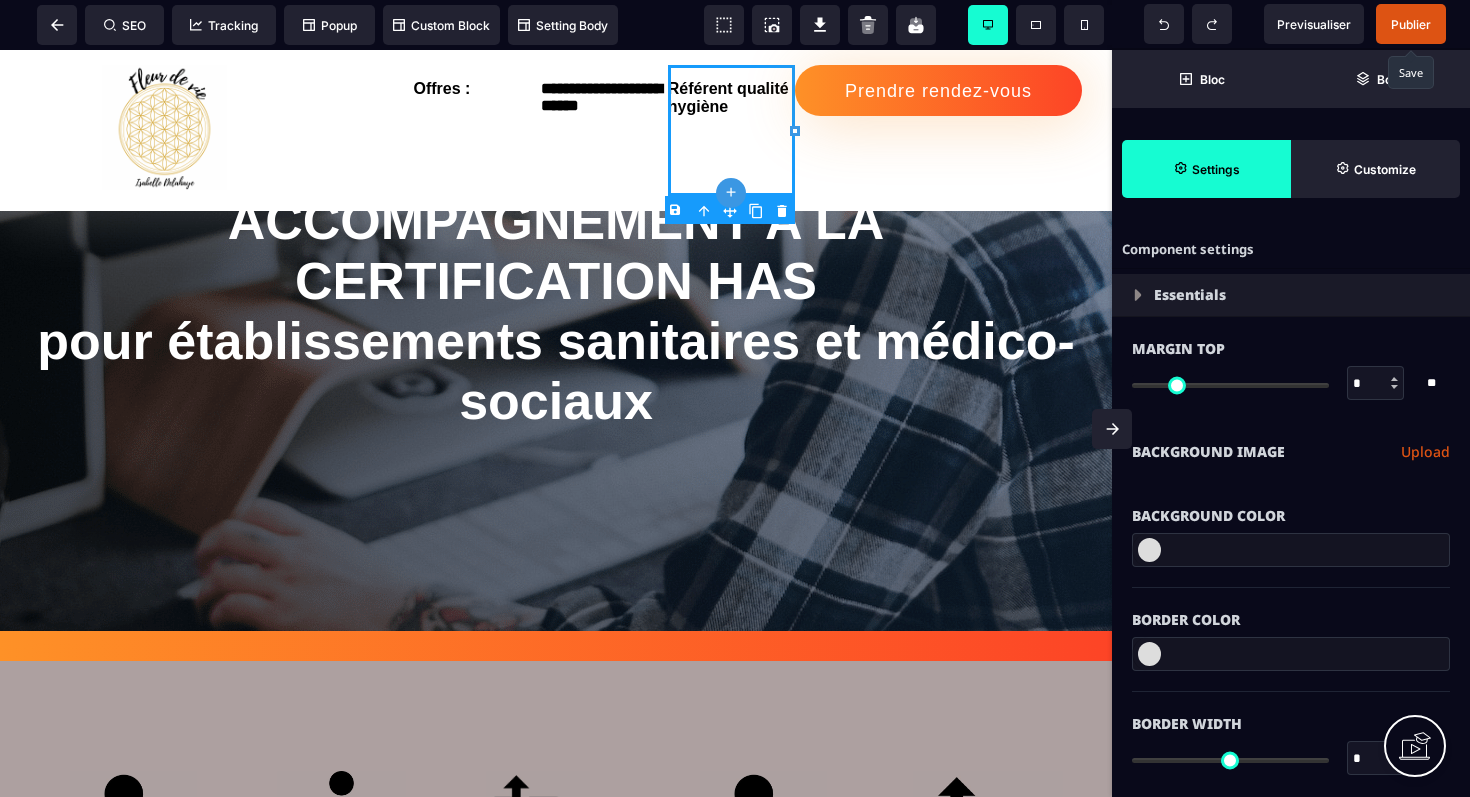 click on "Publier" at bounding box center [1411, 24] 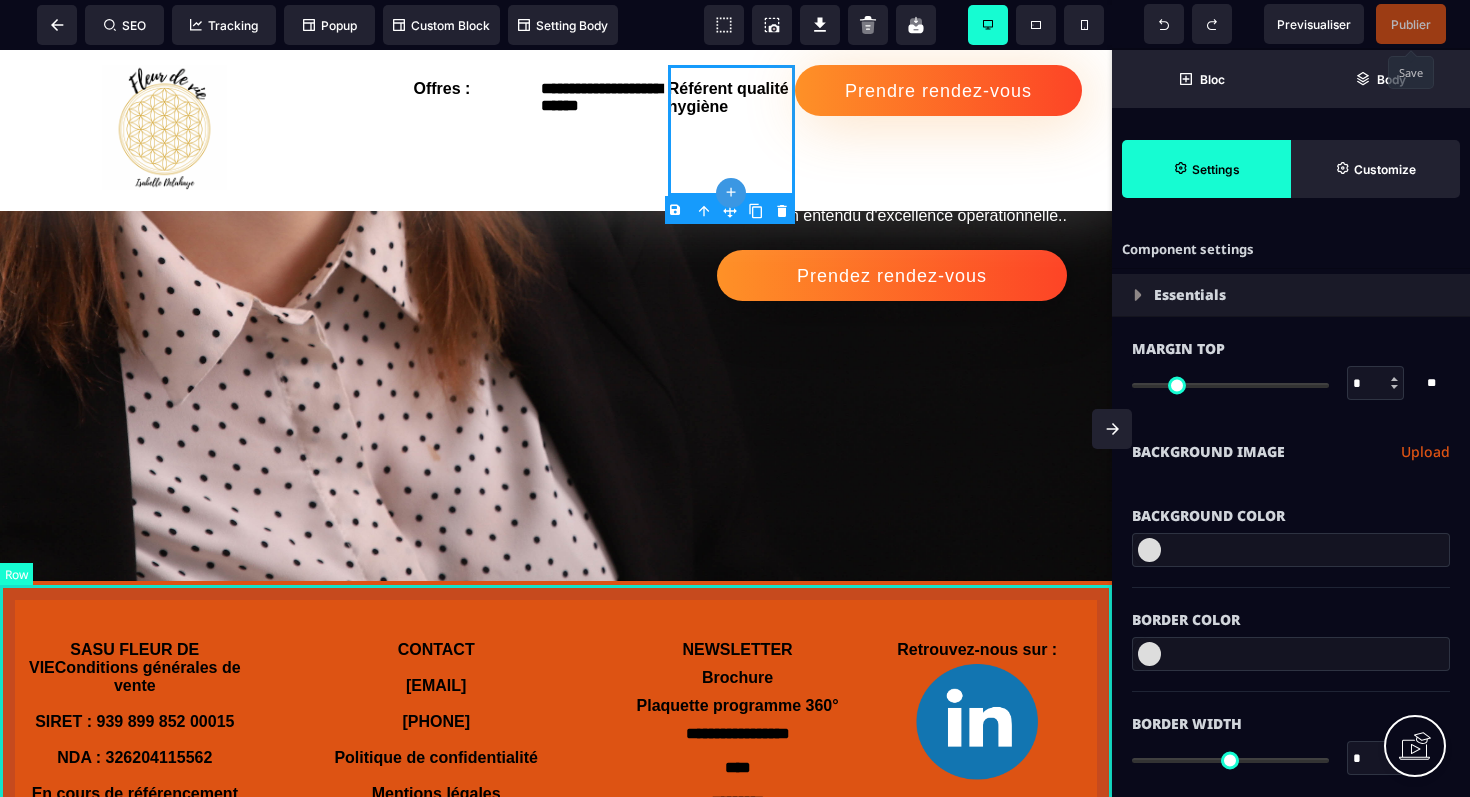 scroll, scrollTop: 3014, scrollLeft: 0, axis: vertical 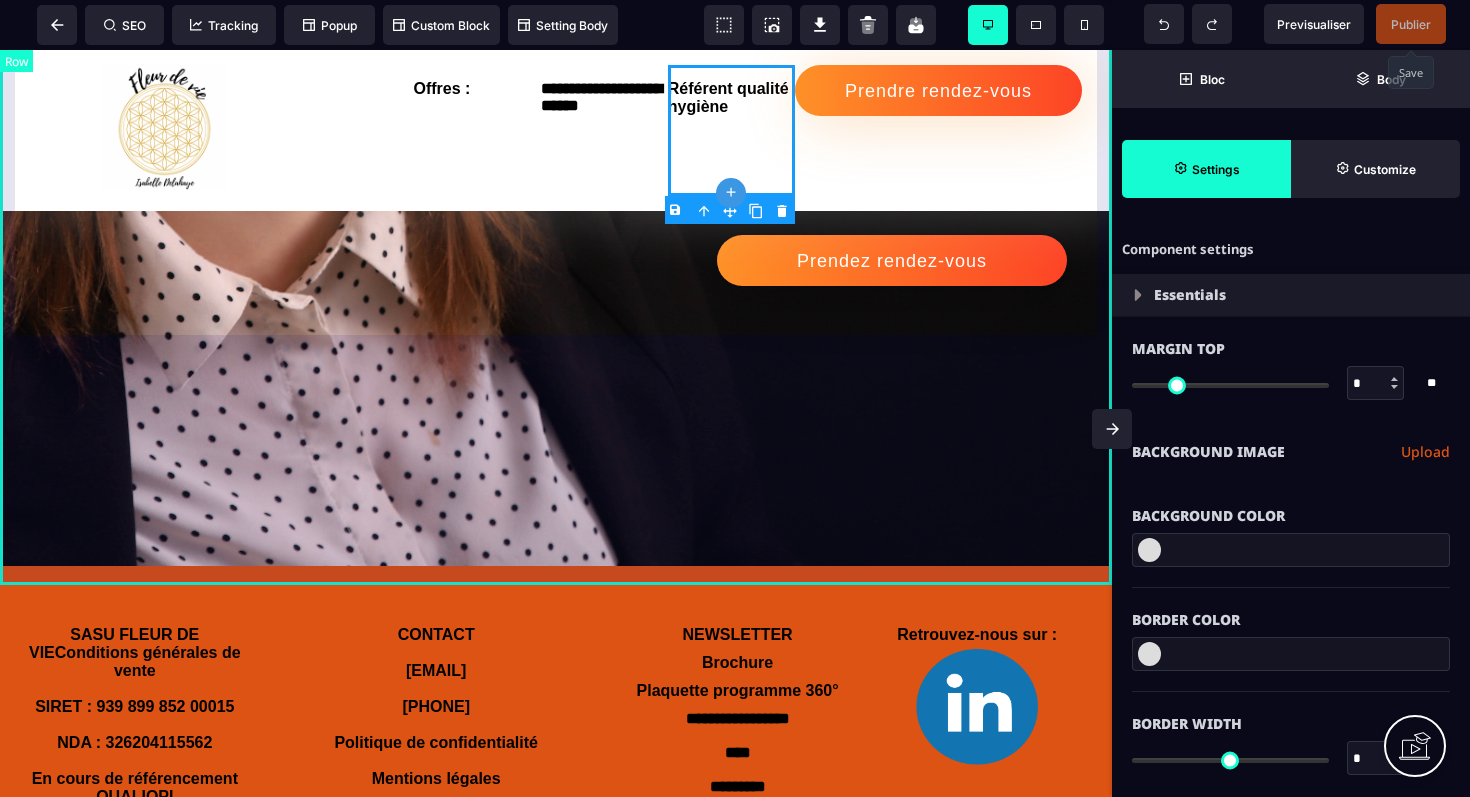 click on "QUI SUIS JE ? Transformer les défis du secteur sanitaire/social/médico-social en opportunités de croissance, c'est ma mission quotidienne. En tant que coach/consultante et formatrice spécialisée pour les cadres, j'accompagne ceux qui portent la double responsabilité du soin, de l'accompagnement et du management.  Avec 10 années d'expérience en tant que responsable qualité, 7 certifications HAS à mon actif, et 10 années en tant que directrice d'établissement (clinique privée, ESAT, EHPAD), j'aide maintenant les entreprises à améliorer leur performance tout en créant un environnement de travail épanouissant et éthique. Prendez rendez-vous" at bounding box center (556, 23) 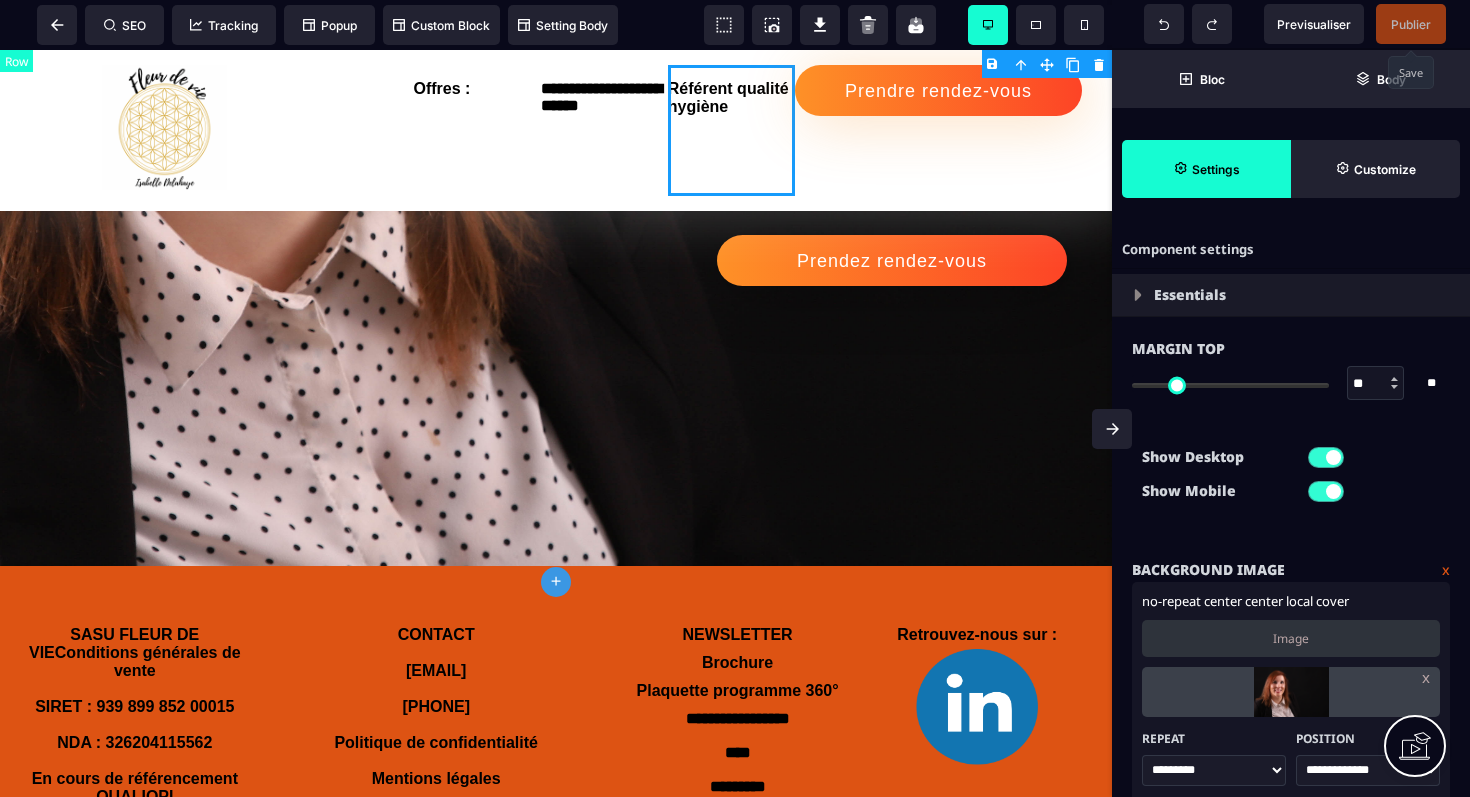 type on "*" 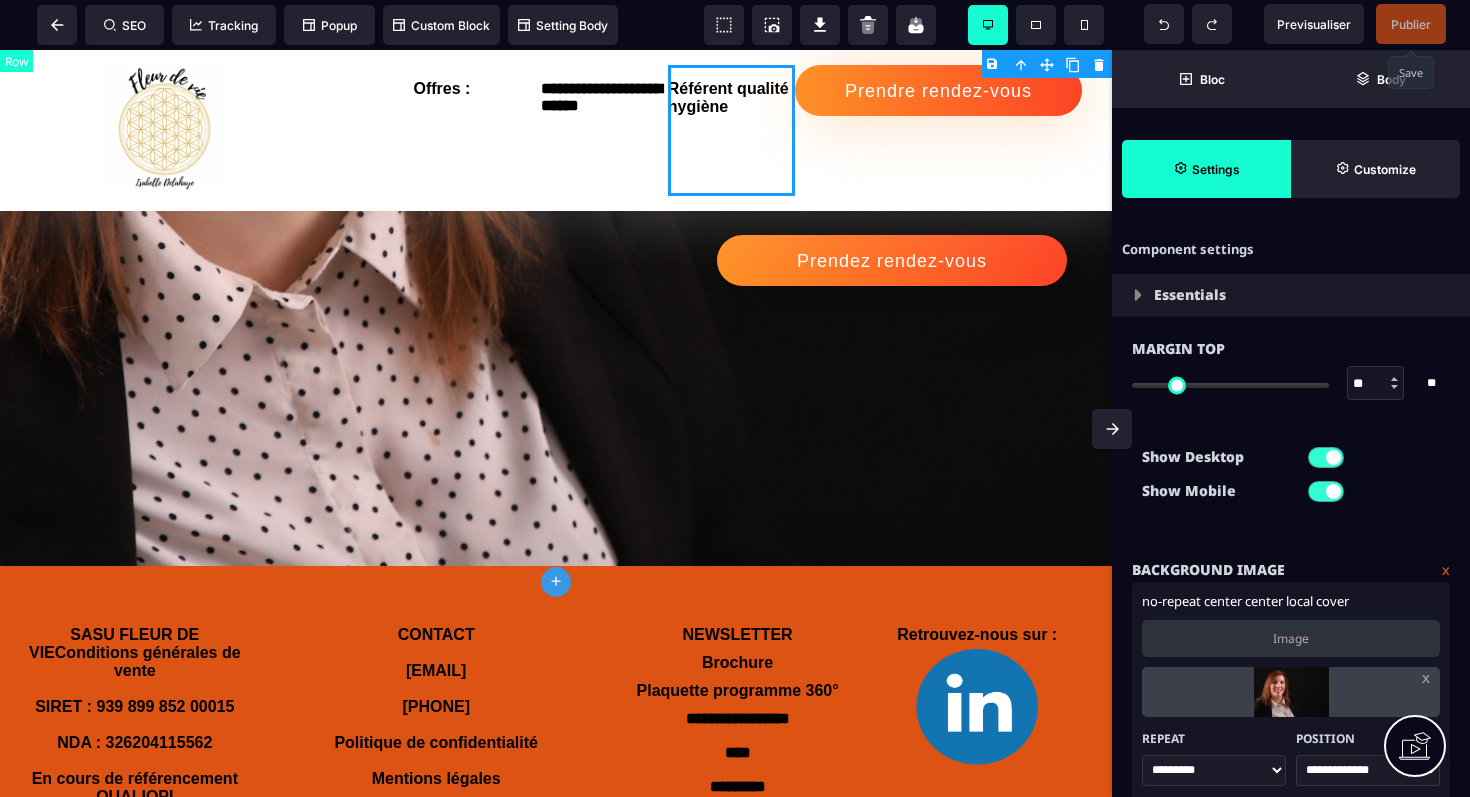 type on "*" 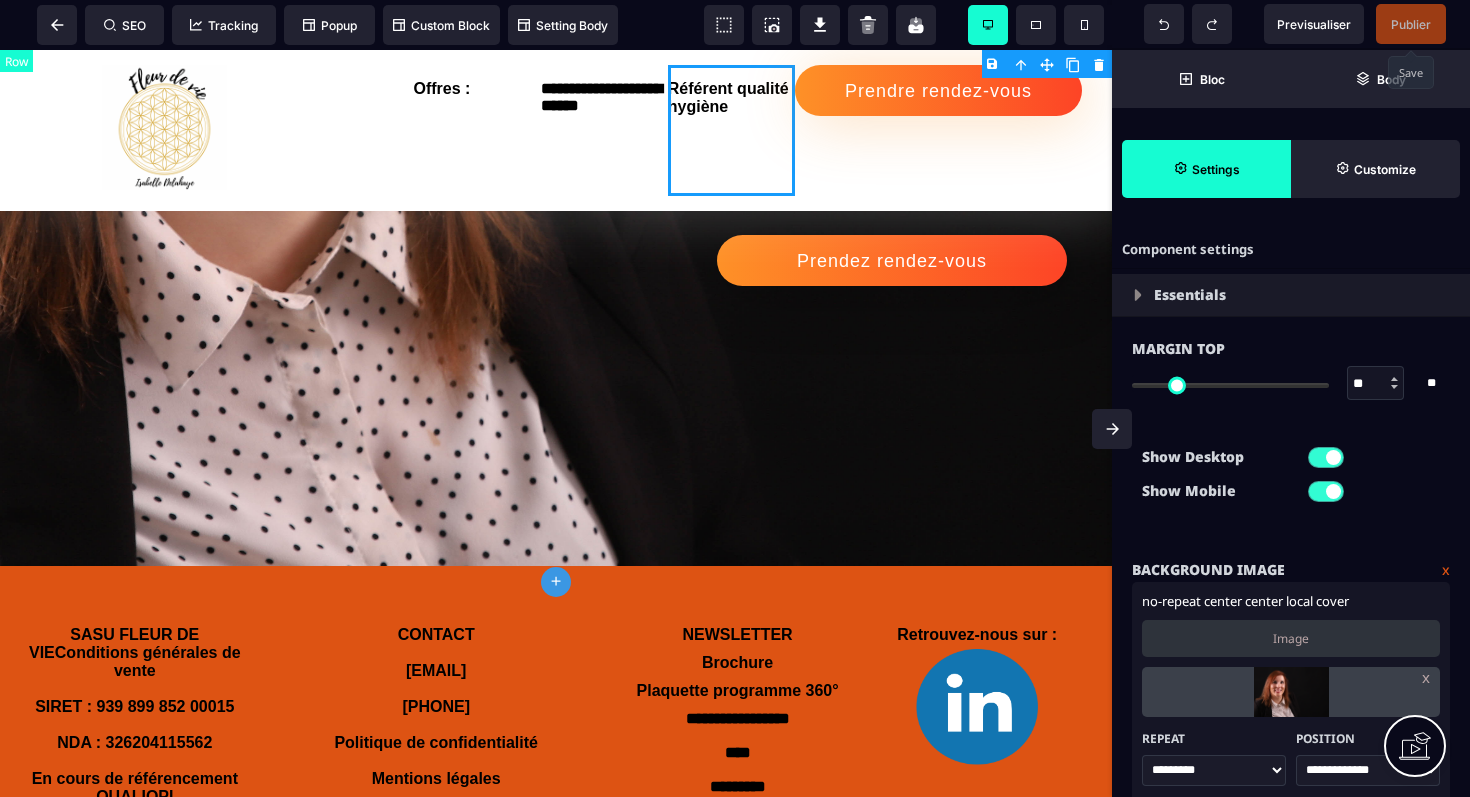 select on "**" 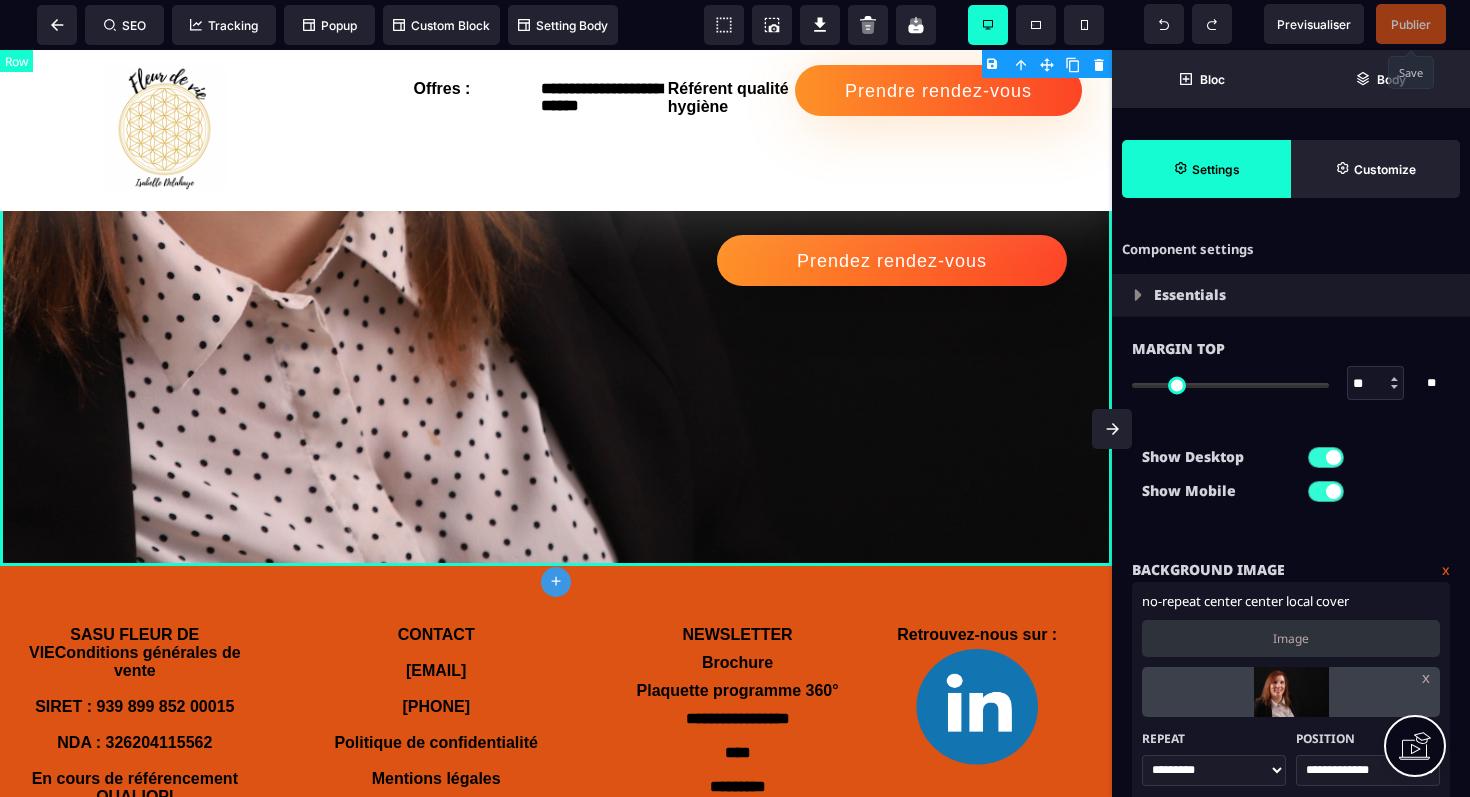 select on "*********" 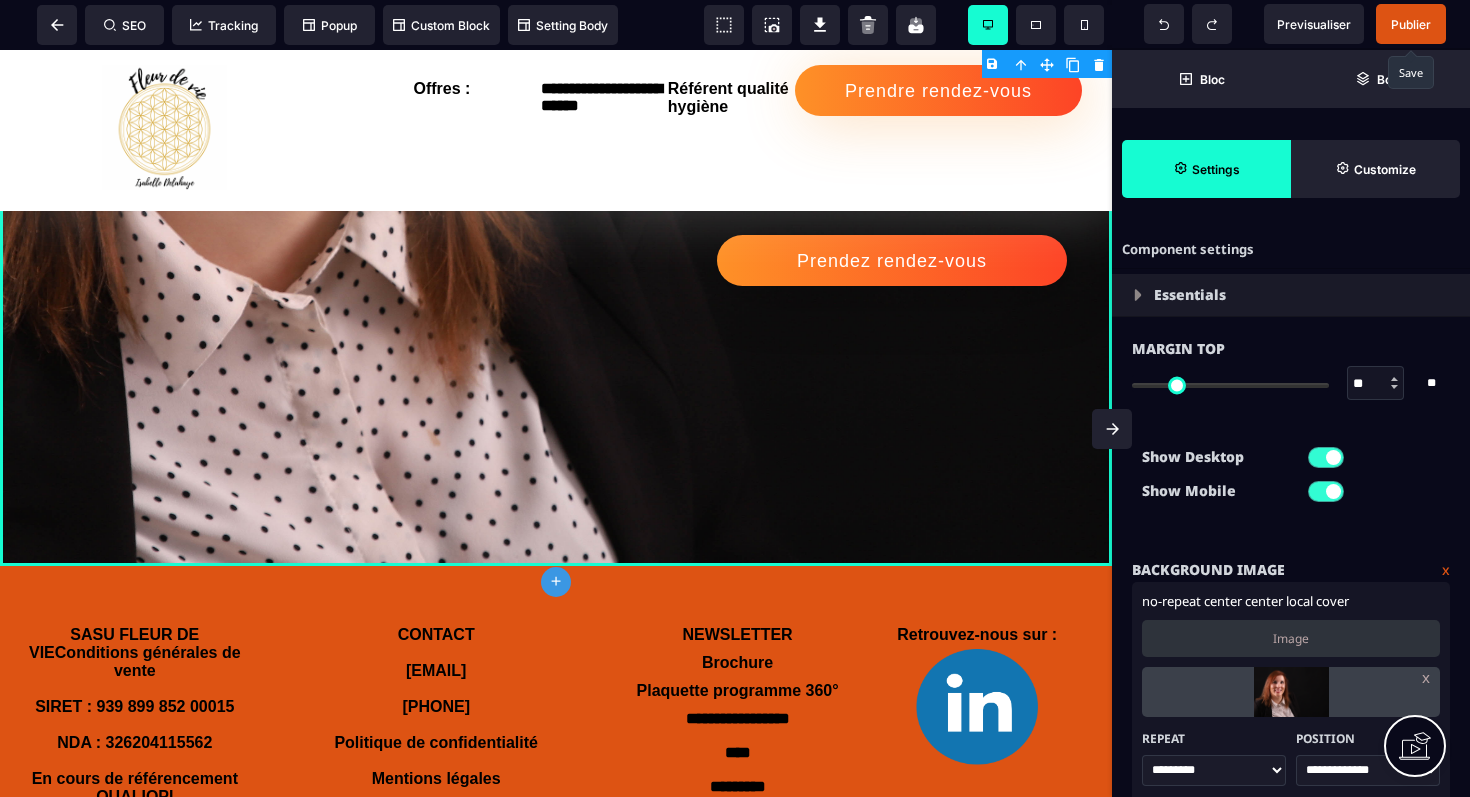 click 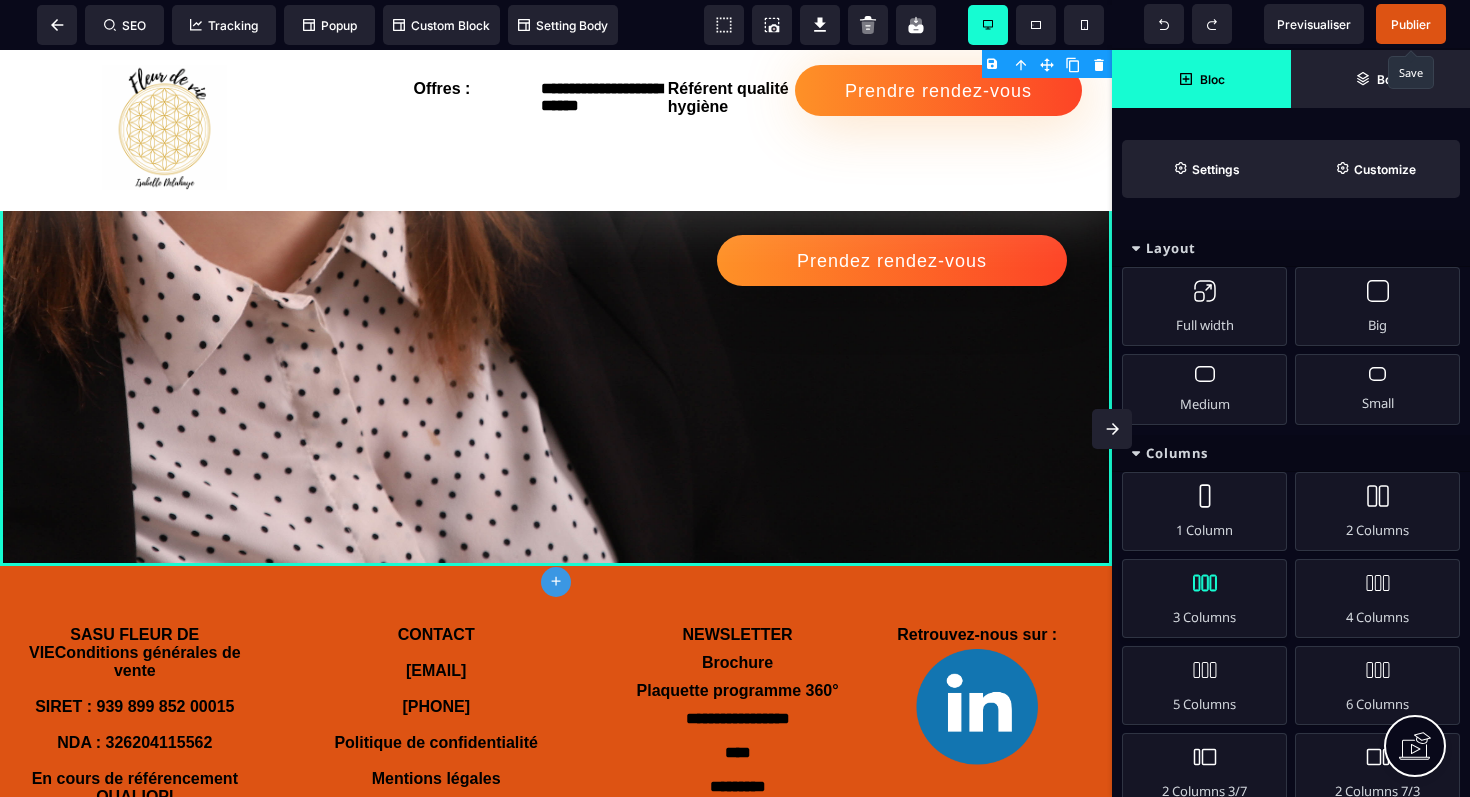 click on "3 Columns" at bounding box center (1204, 598) 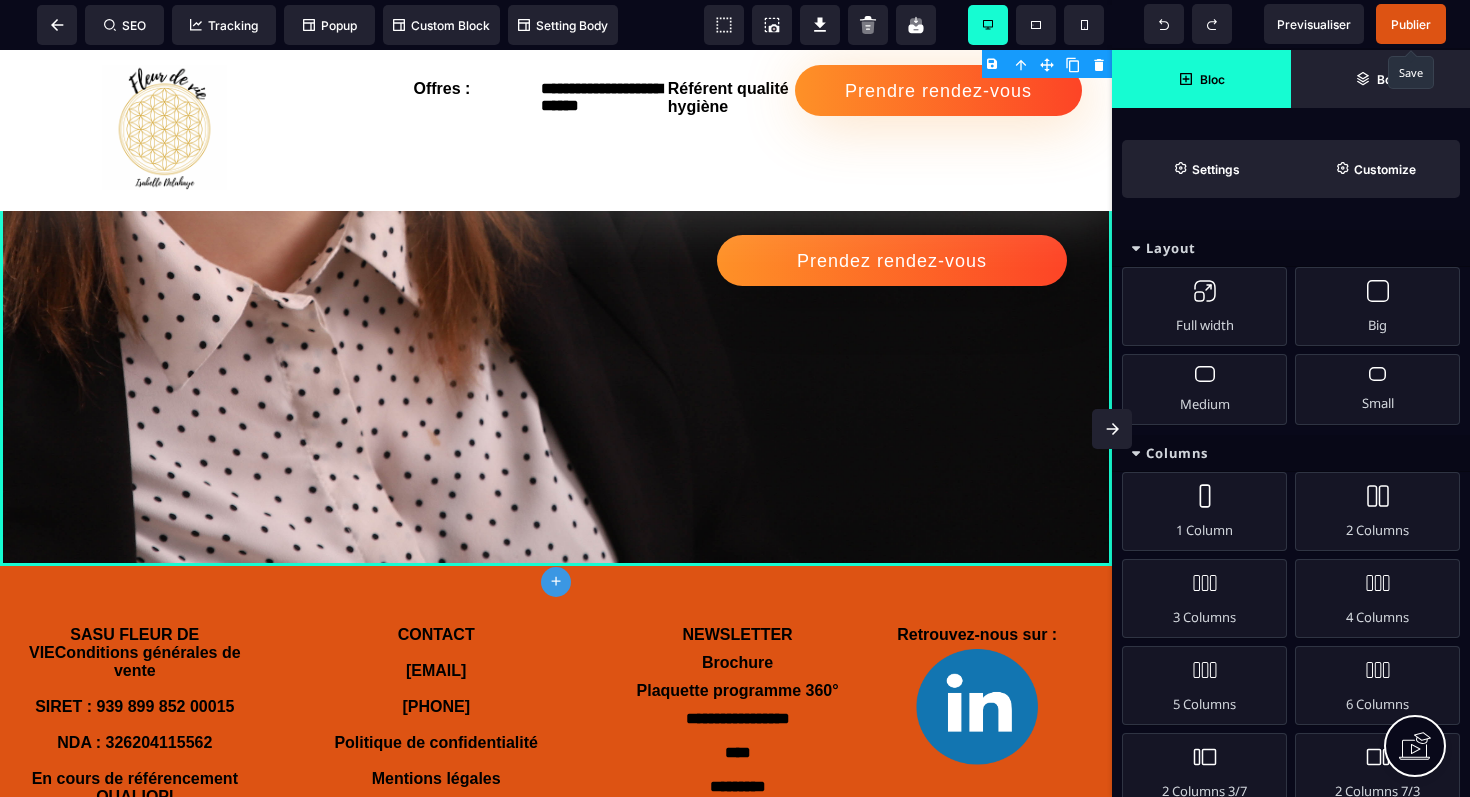 click on "Bloc" at bounding box center [1212, 79] 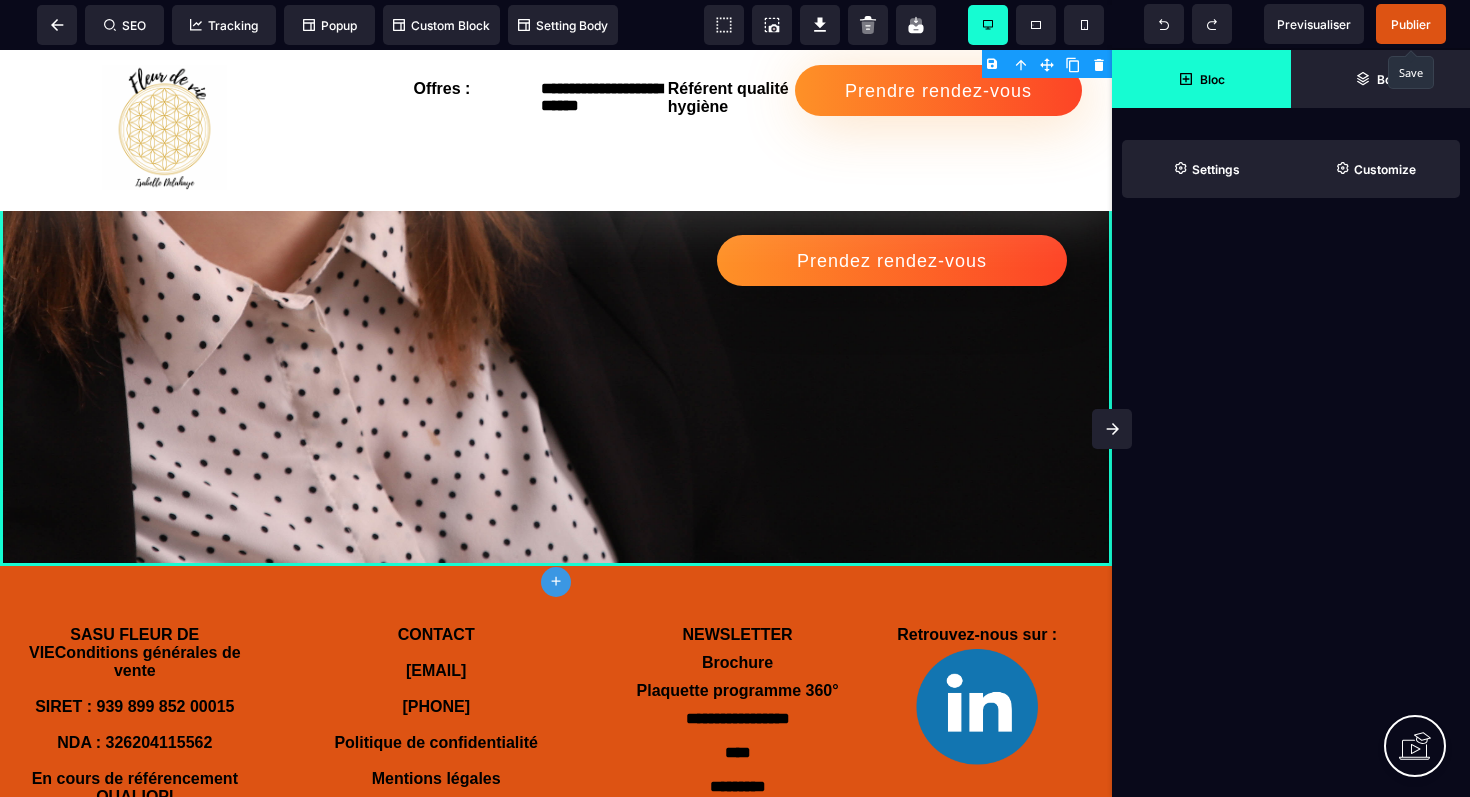 click 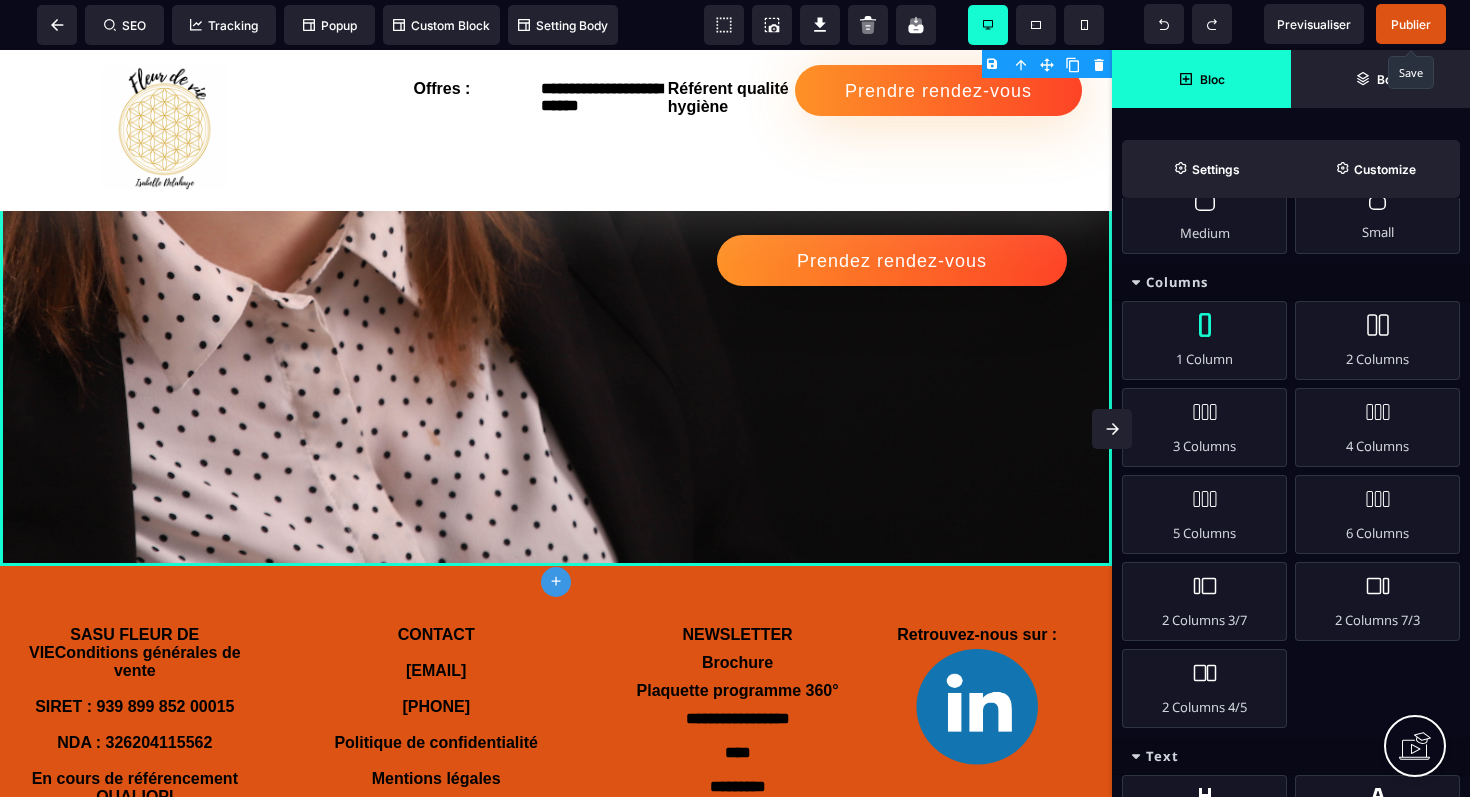 scroll, scrollTop: 170, scrollLeft: 0, axis: vertical 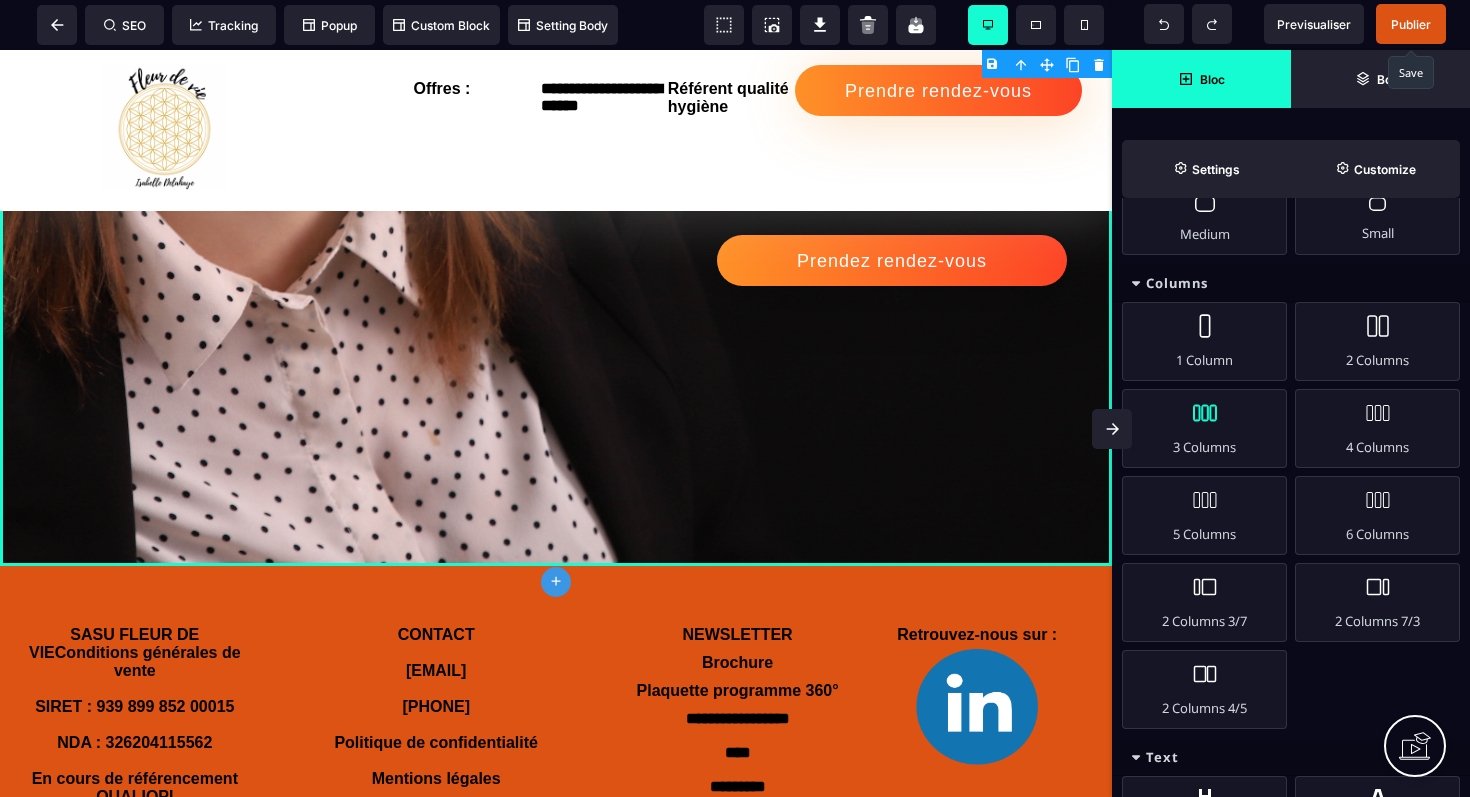 click on "3 Columns" at bounding box center [1204, 428] 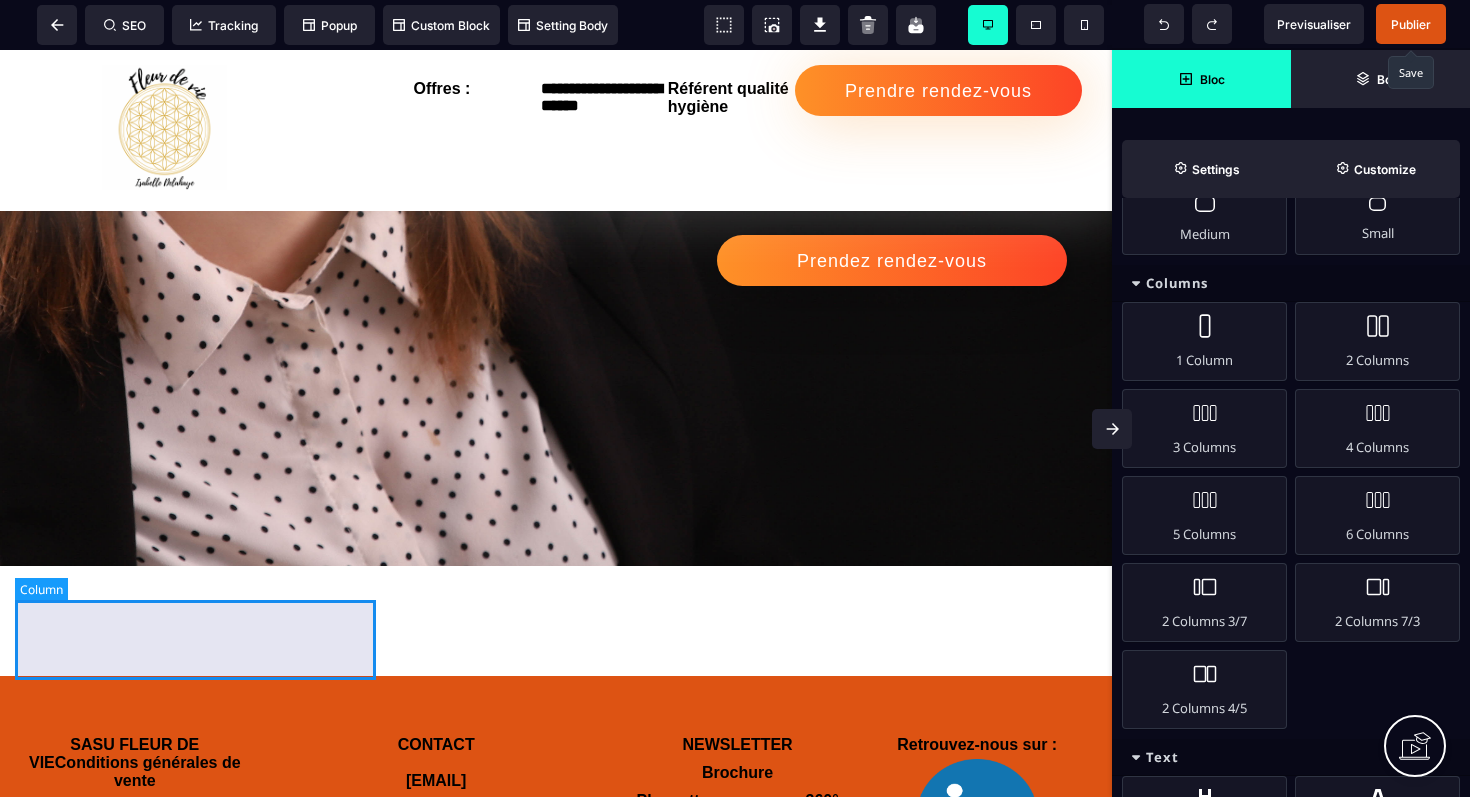 click at bounding box center (195, 621) 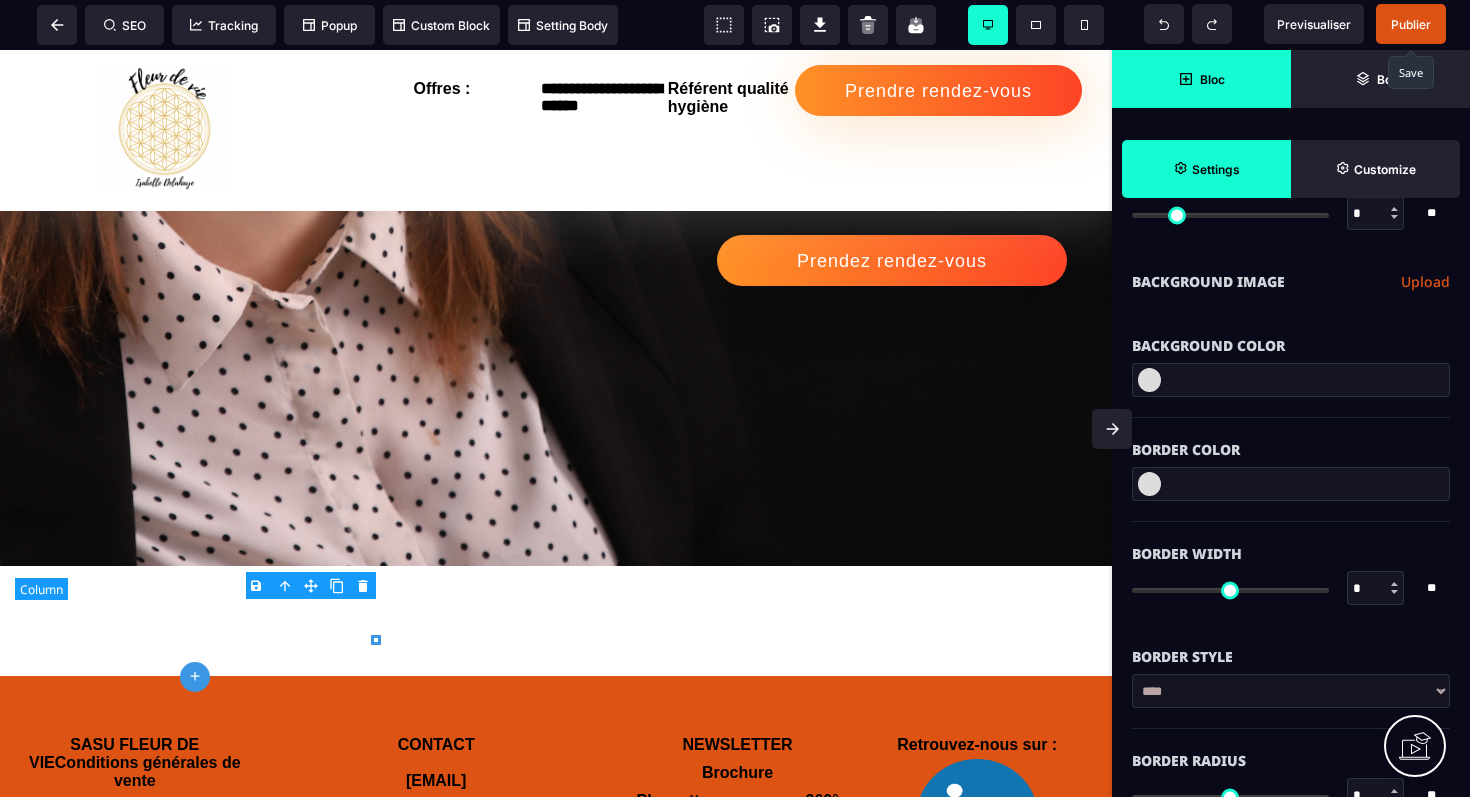 type on "*" 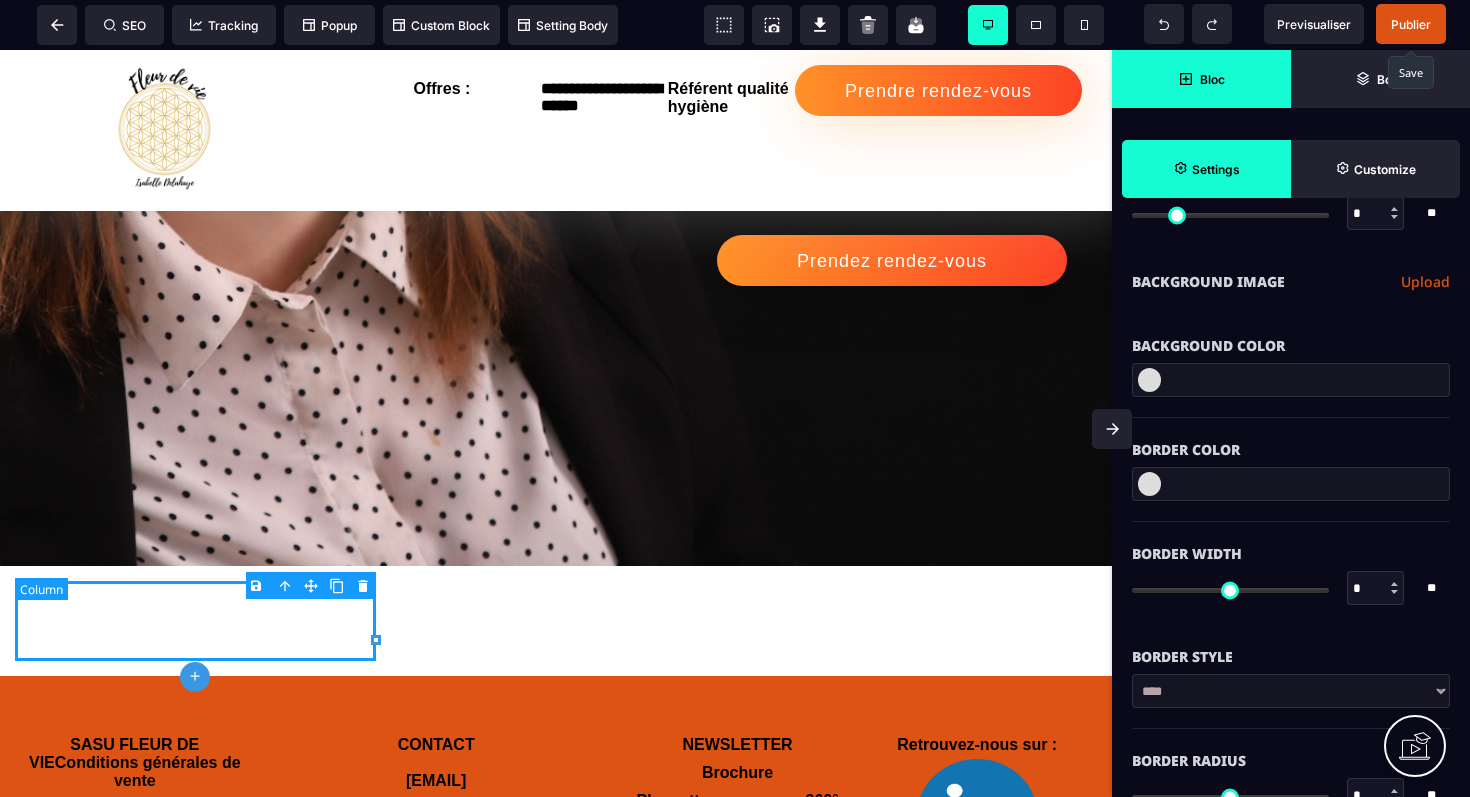 scroll, scrollTop: 0, scrollLeft: 0, axis: both 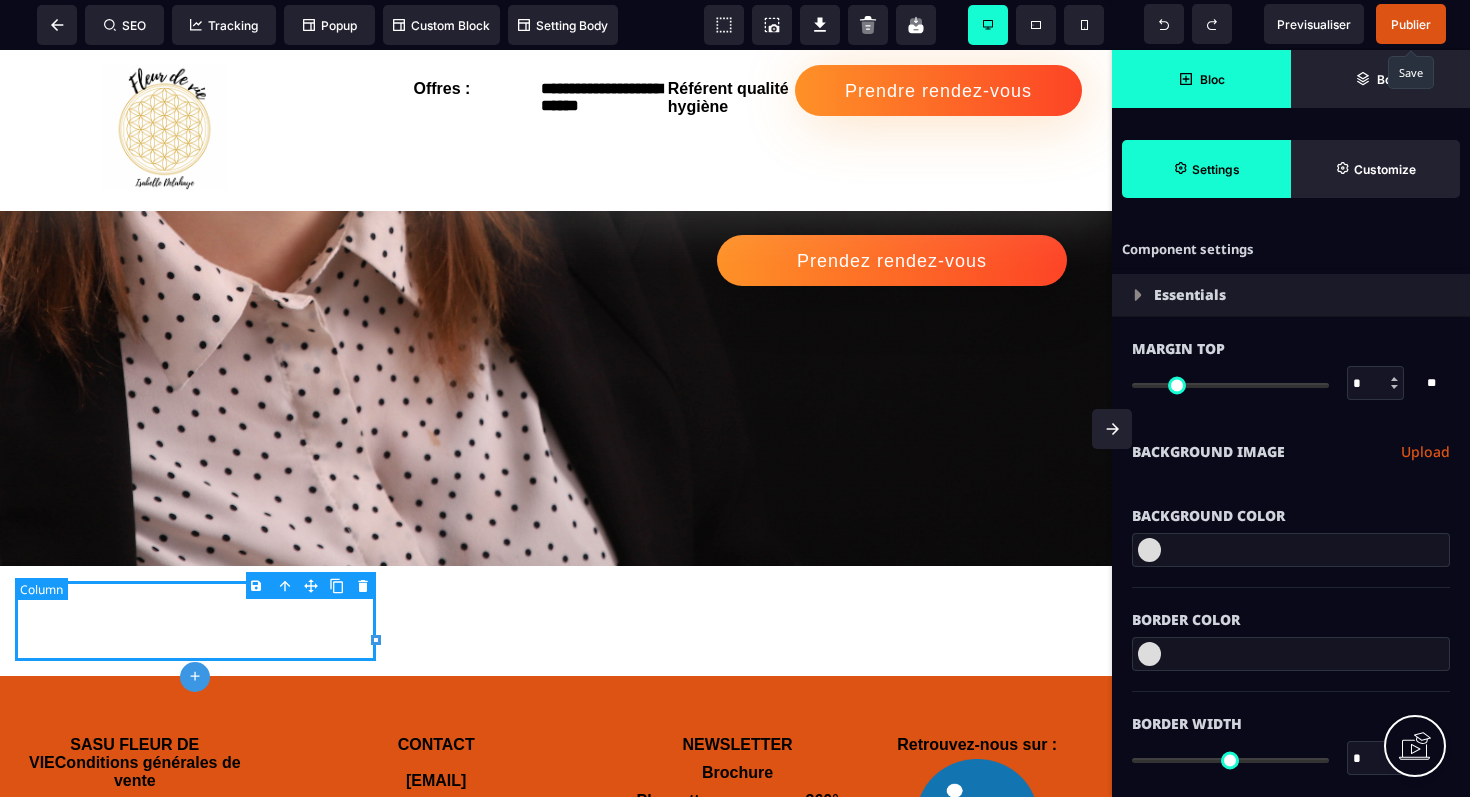 select on "*" 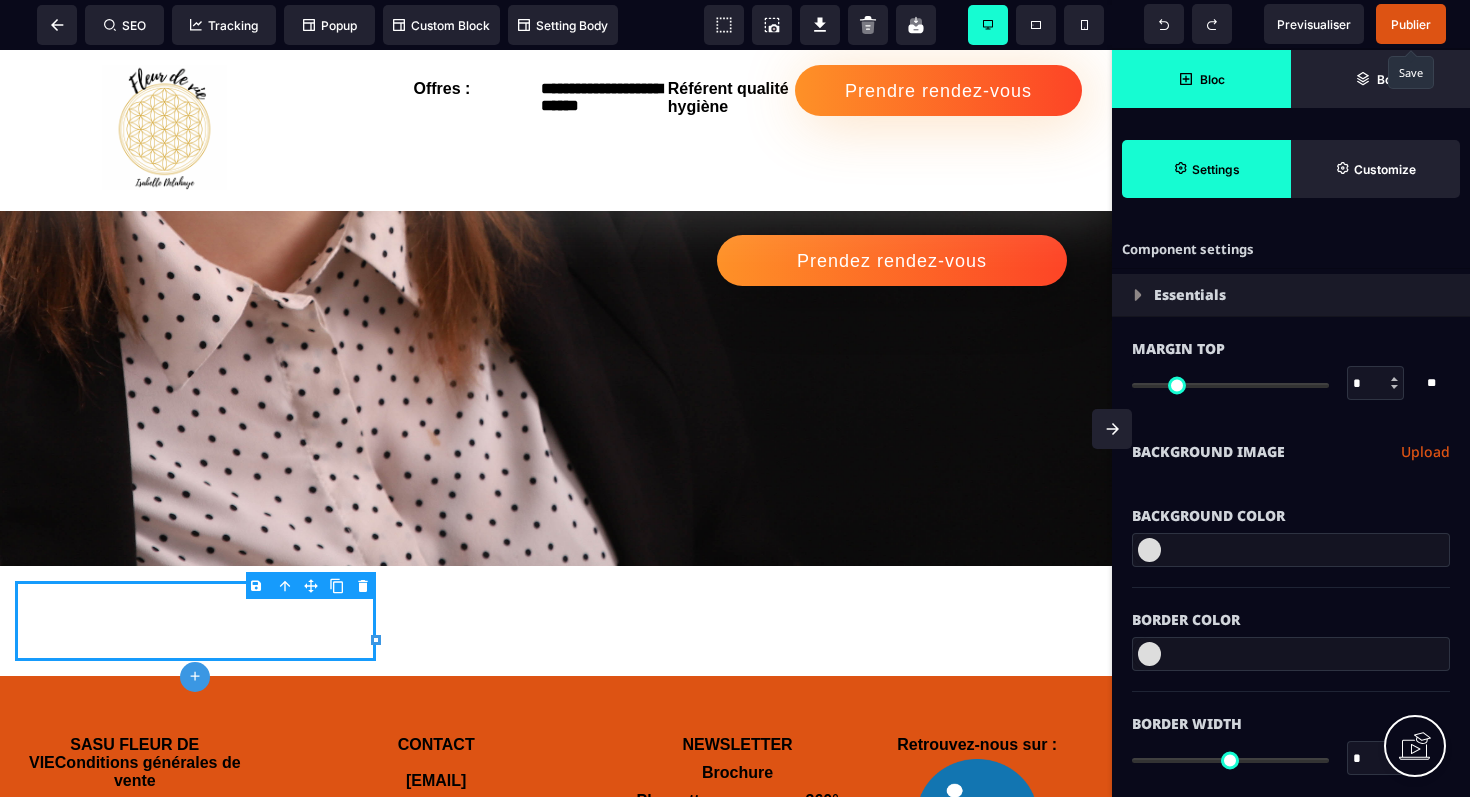click on "Bloc" at bounding box center [1212, 79] 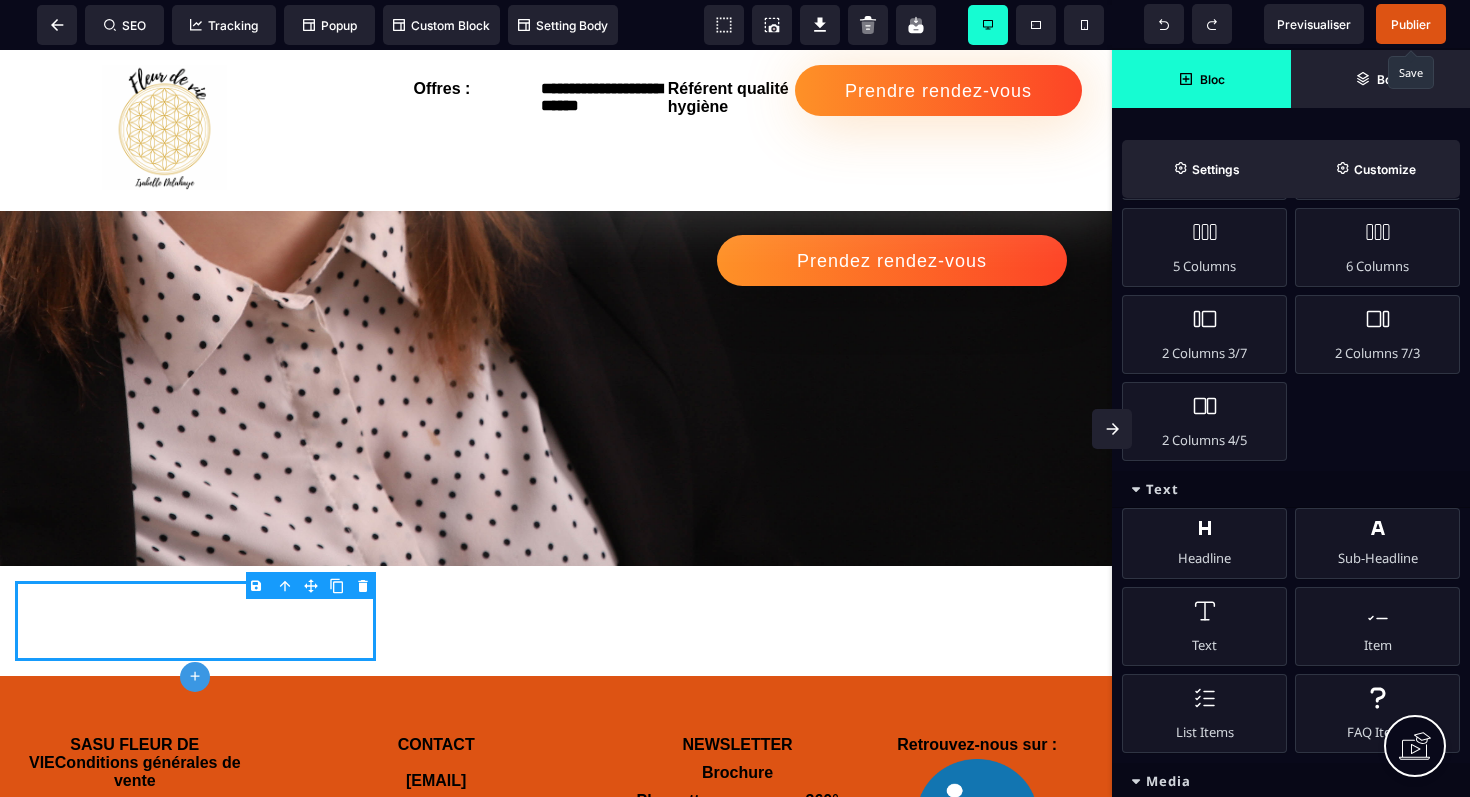 scroll, scrollTop: 475, scrollLeft: 0, axis: vertical 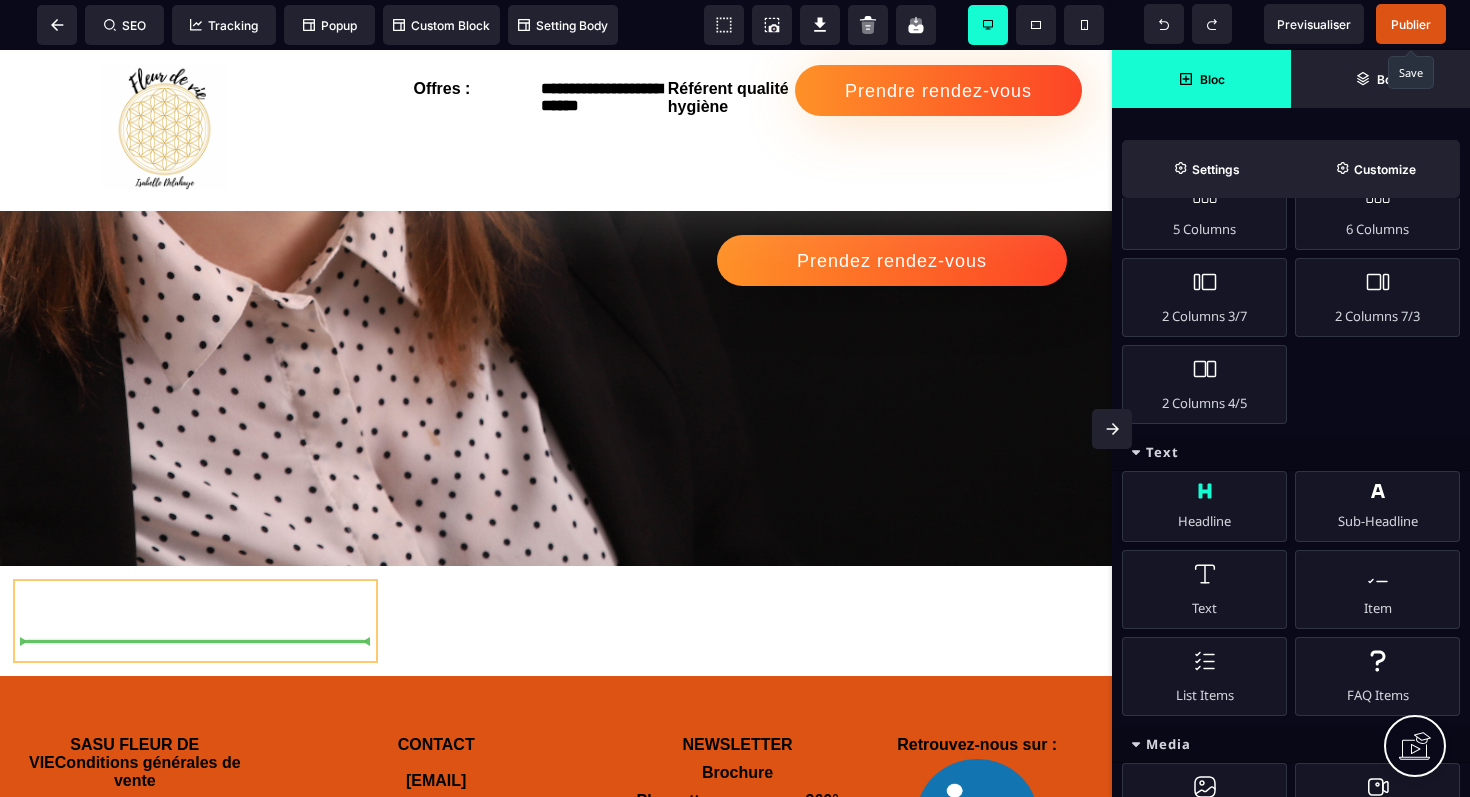 select on "***" 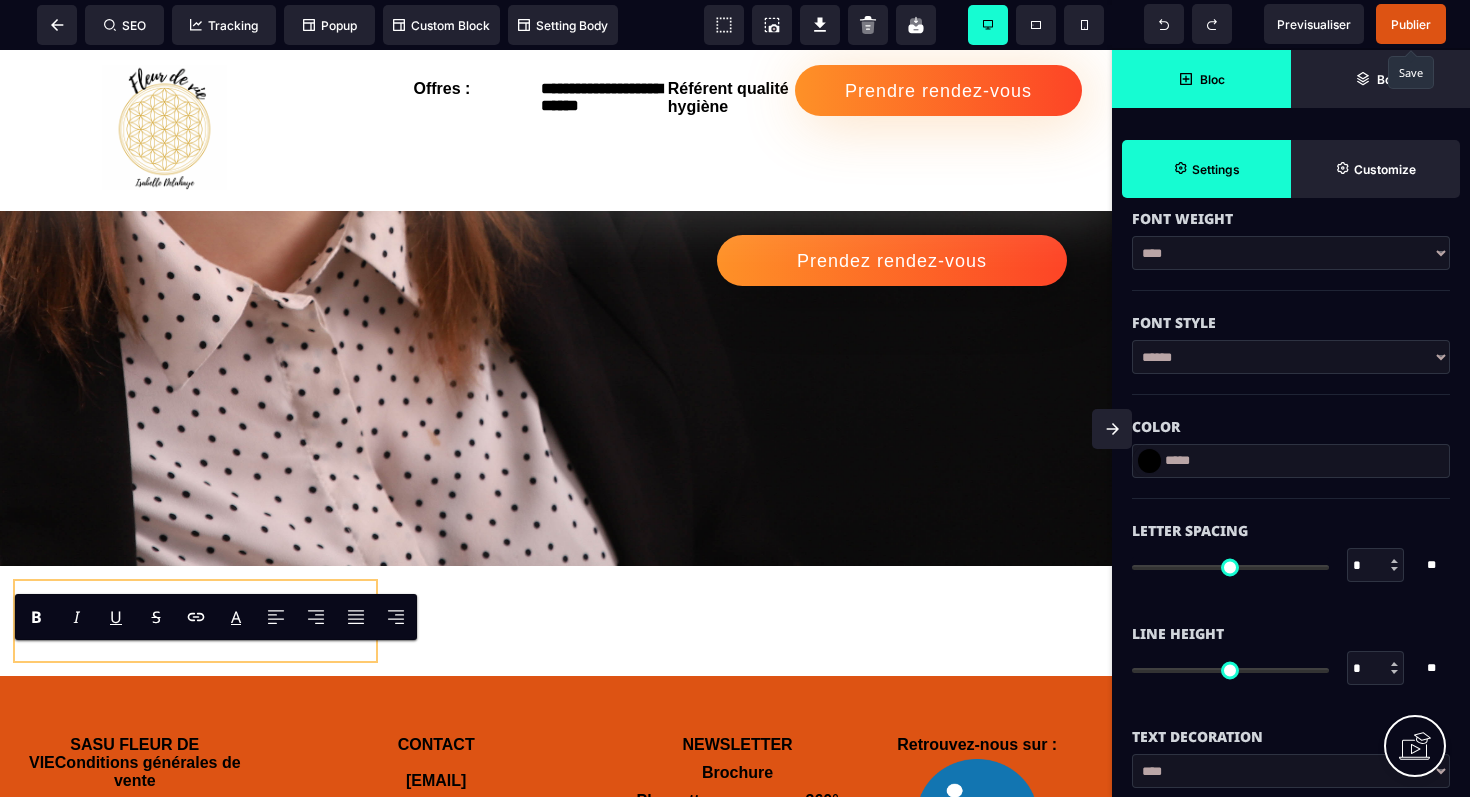 scroll, scrollTop: 0, scrollLeft: 0, axis: both 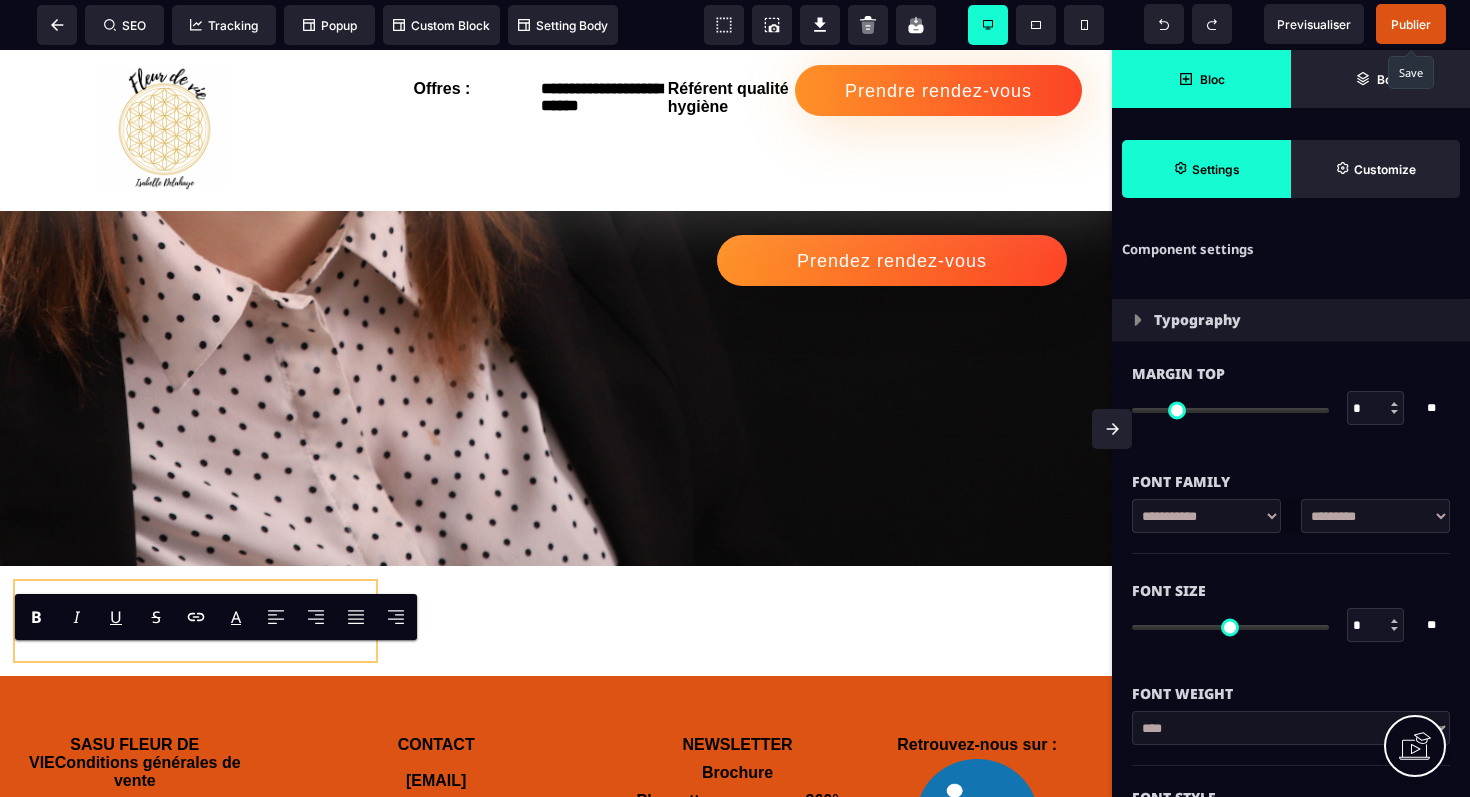 type on "**" 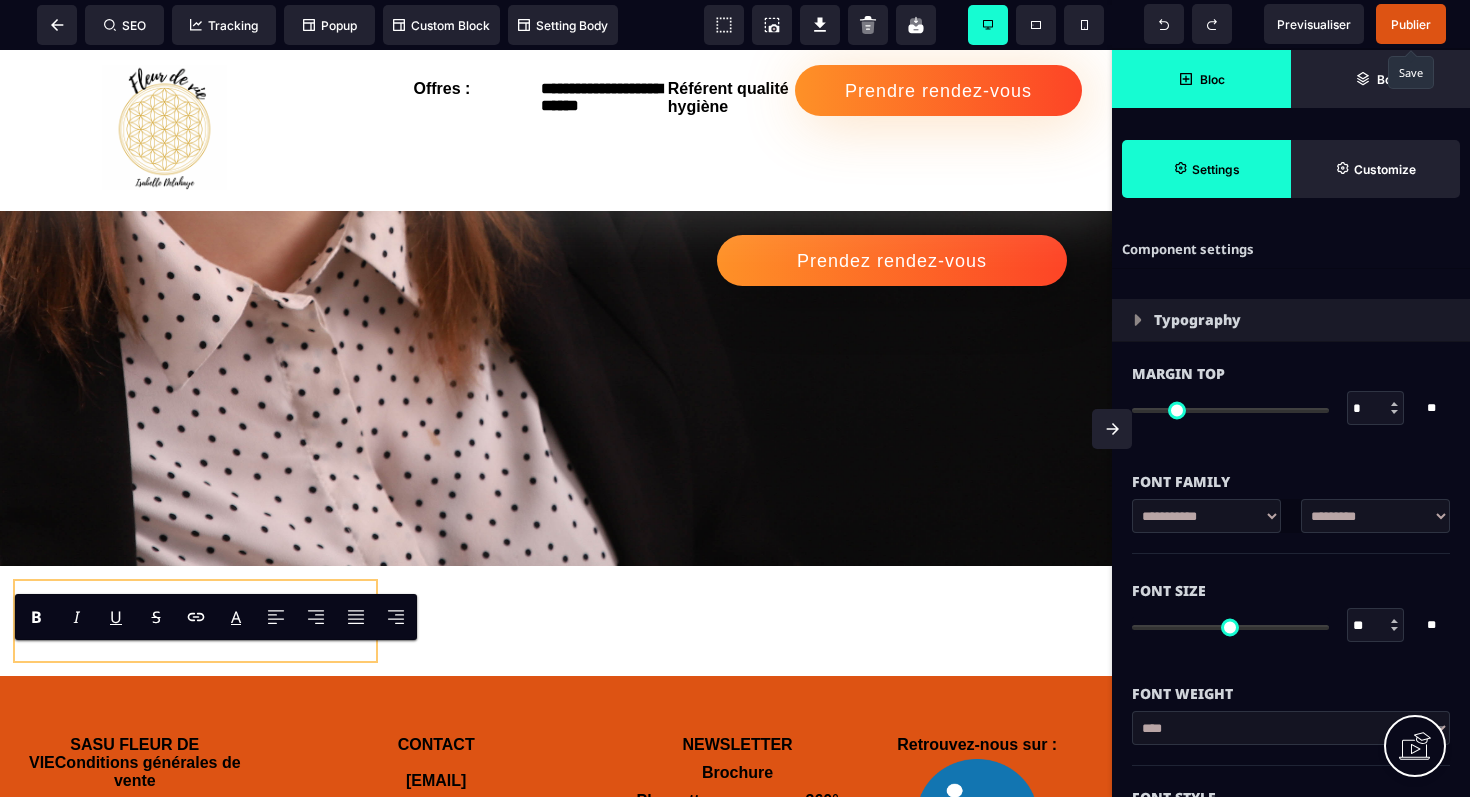 type on "***" 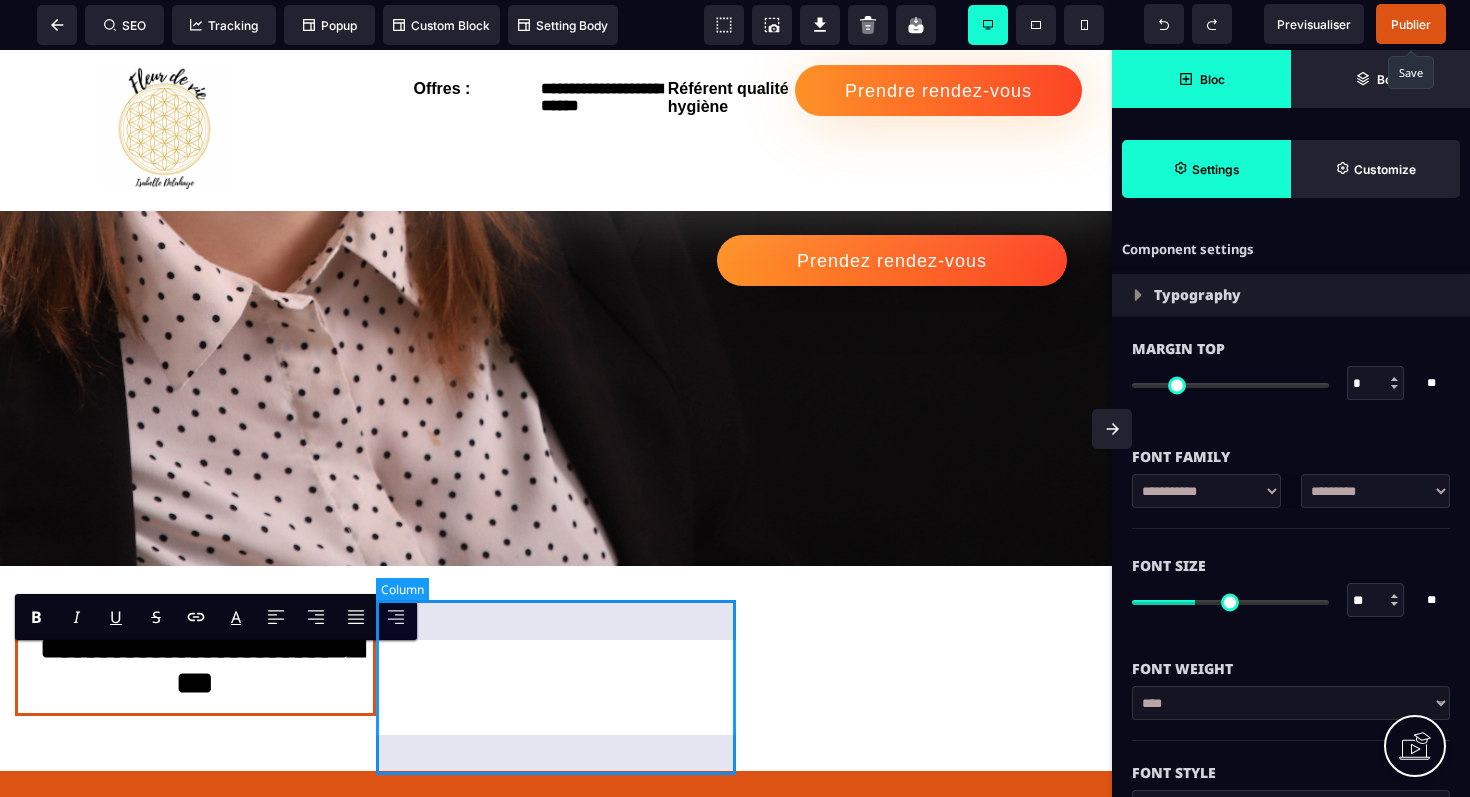 click at bounding box center (556, 668) 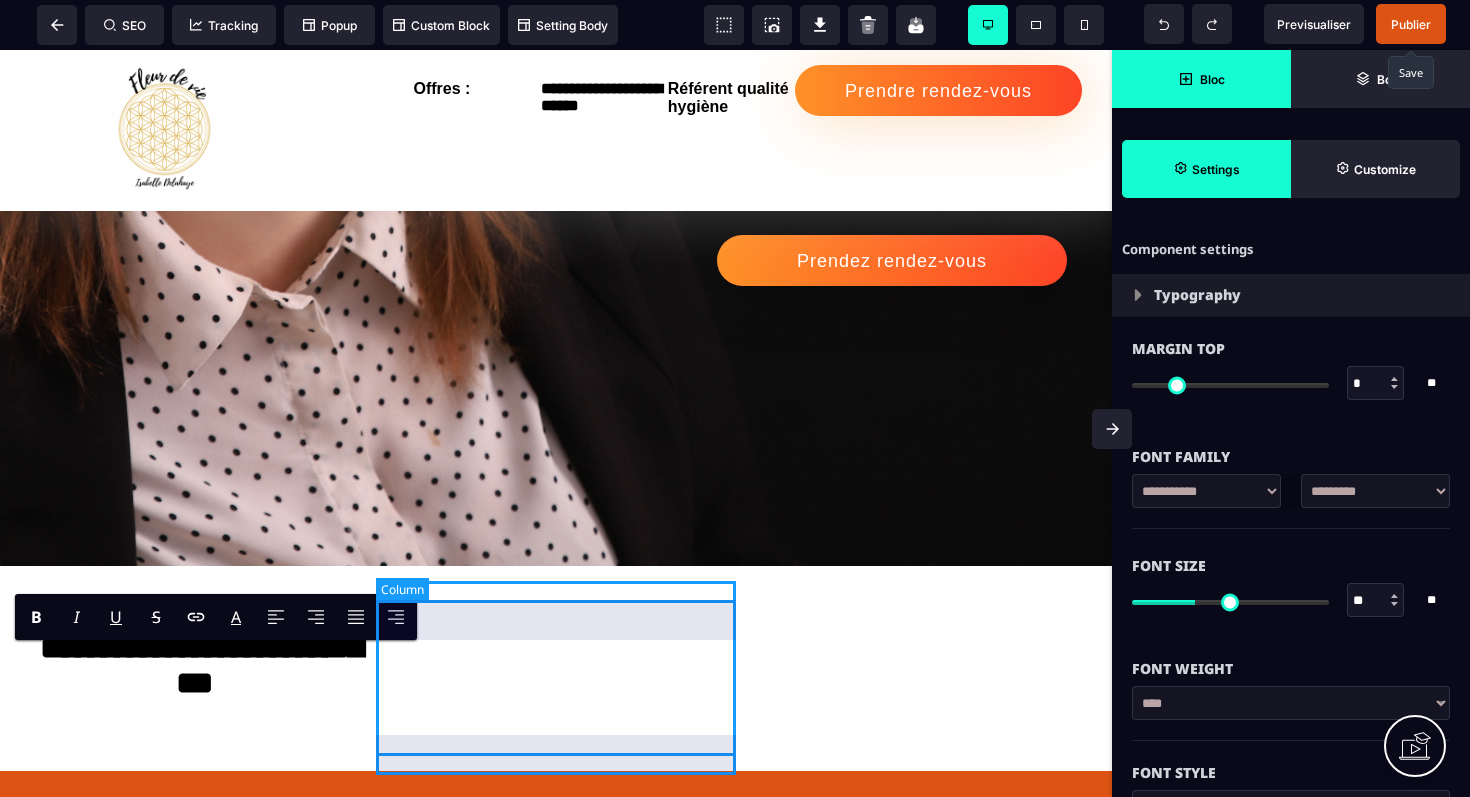 select on "*" 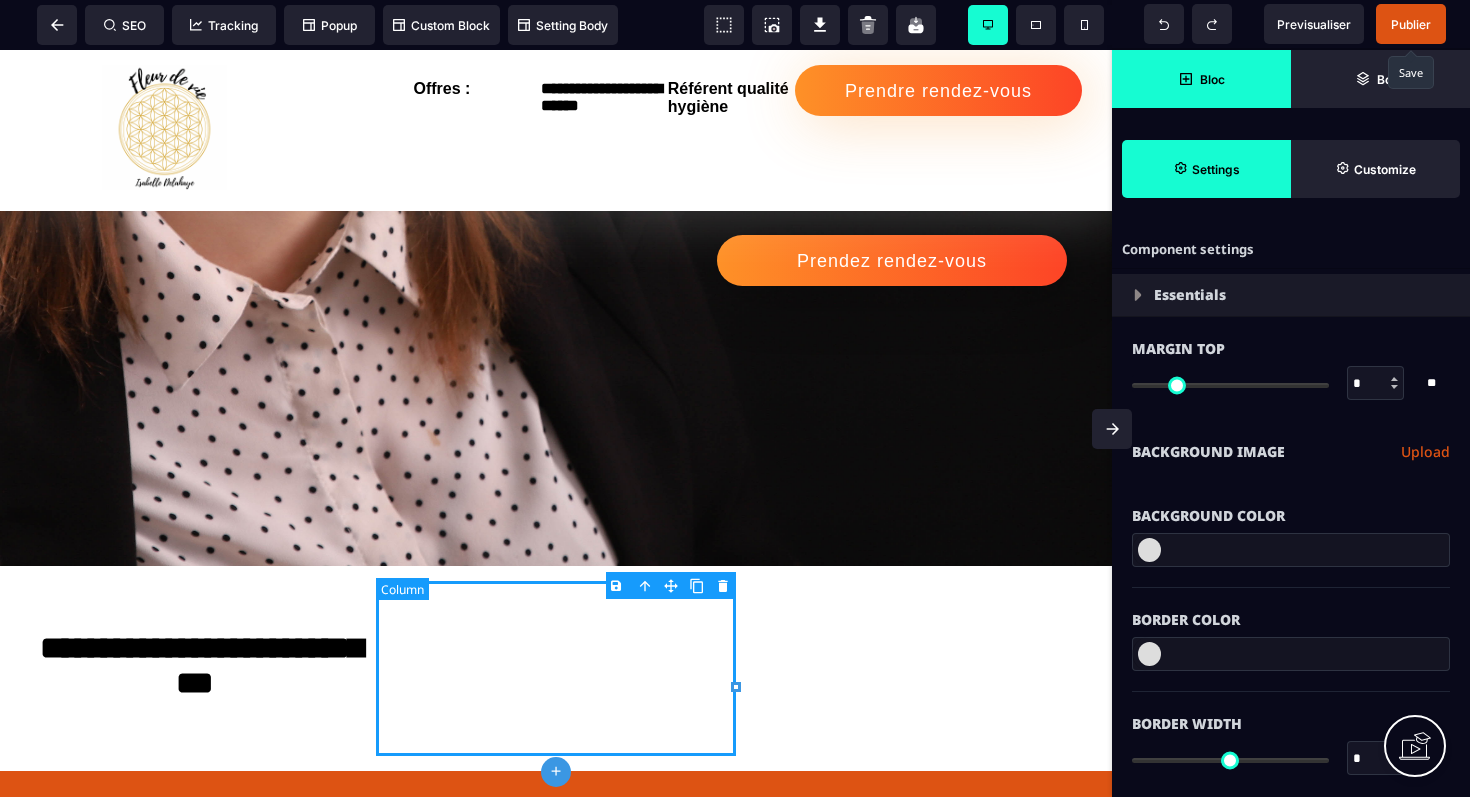 type on "*" 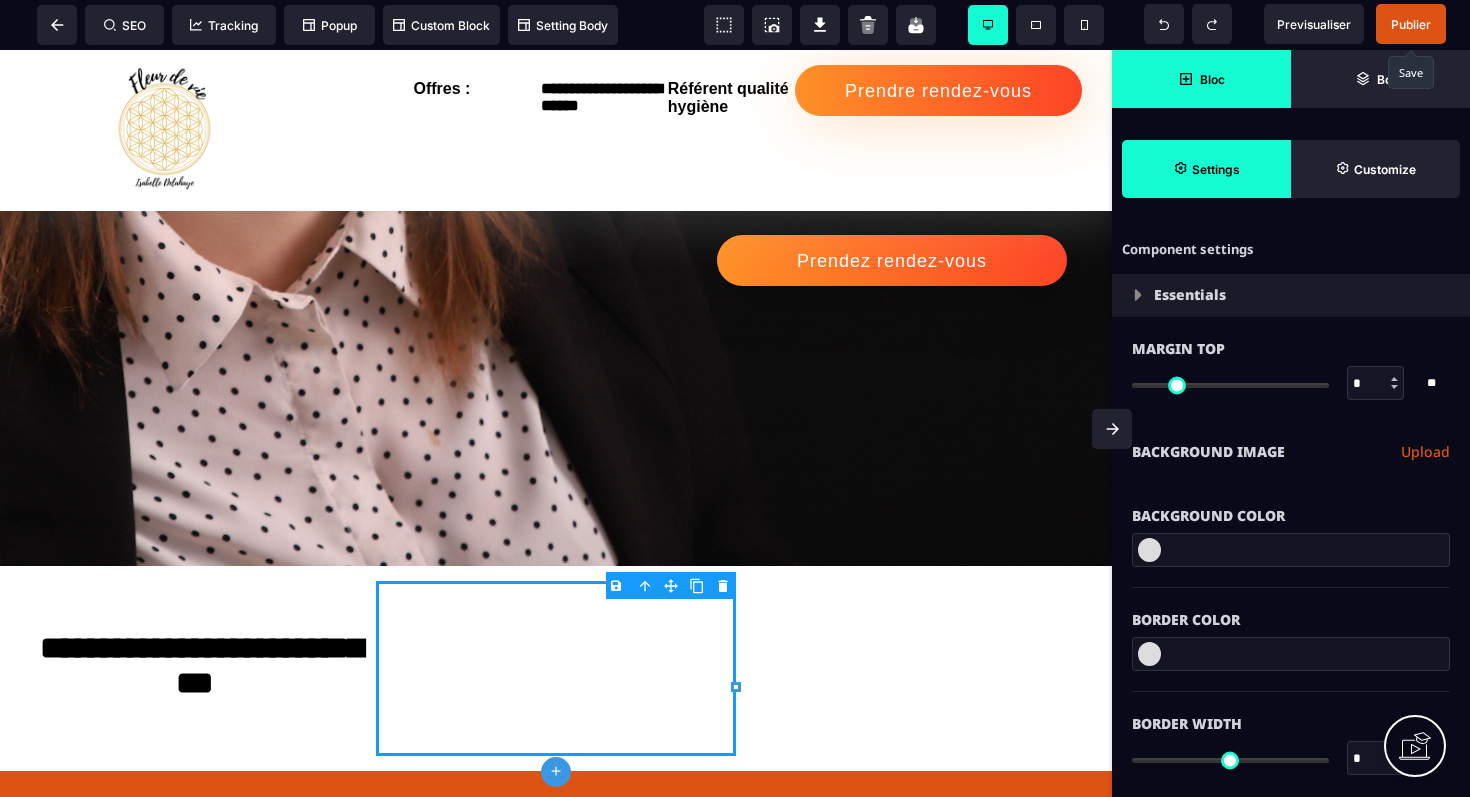 click on "Bloc" at bounding box center [1201, 79] 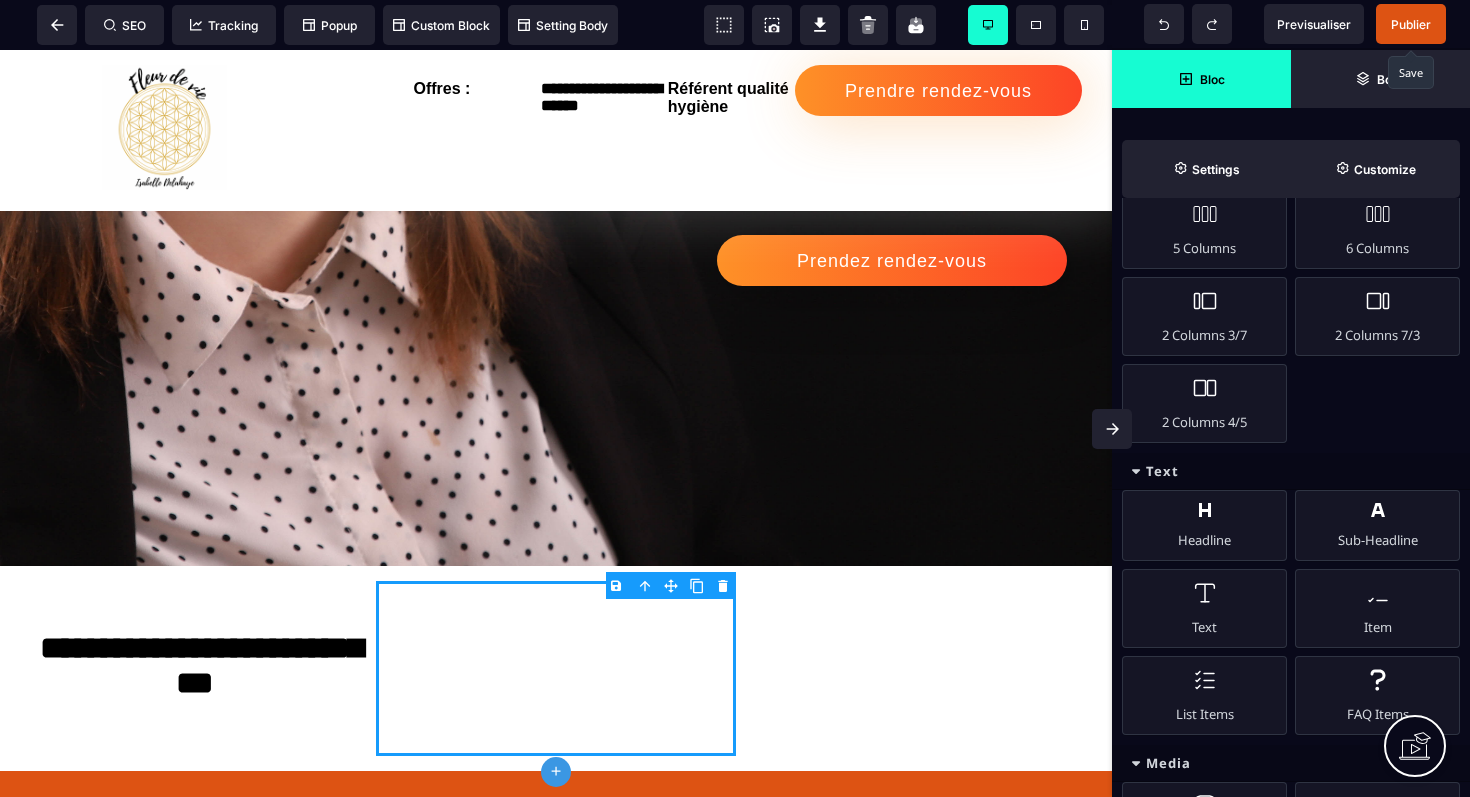 scroll, scrollTop: 458, scrollLeft: 0, axis: vertical 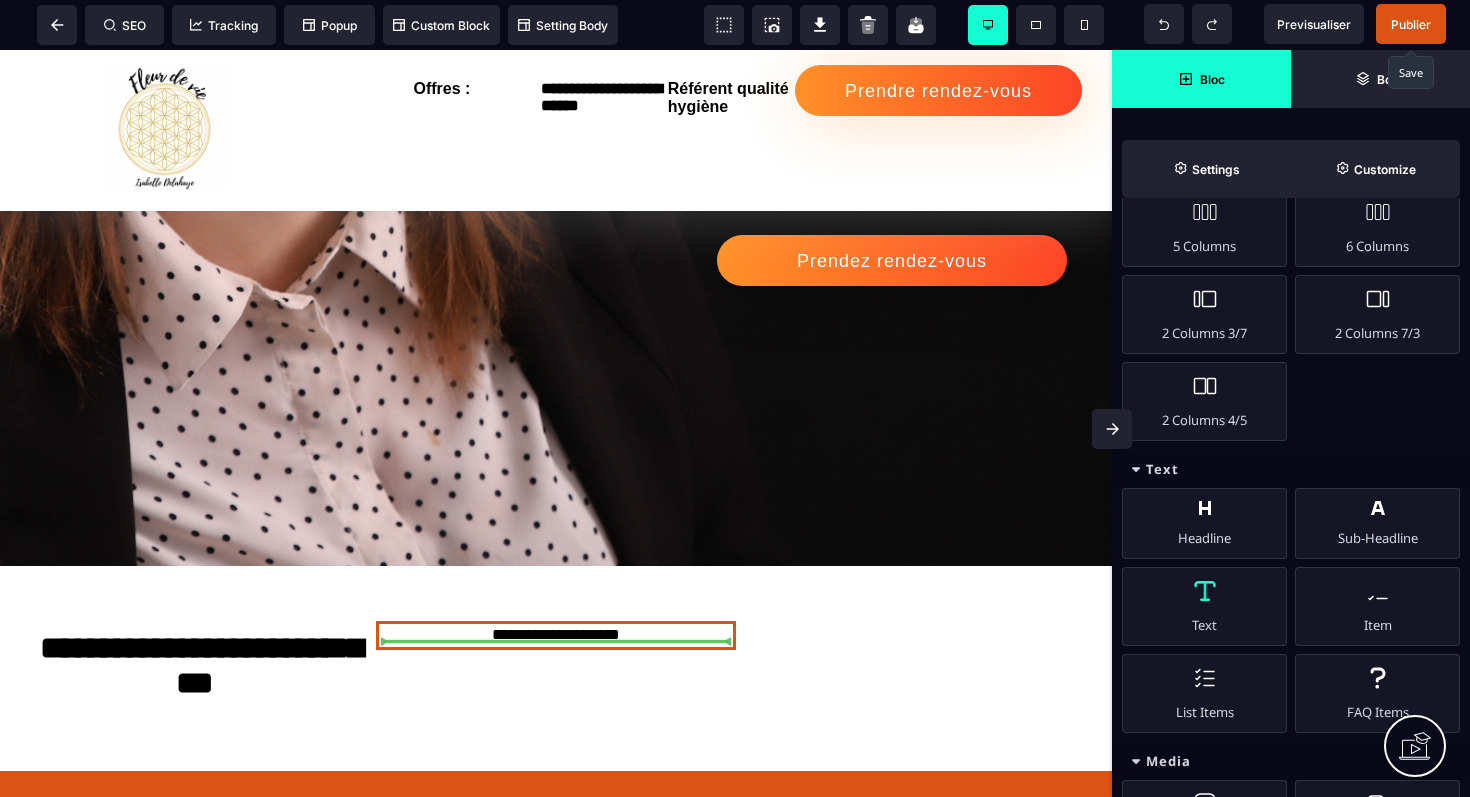 select on "***" 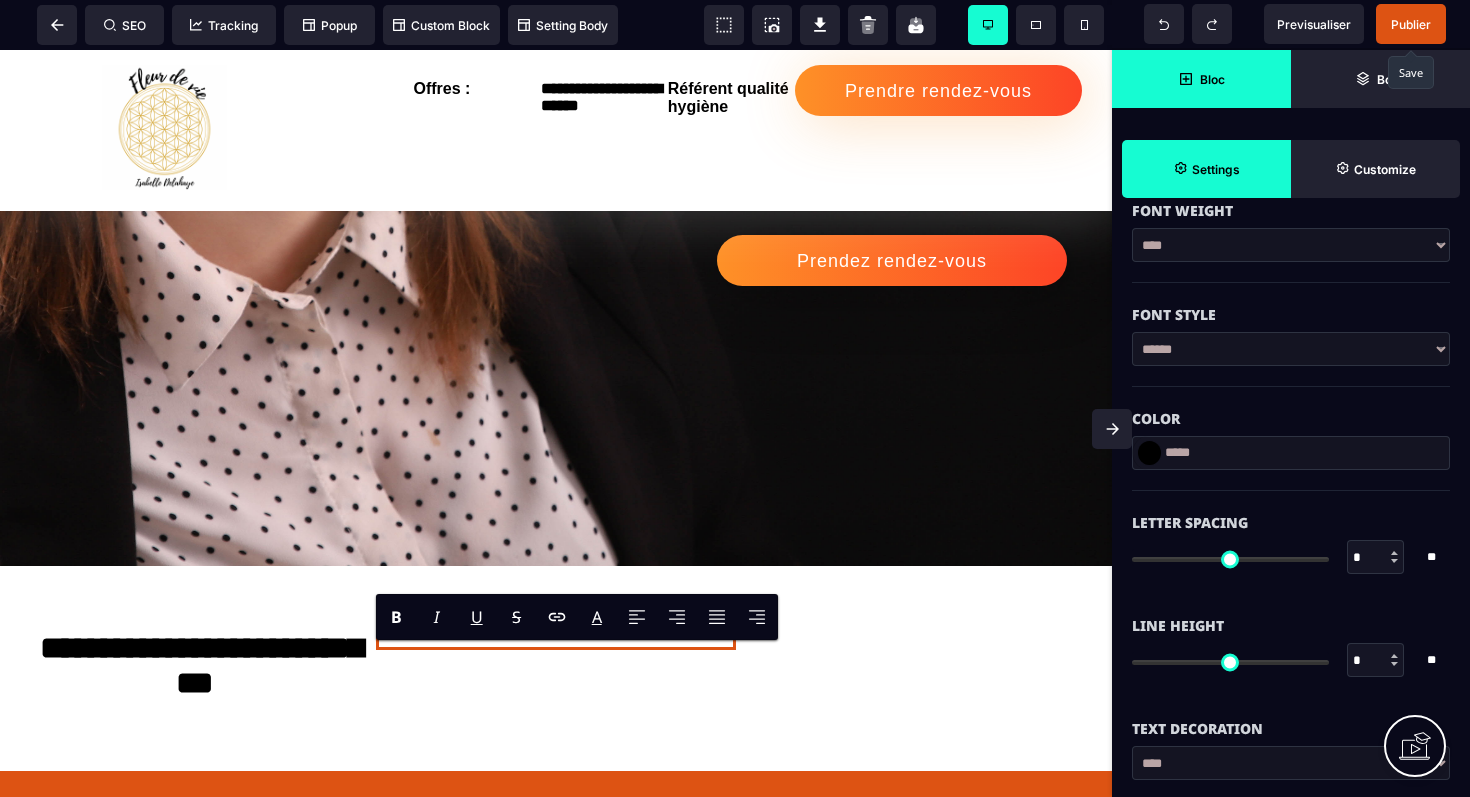 scroll, scrollTop: 0, scrollLeft: 0, axis: both 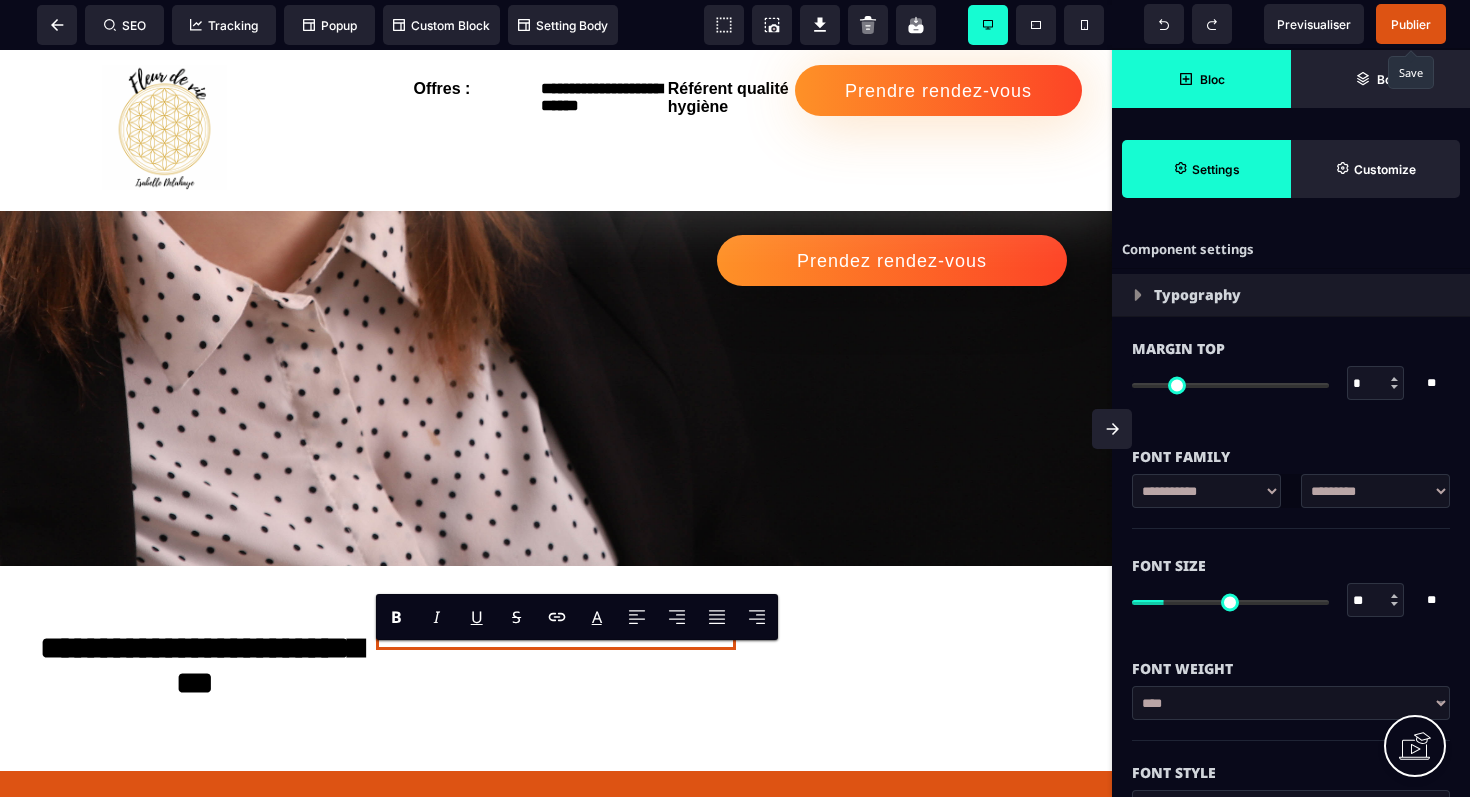 type on "*" 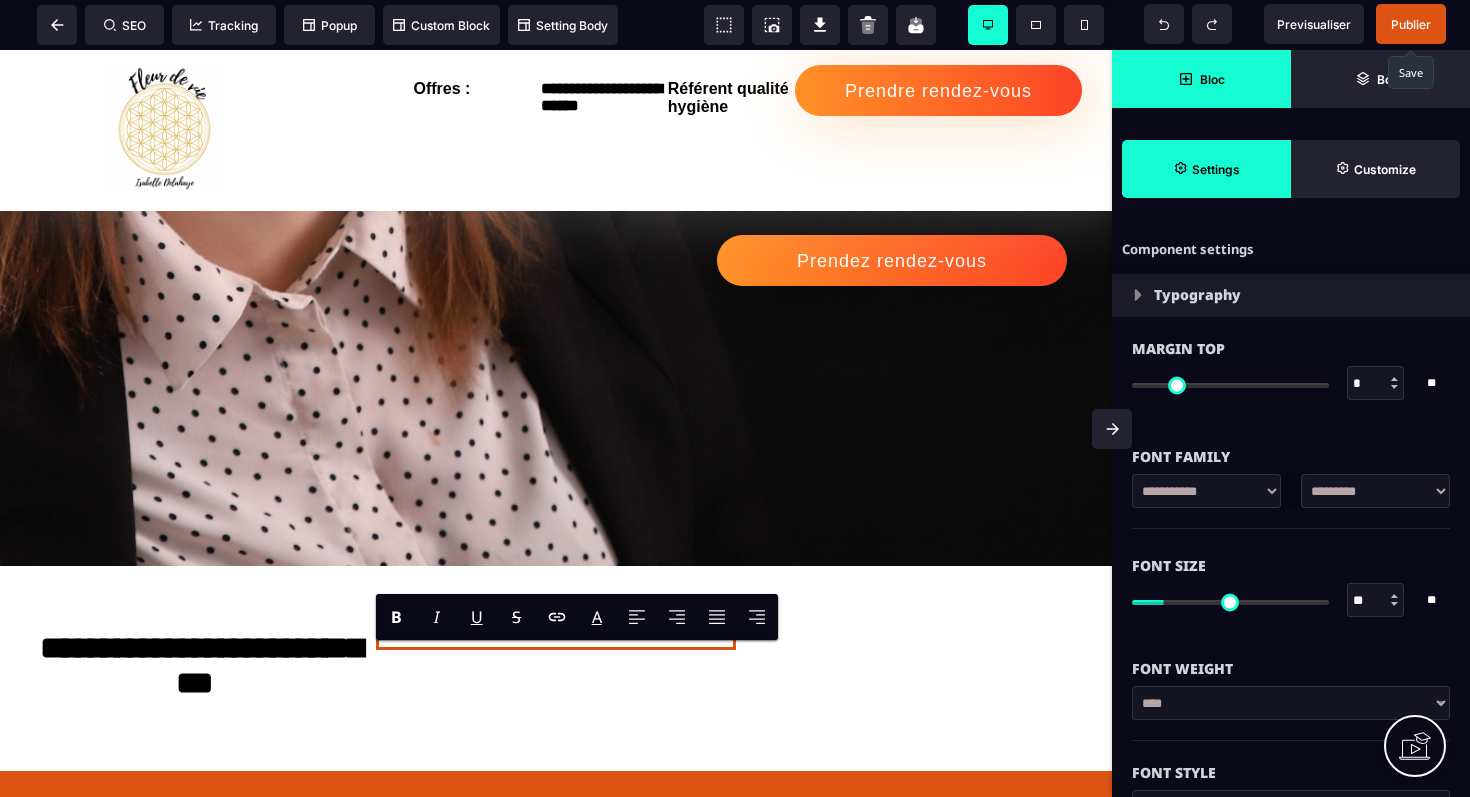 click 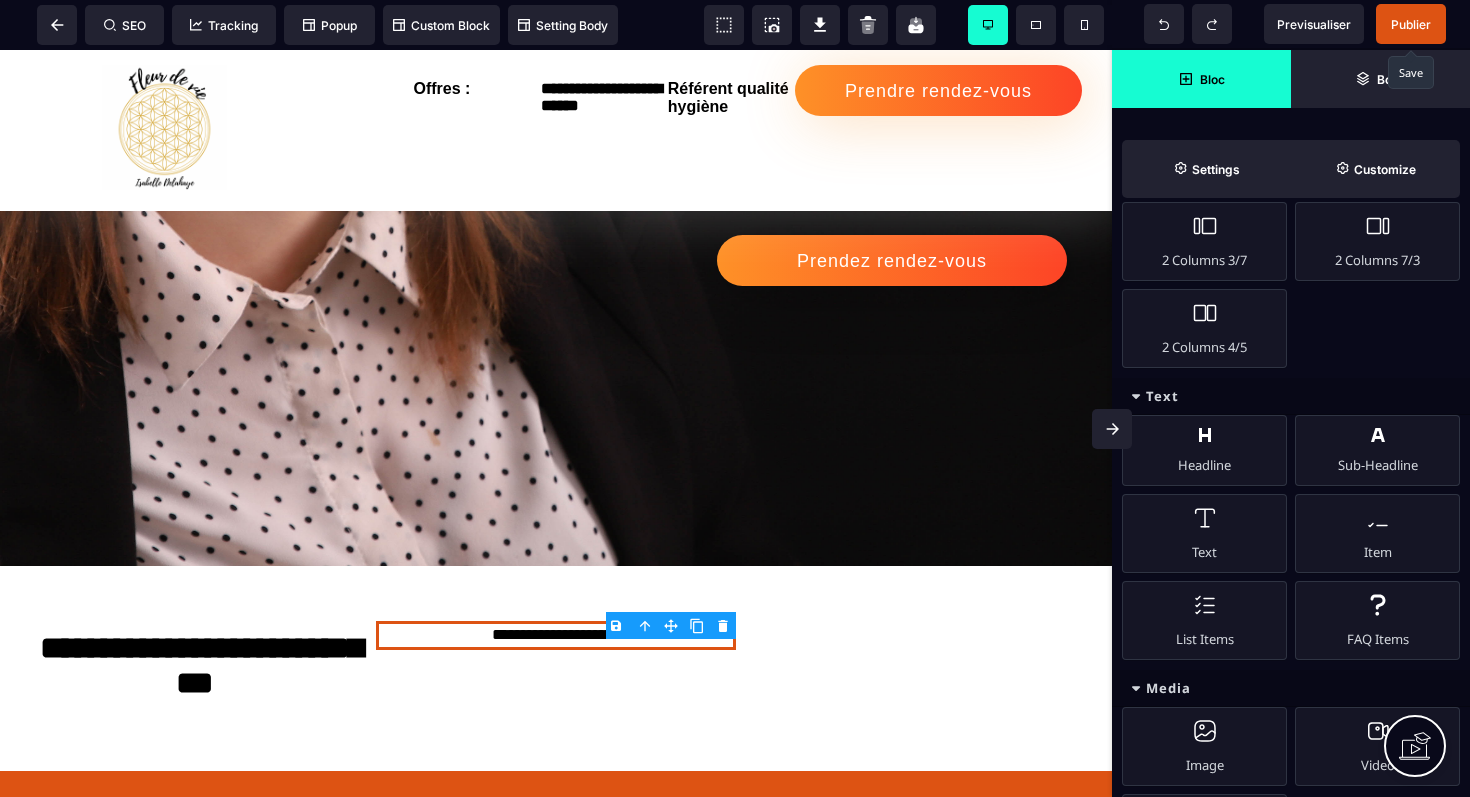 scroll, scrollTop: 559, scrollLeft: 0, axis: vertical 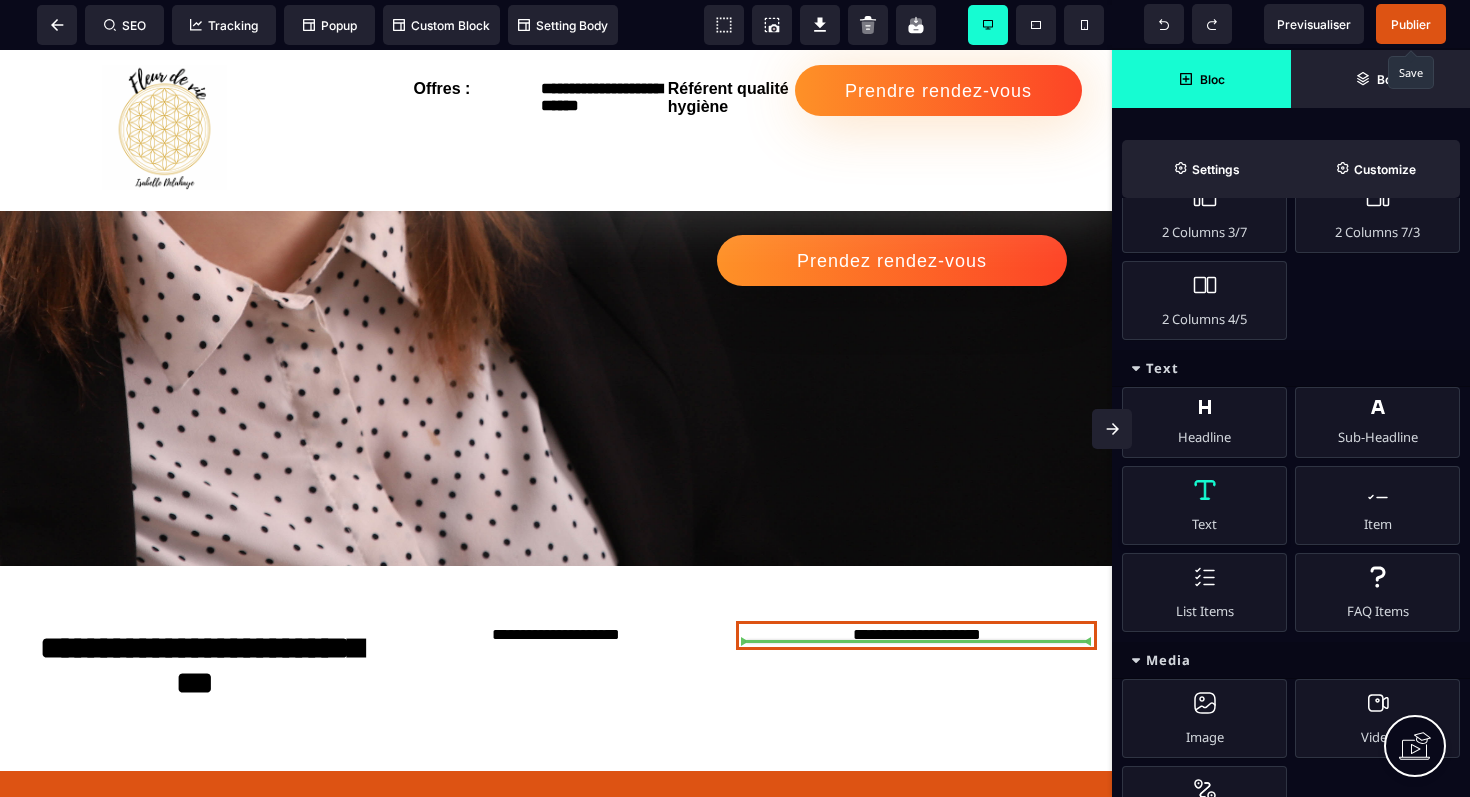 select on "***" 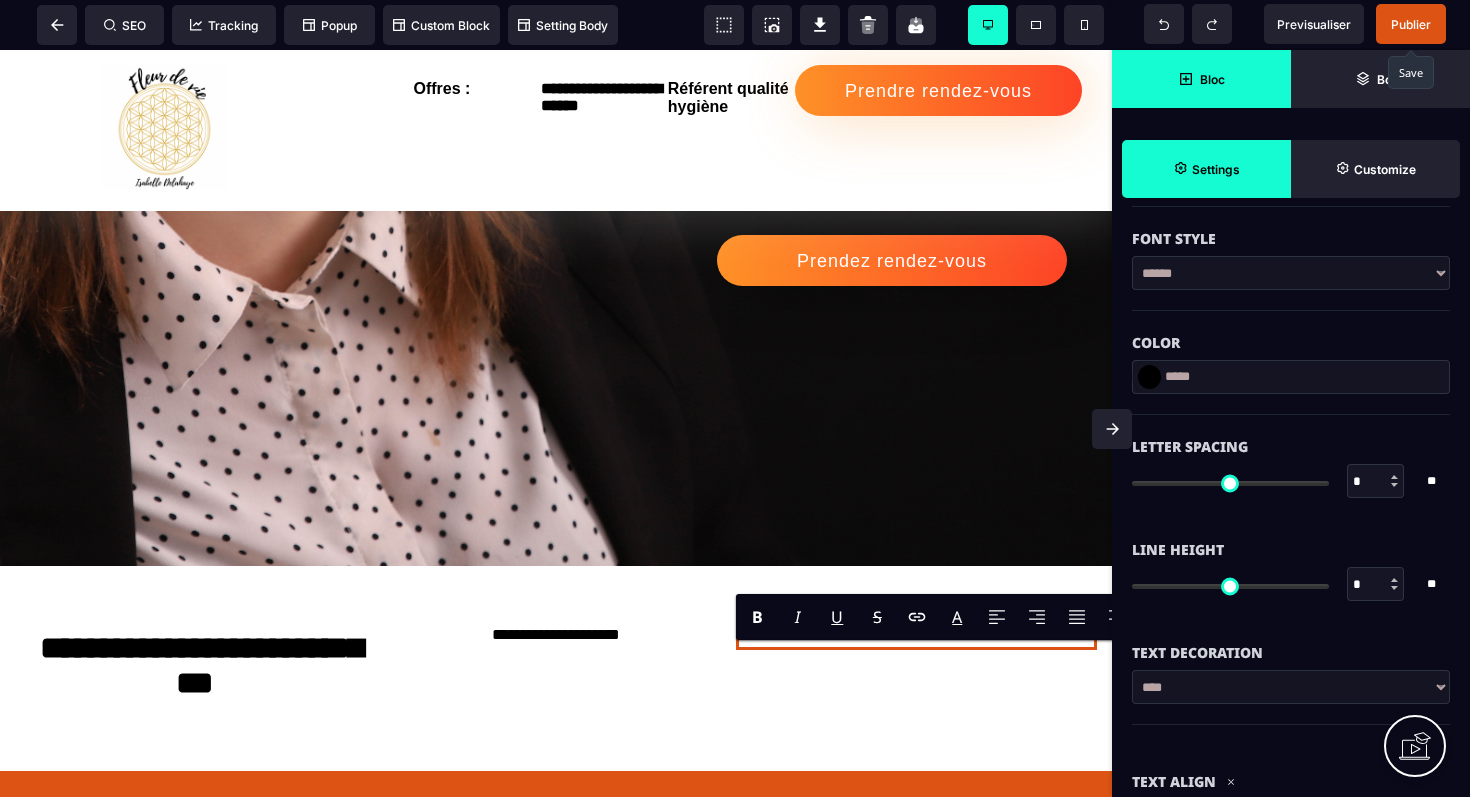 scroll, scrollTop: 0, scrollLeft: 0, axis: both 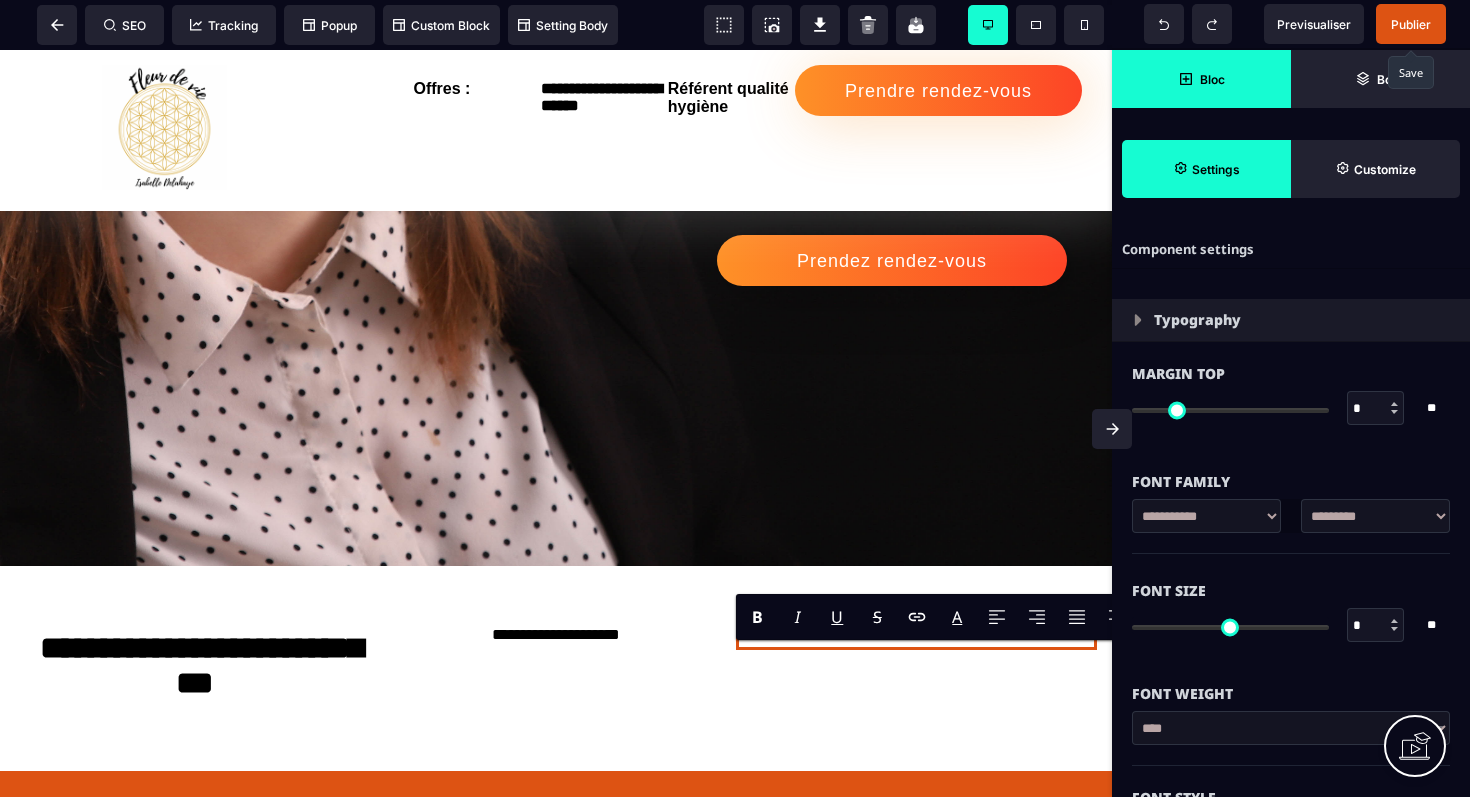 type on "*" 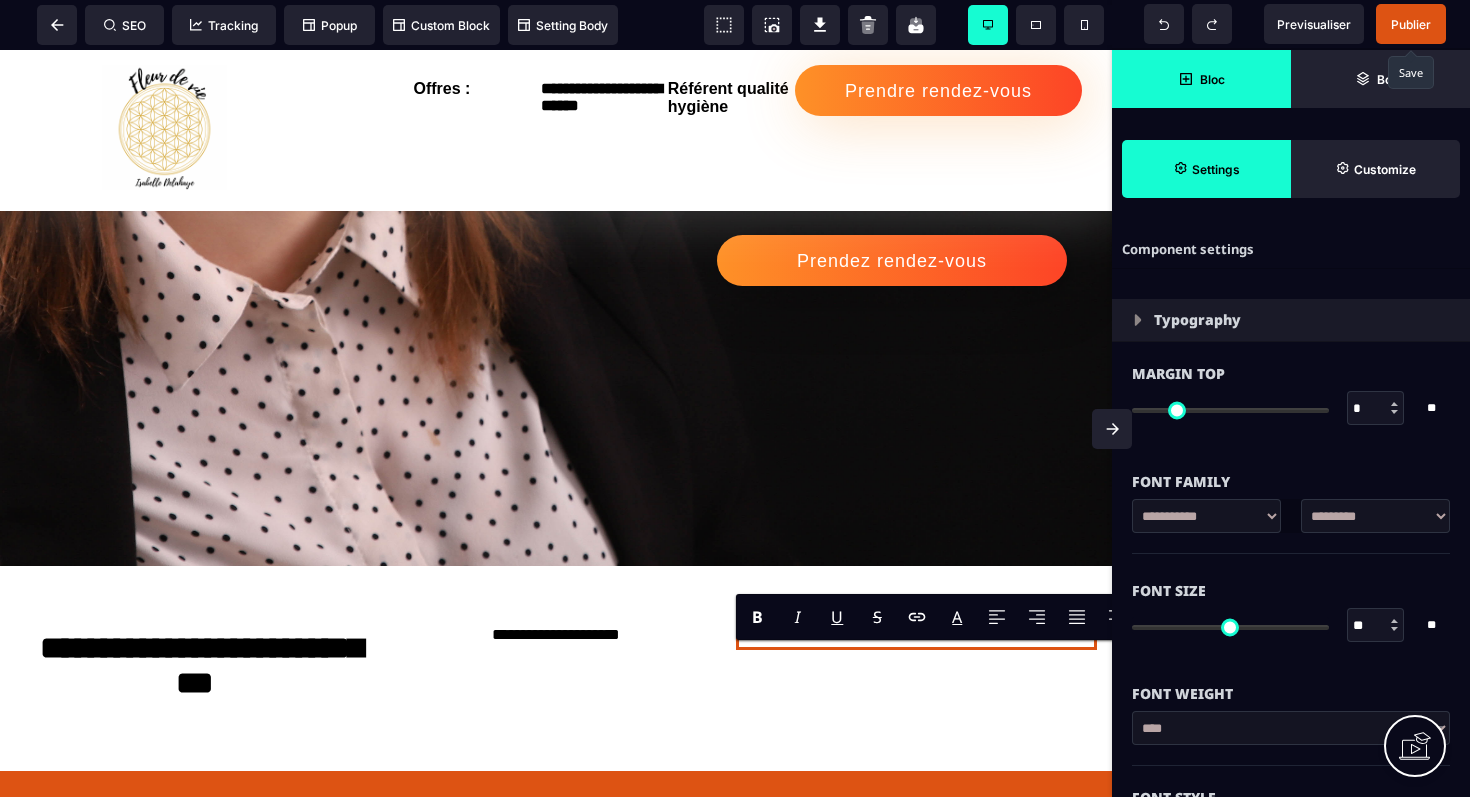 type on "***" 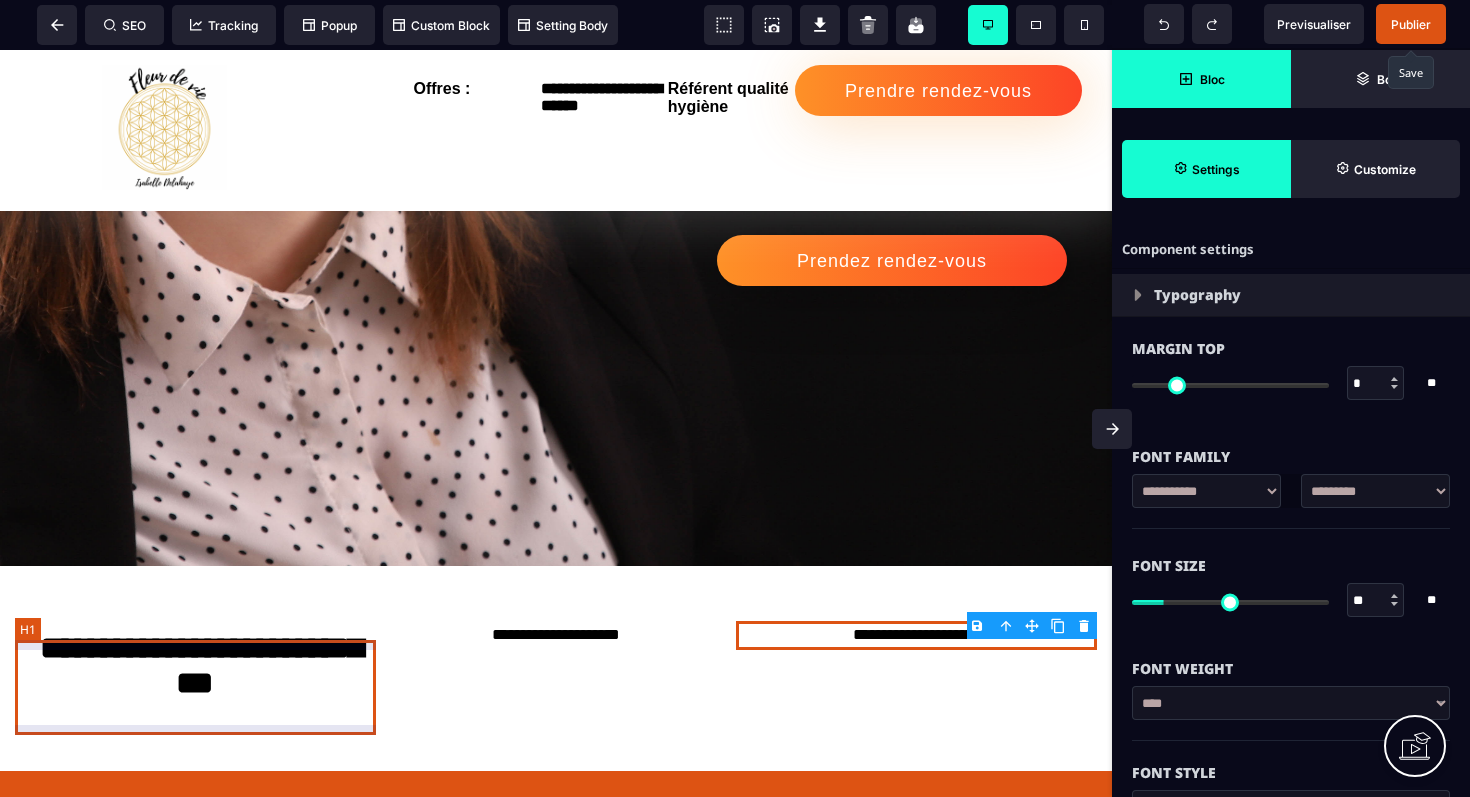 click on "**********" at bounding box center [195, 668] 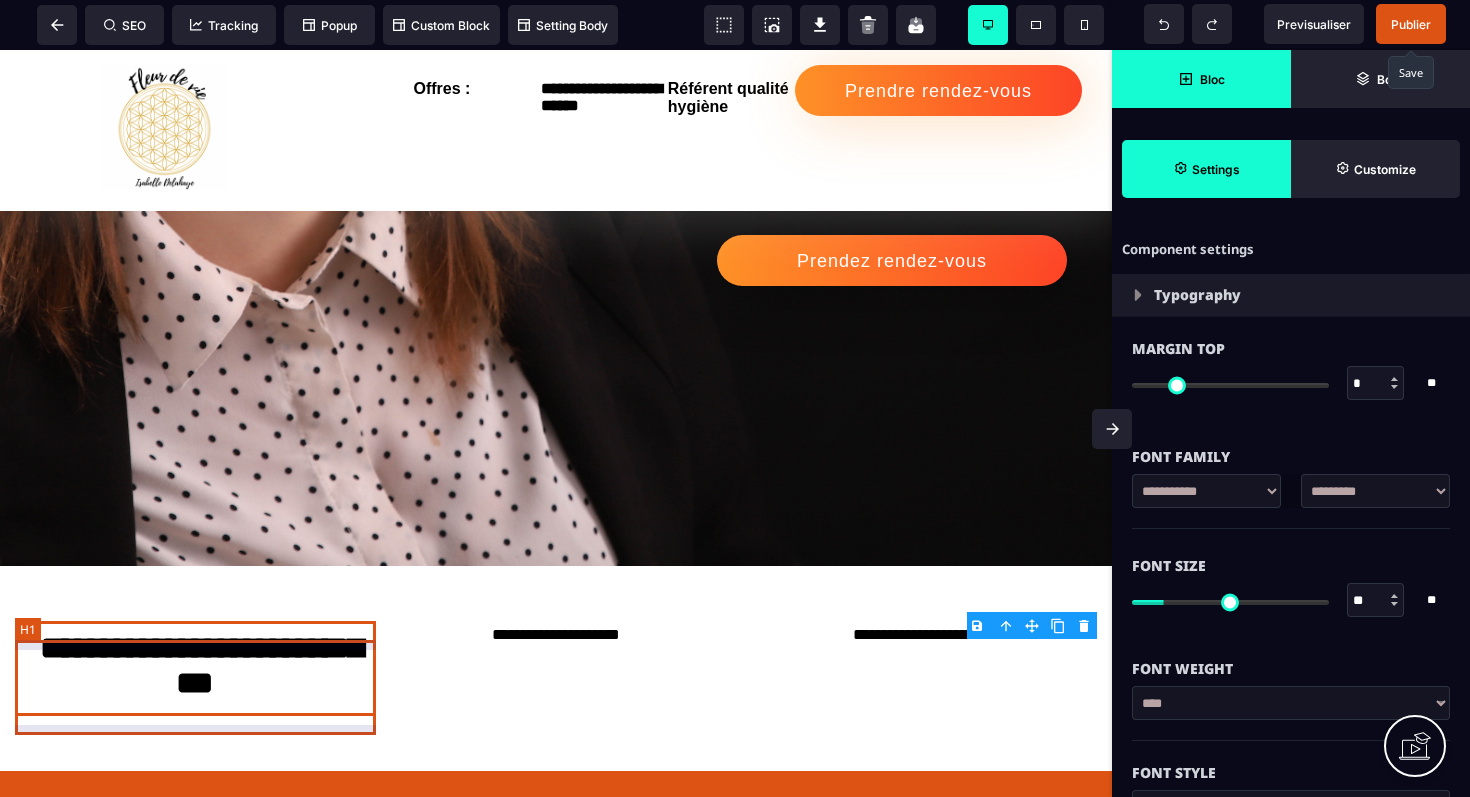 select on "***" 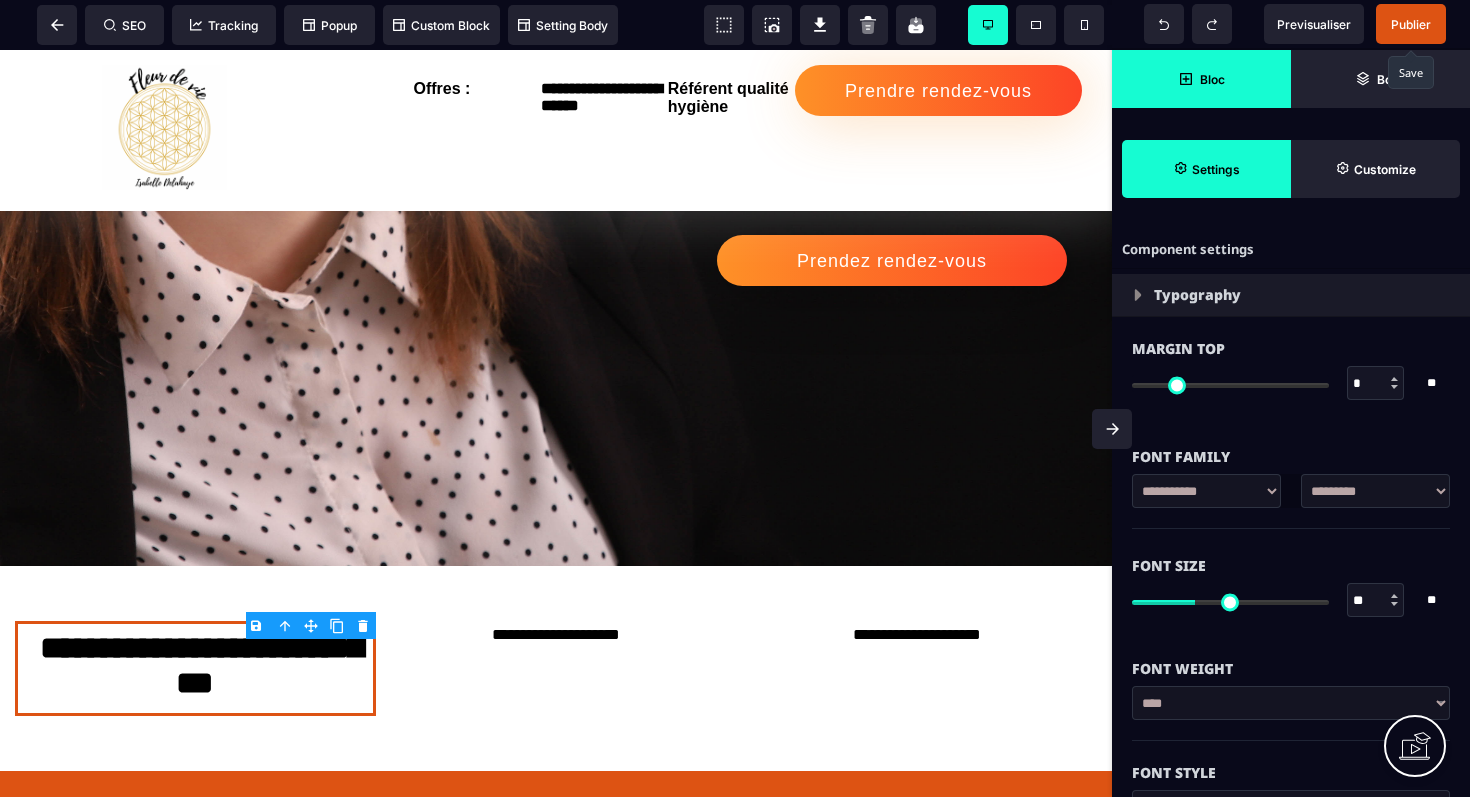 click on "B I U S
A *******
H1
SEO
Tracking
Popup" at bounding box center (735, 398) 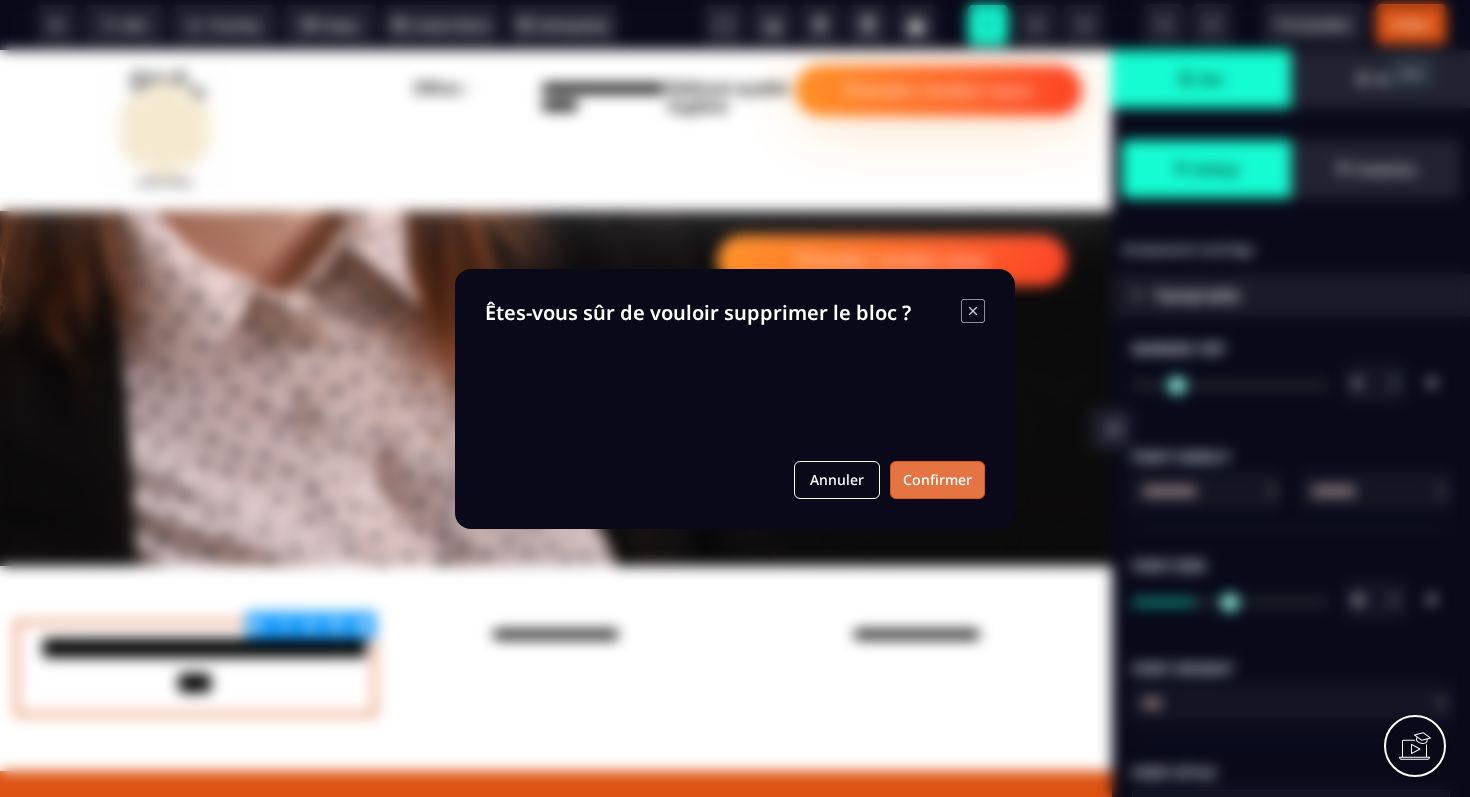 click on "Confirmer" at bounding box center (937, 480) 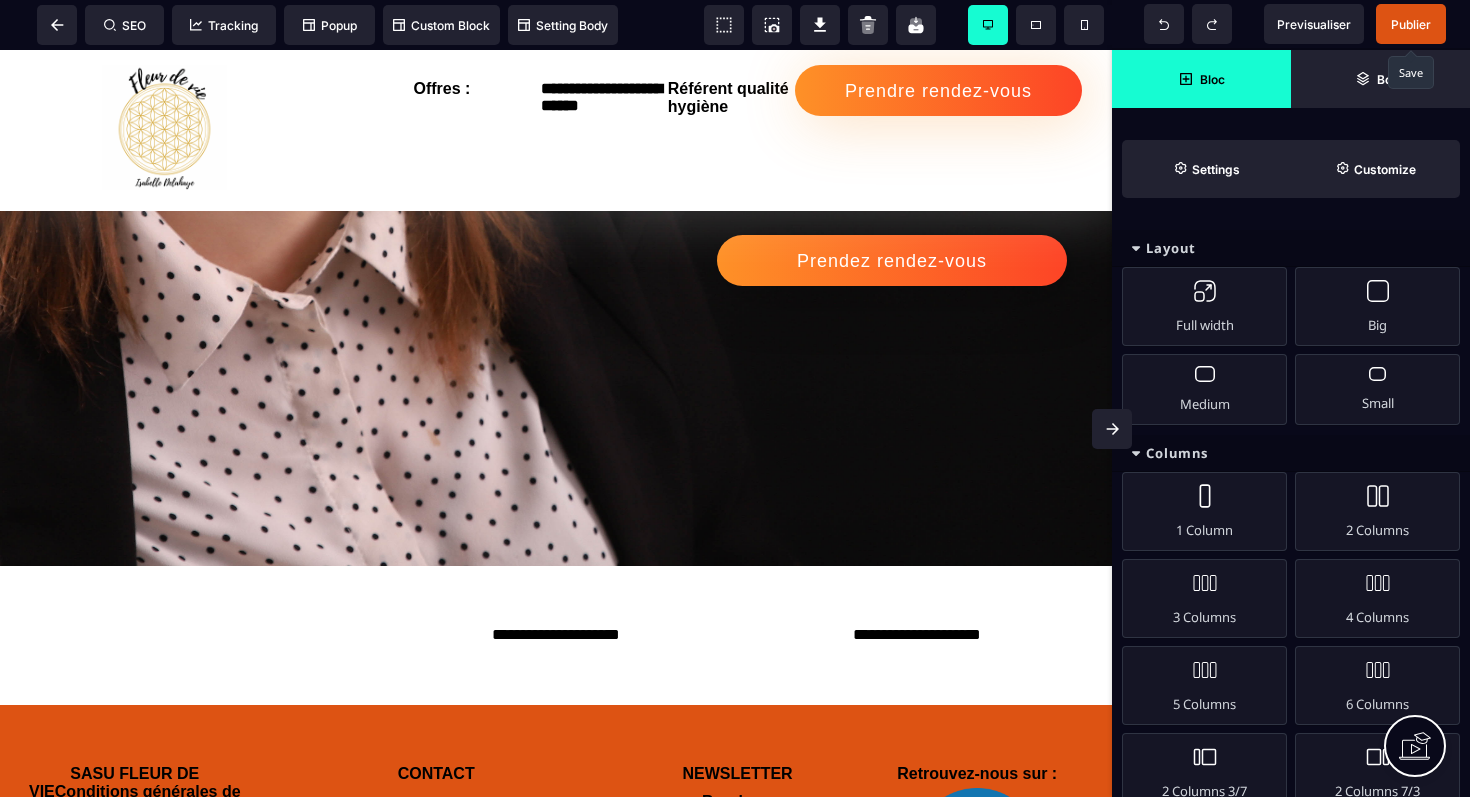 click 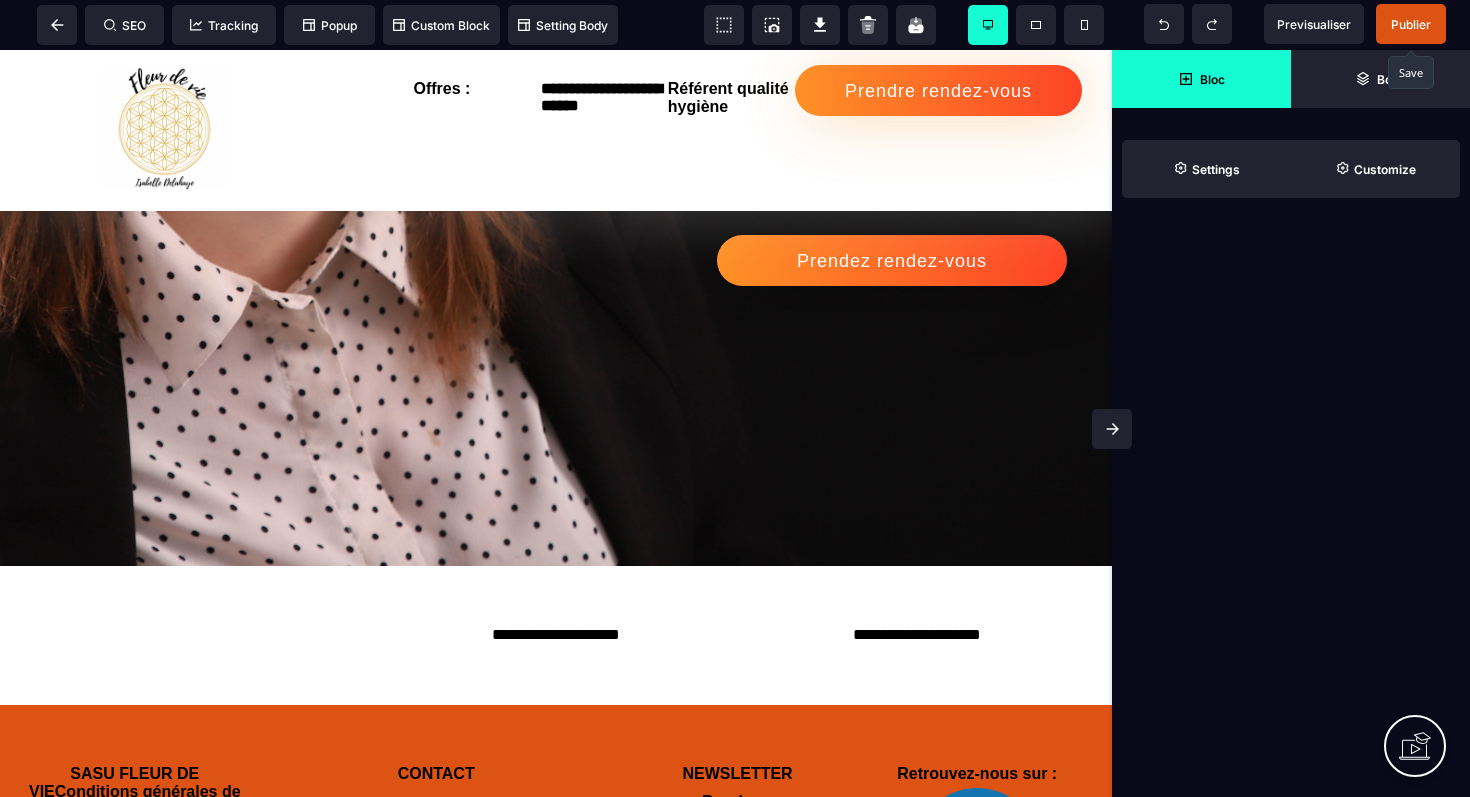 click on "Bloc" at bounding box center (1201, 79) 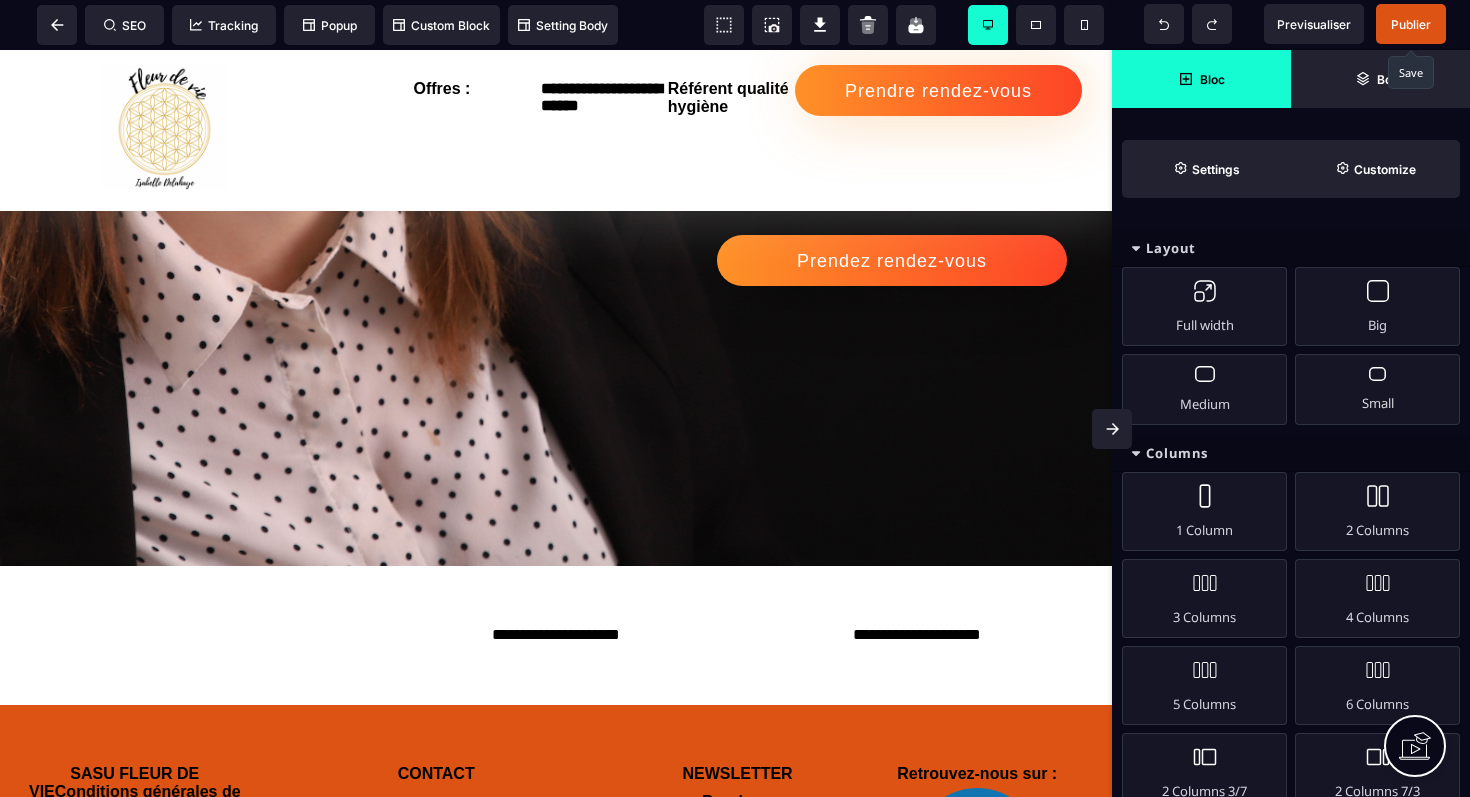 click 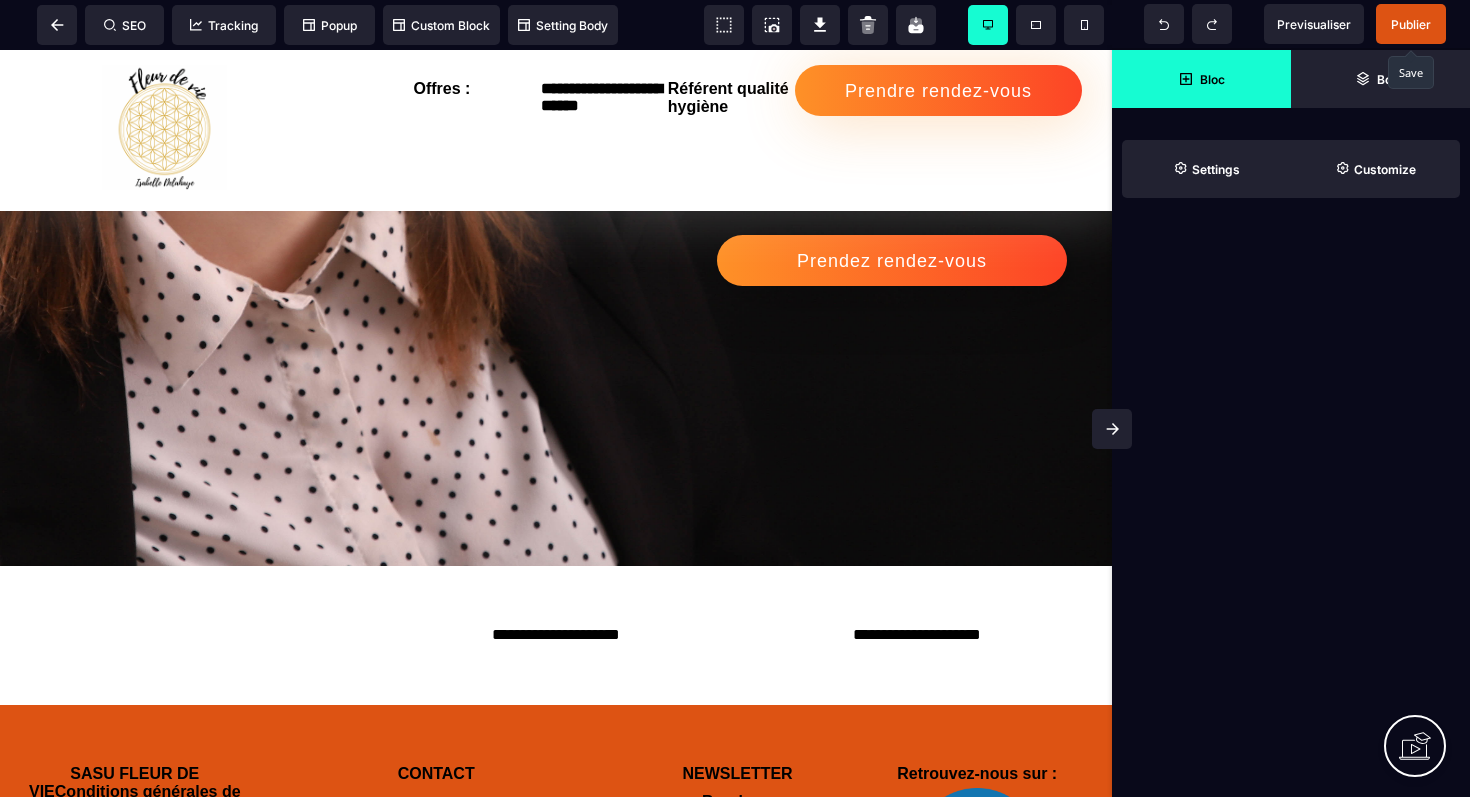 click 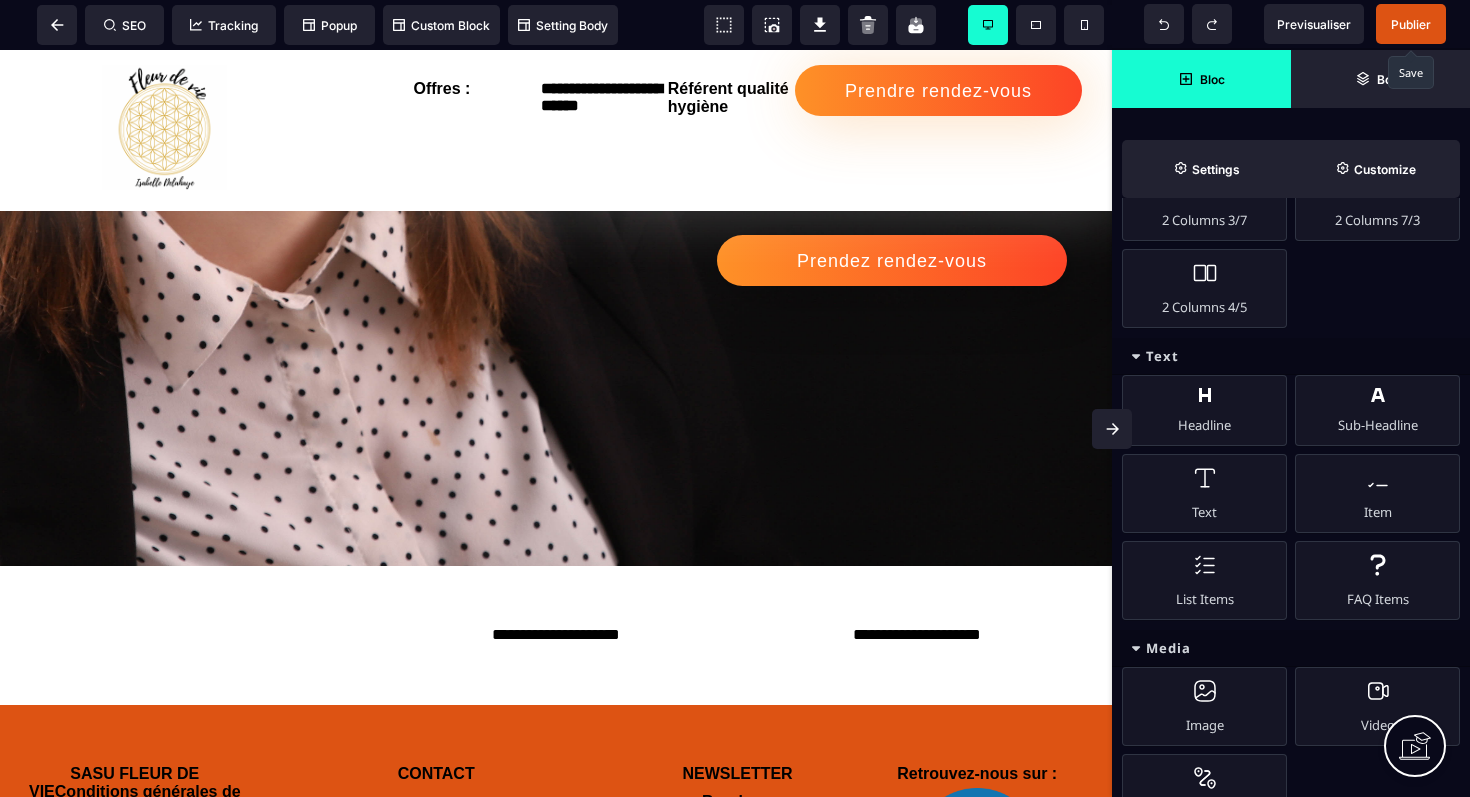 scroll, scrollTop: 597, scrollLeft: 0, axis: vertical 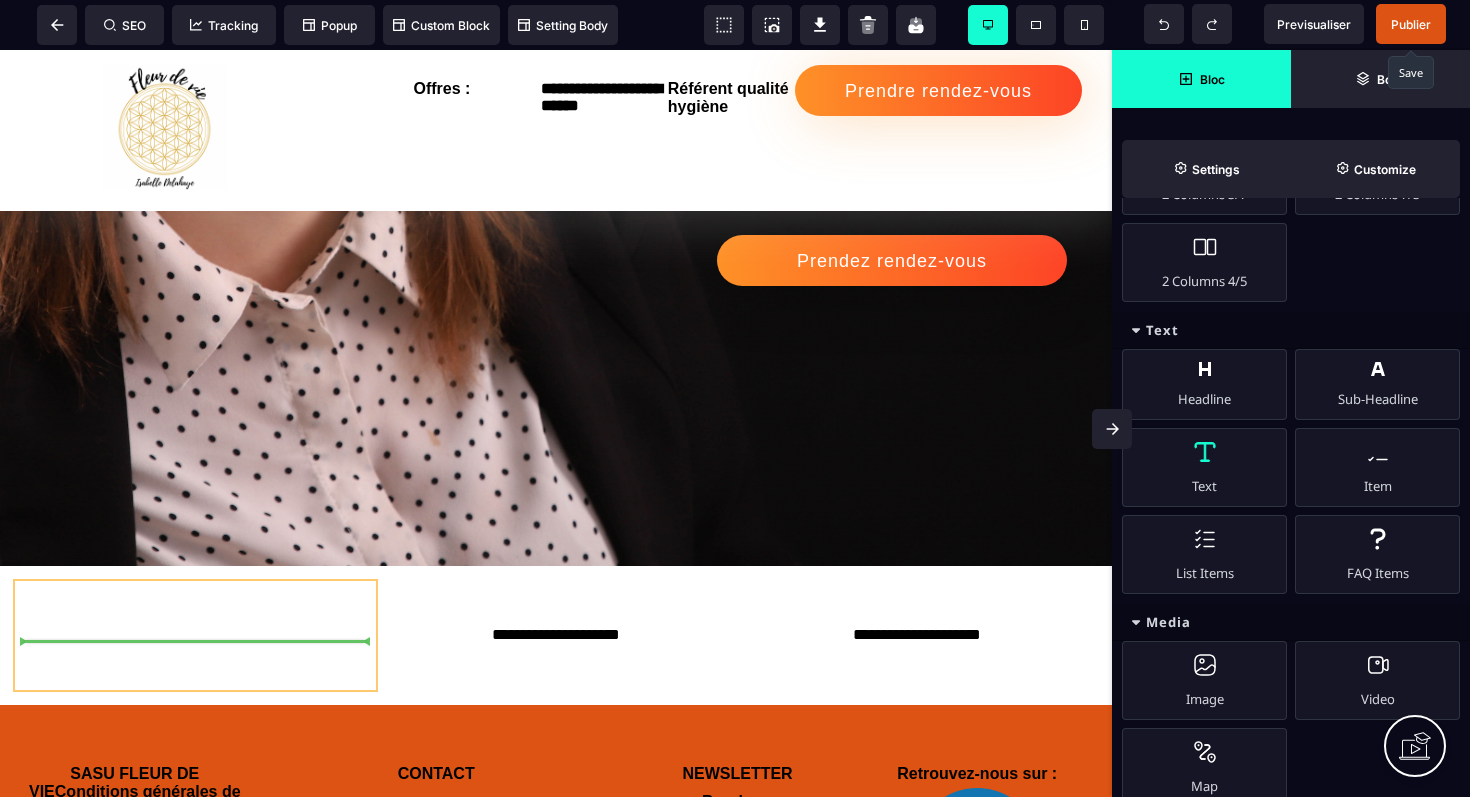 select on "***" 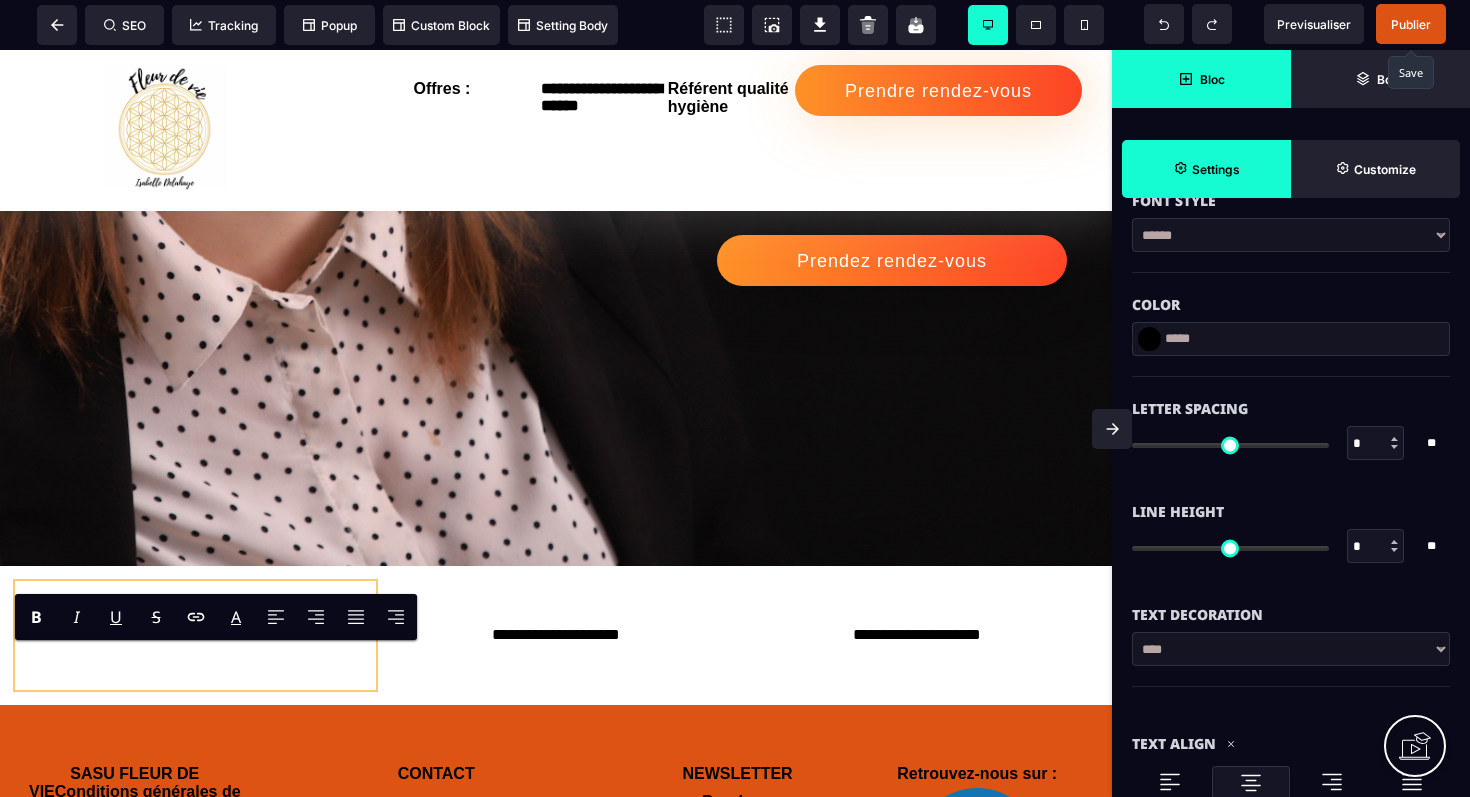 scroll, scrollTop: 0, scrollLeft: 0, axis: both 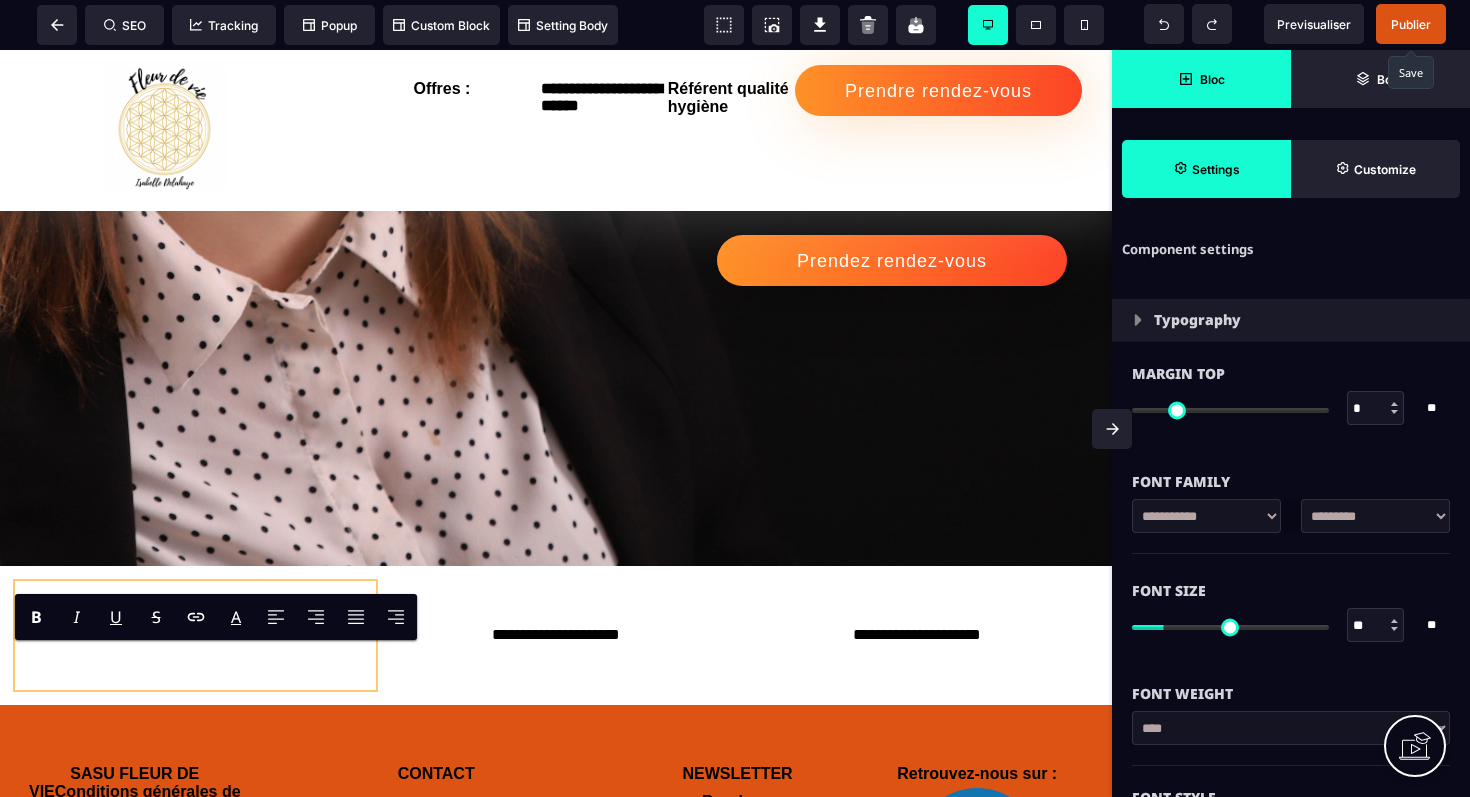 type on "*" 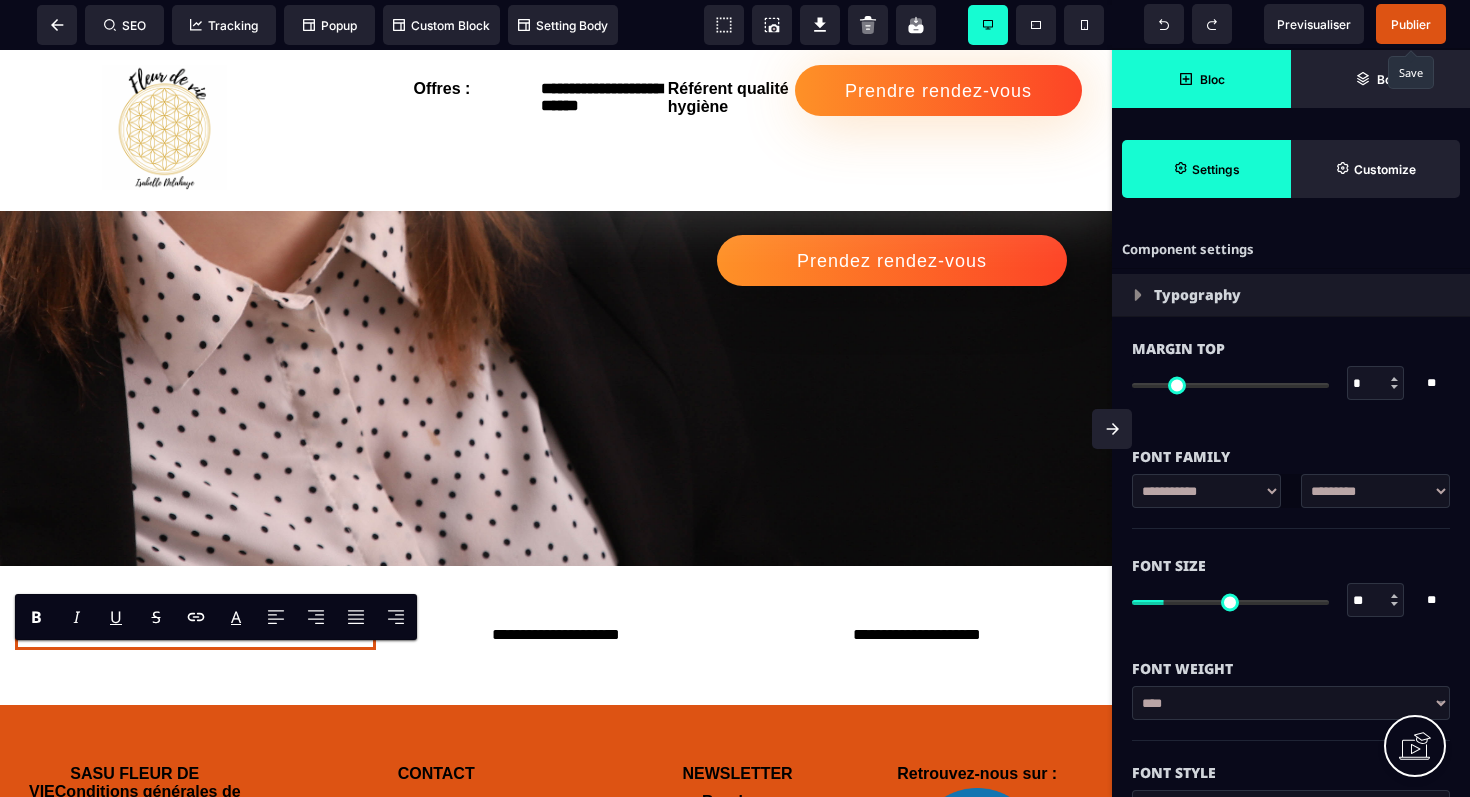 click 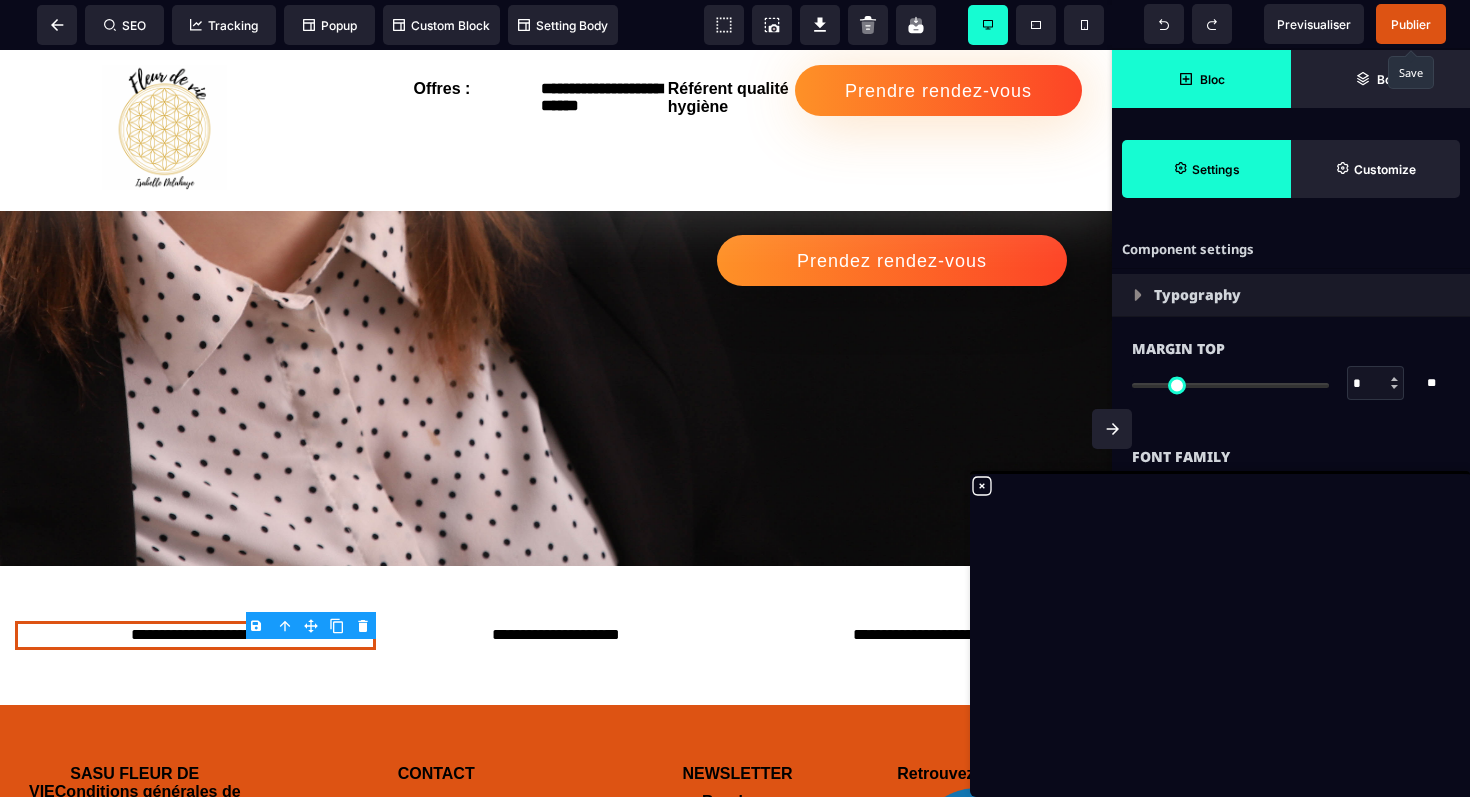 click 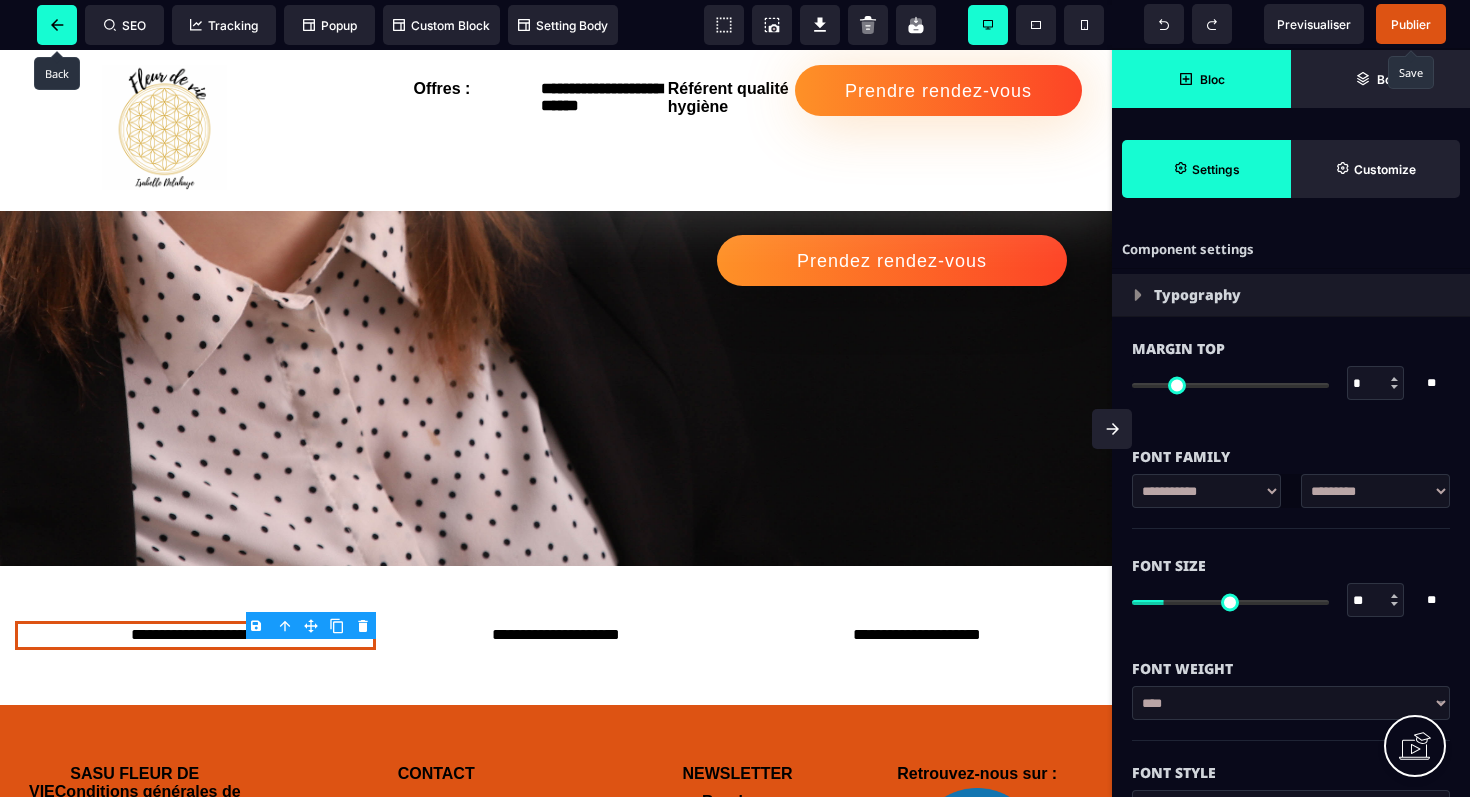 click 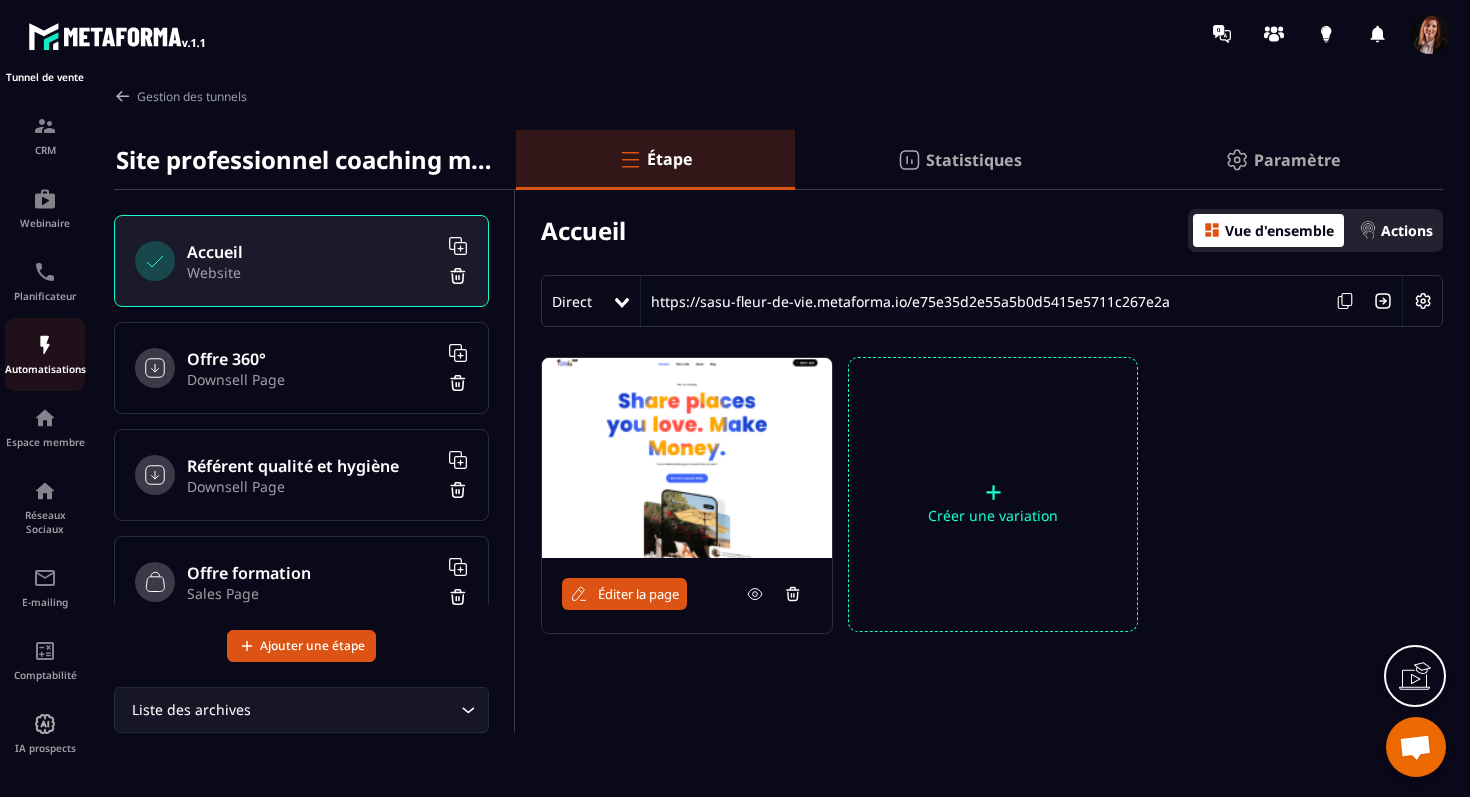 scroll, scrollTop: 0, scrollLeft: 0, axis: both 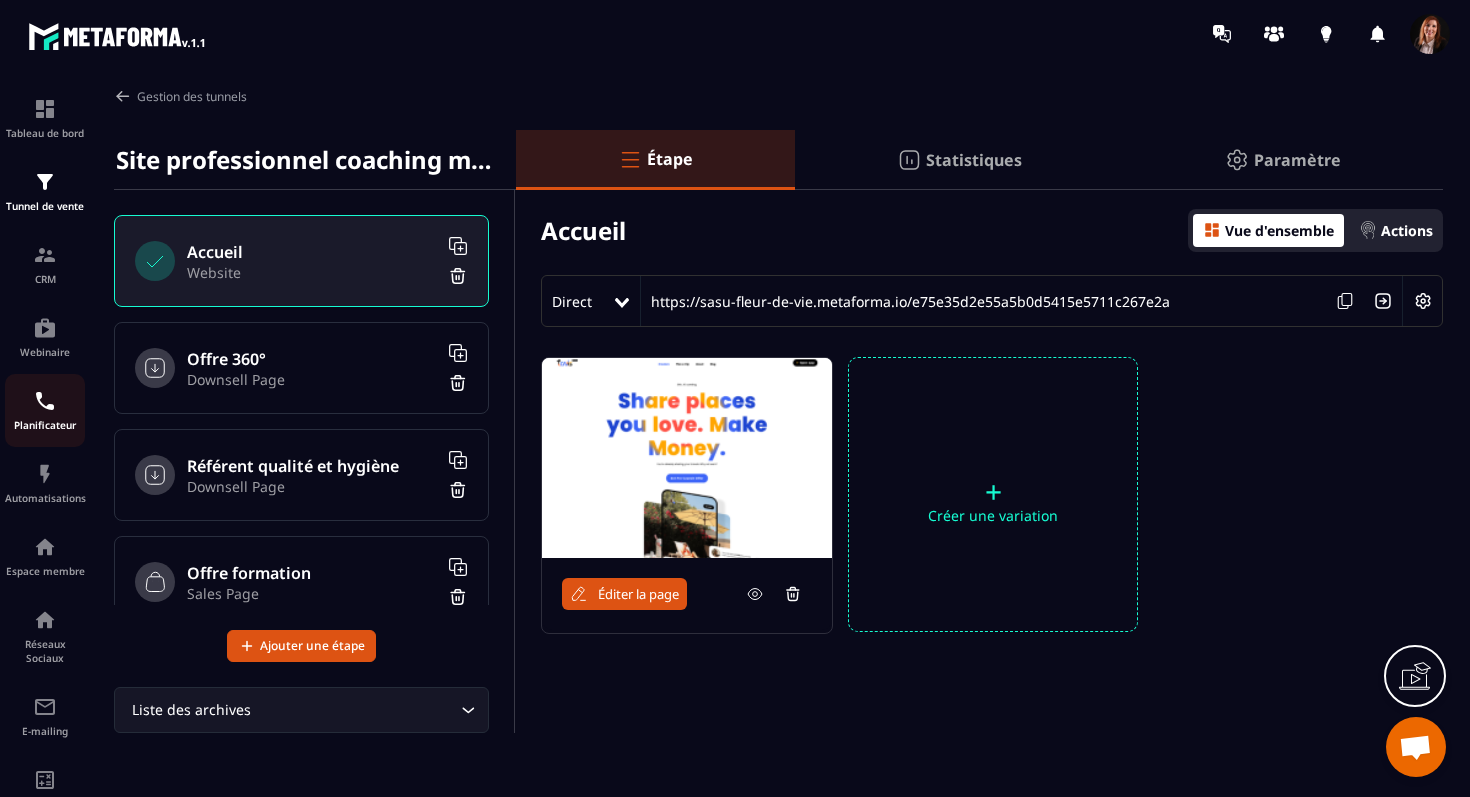 click on "Planificateur" at bounding box center [45, 425] 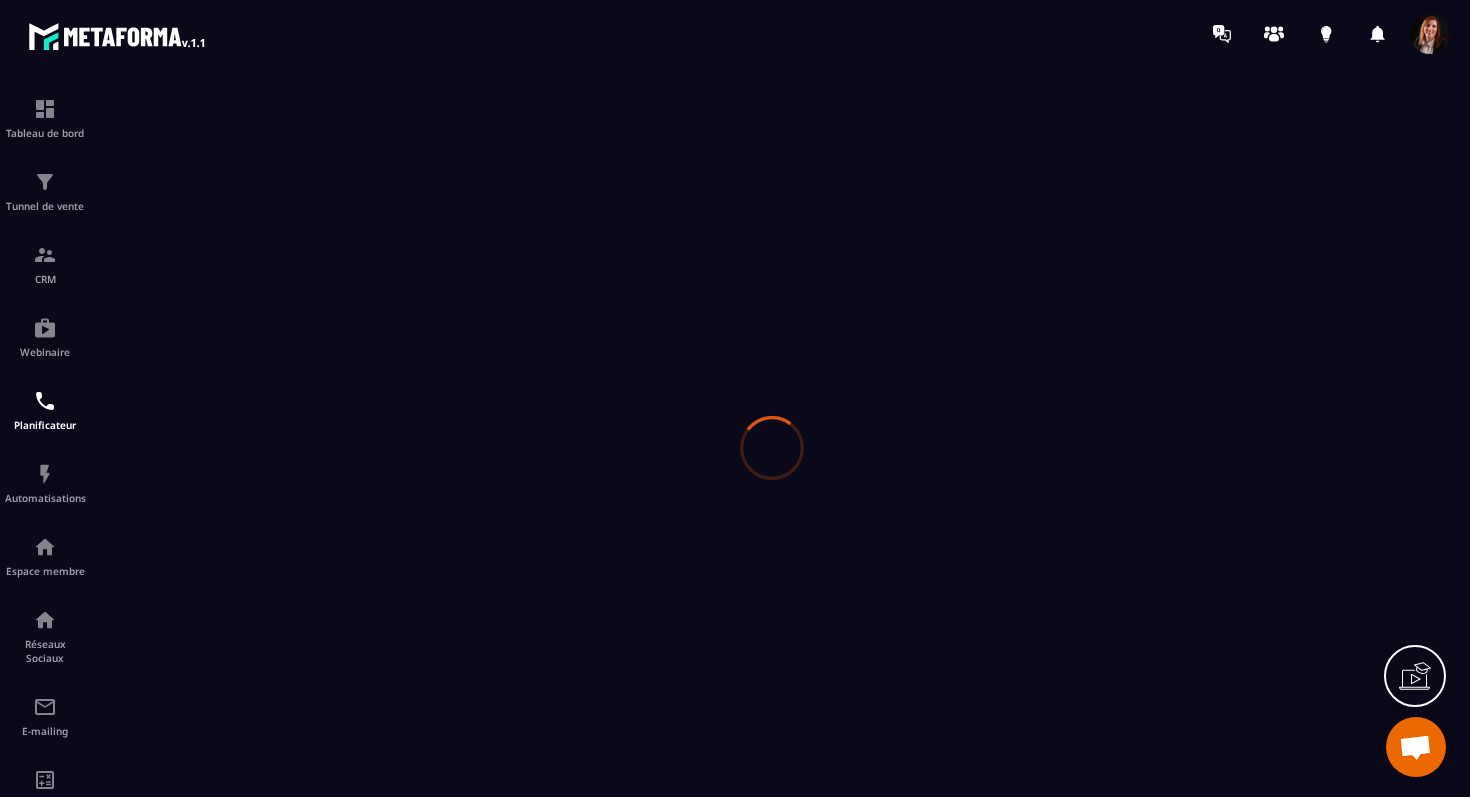 scroll, scrollTop: 0, scrollLeft: 0, axis: both 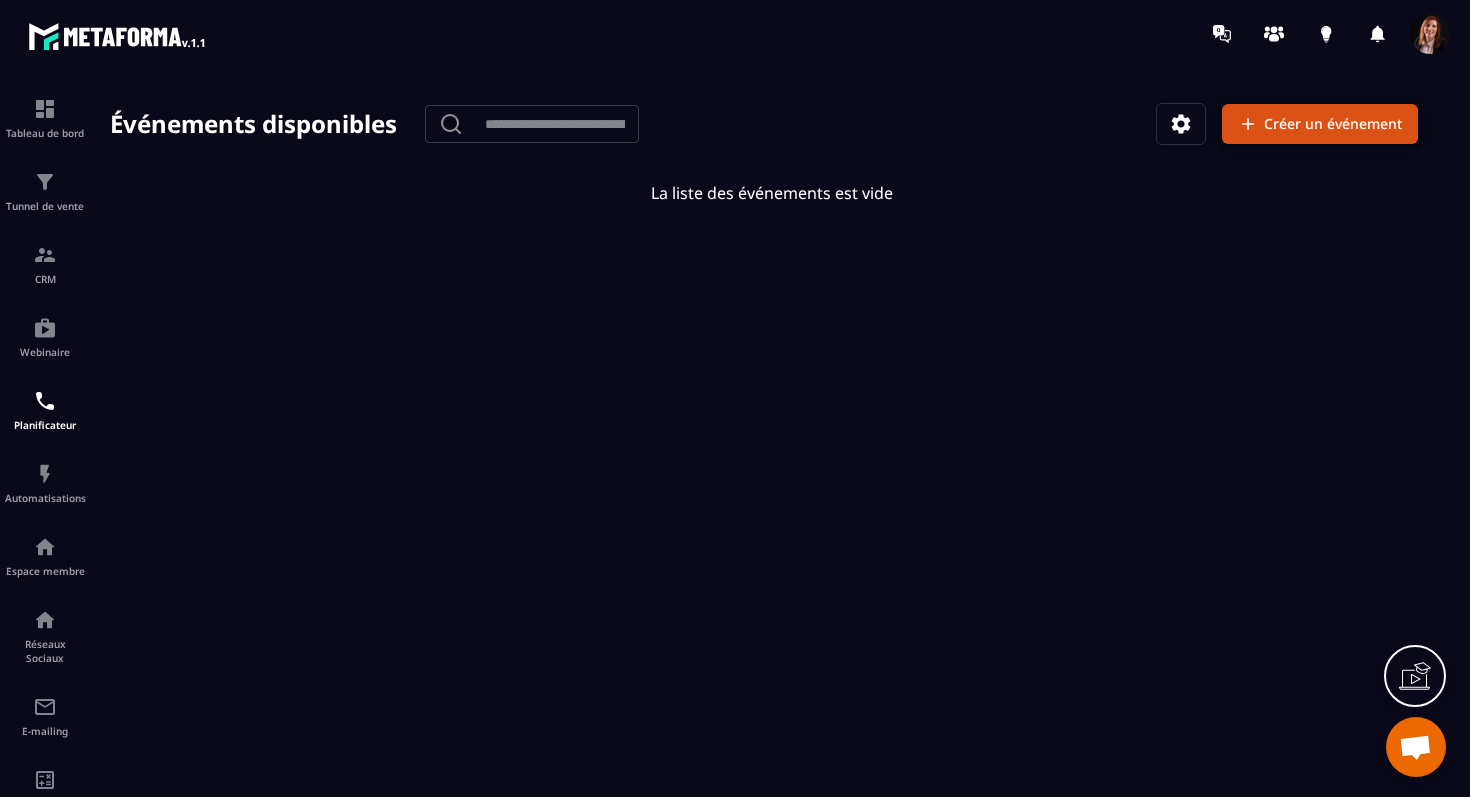 click on "Créer un événement" at bounding box center [1320, 124] 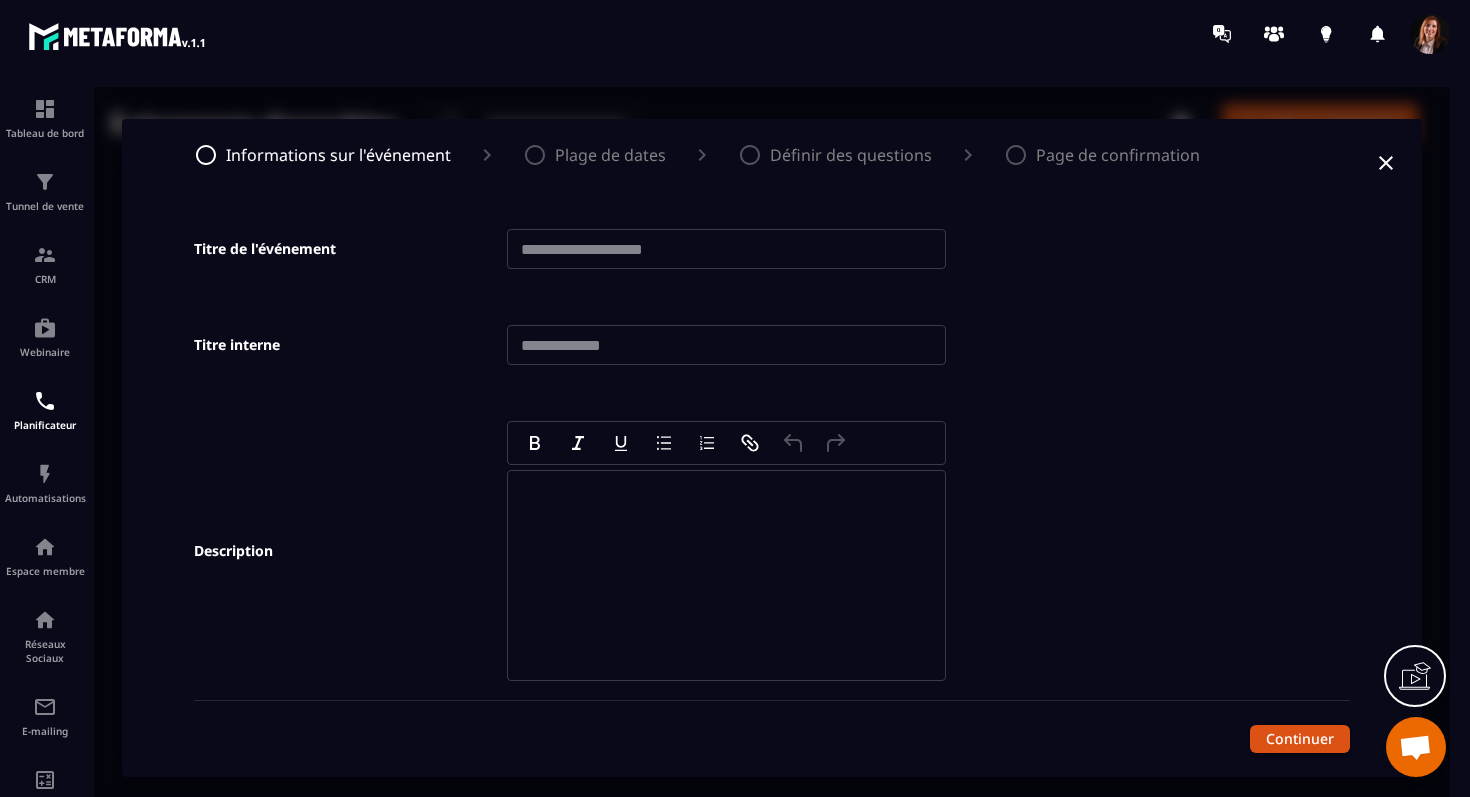 click at bounding box center [726, 249] 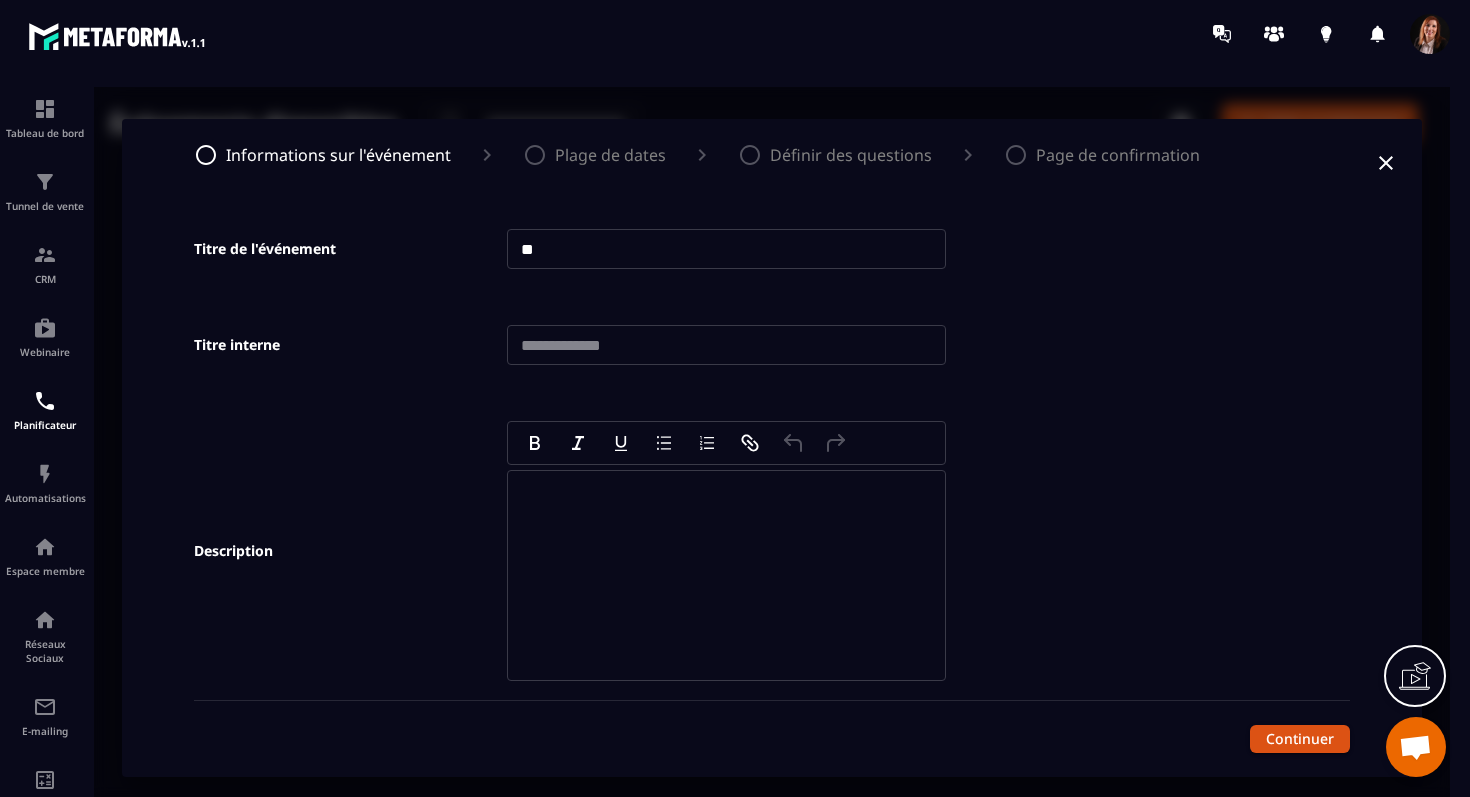 type on "*" 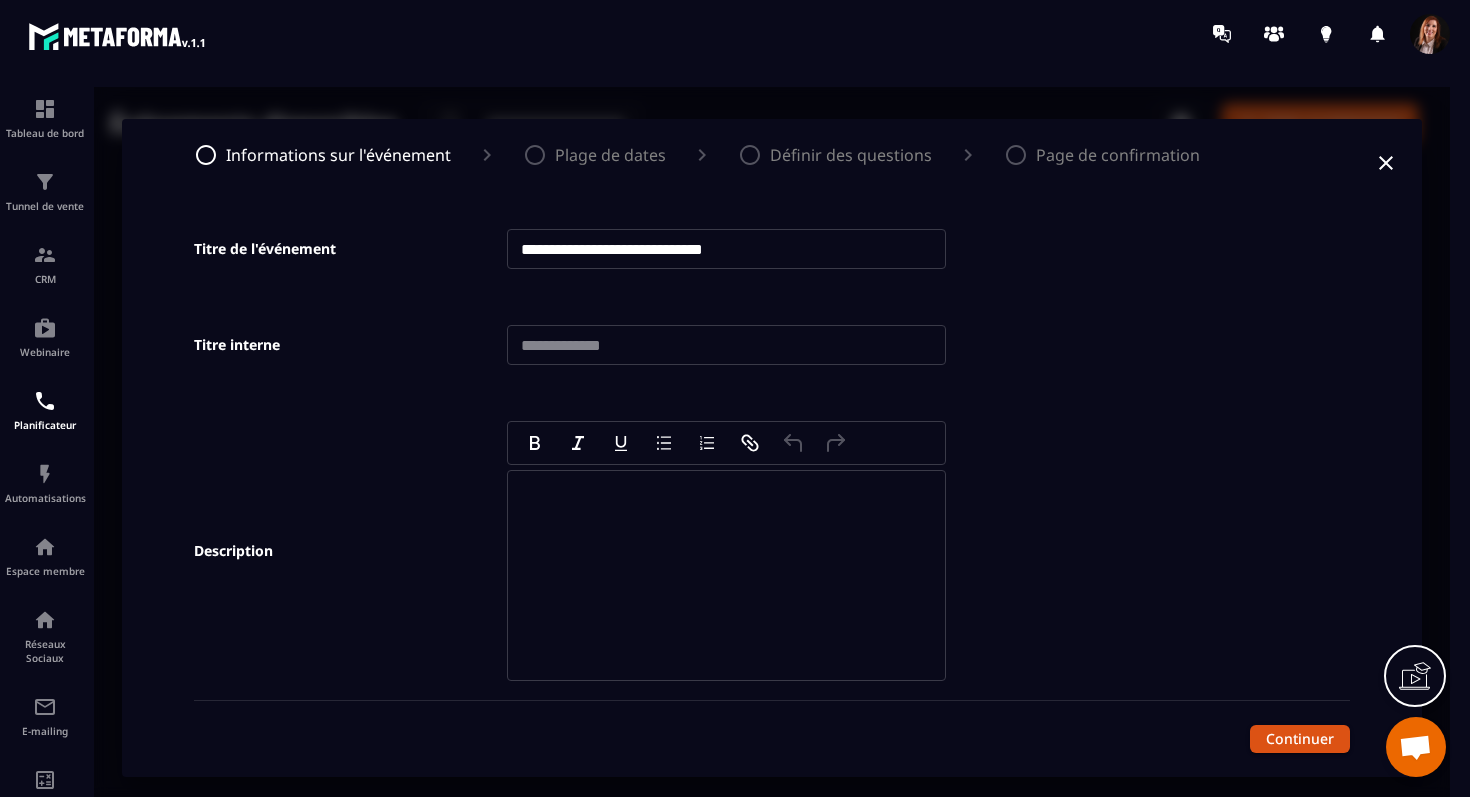 type on "**********" 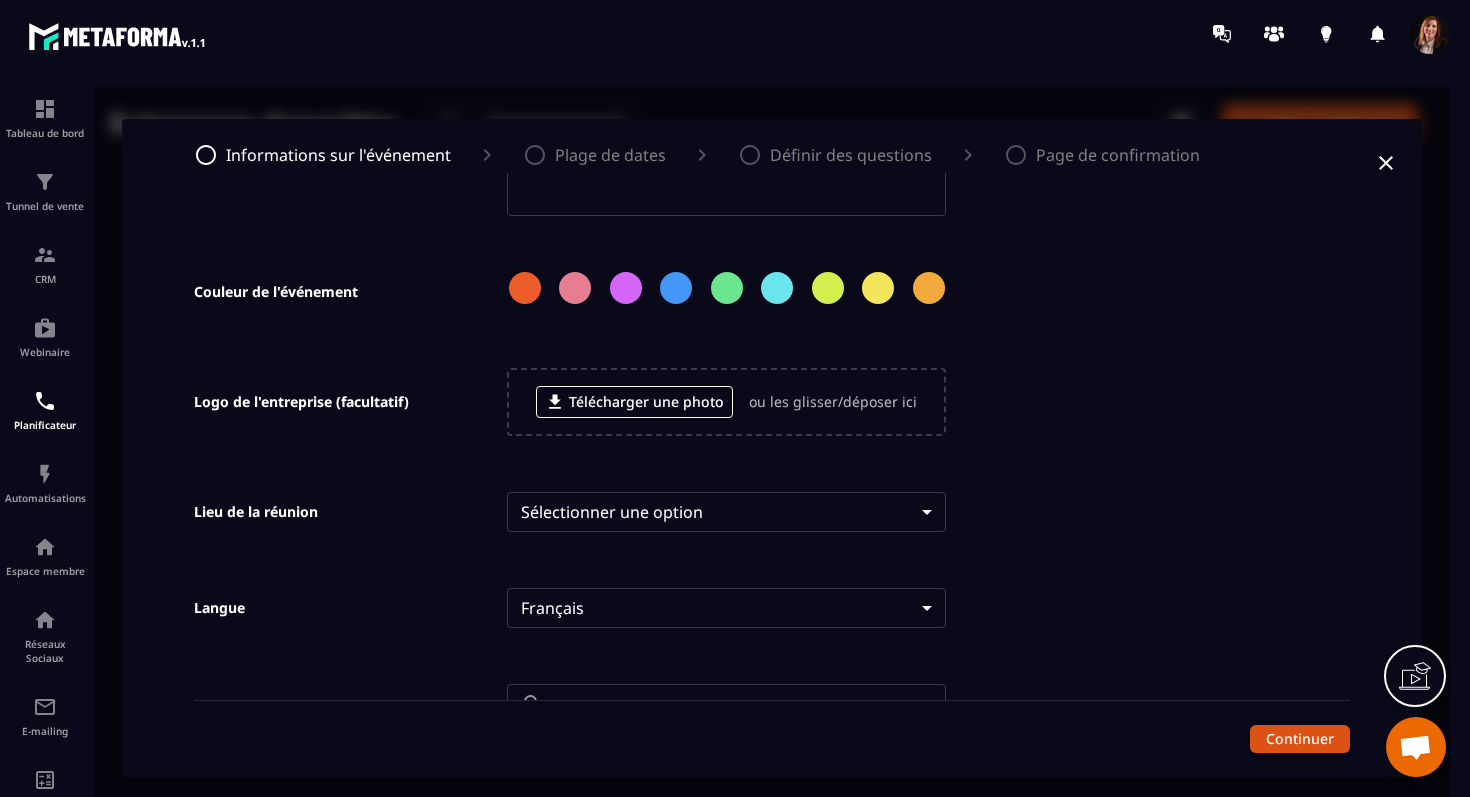 scroll, scrollTop: 483, scrollLeft: 0, axis: vertical 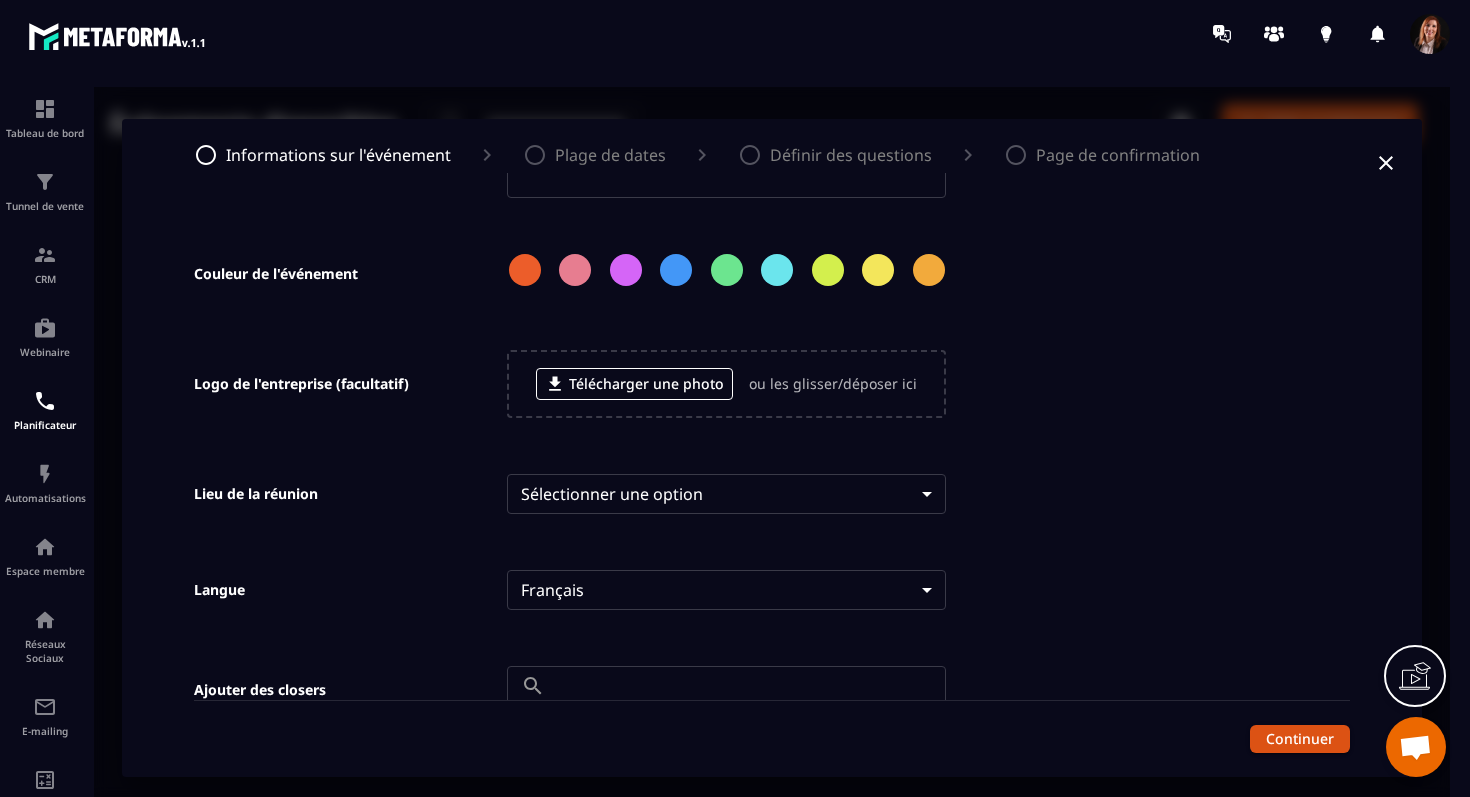 click at bounding box center (525, 270) 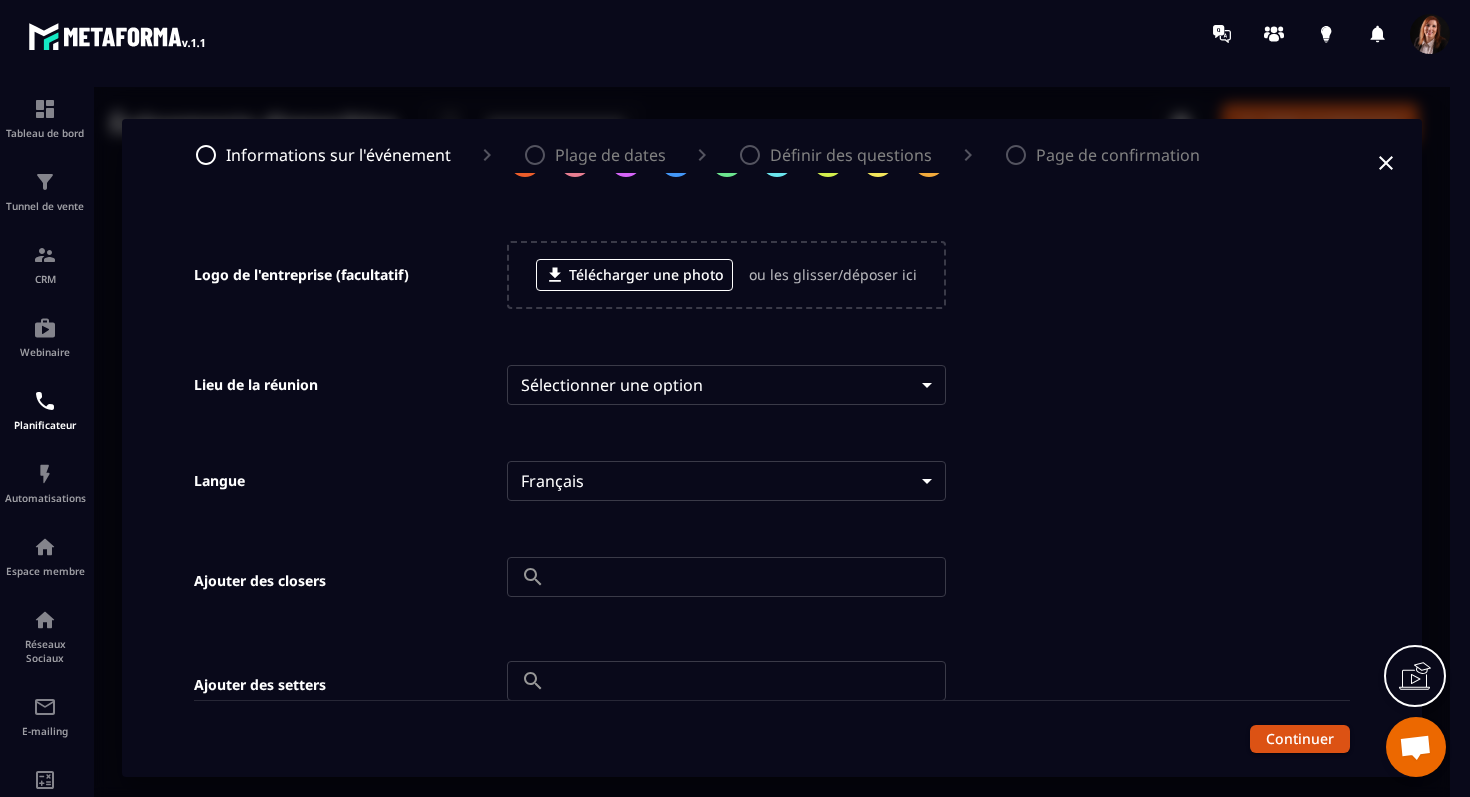 scroll, scrollTop: 603, scrollLeft: 0, axis: vertical 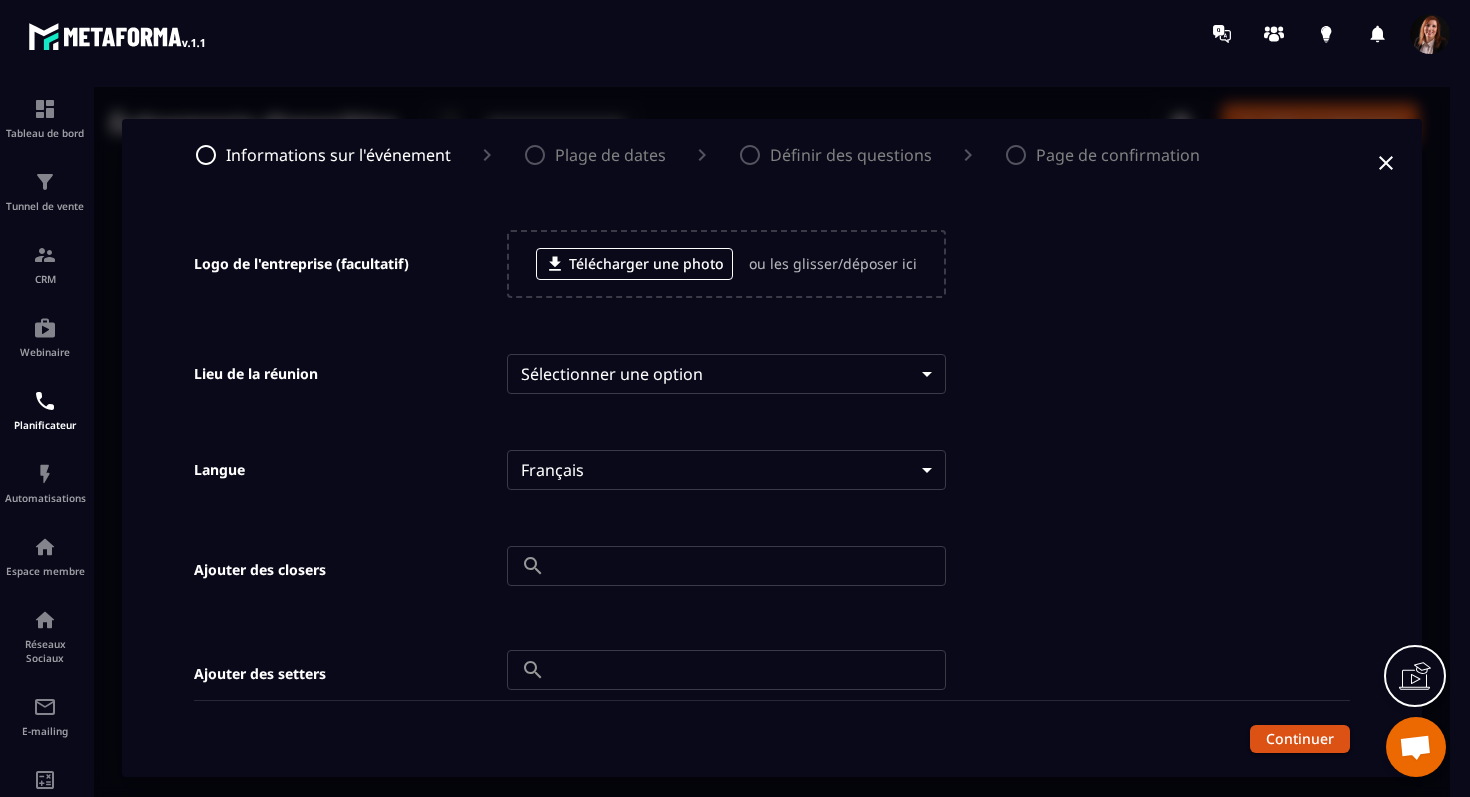 click on "**********" at bounding box center [772, 448] 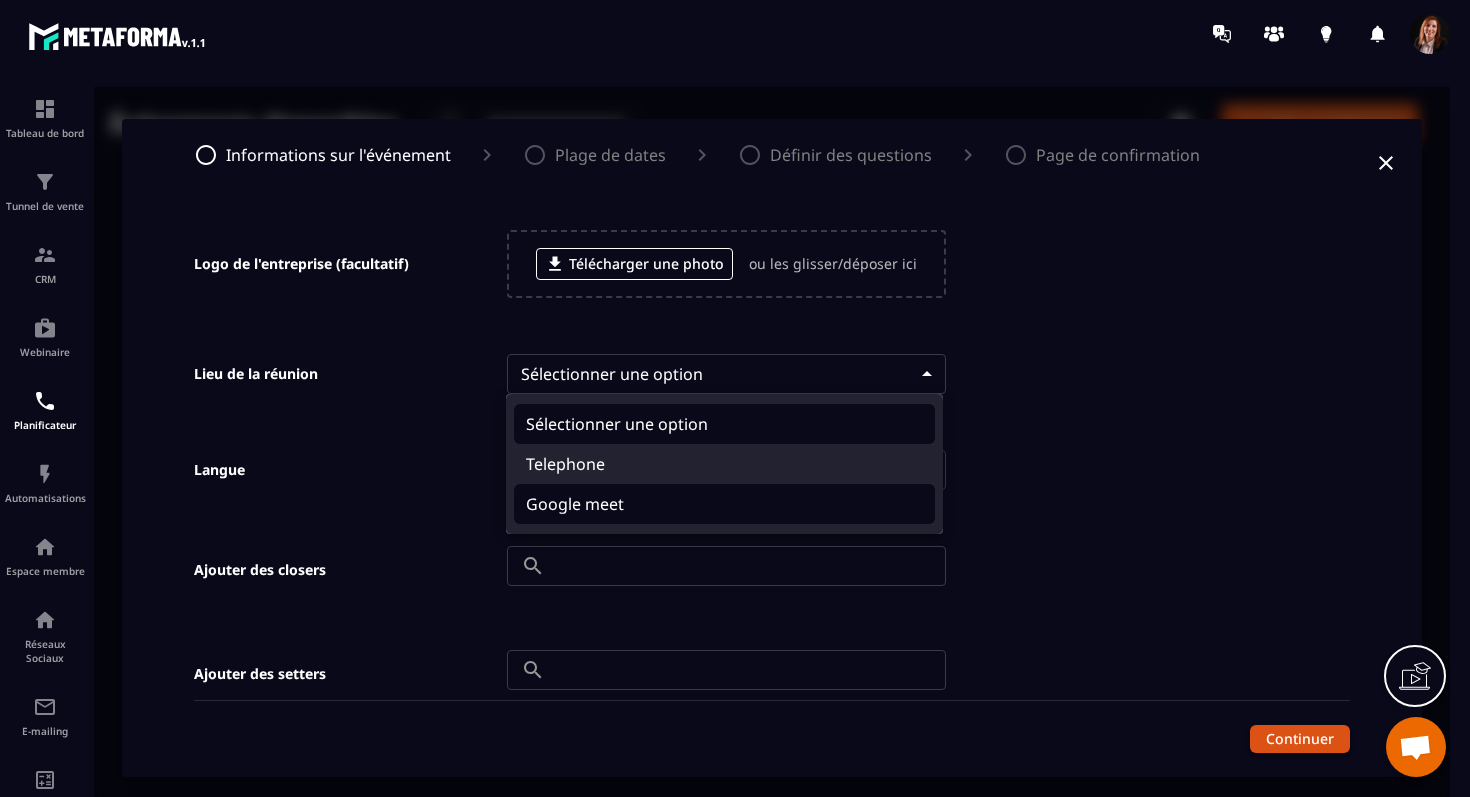 click on "Google meet" at bounding box center [724, 504] 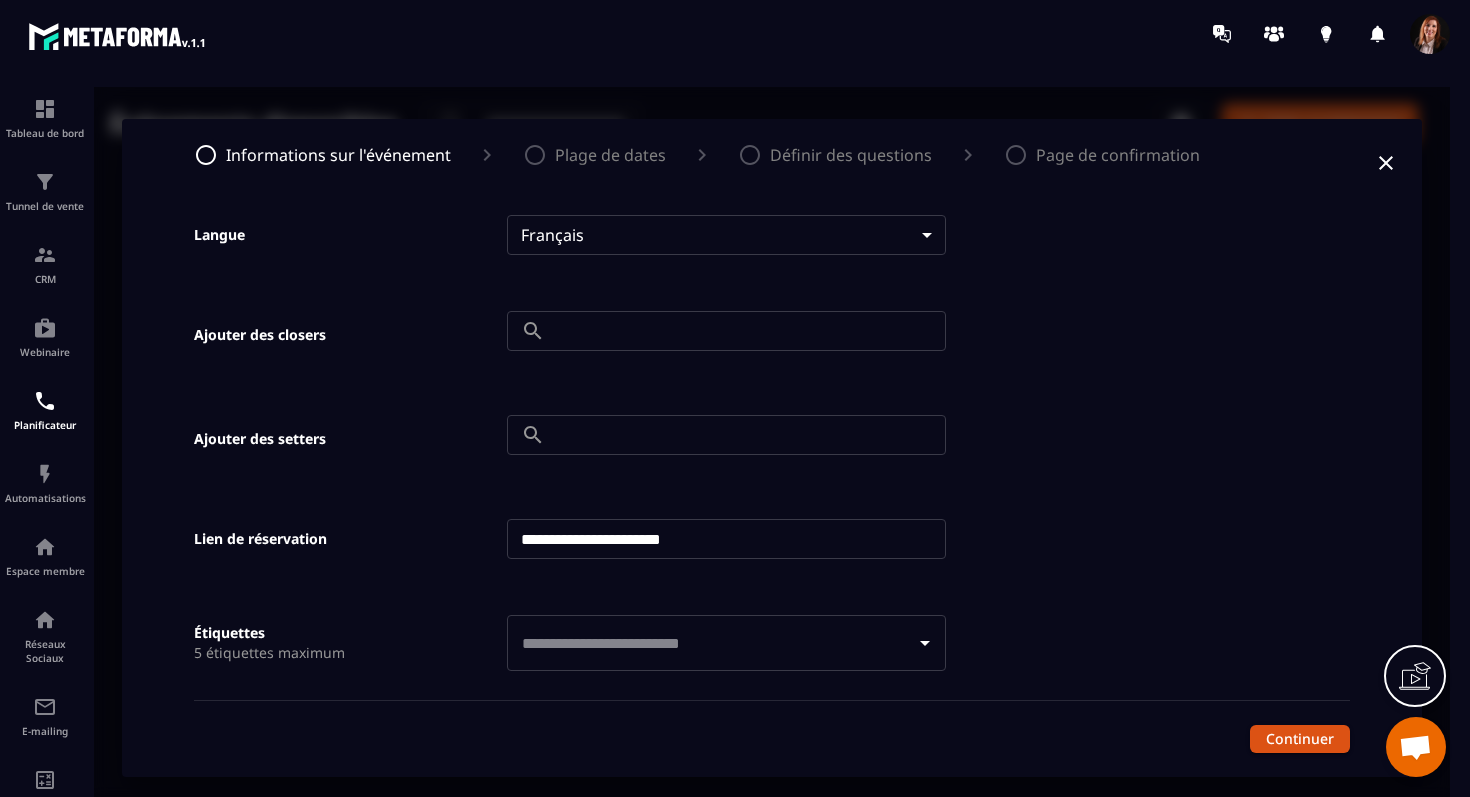 scroll, scrollTop: 873, scrollLeft: 0, axis: vertical 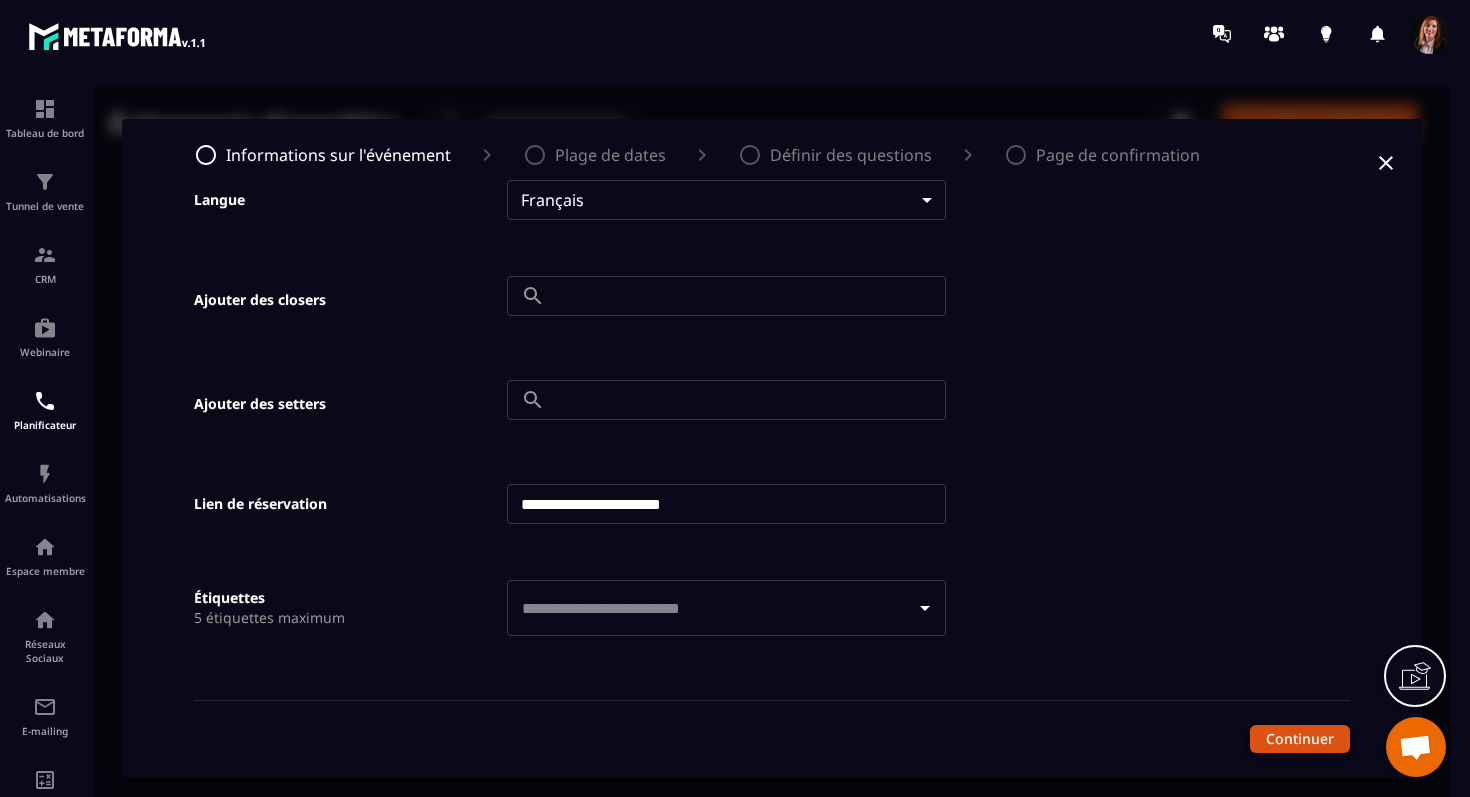 click on "Continuer" at bounding box center [1300, 739] 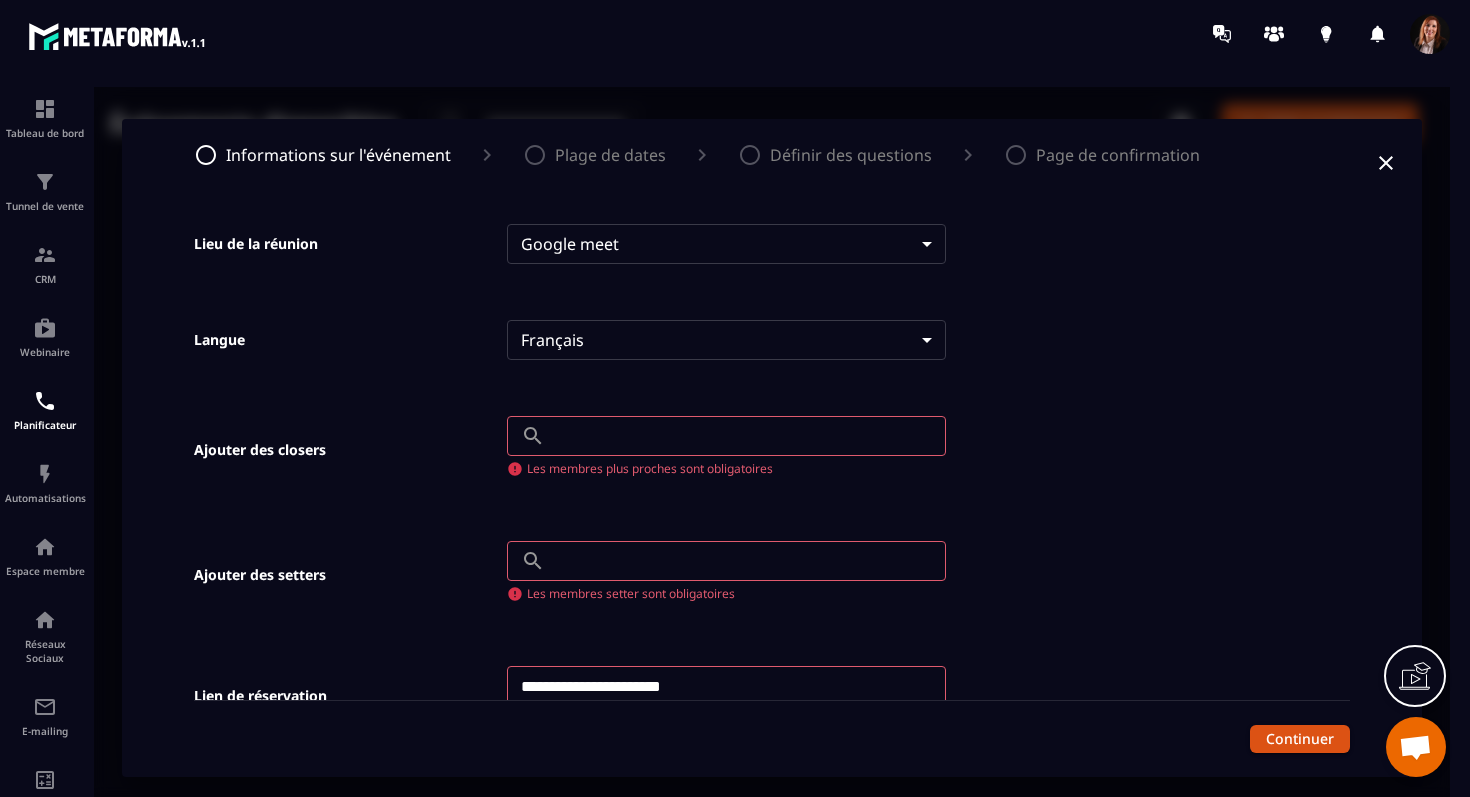 scroll, scrollTop: 751, scrollLeft: 0, axis: vertical 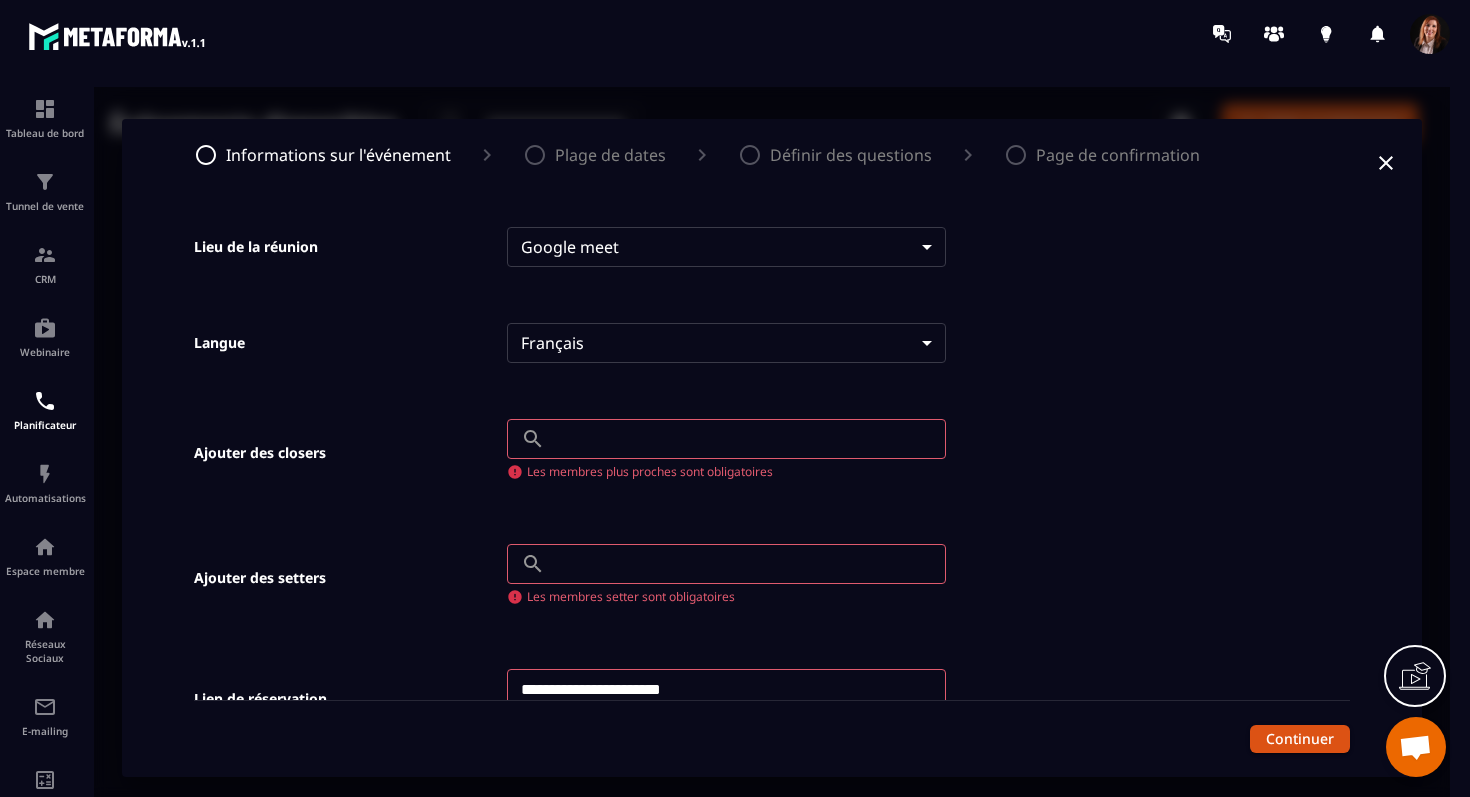 click at bounding box center (749, 439) 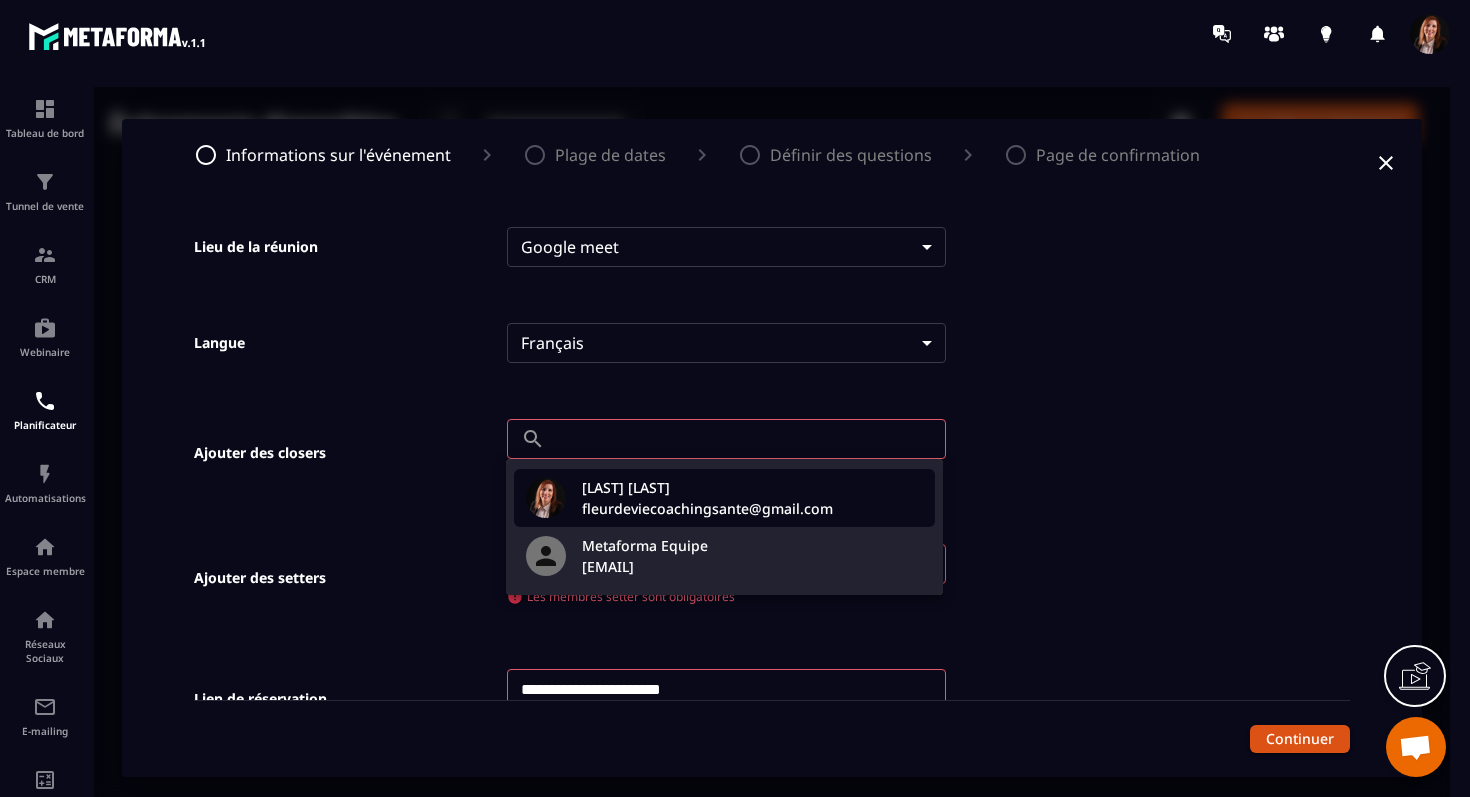 click on "fleurdeviecoachingsante@gmail.com" at bounding box center [707, 508] 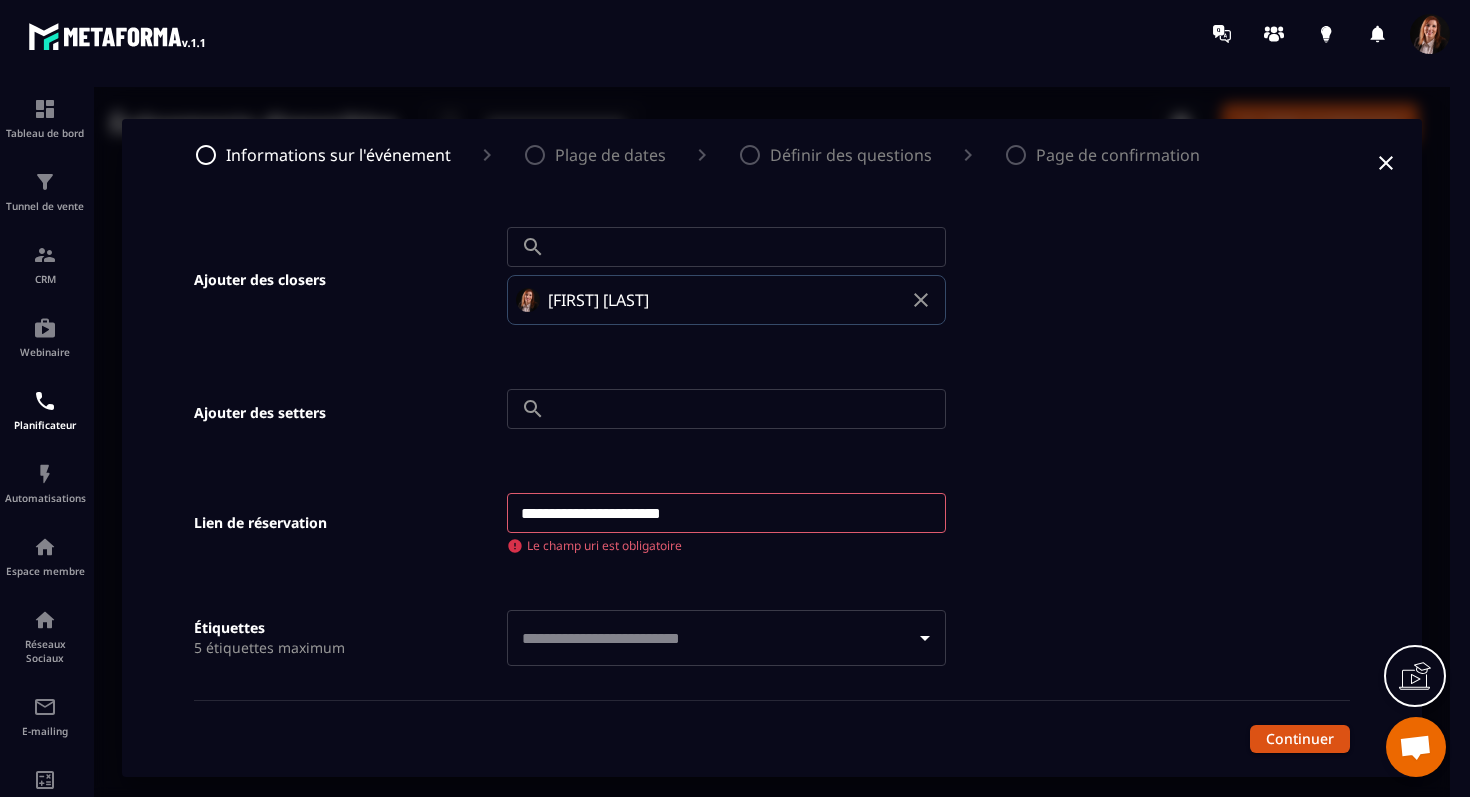 scroll, scrollTop: 973, scrollLeft: 0, axis: vertical 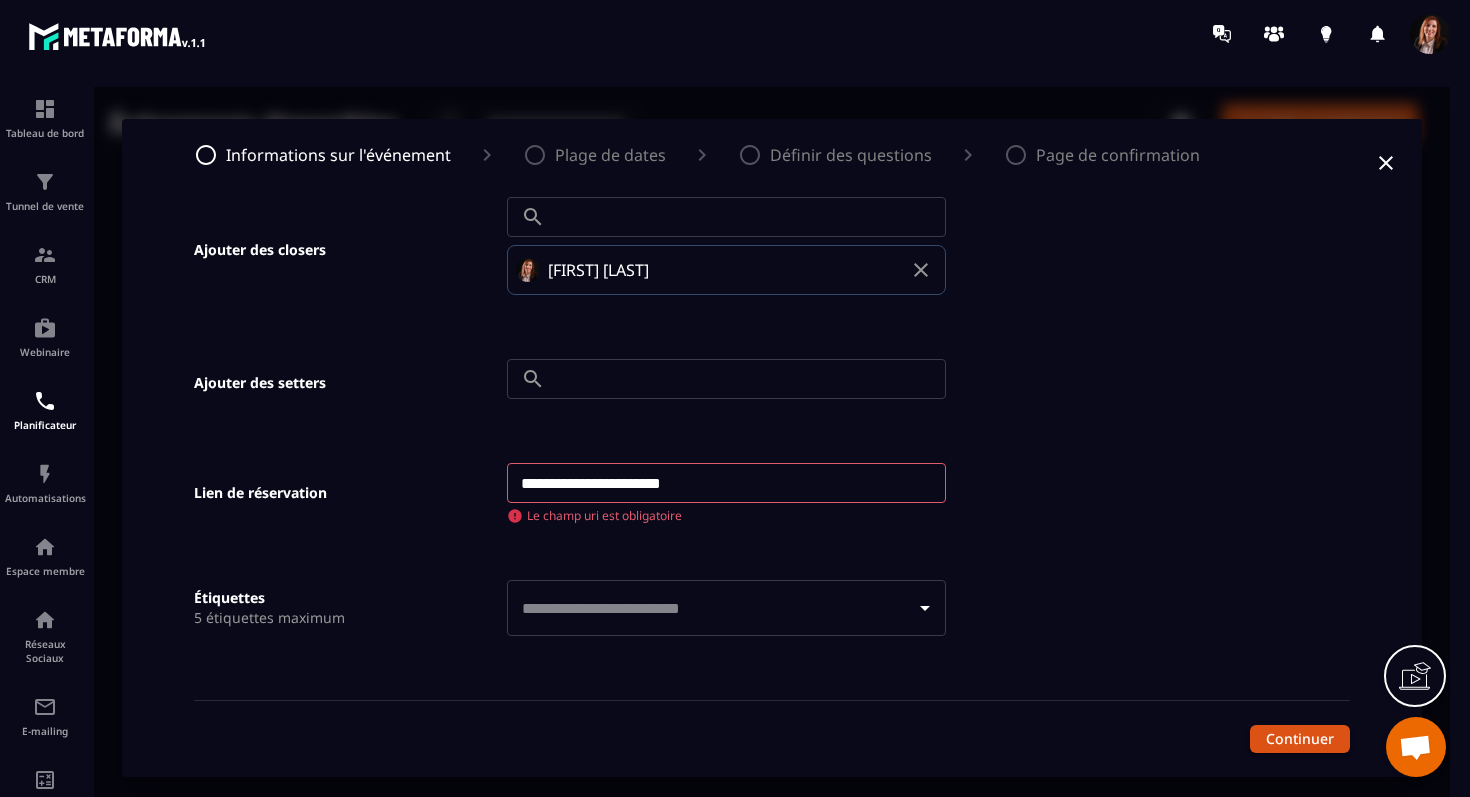 click on "**********" at bounding box center [726, 483] 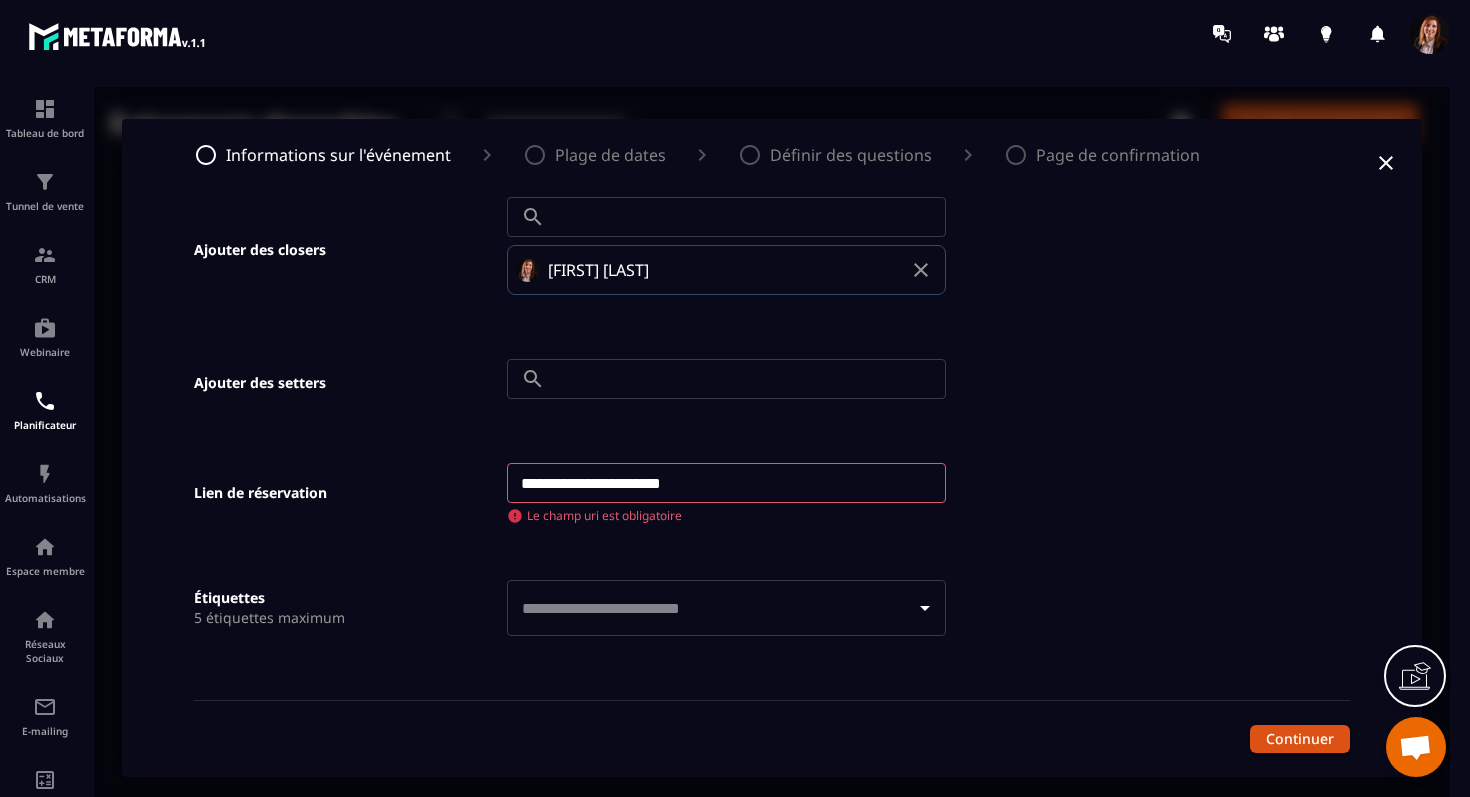 type on "**********" 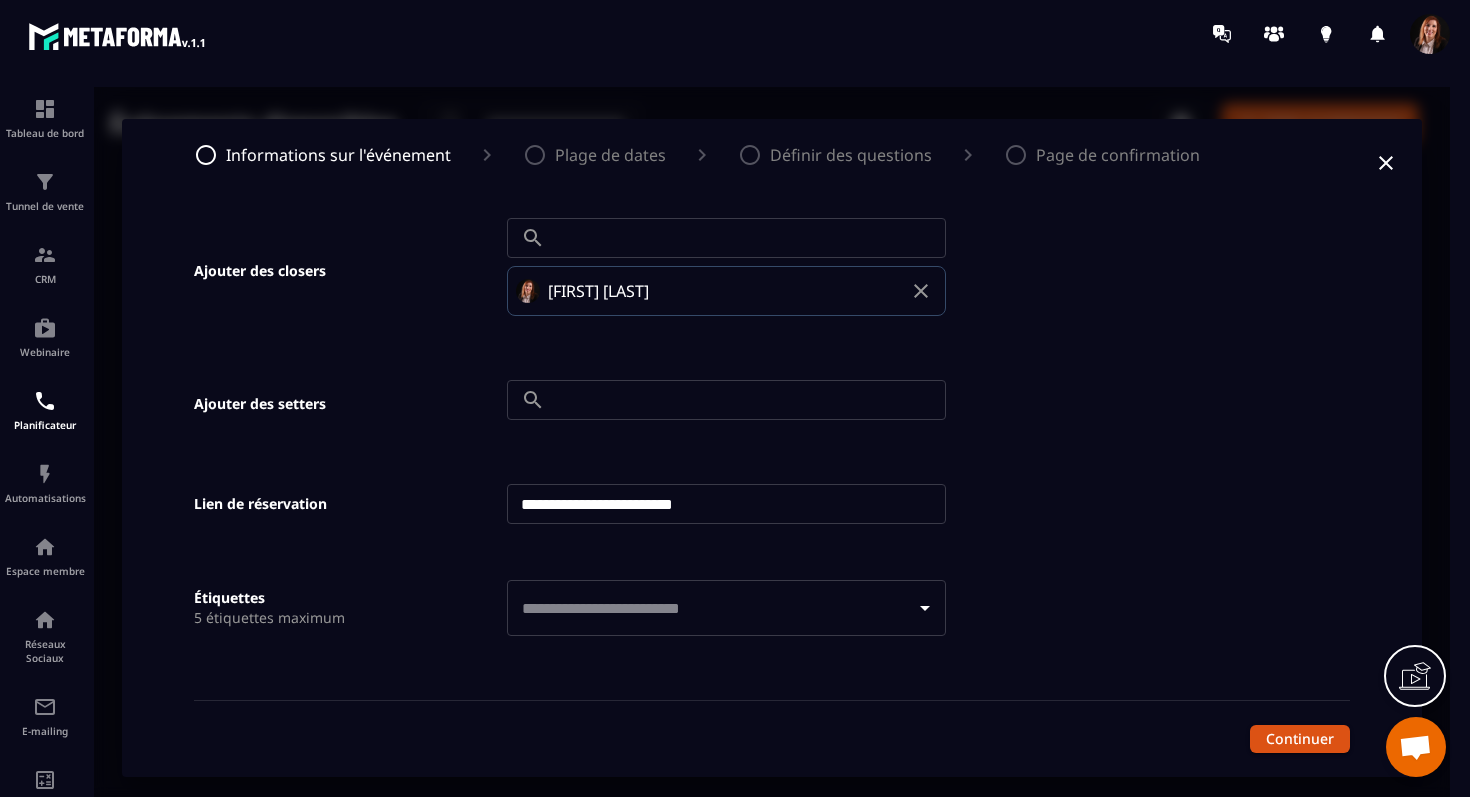 scroll, scrollTop: 952, scrollLeft: 0, axis: vertical 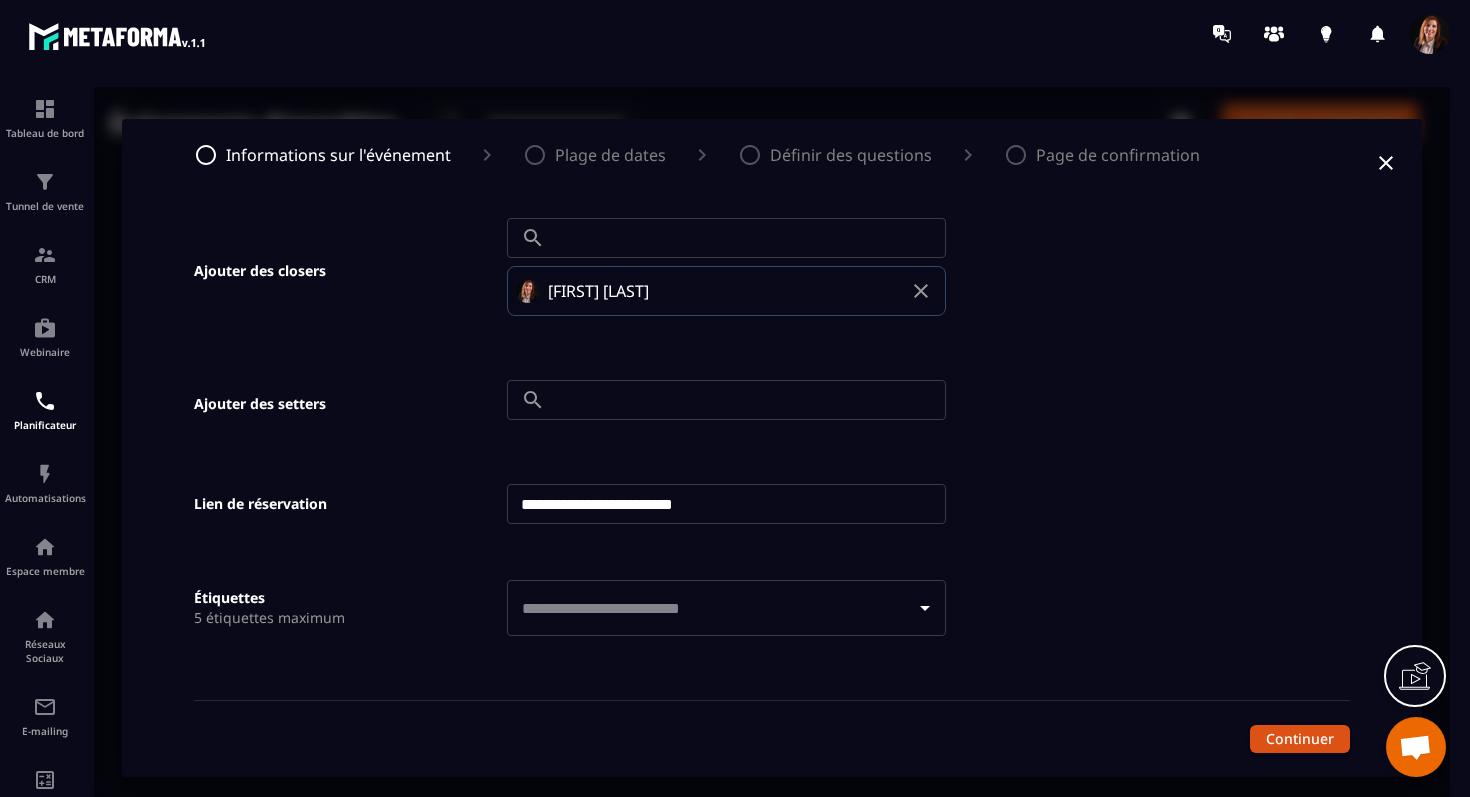 click at bounding box center [711, 608] 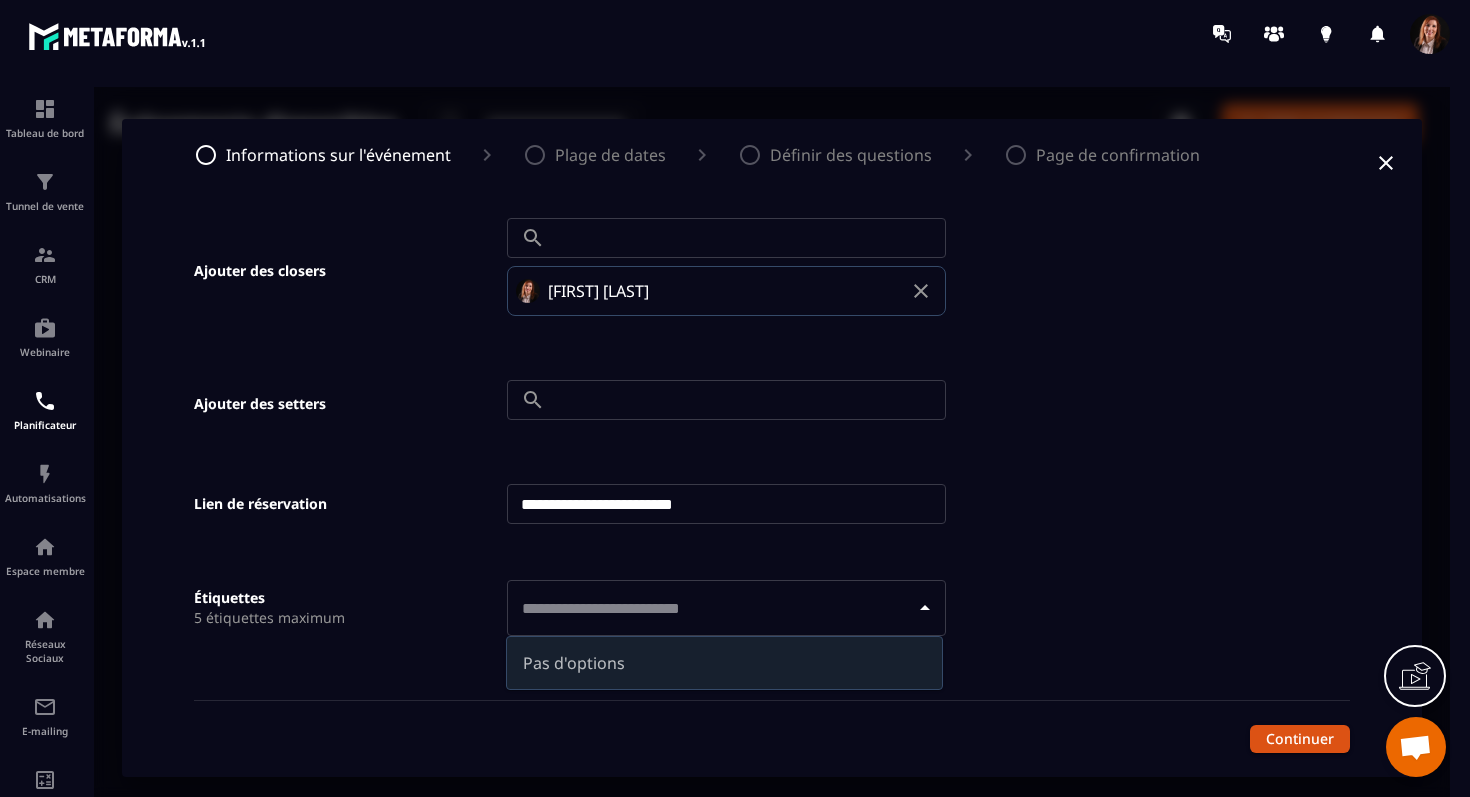 click on "Pas d'options" at bounding box center (724, 663) 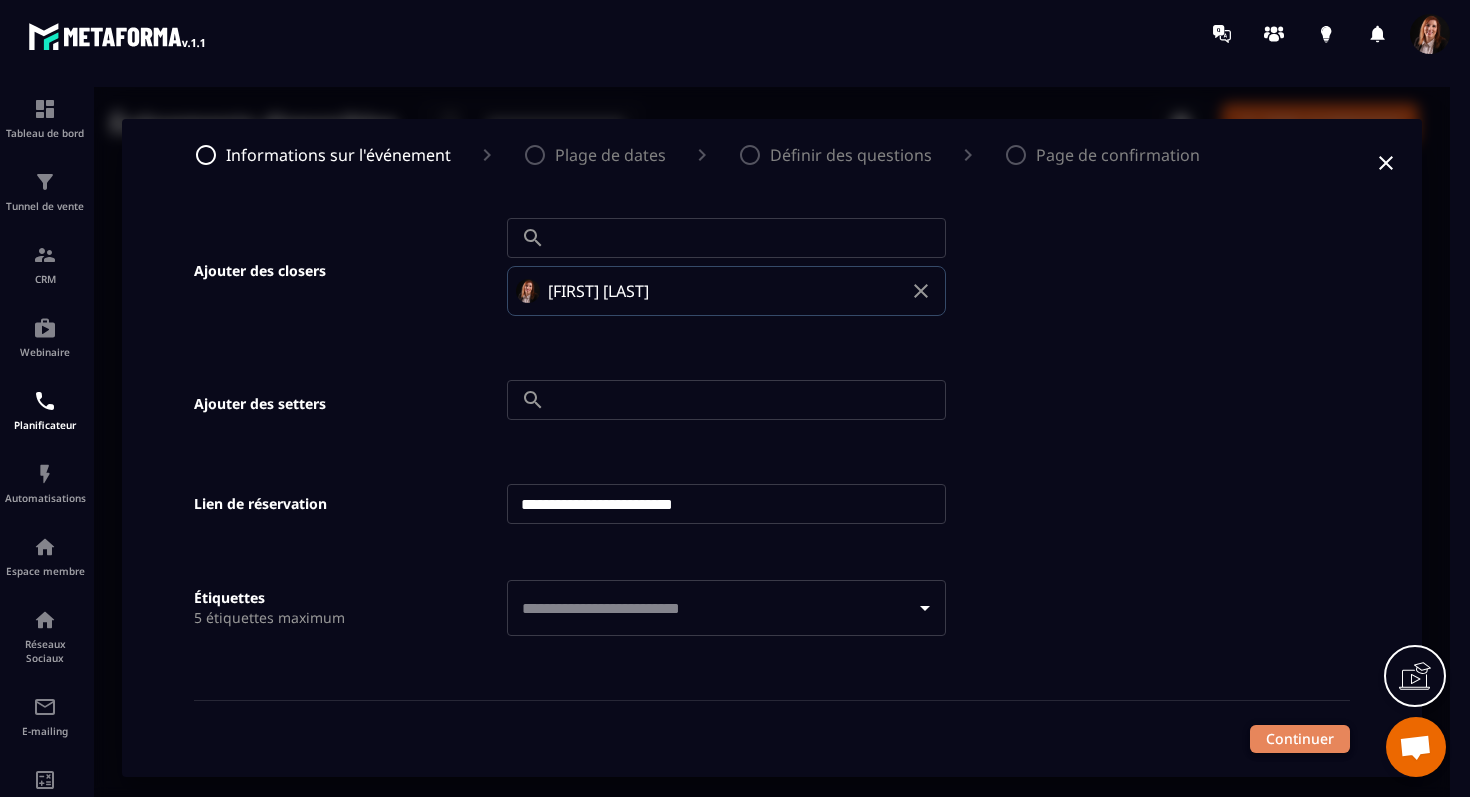click on "Continuer" at bounding box center (1300, 739) 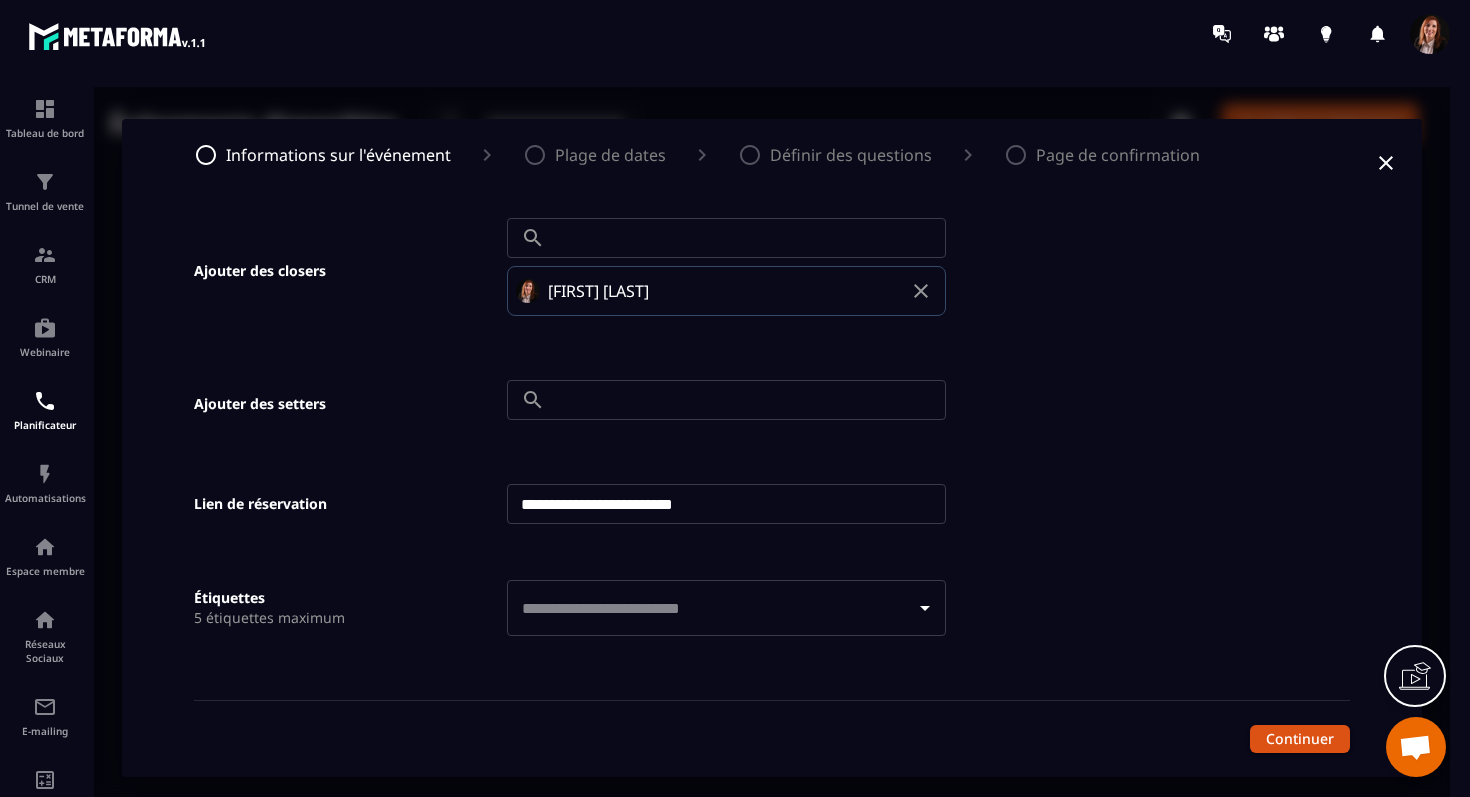 click on "**********" at bounding box center [744, -52] 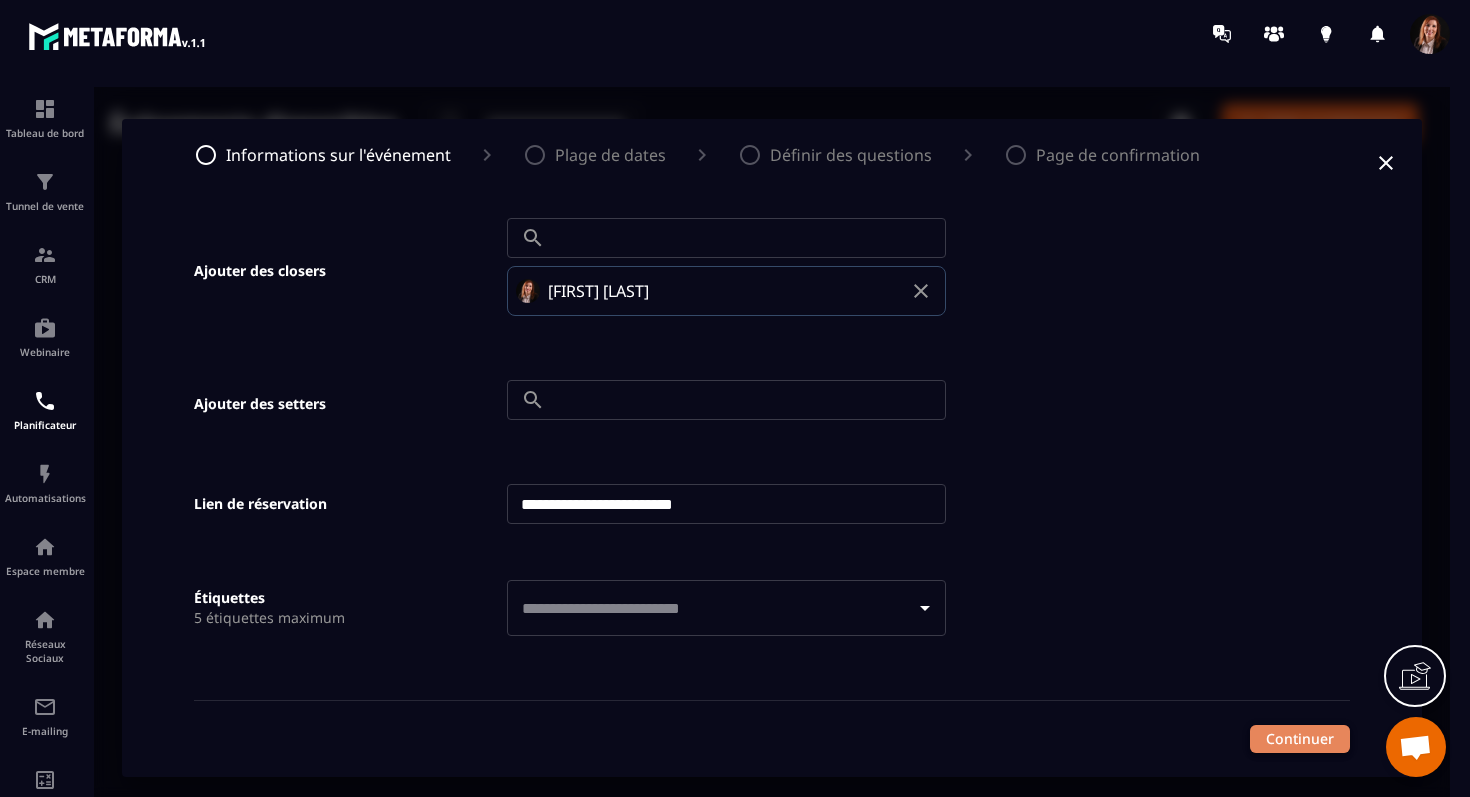 click on "Continuer" at bounding box center [1300, 739] 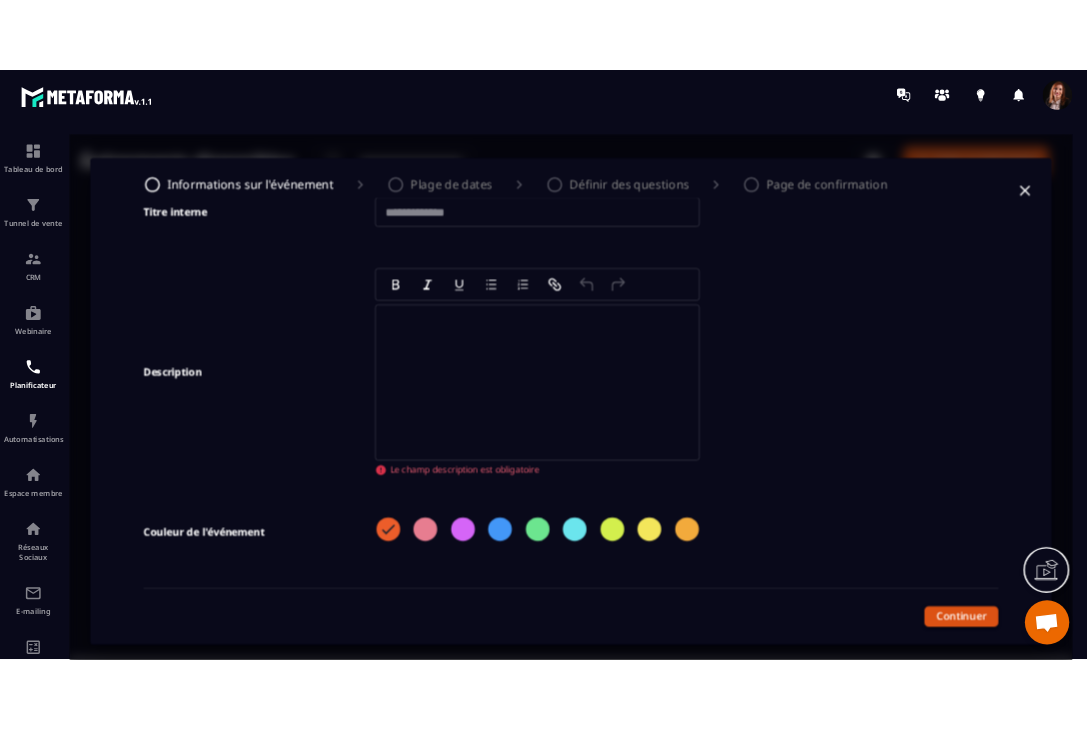 scroll, scrollTop: 169, scrollLeft: 0, axis: vertical 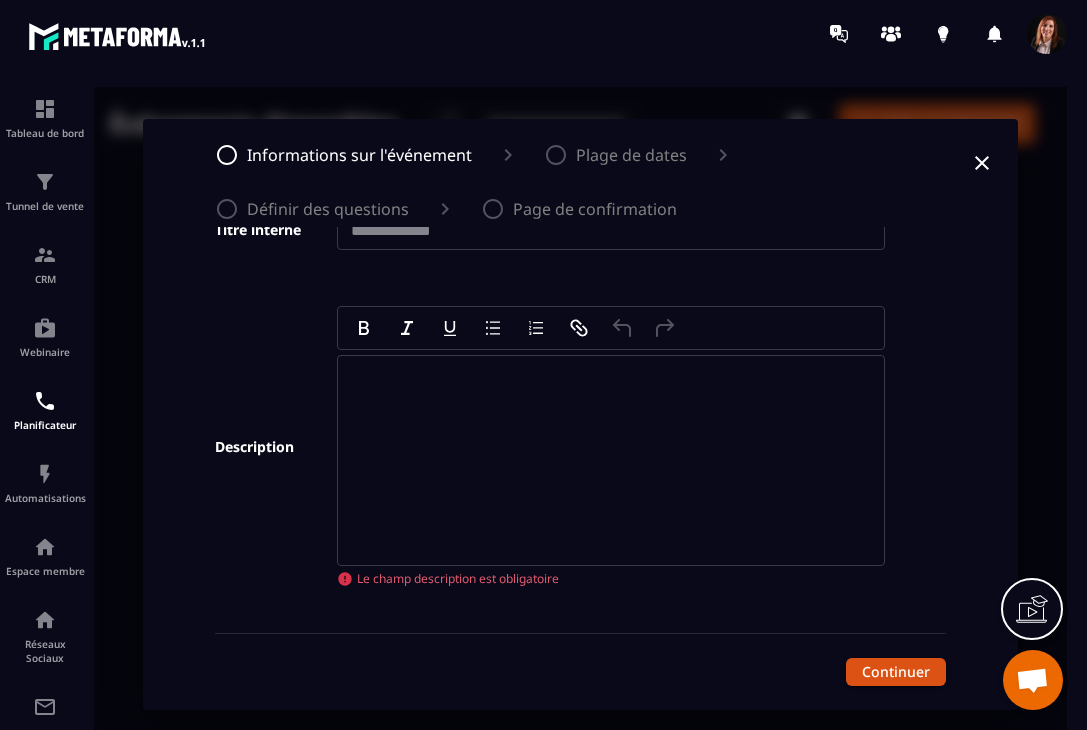 click at bounding box center [612, 384] 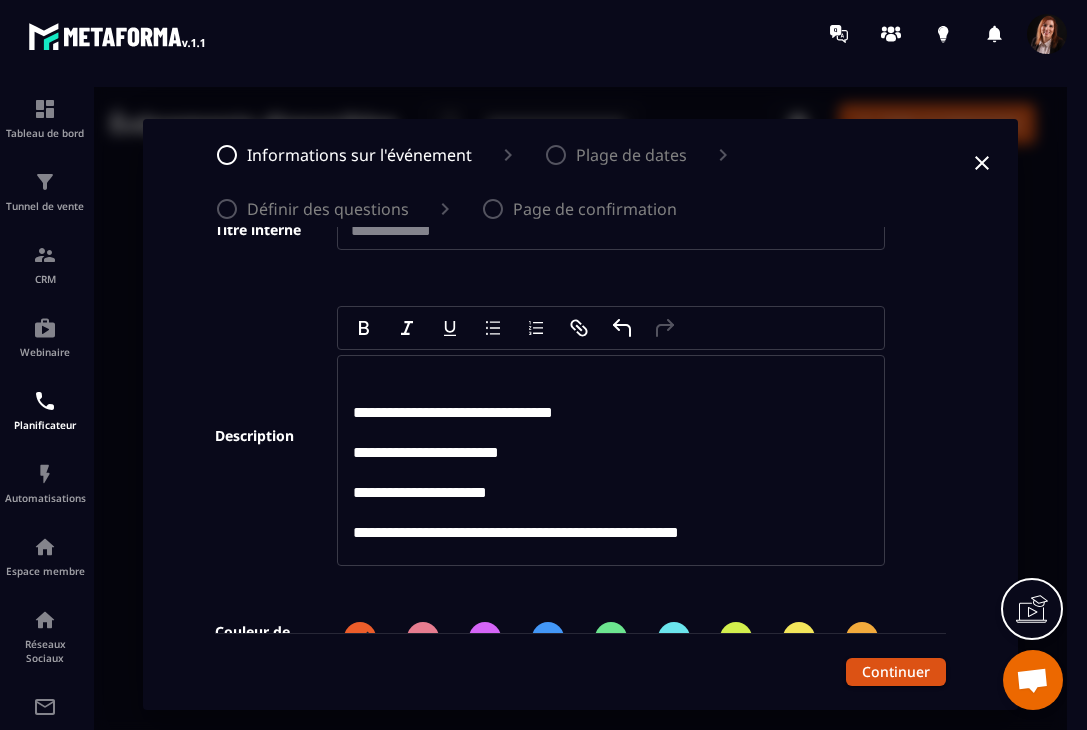 scroll, scrollTop: 484, scrollLeft: 0, axis: vertical 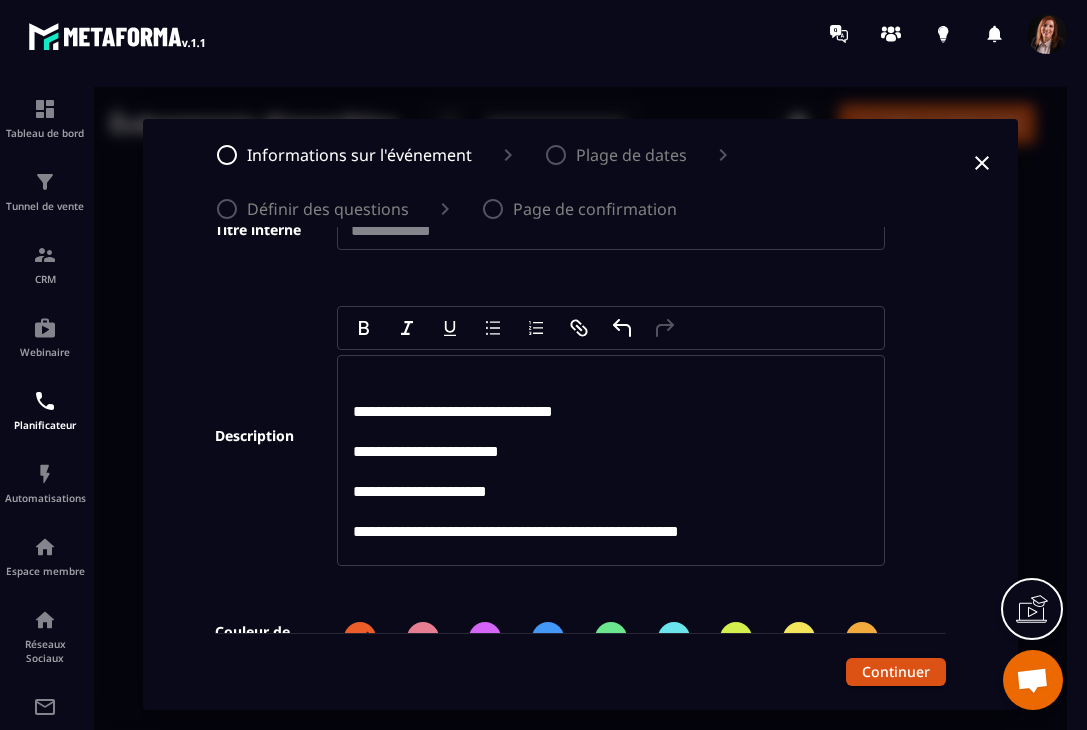 click on "**********" at bounding box center [426, 451] 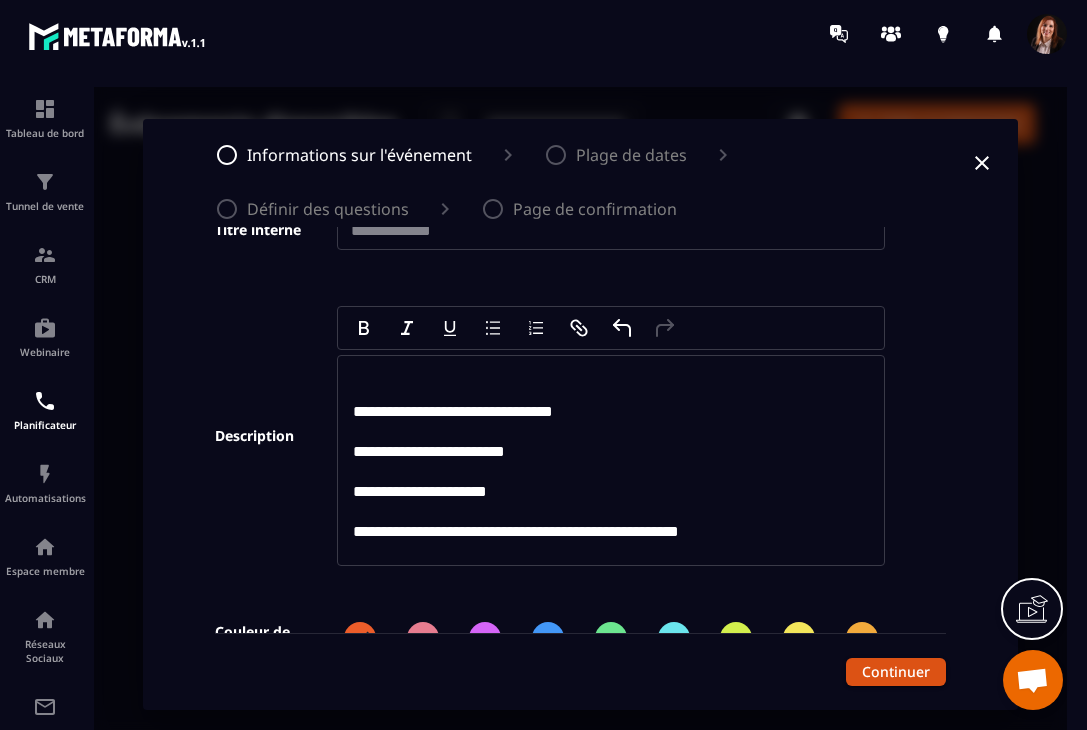 type 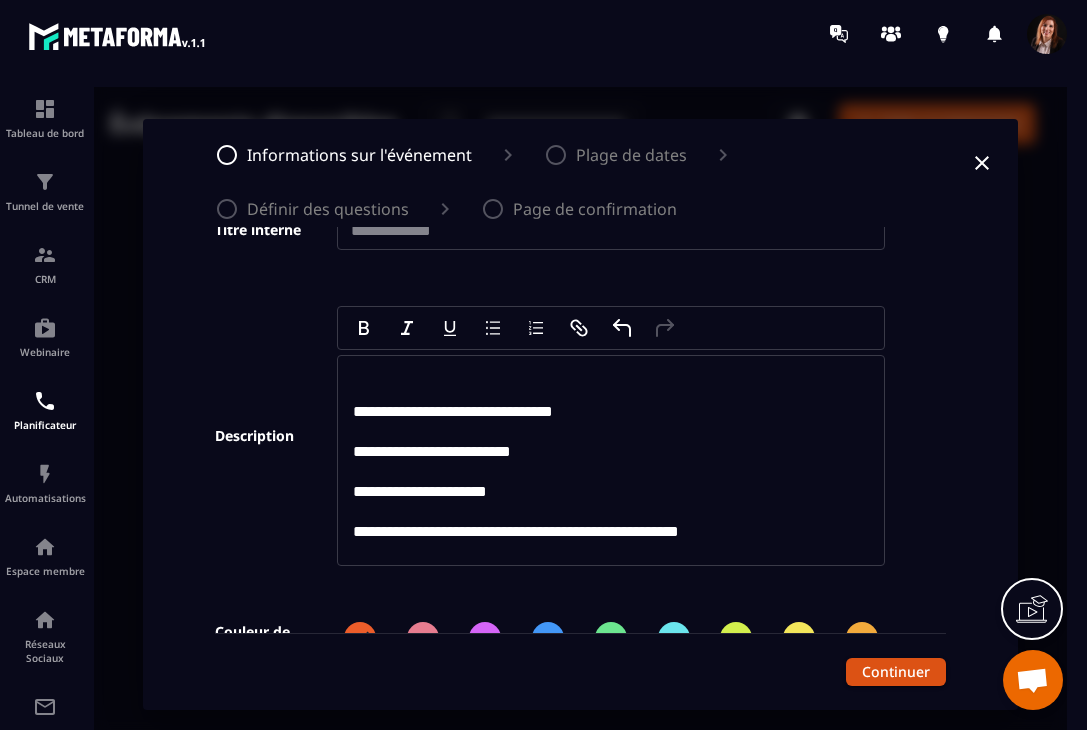 click on "**********" at bounding box center (420, 491) 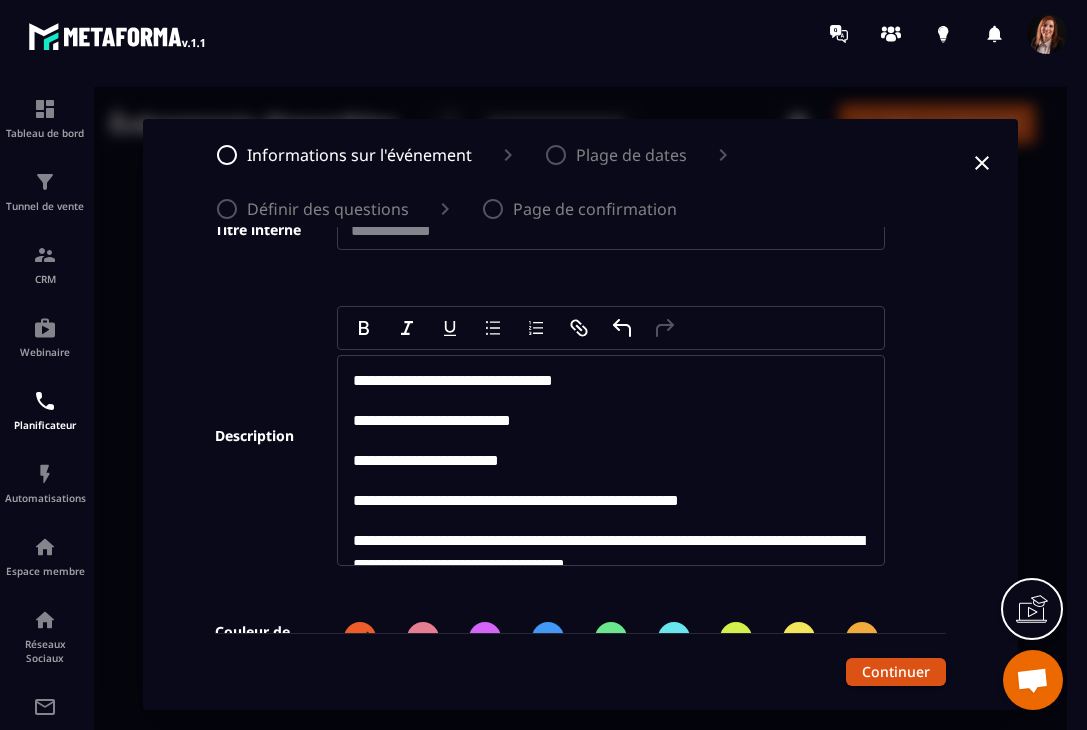 scroll, scrollTop: 527, scrollLeft: 0, axis: vertical 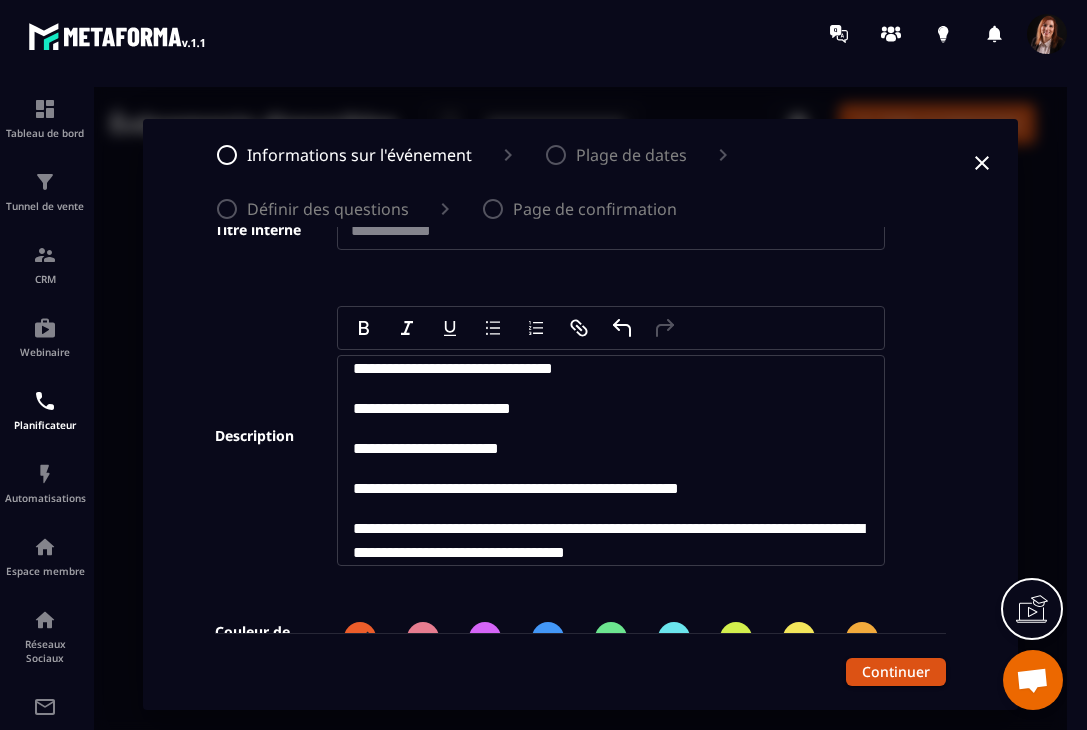 click on "**********" at bounding box center [516, 488] 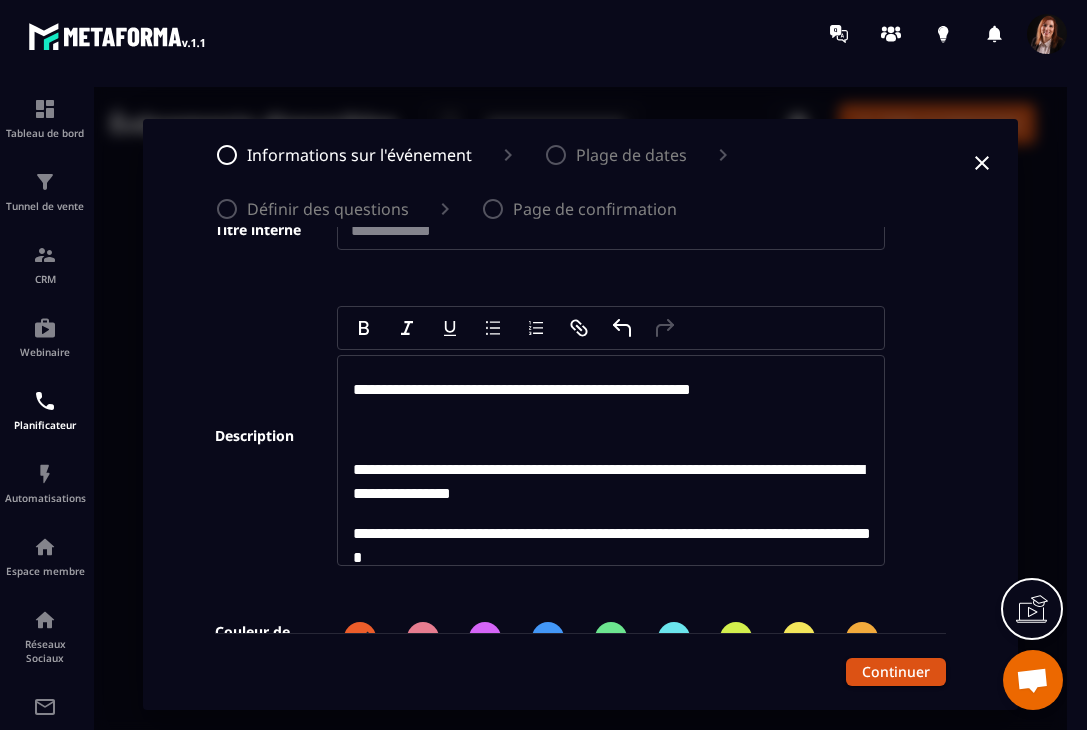 scroll, scrollTop: 855, scrollLeft: 0, axis: vertical 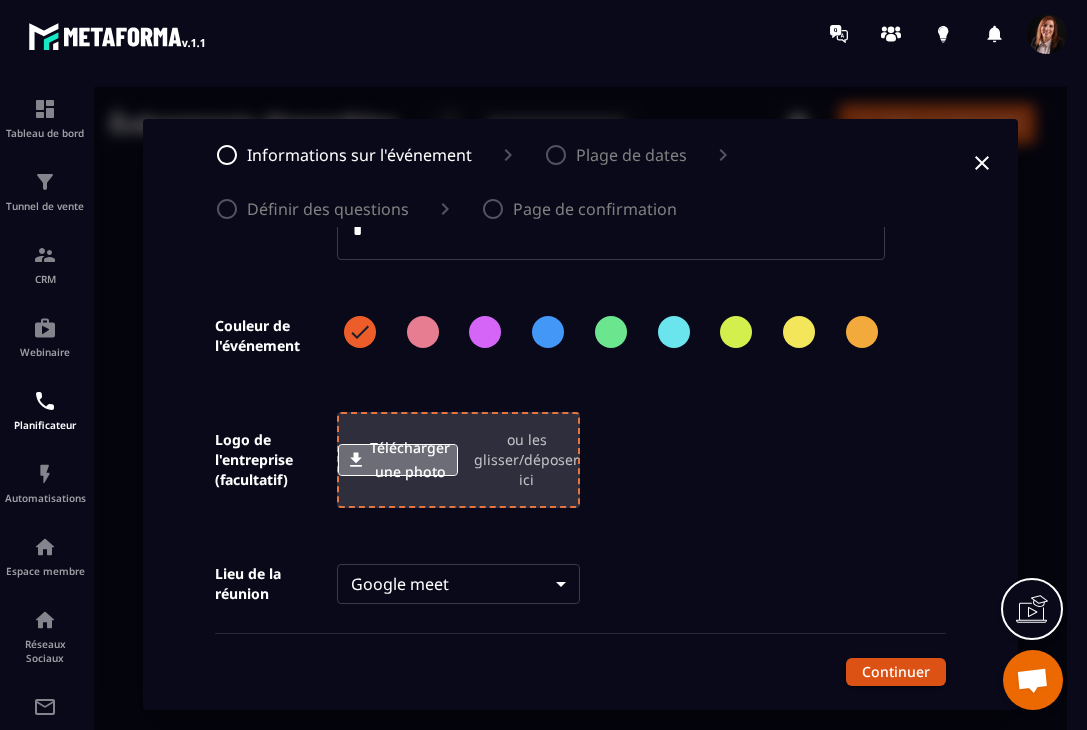 click 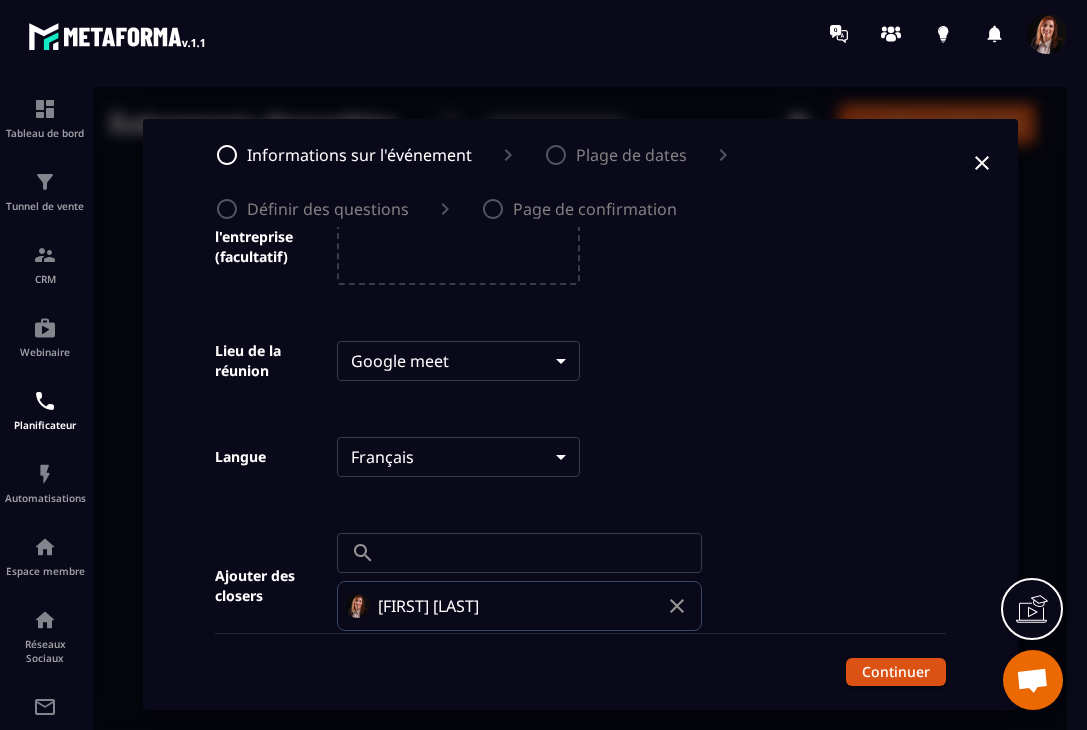 scroll, scrollTop: 717, scrollLeft: 0, axis: vertical 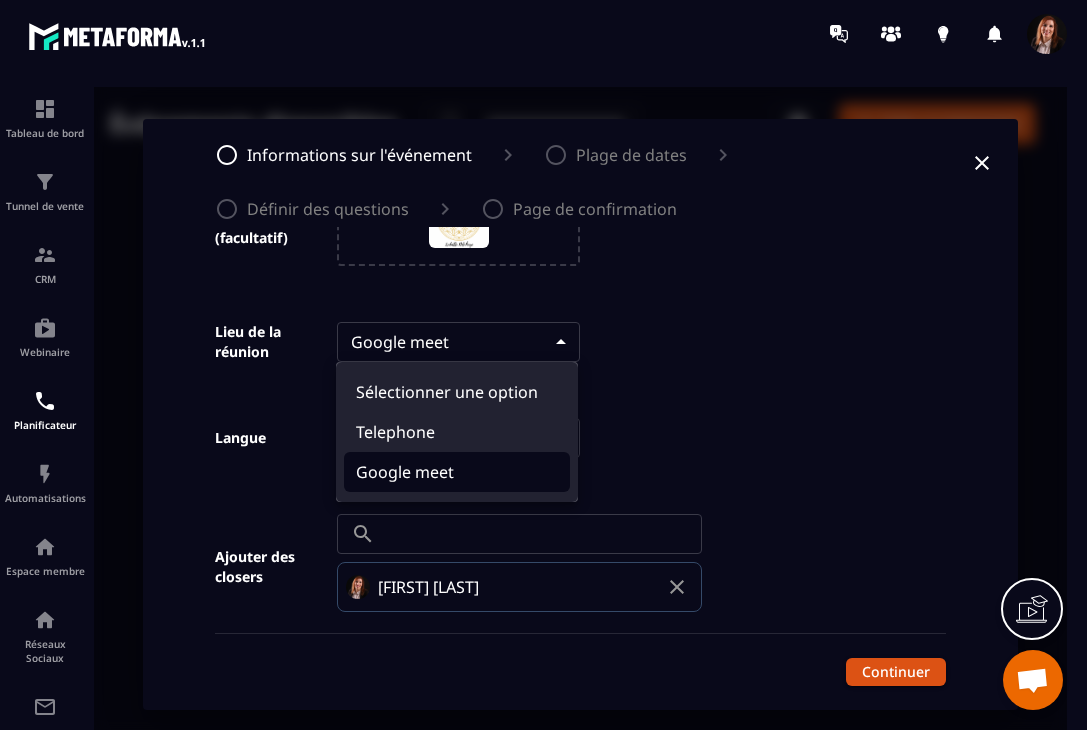 click on "**********" at bounding box center (580, 414) 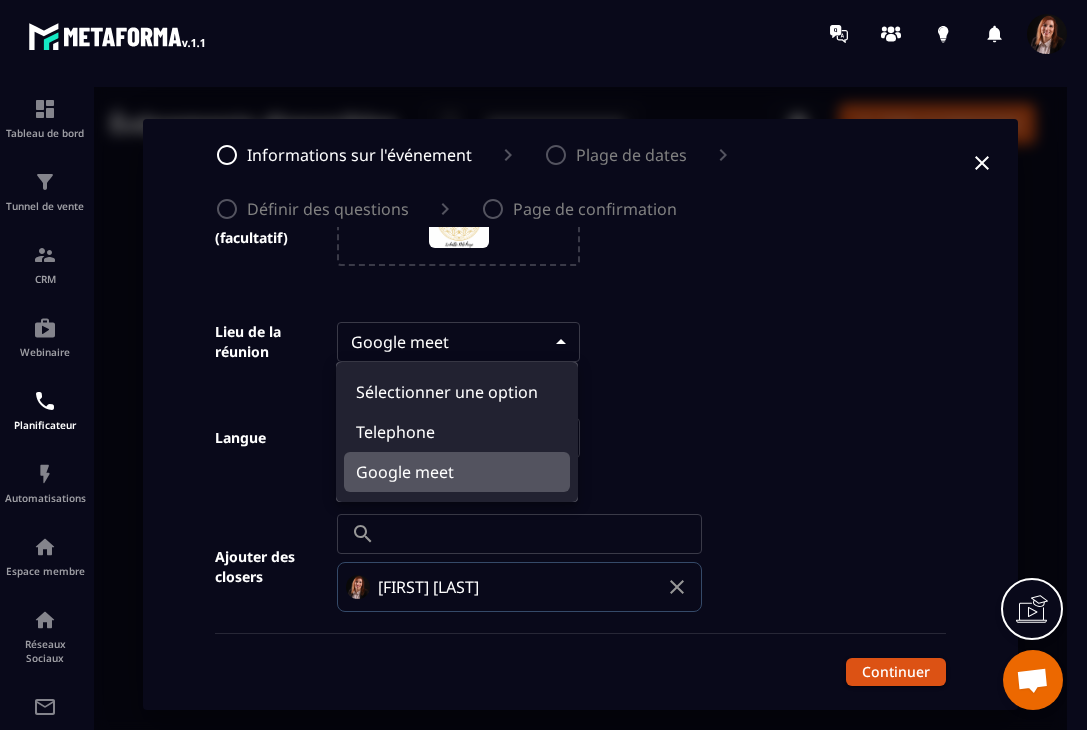 click on "Google meet" at bounding box center (457, 472) 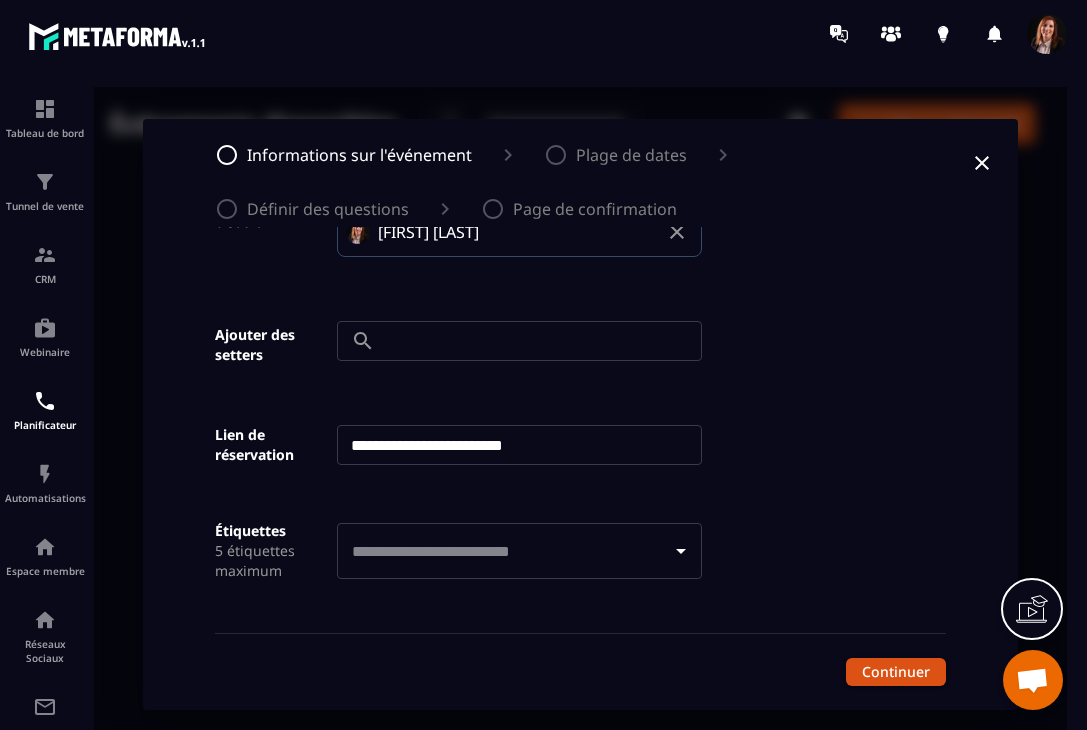 scroll, scrollTop: 1084, scrollLeft: 0, axis: vertical 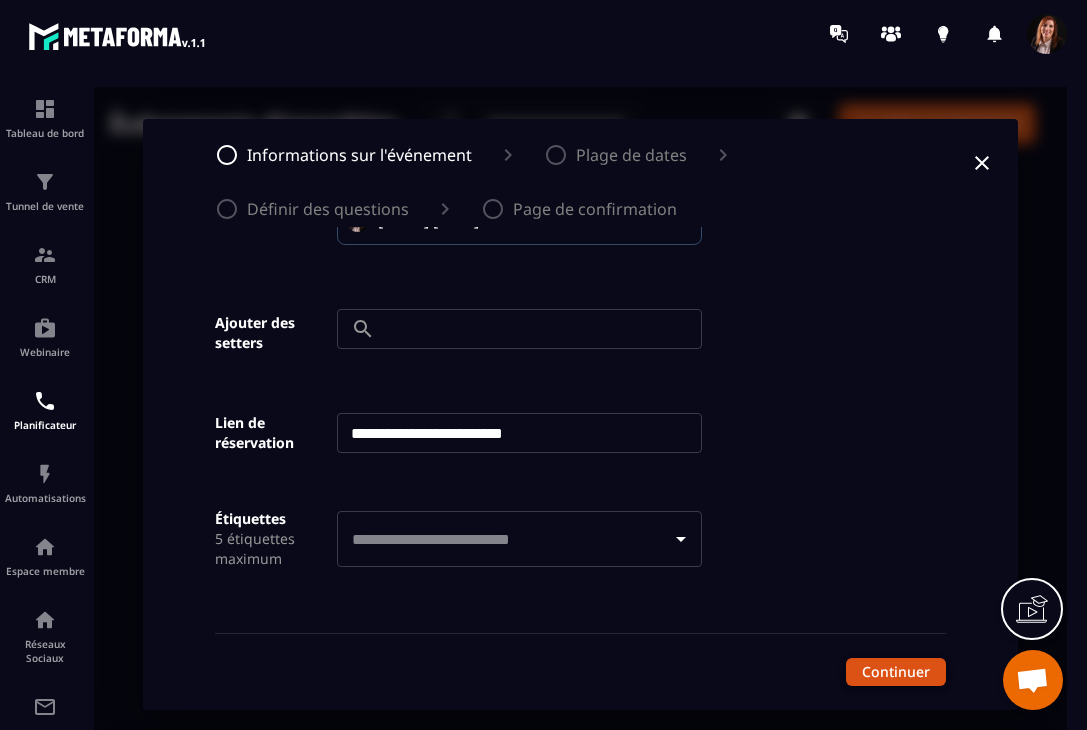 click on "Continuer" at bounding box center [896, 672] 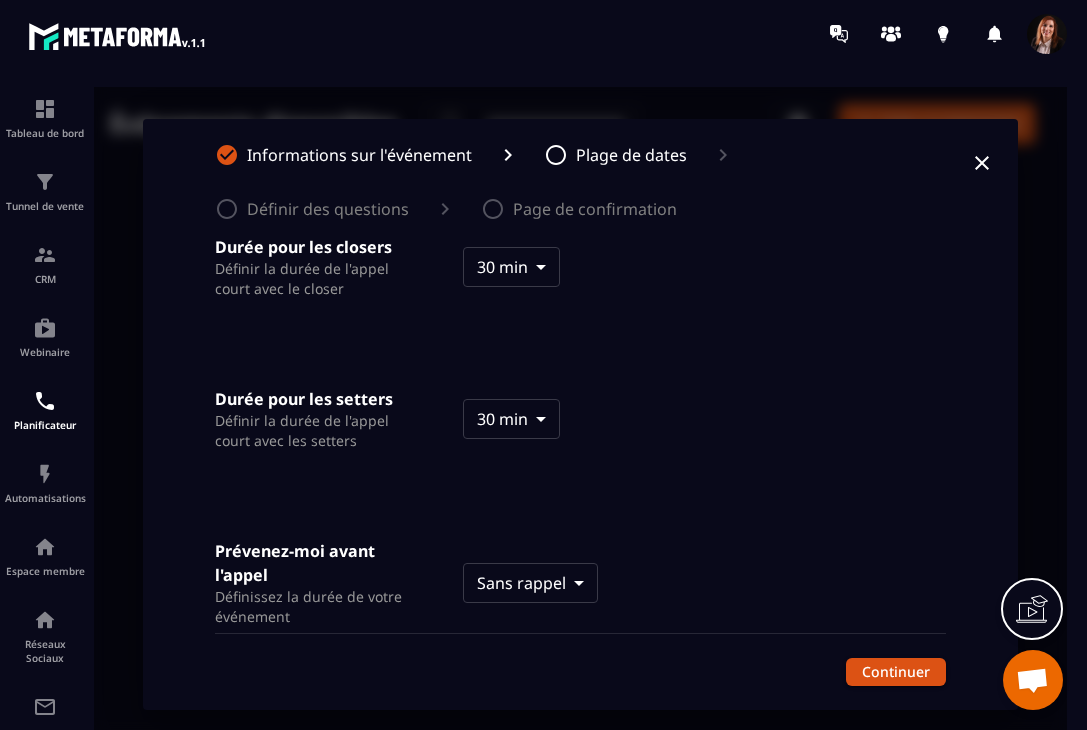 scroll, scrollTop: 242, scrollLeft: 0, axis: vertical 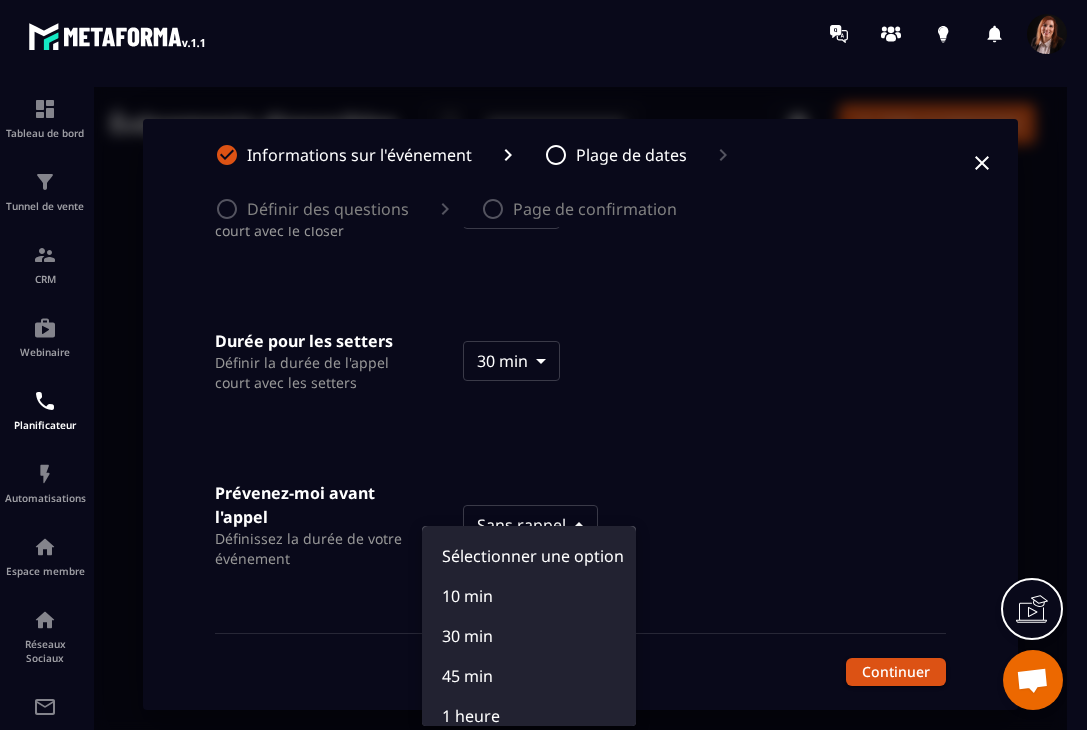 click on "Événements disponibles ​ ​ Créer un événement Appel découverte 30mn coaching 30  min ・   Indéfiniment dans le futur Copiez votre lien Informations sur l'événement Plage de dates Définir des questions Page de confirmation Disponible pour la planification... Indéfiniment dans le futur ******** ​ Durée pour les closers Définir la durée de l'appel court avec le closer 30 min **** ​ Durée pour les setters Définir la durée de l'appel court avec les setters 30 min **** ​ Prévenez-moi avant l'appel Définissez la durée de votre événement Sans rappel * ​ Continuer Sélectionner une option 10 min 30 min 45 min 1 heure Sans rappel" at bounding box center [580, 414] 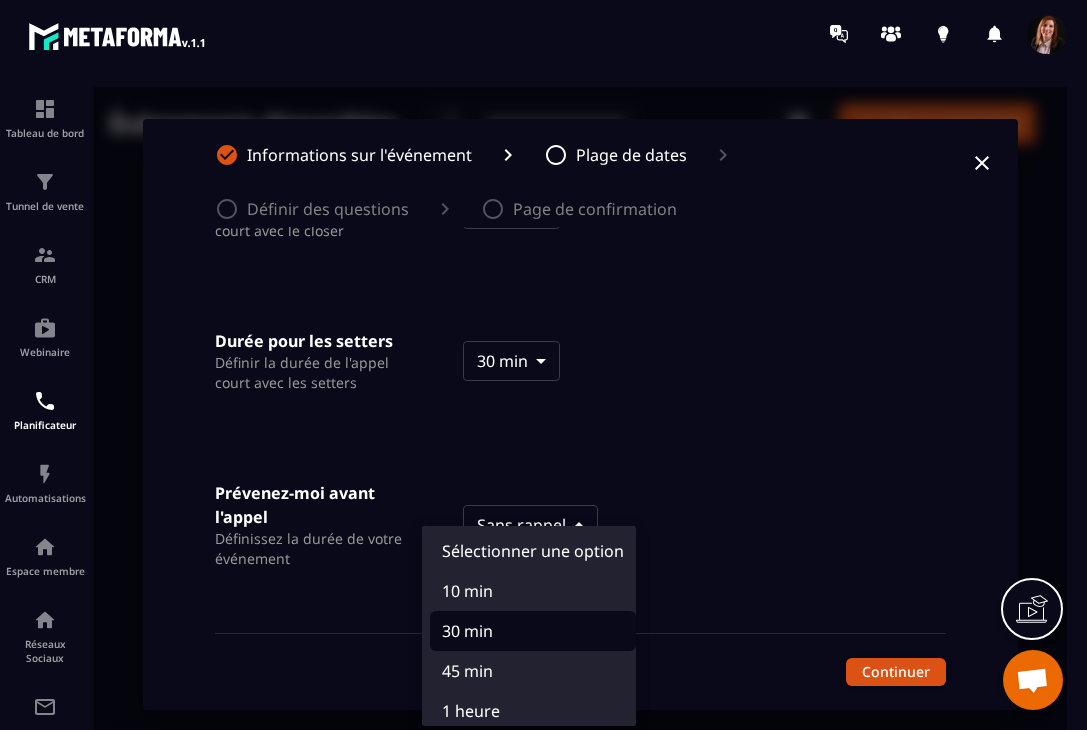 scroll, scrollTop: 20, scrollLeft: 0, axis: vertical 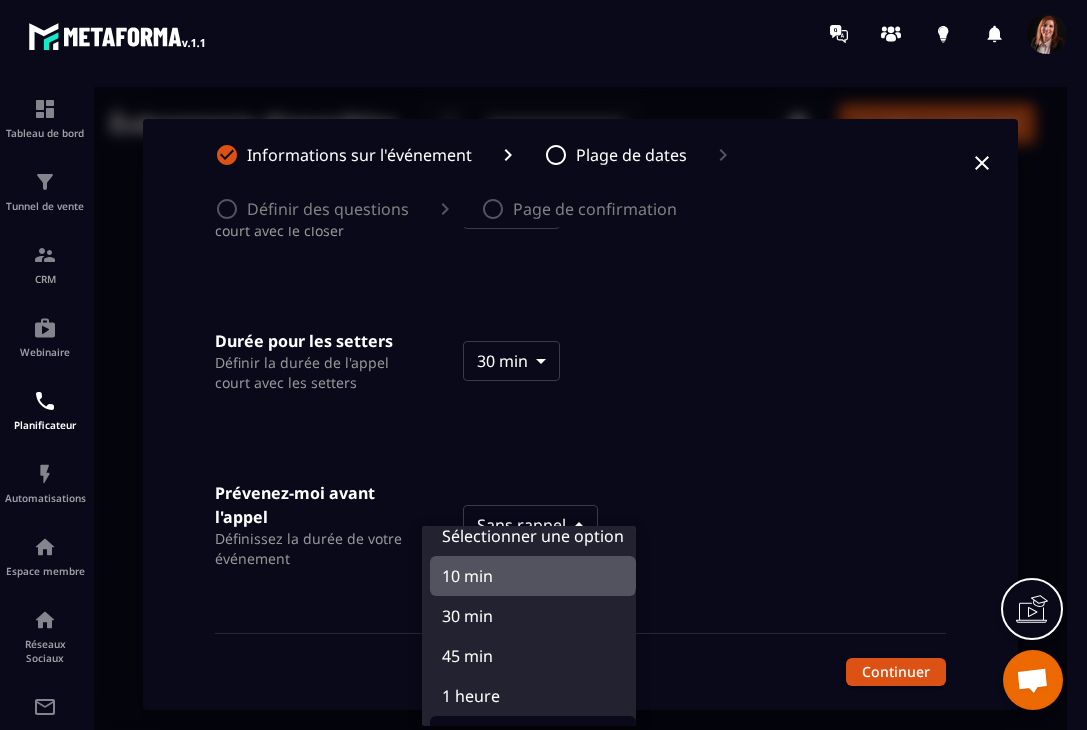 click on "10 min" at bounding box center (533, 576) 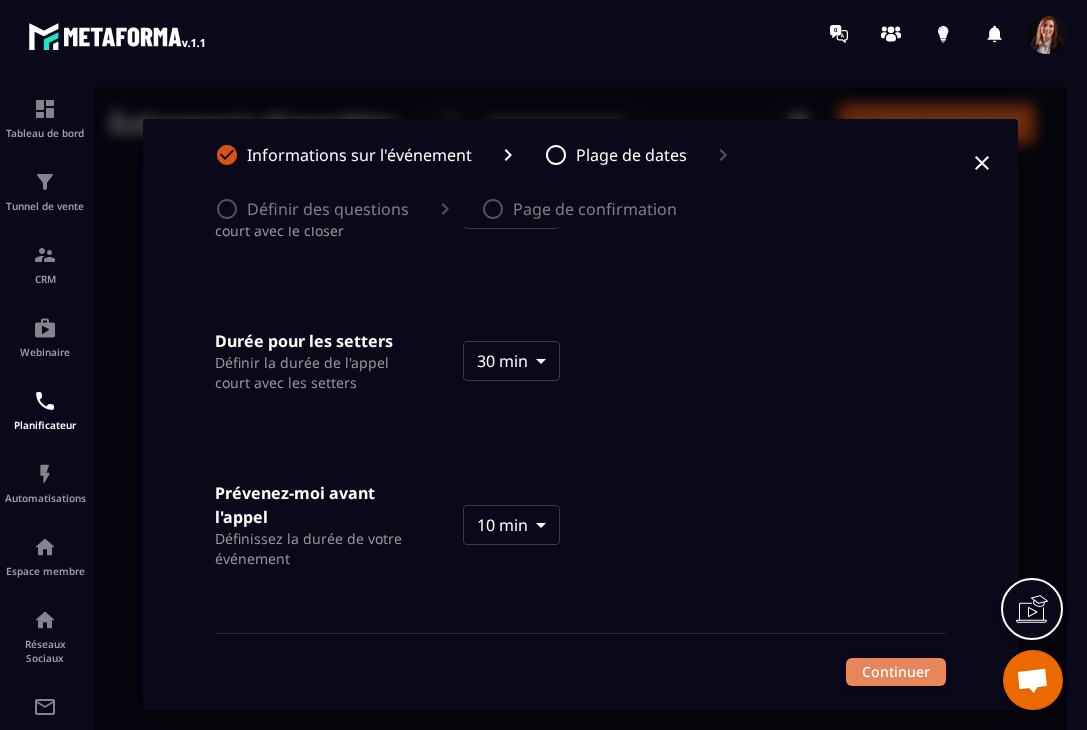 click on "Continuer" at bounding box center [896, 672] 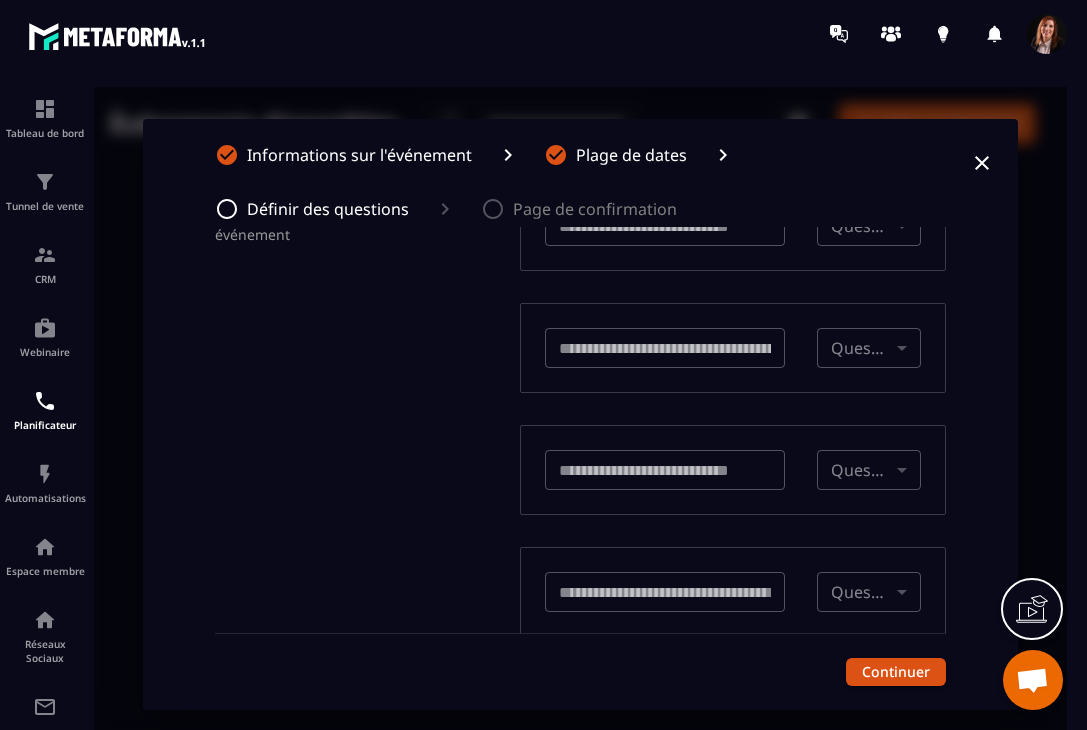 scroll, scrollTop: 0, scrollLeft: 0, axis: both 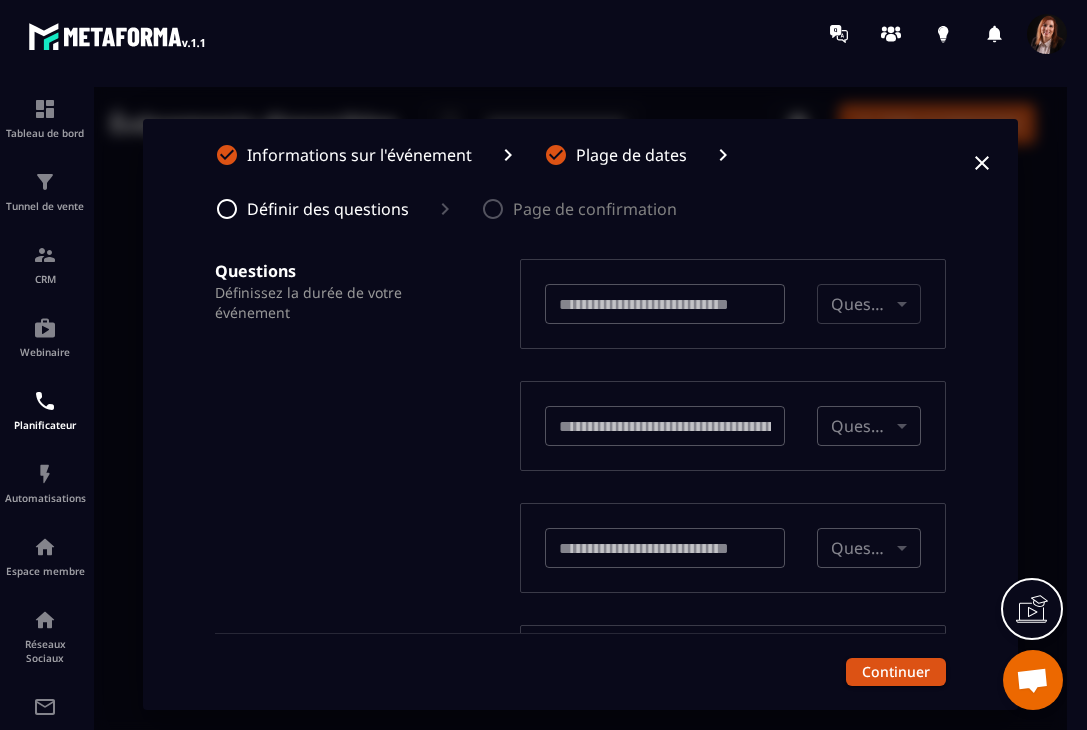 click on "Question par défaut" at bounding box center [869, 304] 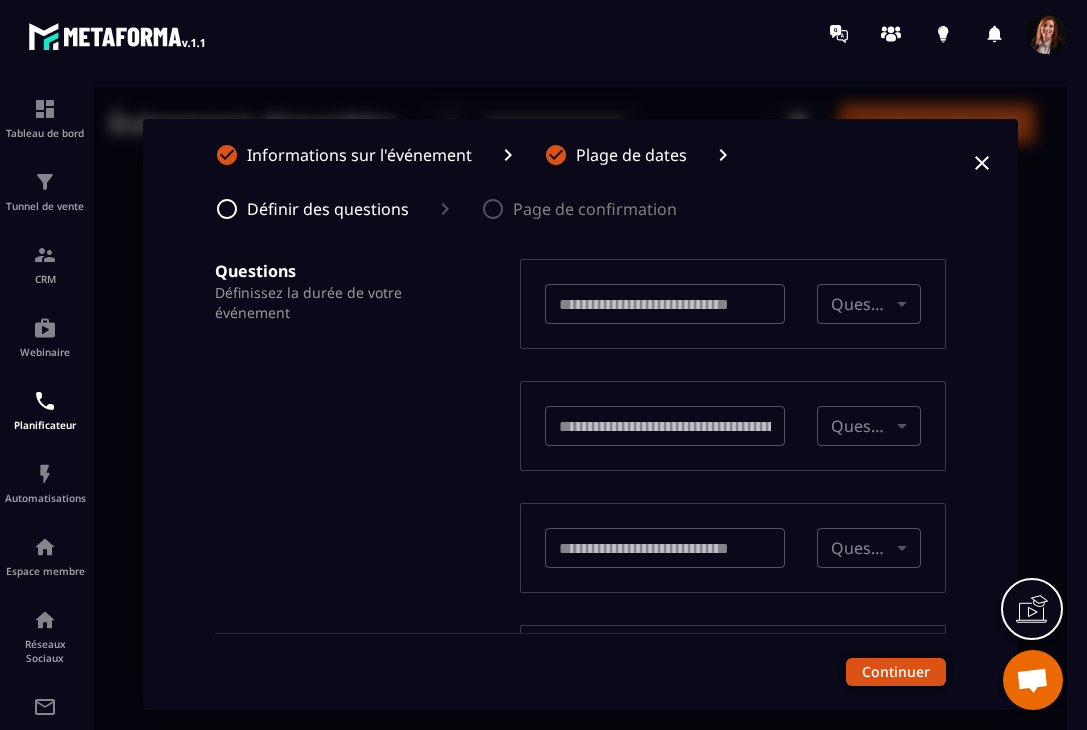 click on "Continuer" at bounding box center [896, 672] 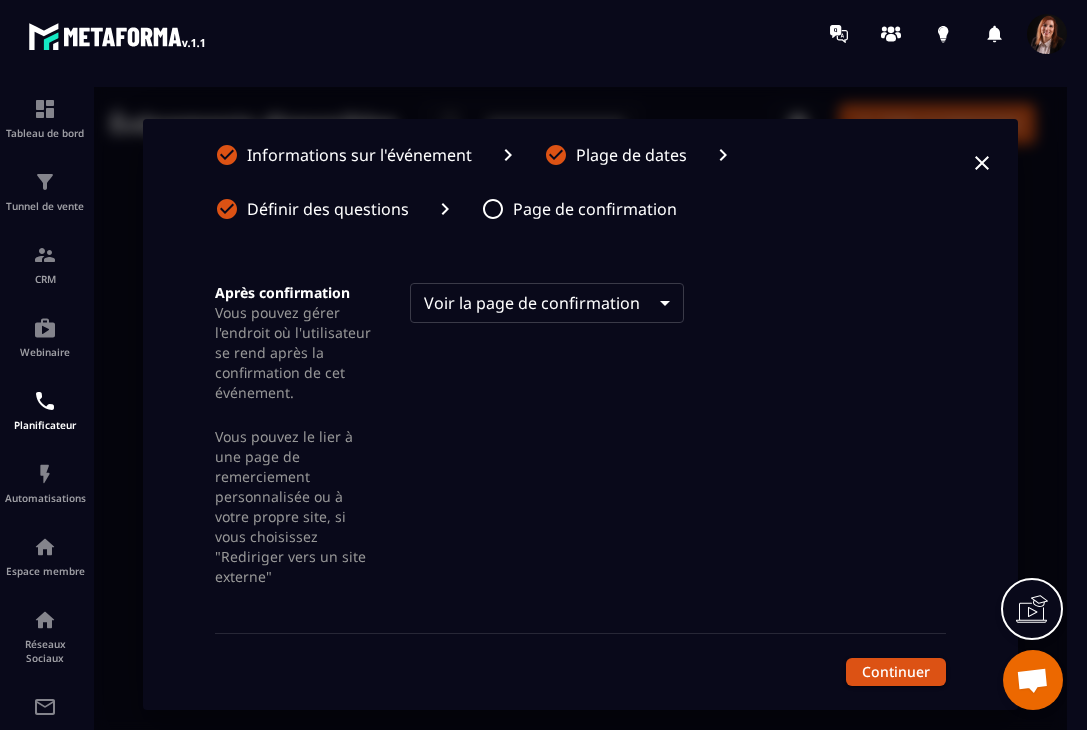 scroll, scrollTop: 3, scrollLeft: 0, axis: vertical 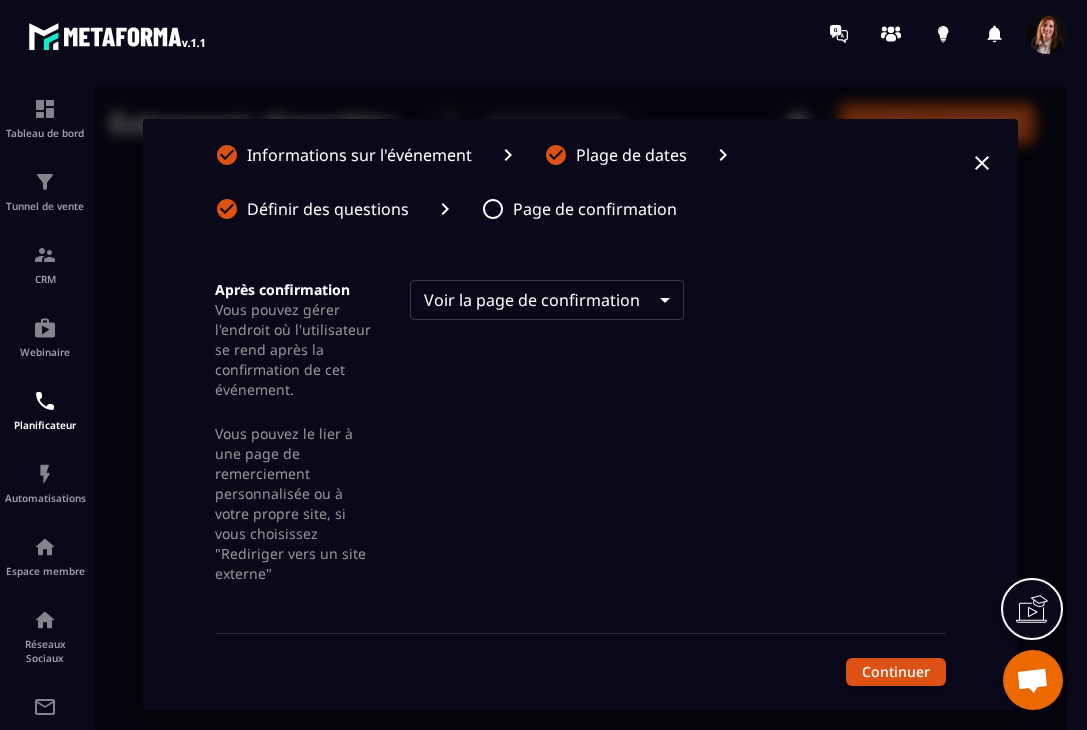 click on "Événements disponibles ​ ​ Créer un événement Appel découverte 30mn coaching 30  min ・   Indéfiniment dans le futur Copiez votre lien Informations sur l'événement Plage de dates Définir des questions Page de confirmation Après confirmation Vous pouvez gérer l'endroit où l'utilisateur se rend après la confirmation de cet événement. Vous pouvez le lier à une page de remerciement personnalisée ou à votre propre site, si vous choisissez "Rediriger vers un site externe" Voir la page de confirmation **** ​ Continuer" at bounding box center [580, 414] 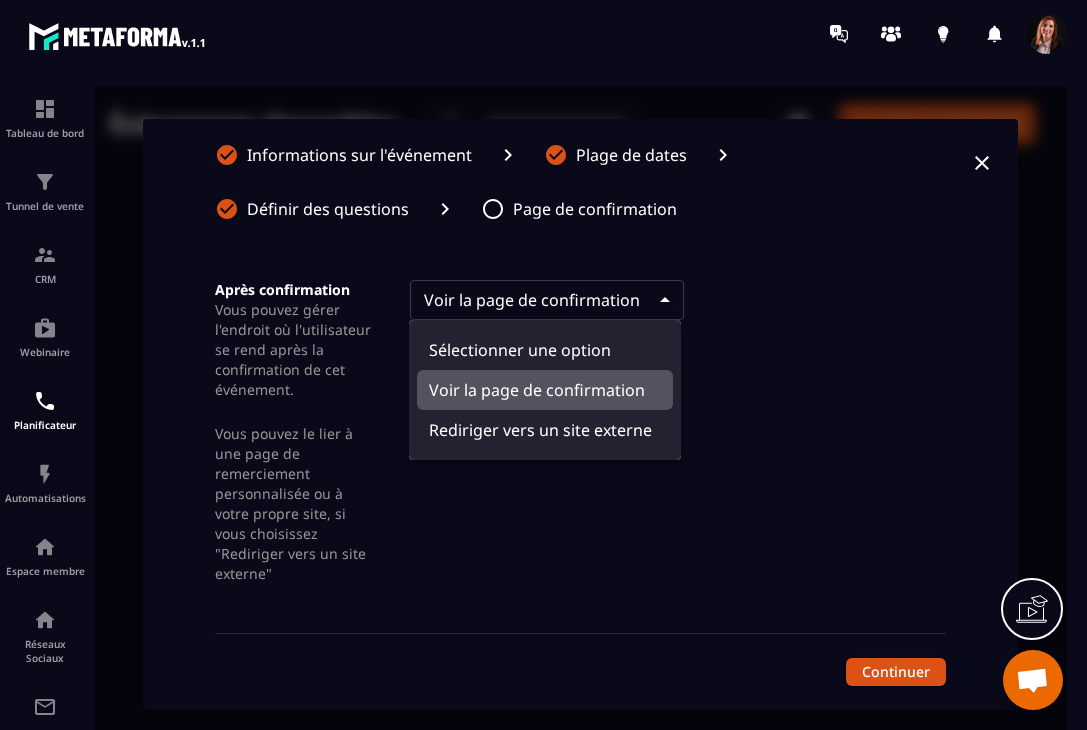 click on "Voir la page de confirmation" at bounding box center [545, 390] 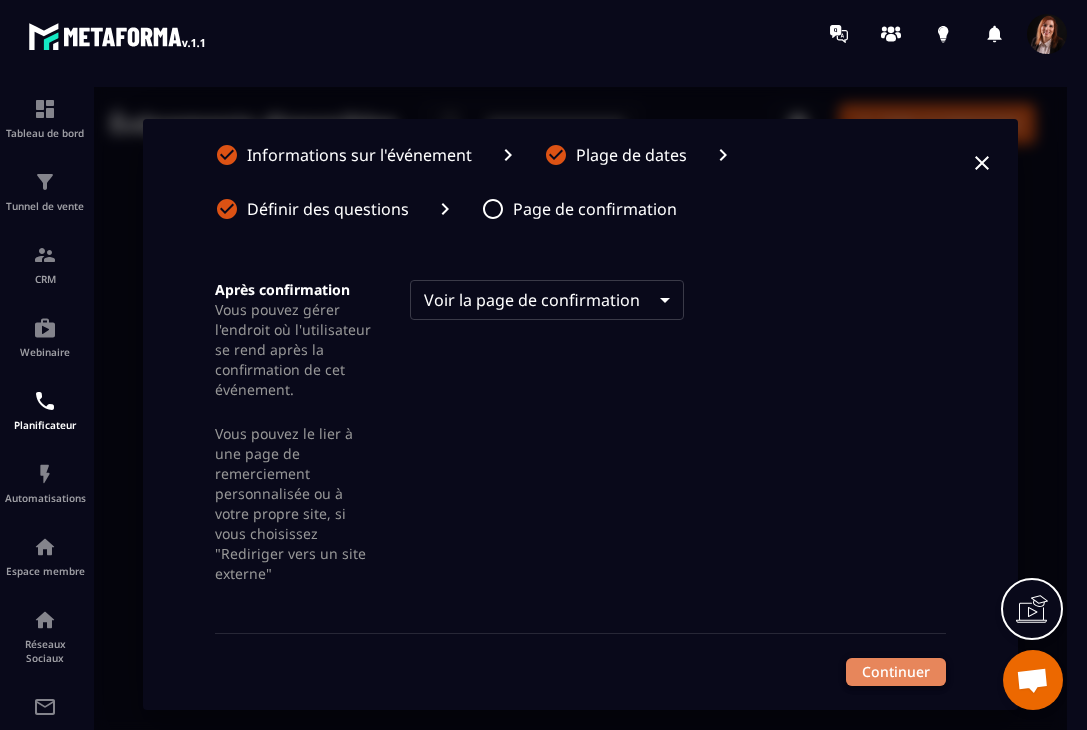 click on "Continuer" at bounding box center (896, 672) 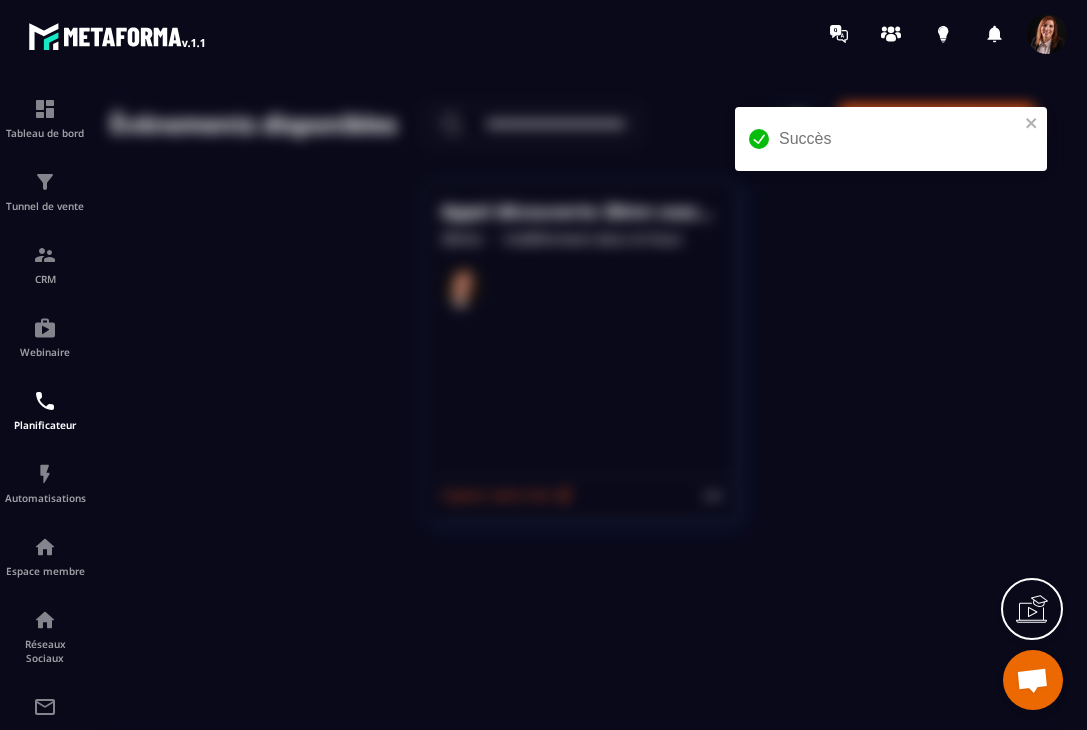 scroll, scrollTop: 0, scrollLeft: 0, axis: both 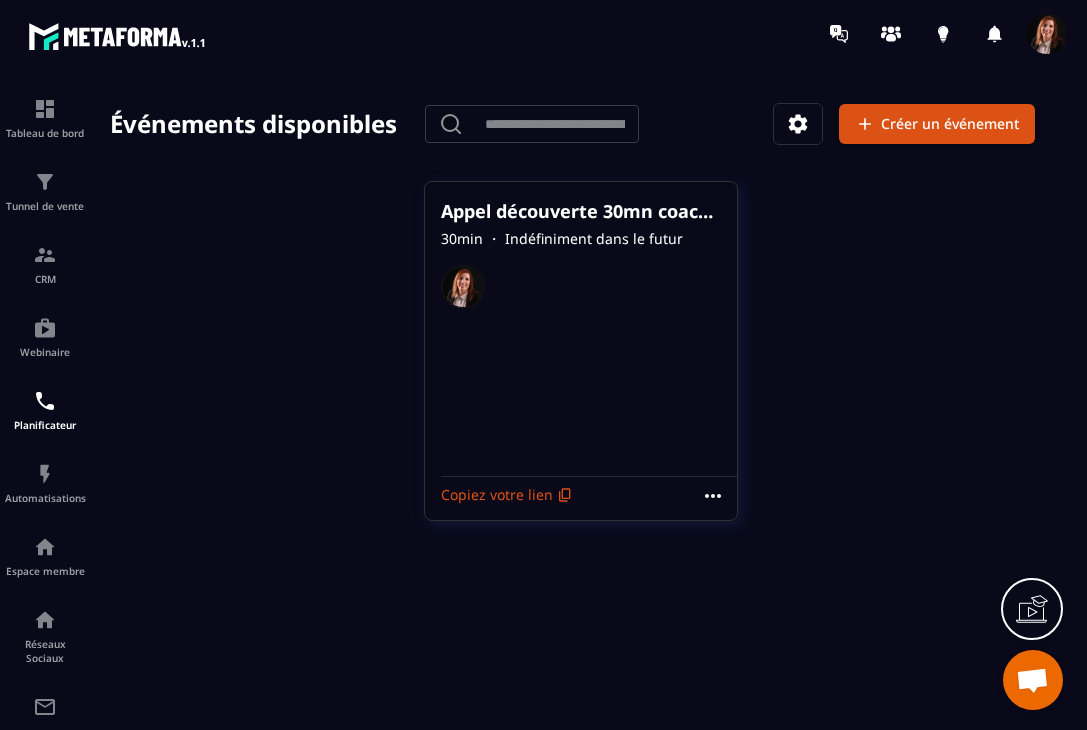click on "Appel découverte 30mn coaching" at bounding box center (581, 211) 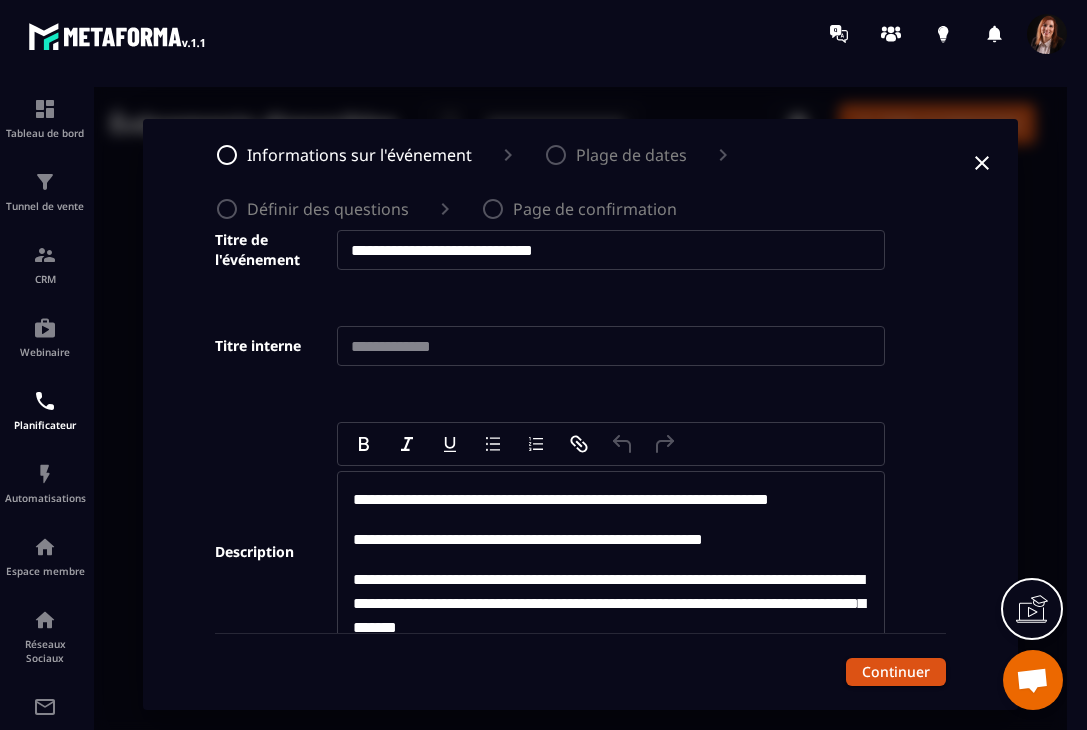 scroll, scrollTop: 49, scrollLeft: 0, axis: vertical 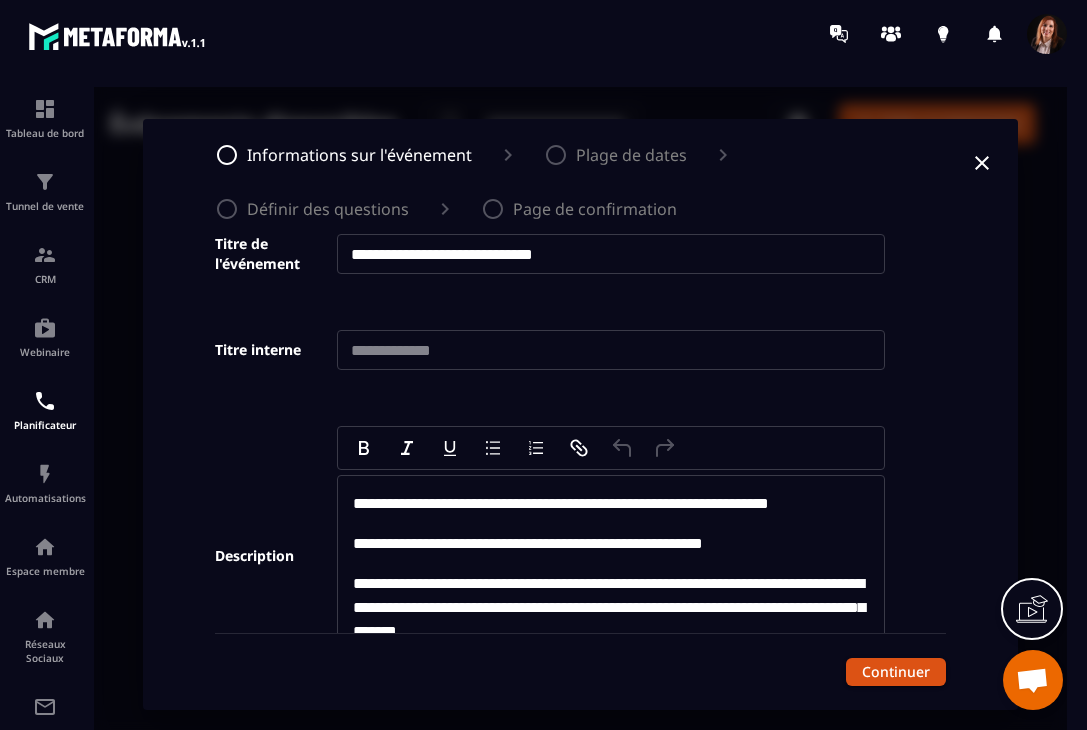 click at bounding box center (611, 350) 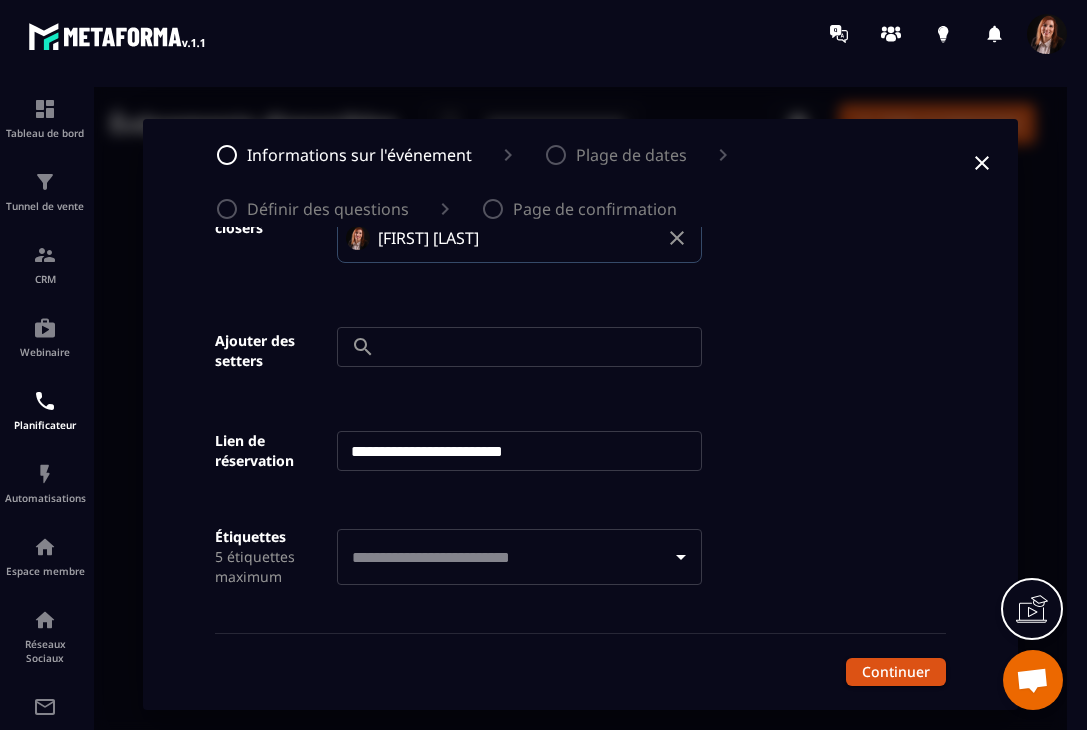 scroll, scrollTop: 1084, scrollLeft: 0, axis: vertical 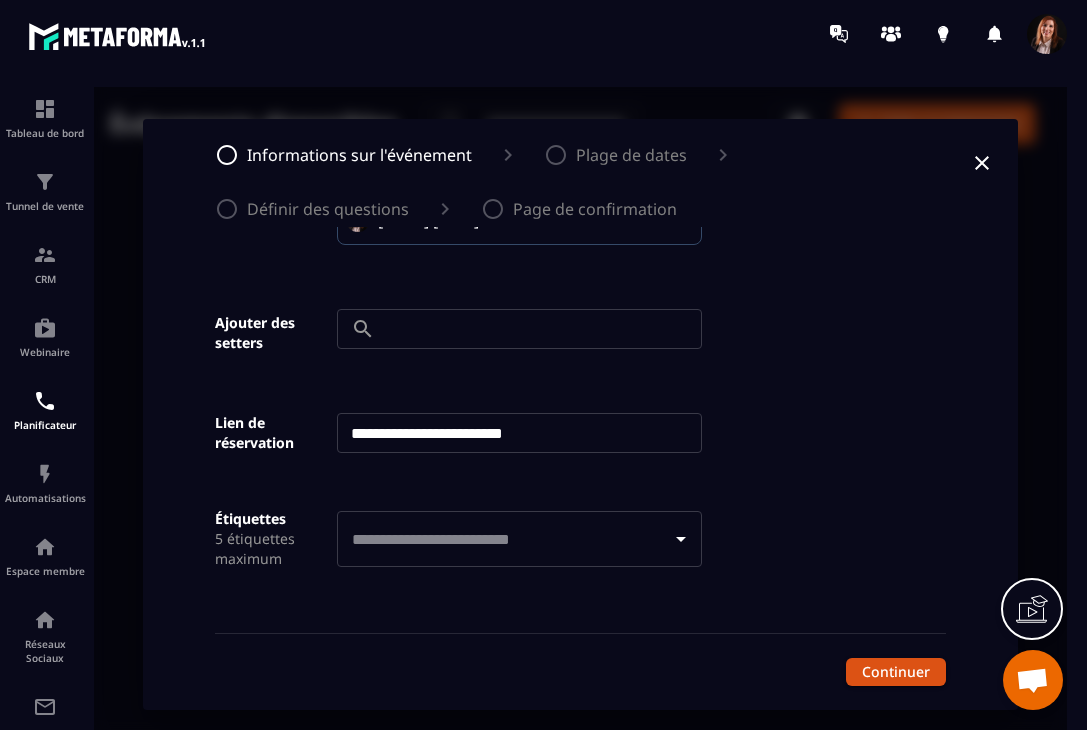 type on "**********" 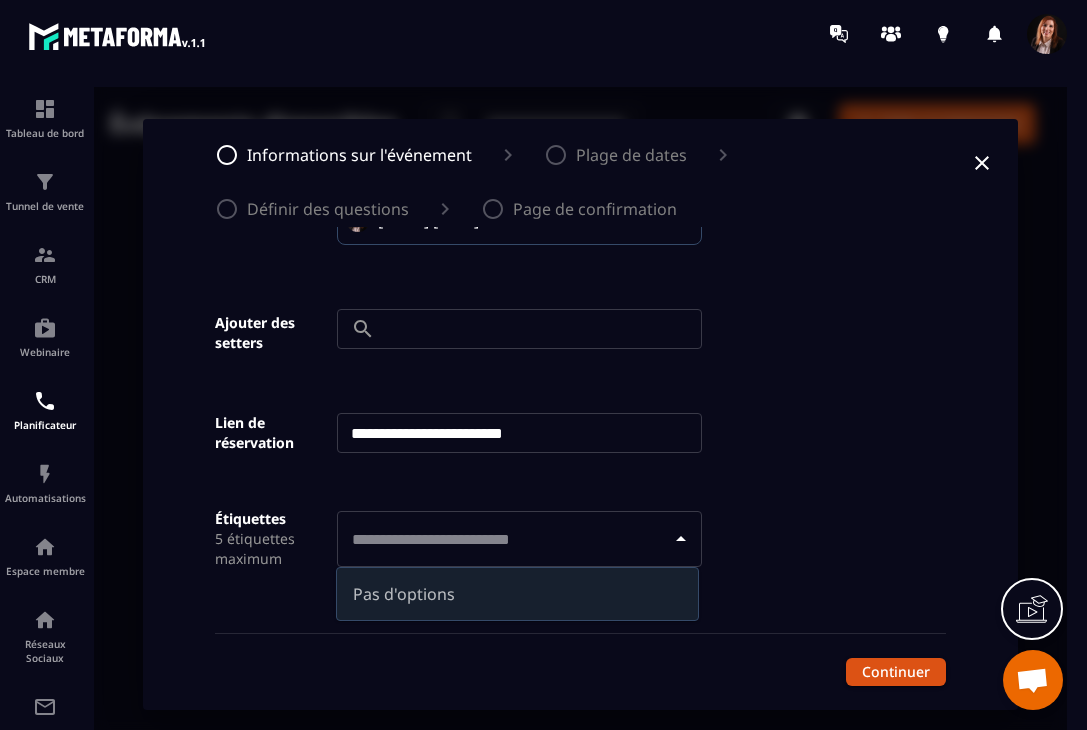 click at bounding box center (505, 539) 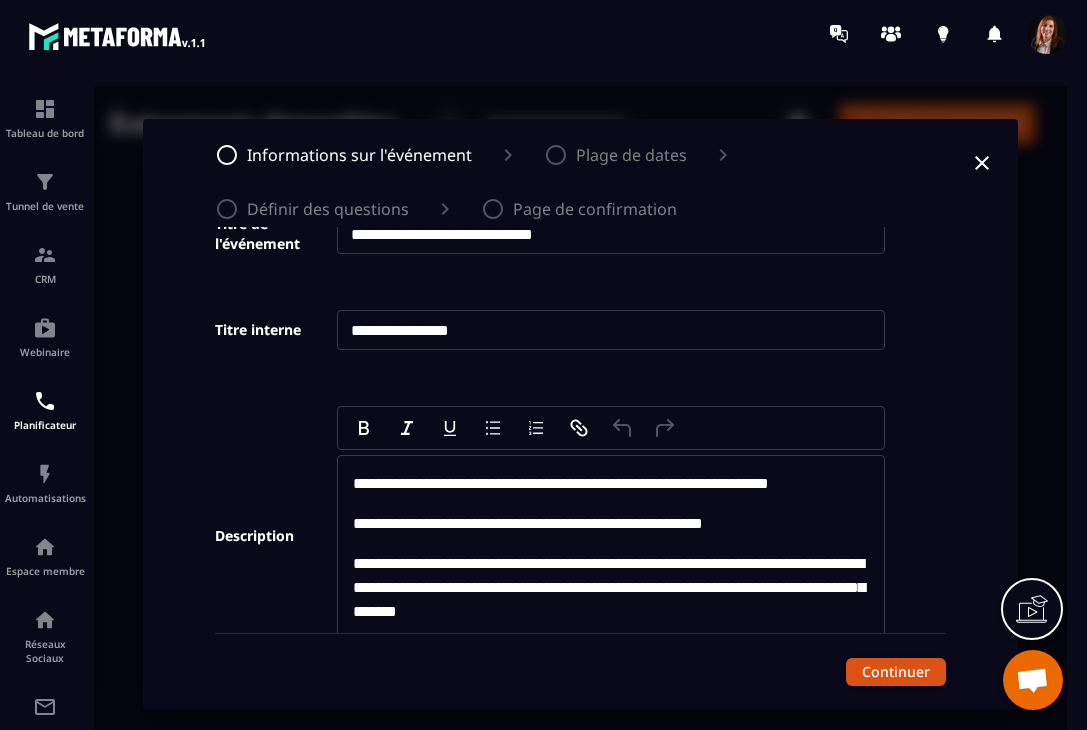 scroll, scrollTop: 0, scrollLeft: 0, axis: both 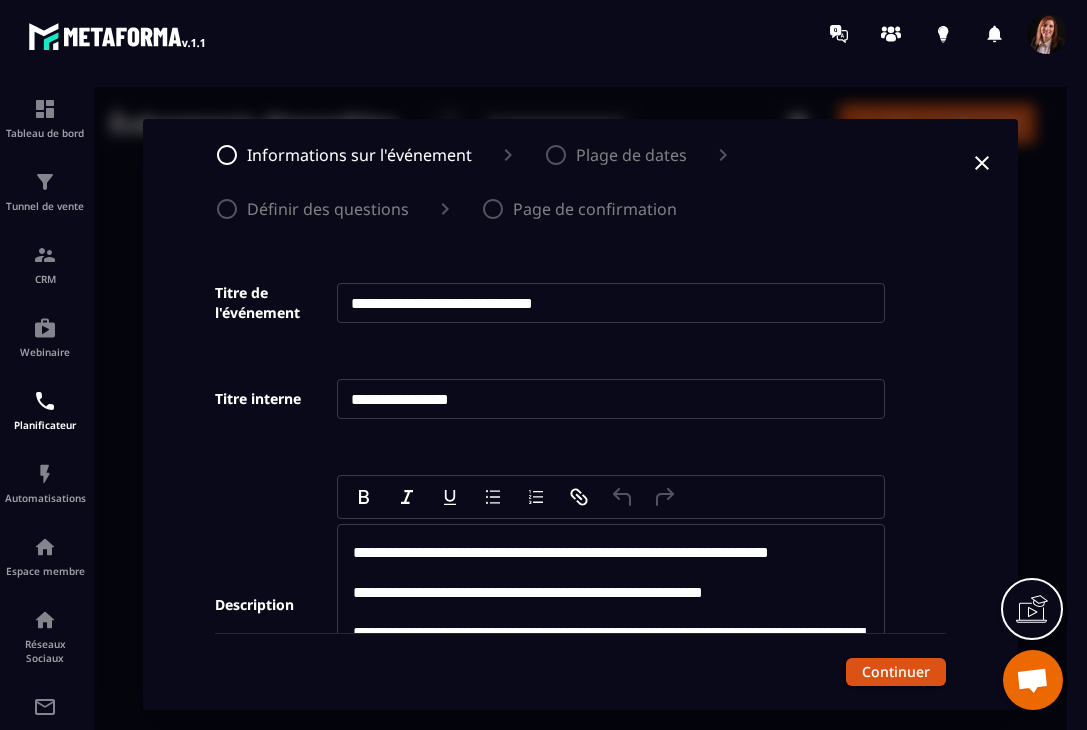 click on "Plage de dates" at bounding box center [631, 155] 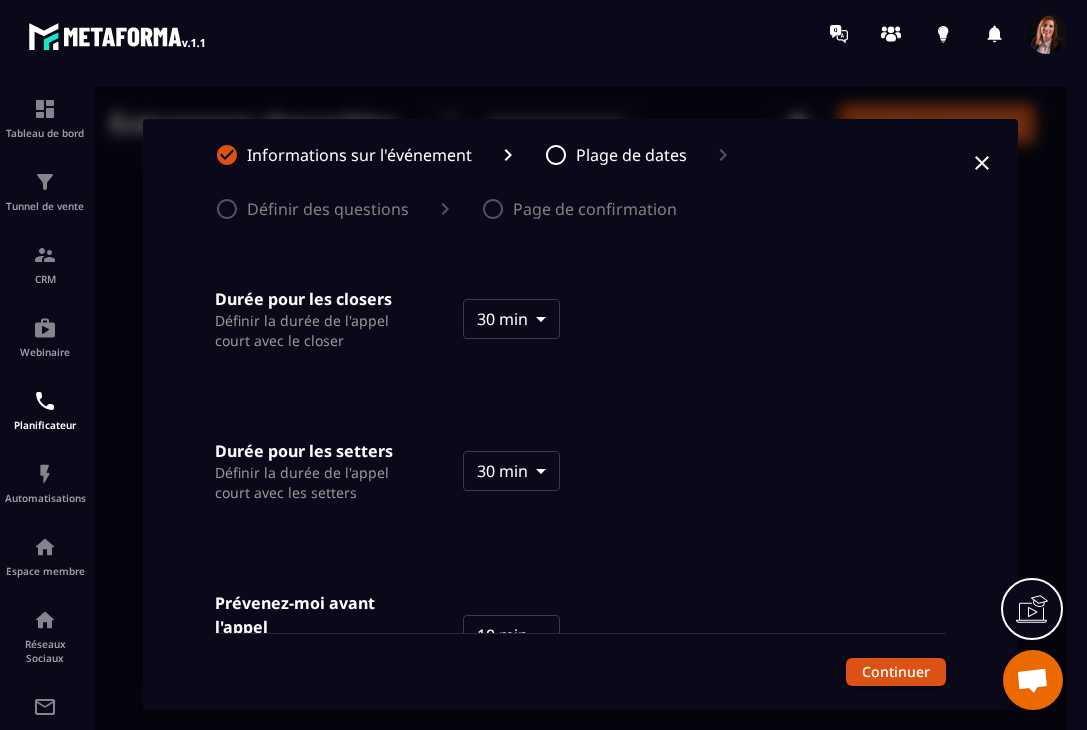 scroll, scrollTop: 0, scrollLeft: 0, axis: both 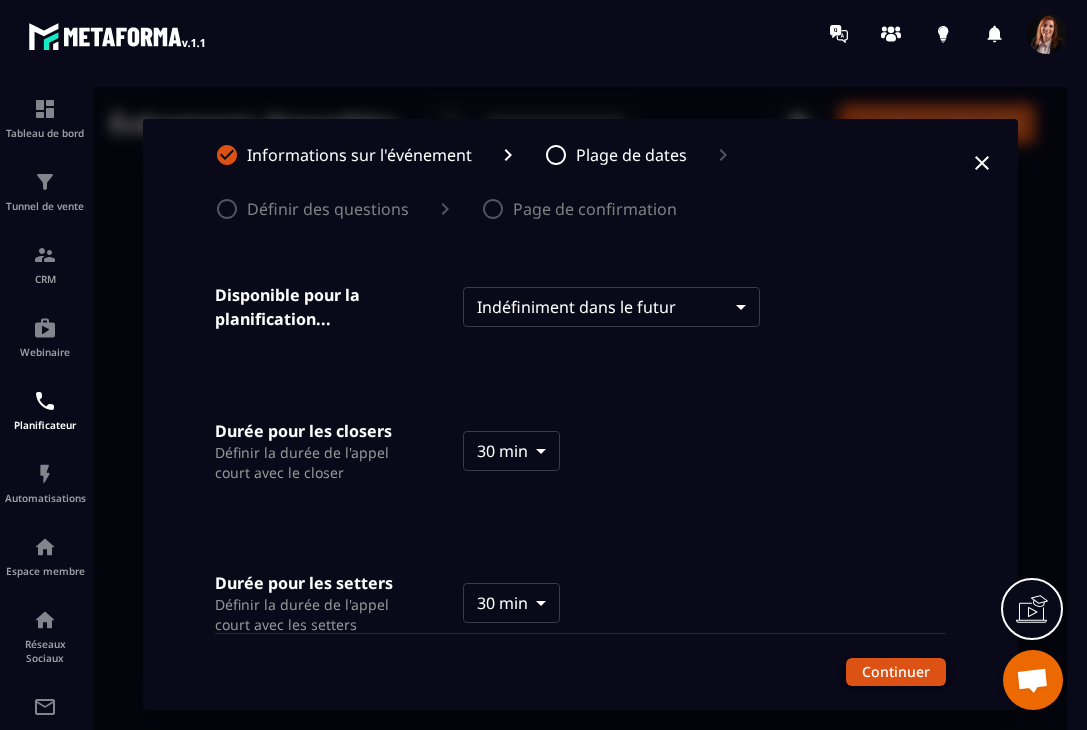 click on "Continuer" at bounding box center [896, 672] 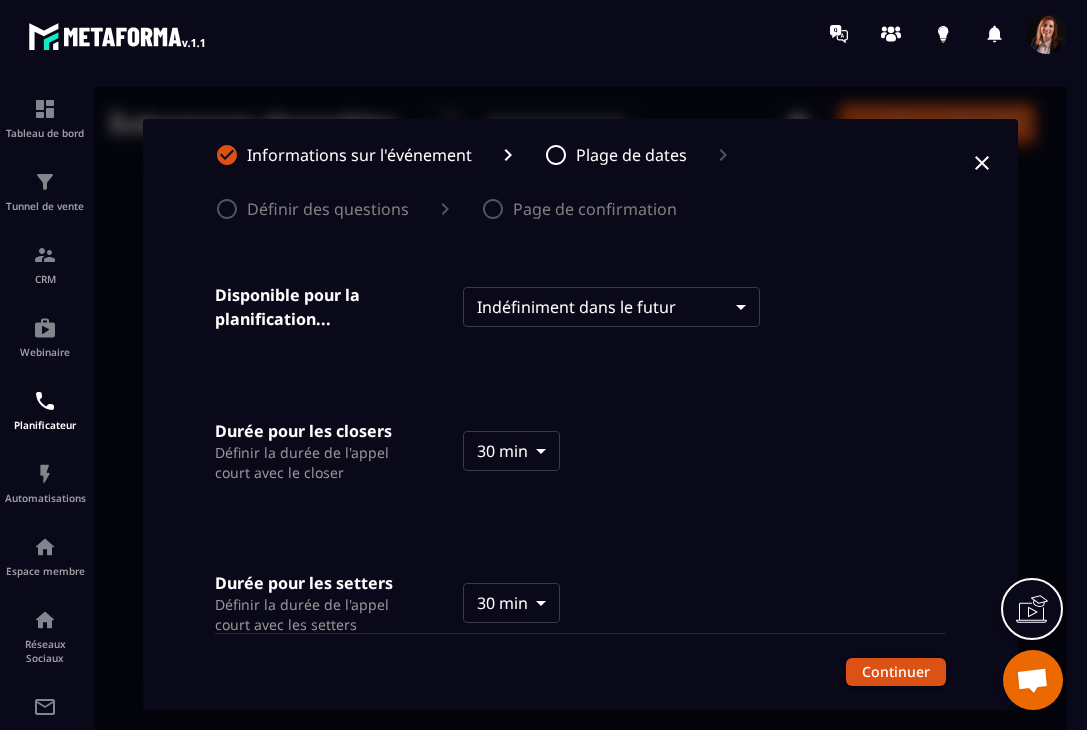 click on "Définir des questions" at bounding box center [328, 209] 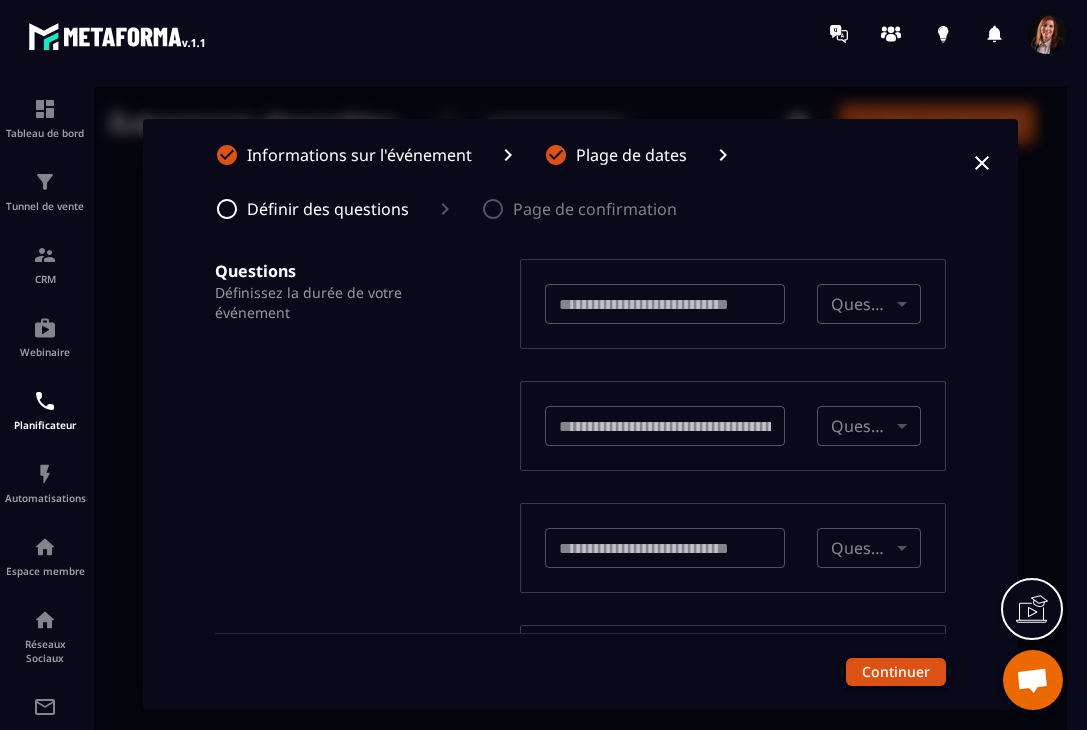 click on "Continuer" at bounding box center (896, 672) 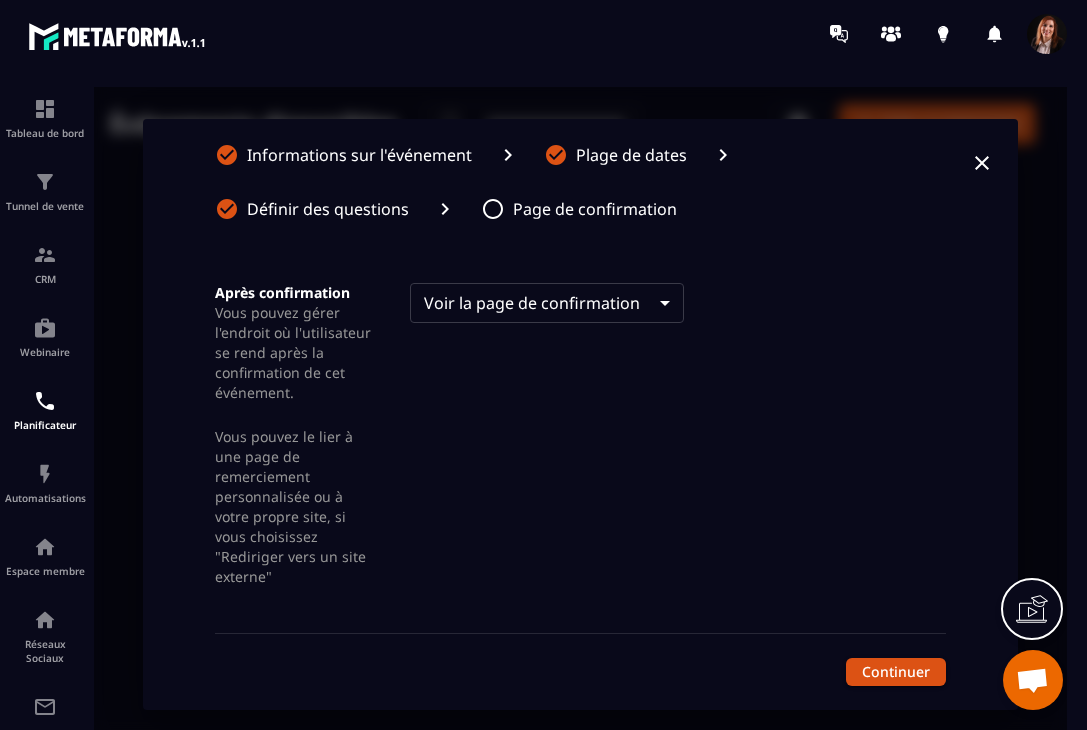 click on "Événements disponibles ​ ​ Créer un événement Appel découverte 30  min ・   Indéfiniment dans le futur Copiez votre lien Informations sur l'événement Plage de dates Définir des questions Page de confirmation Après confirmation Vous pouvez gérer l'endroit où l'utilisateur se rend après la confirmation de cet événement. Vous pouvez le lier à une page de remerciement personnalisée ou à votre propre site, si vous choisissez "Rediriger vers un site externe" Voir la page de confirmation **** ​ Continuer" at bounding box center (580, 414) 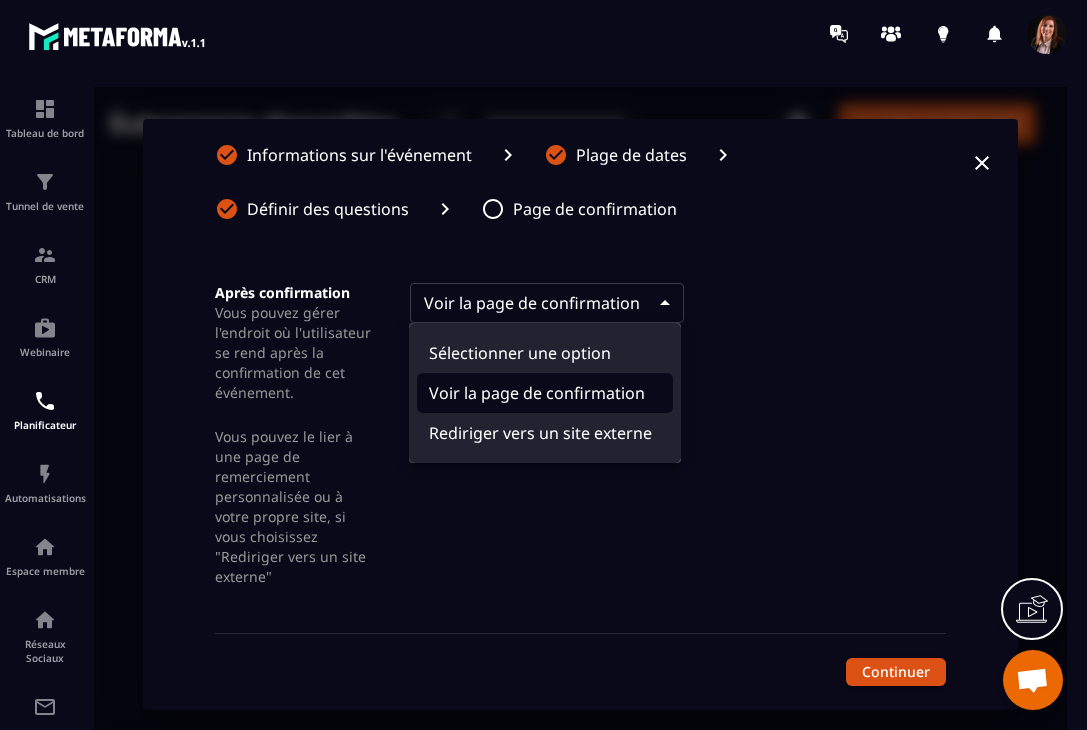 click on "Voir la page de confirmation" at bounding box center (545, 393) 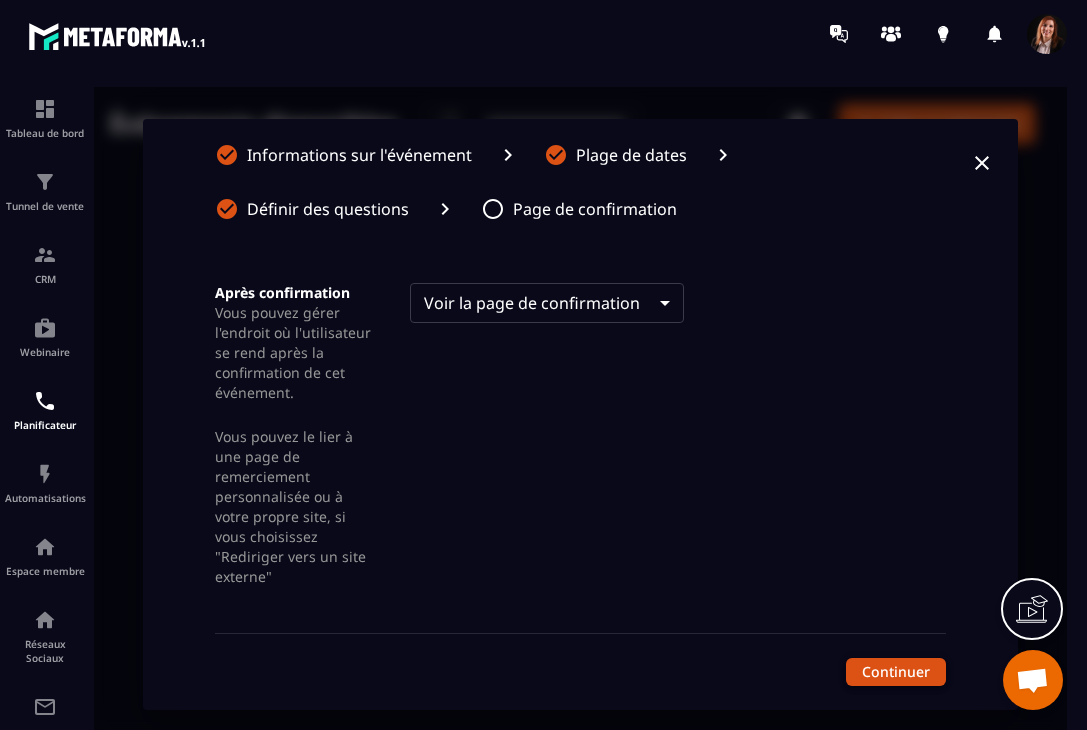 click on "Continuer" at bounding box center (896, 672) 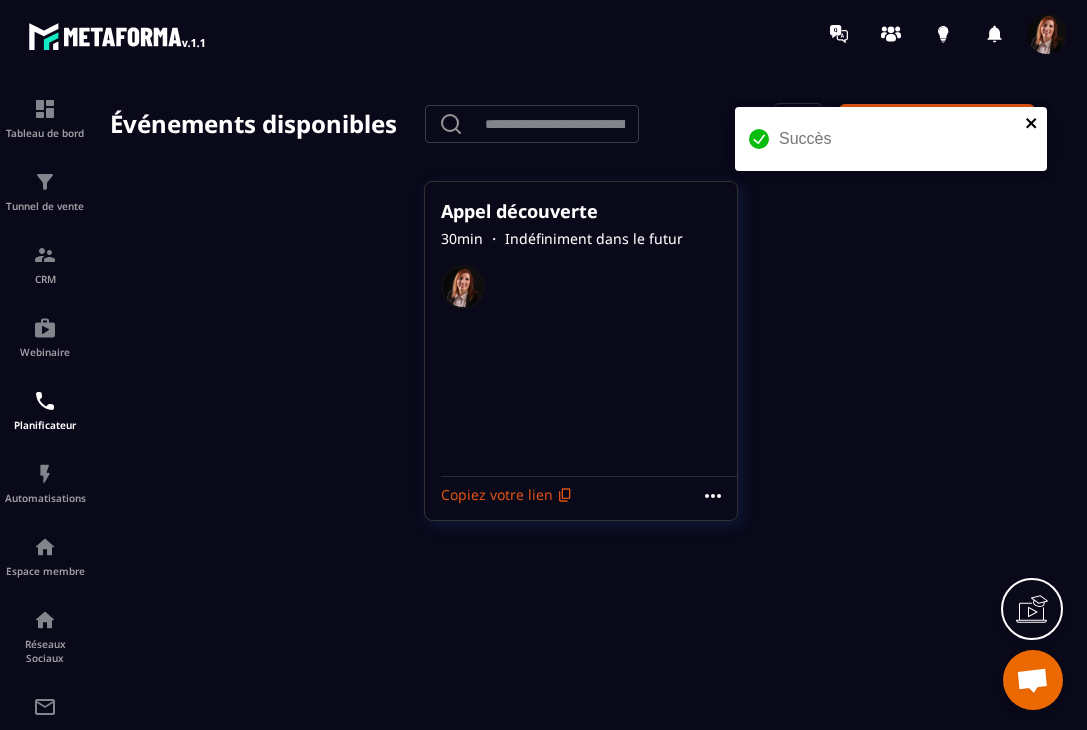 click 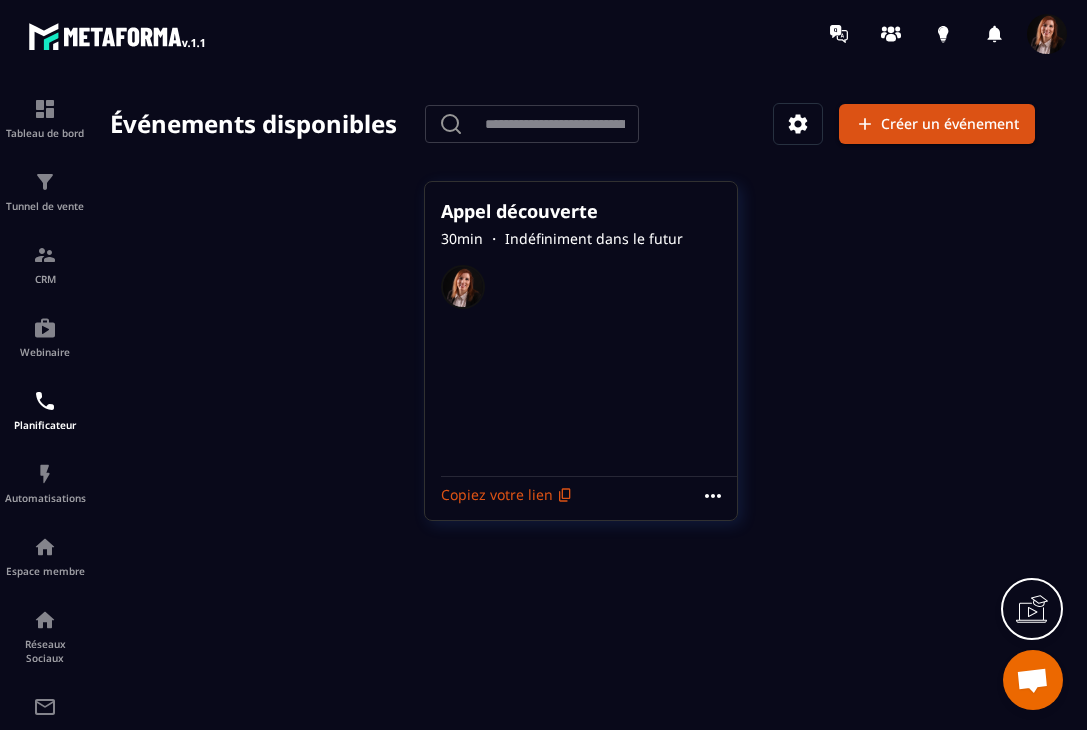 click 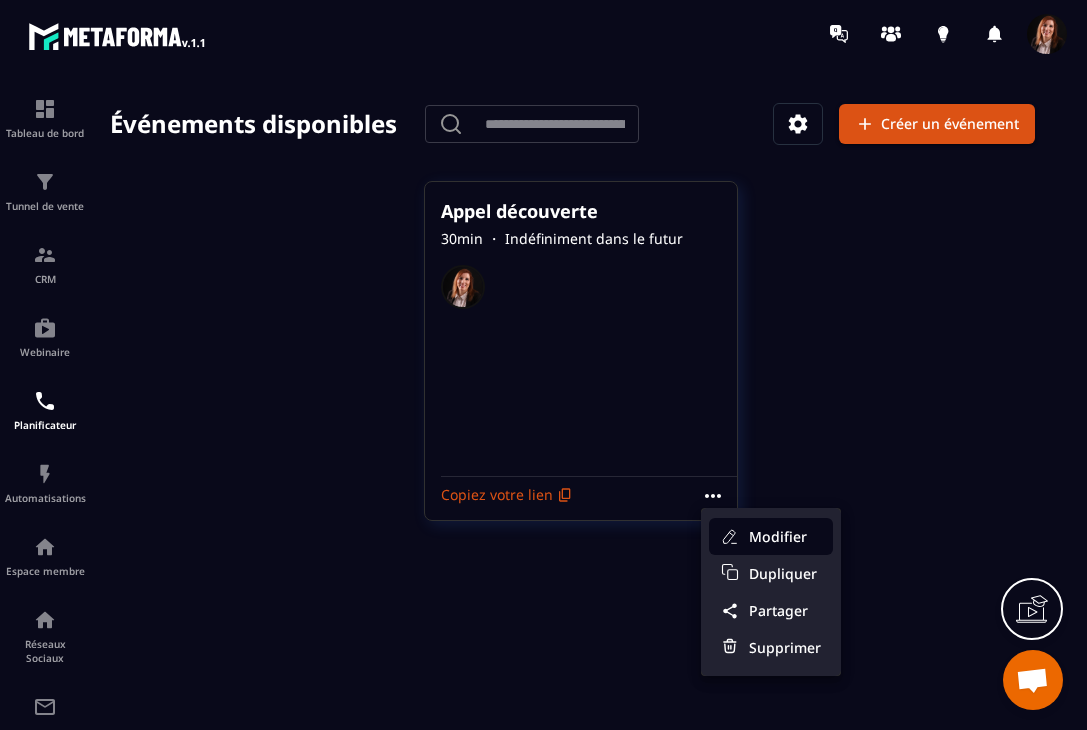 click on "Modifier" at bounding box center [785, 536] 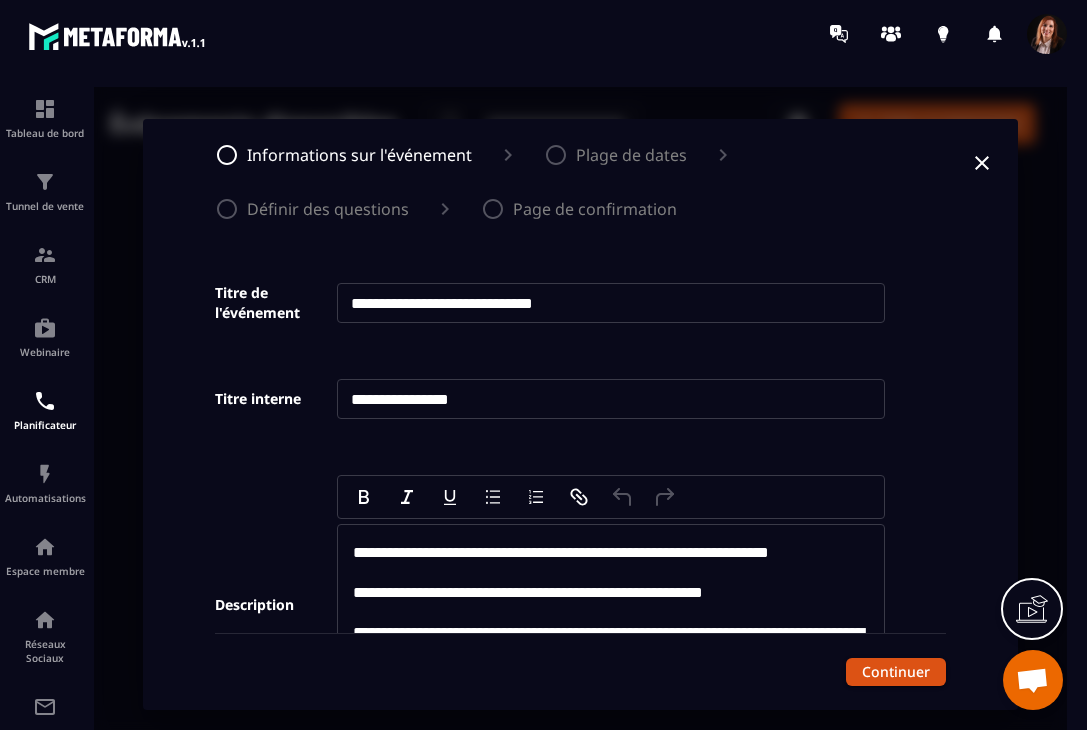 click on "**********" at bounding box center [611, 399] 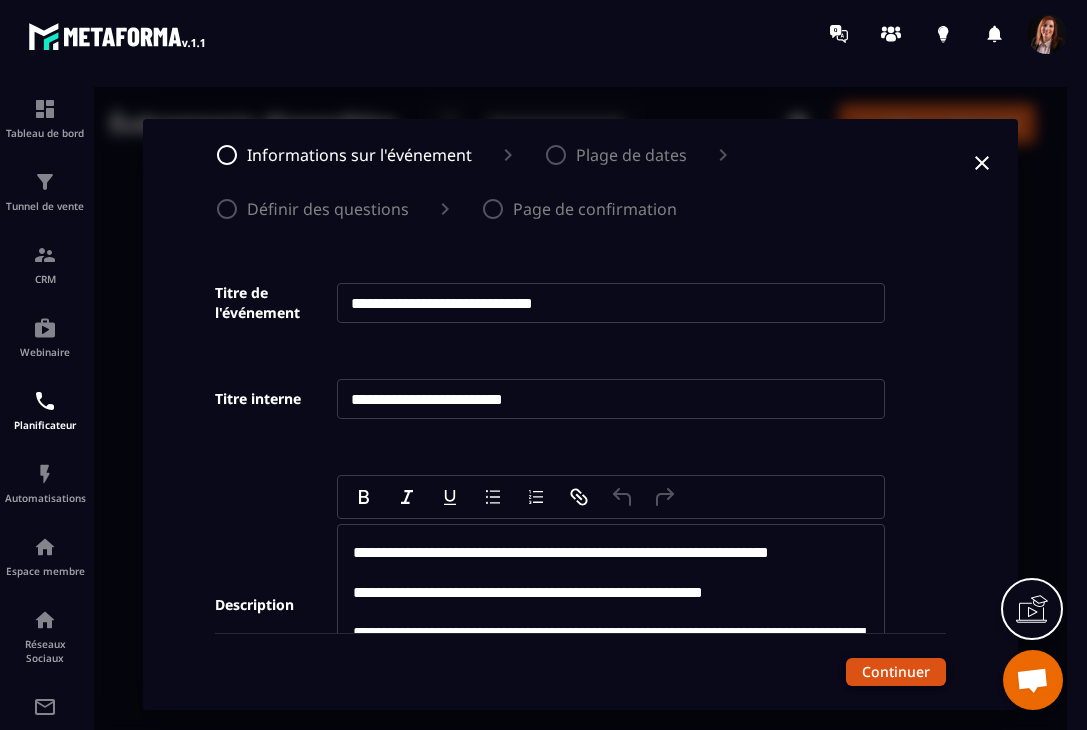 type on "**********" 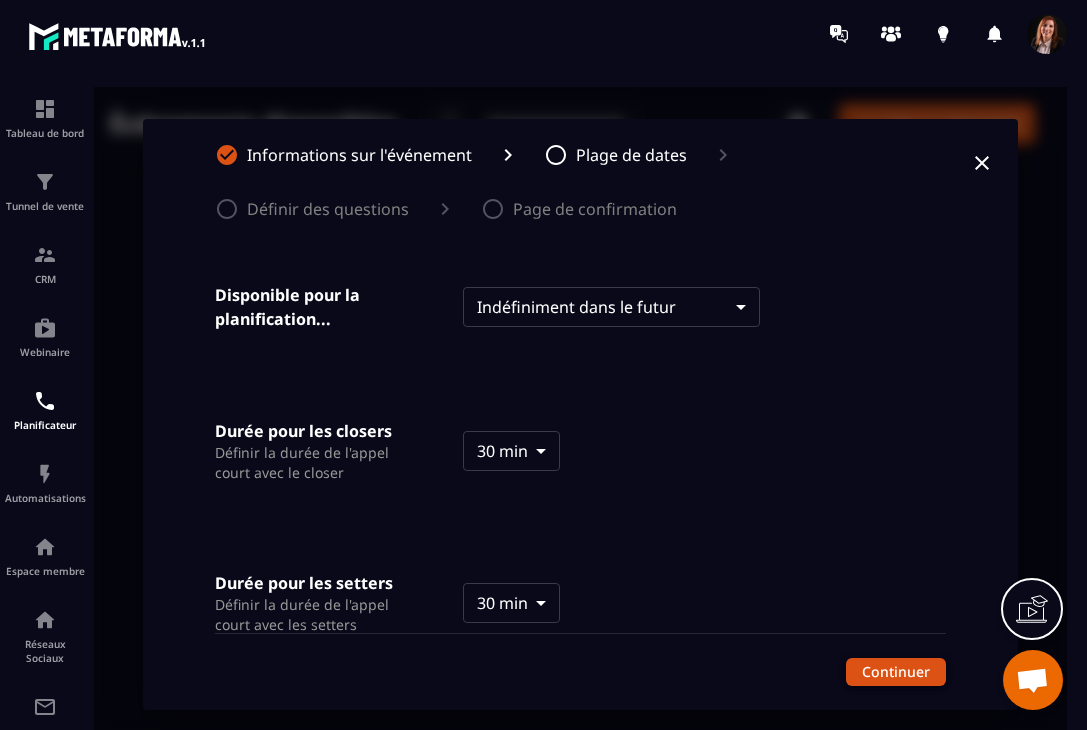click on "Continuer" at bounding box center (896, 672) 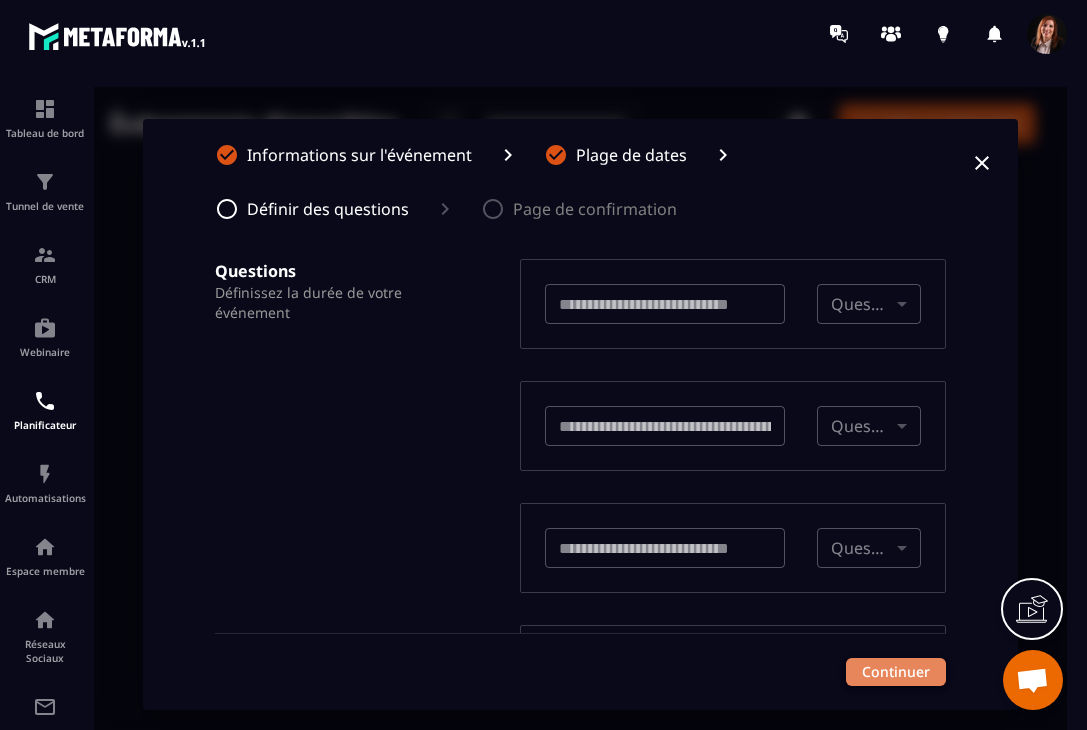 click on "Continuer" at bounding box center [896, 672] 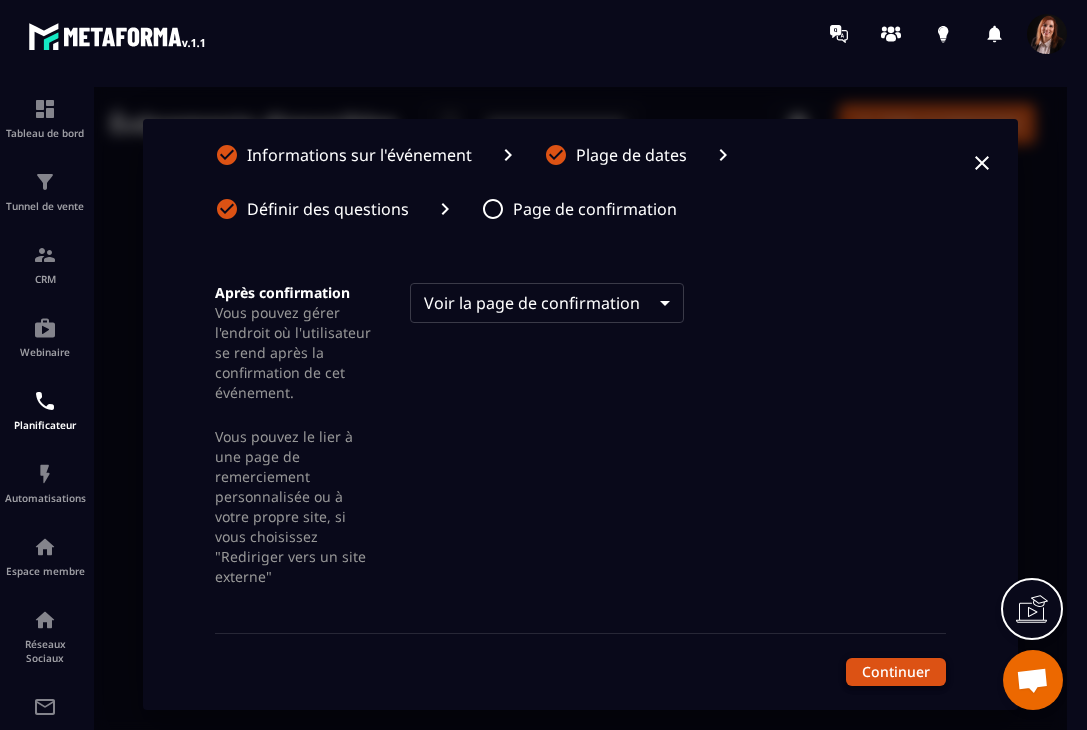 click on "Continuer" at bounding box center [896, 672] 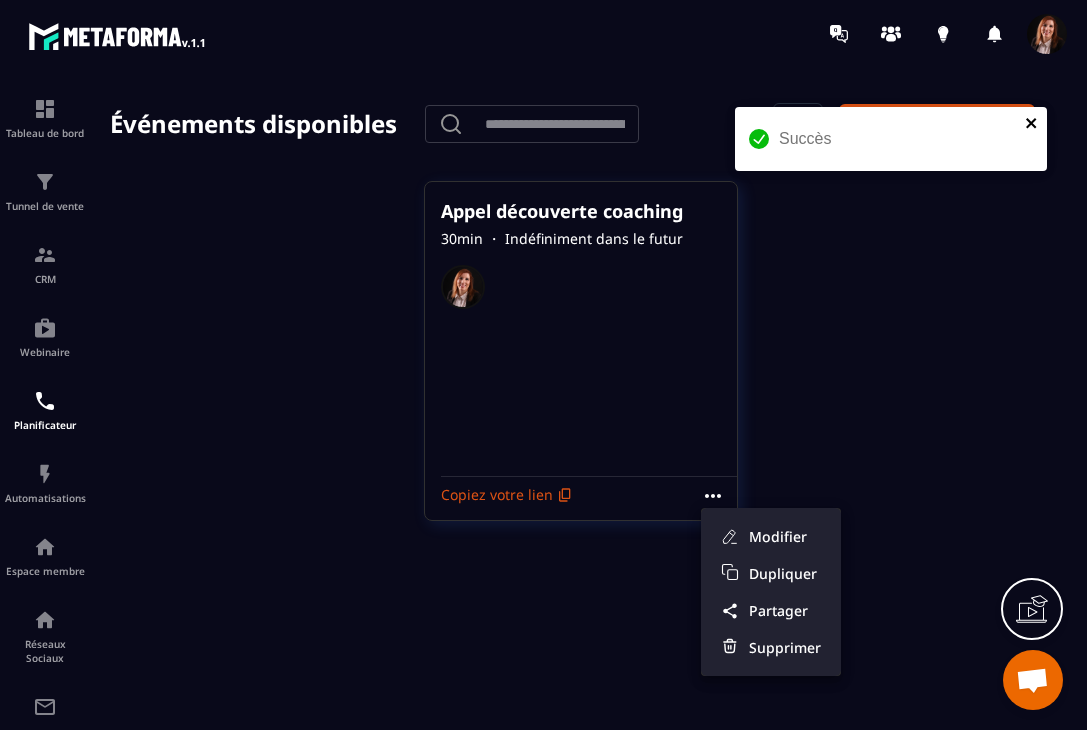 click 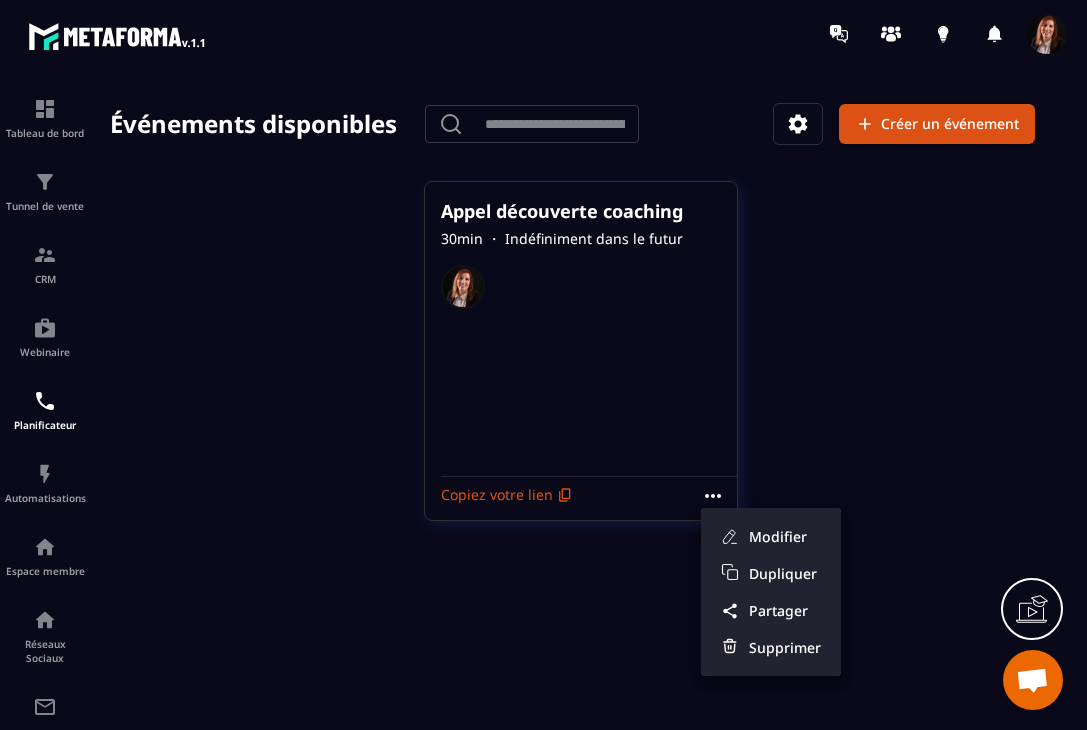 click at bounding box center [580, 414] 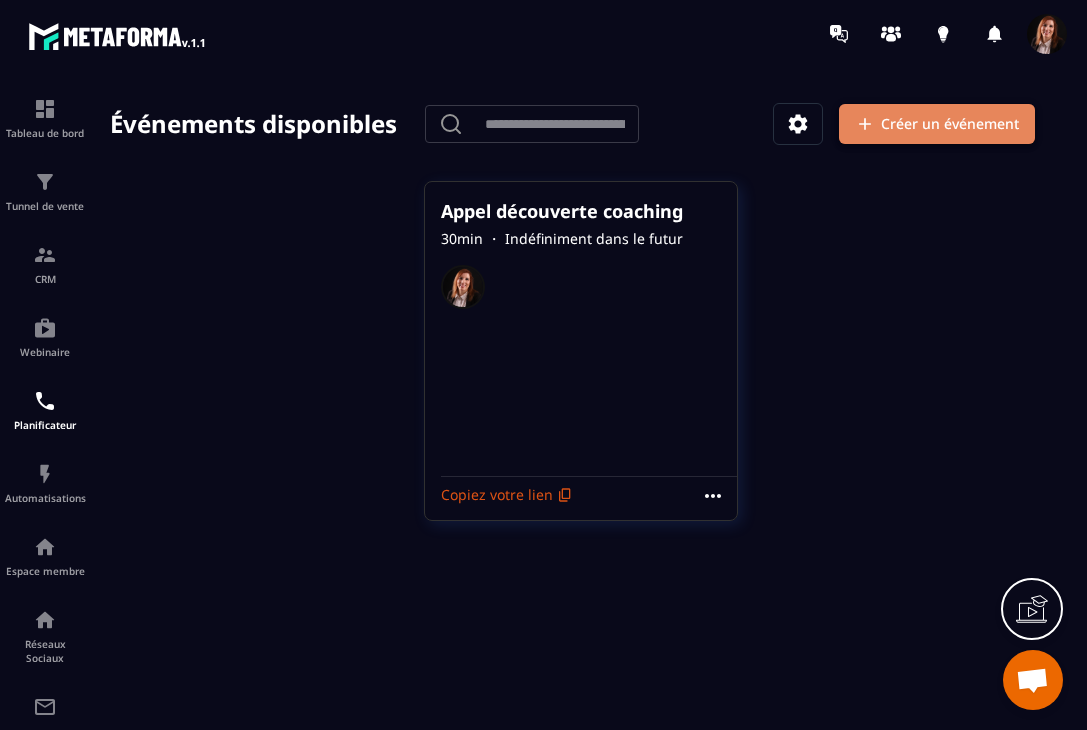 click on "Créer un événement" at bounding box center [937, 124] 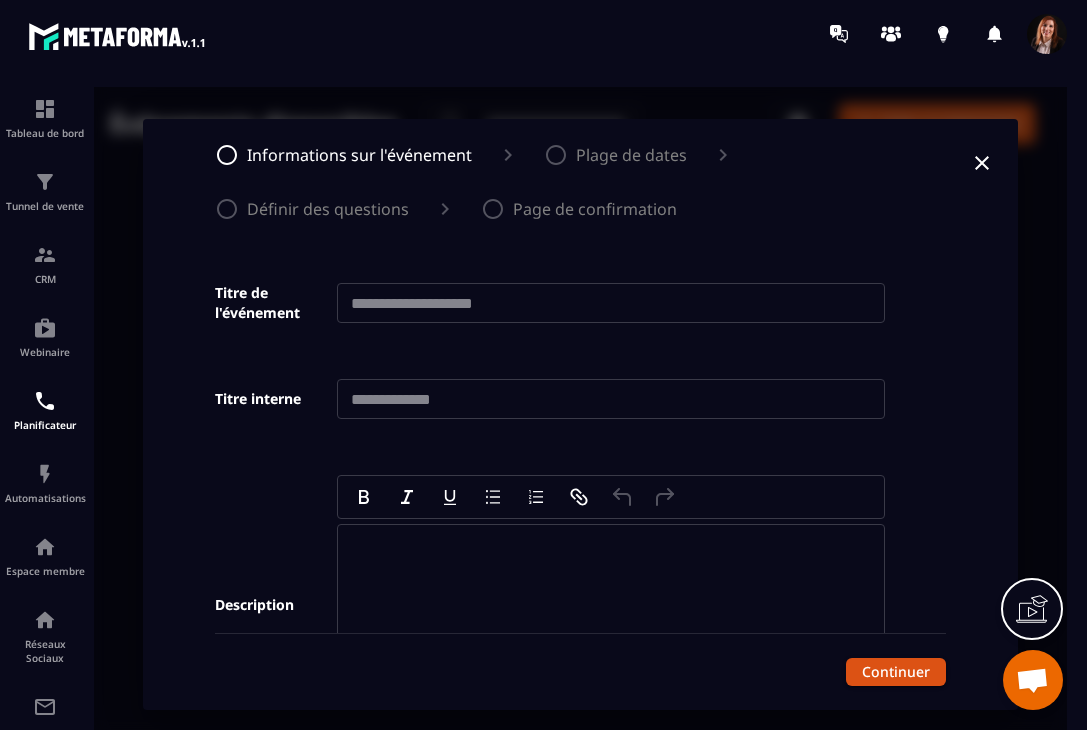 click at bounding box center (611, 303) 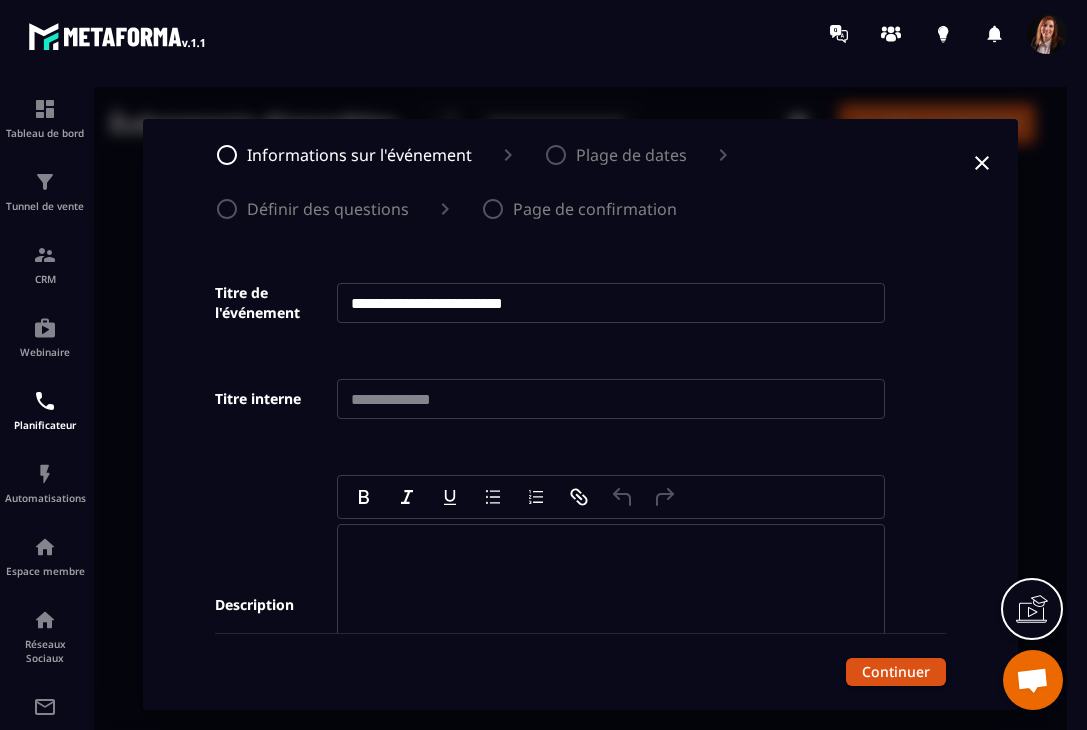 type on "**********" 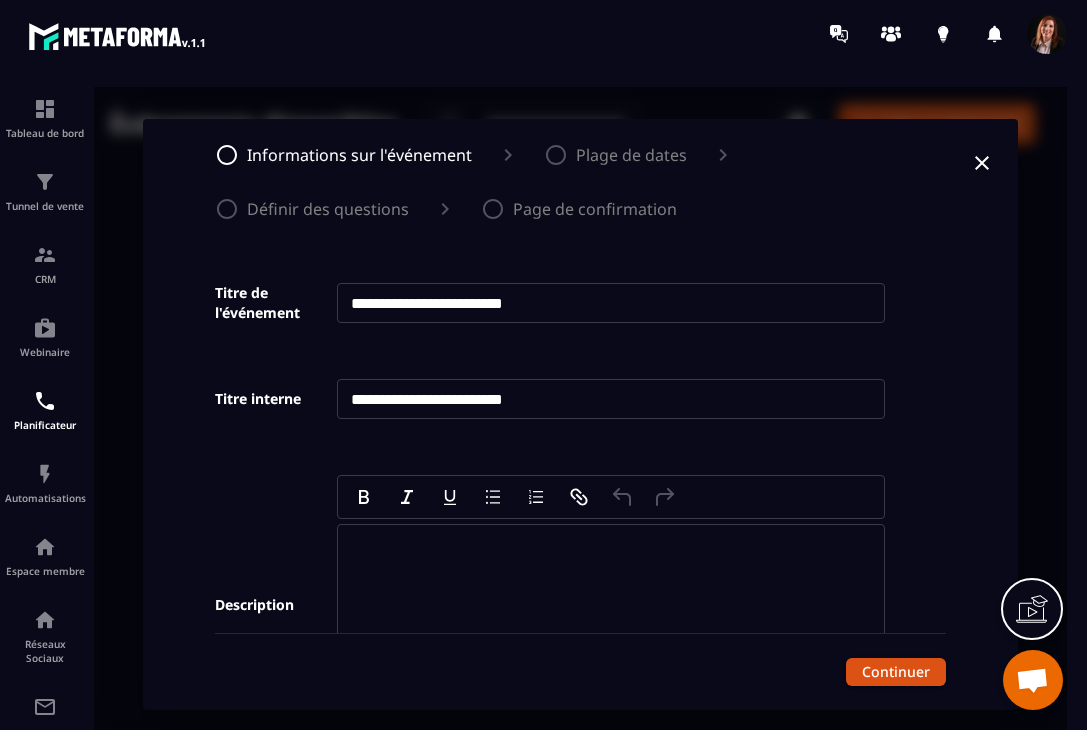 type 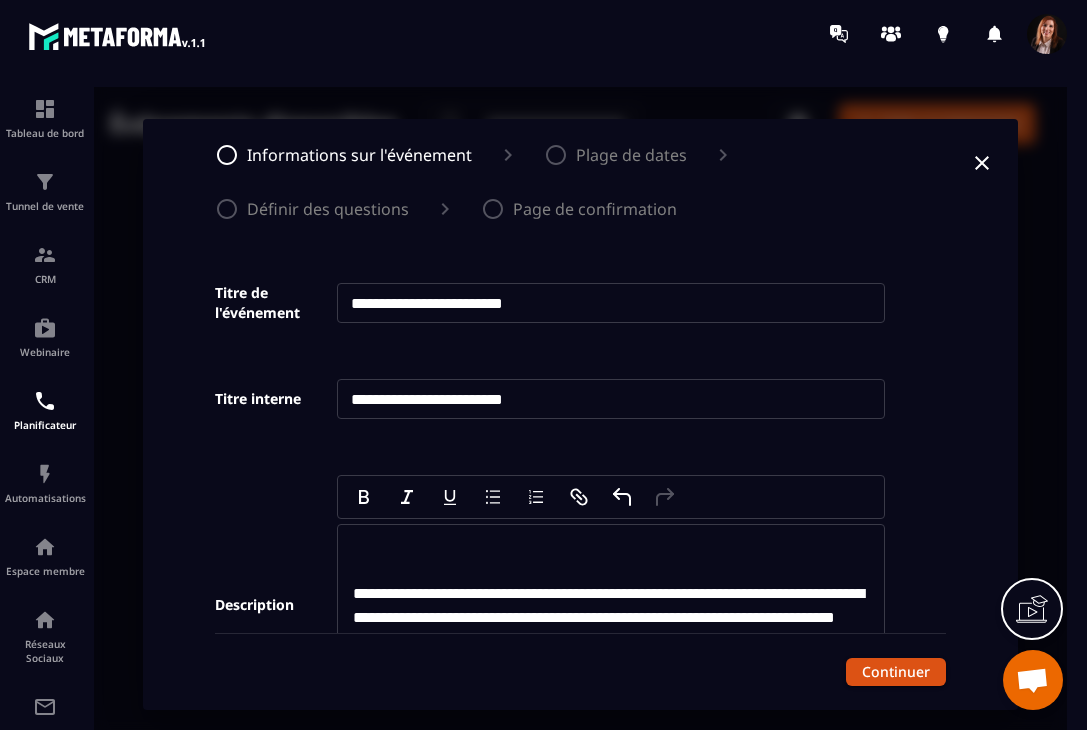 scroll, scrollTop: 87, scrollLeft: 0, axis: vertical 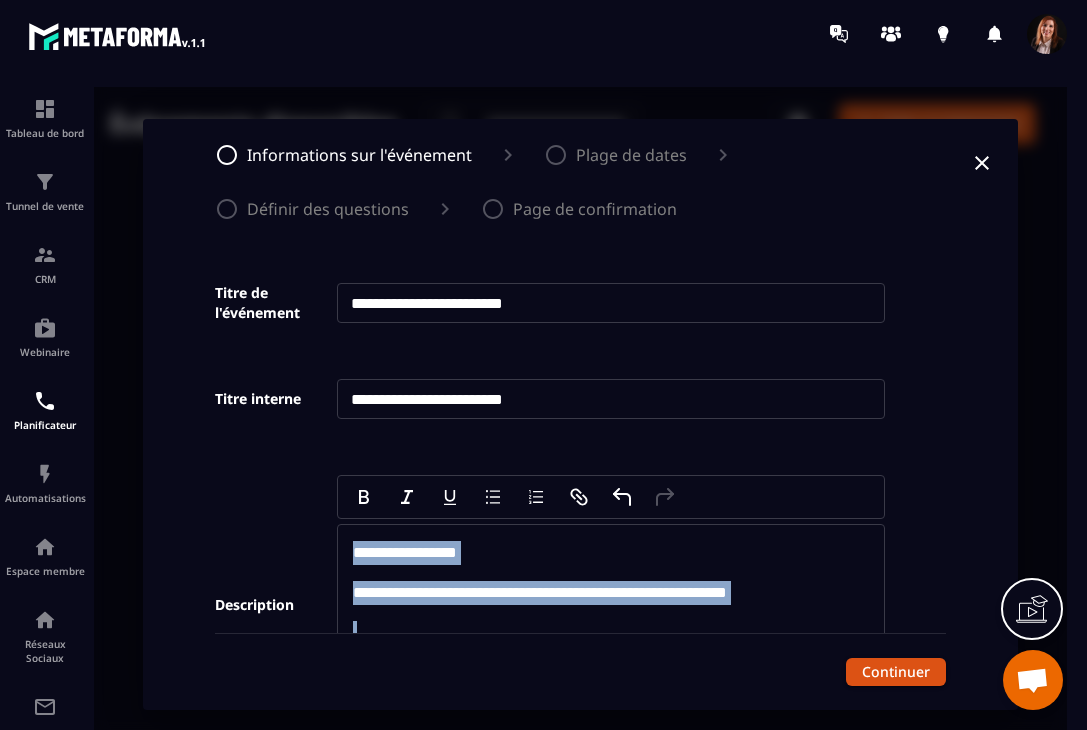 drag, startPoint x: 348, startPoint y: 586, endPoint x: 339, endPoint y: 489, distance: 97.41663 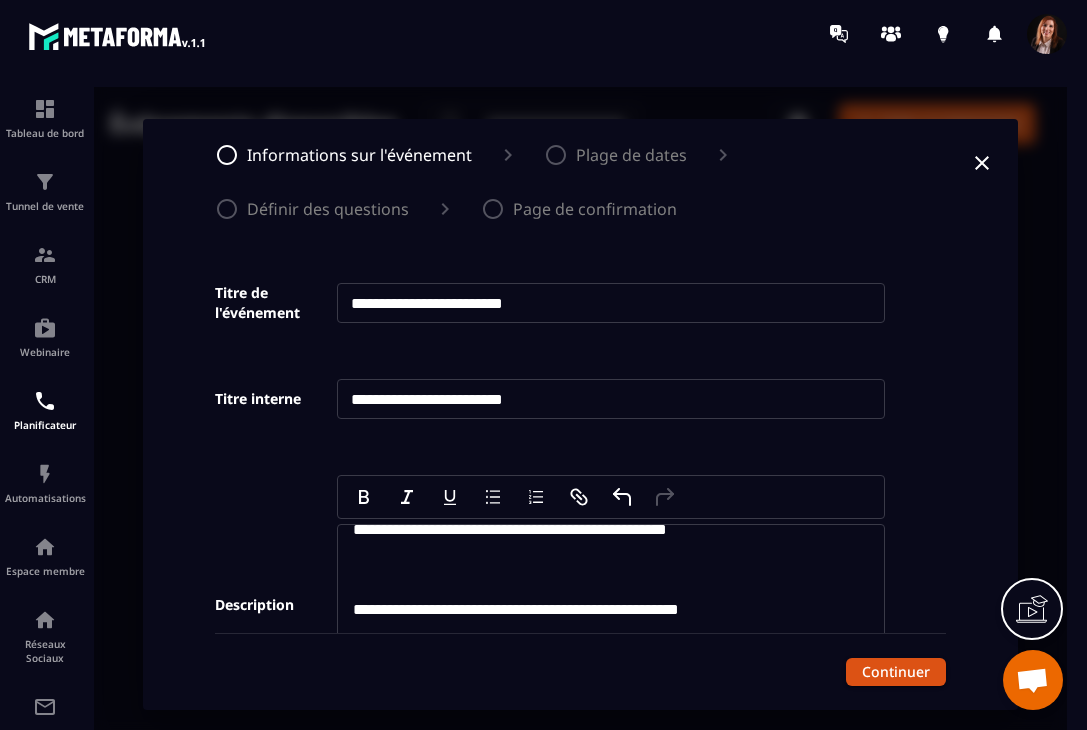 scroll, scrollTop: 89, scrollLeft: 0, axis: vertical 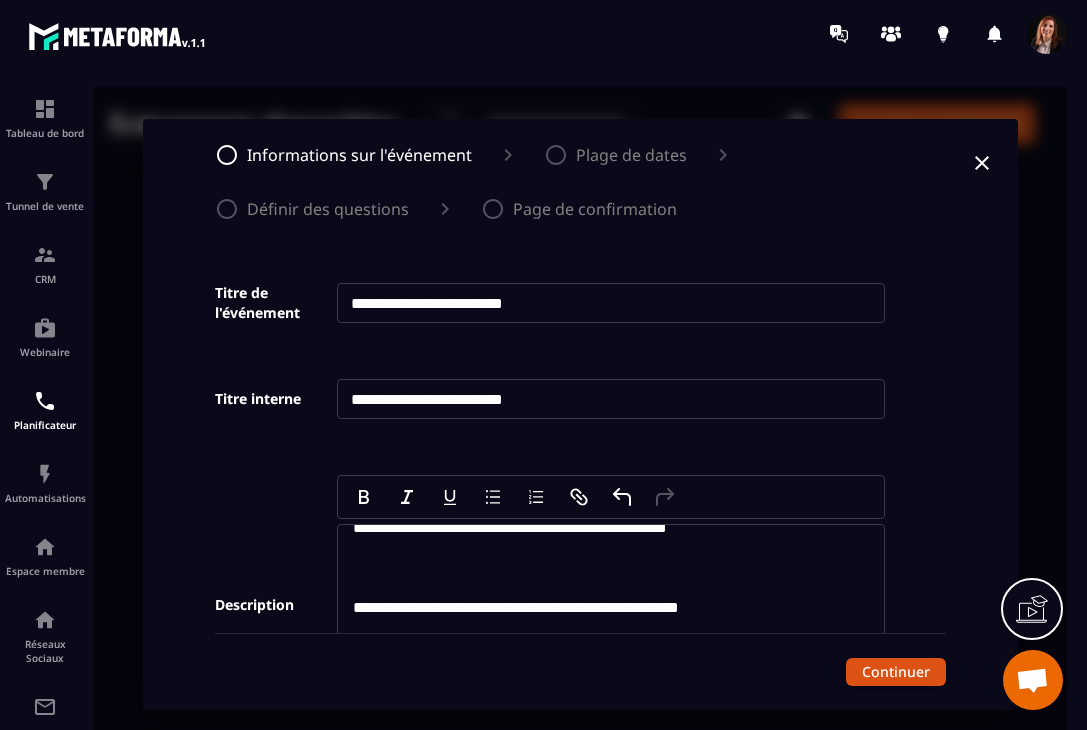 click at bounding box center [612, 568] 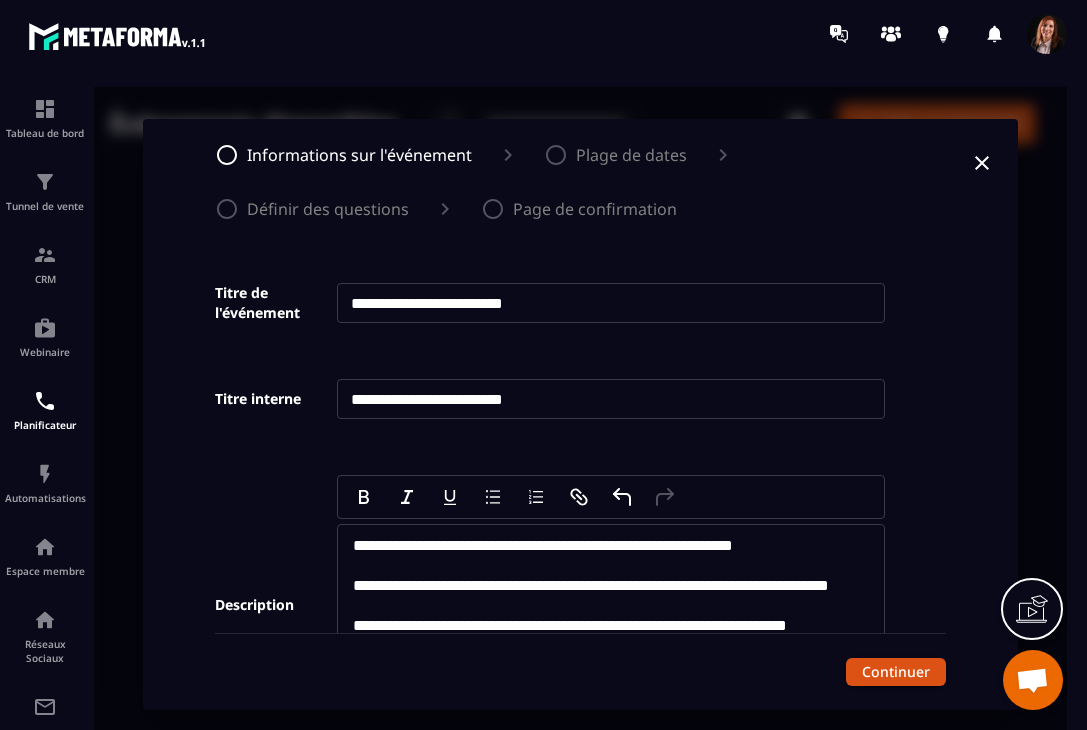 scroll, scrollTop: 247, scrollLeft: 0, axis: vertical 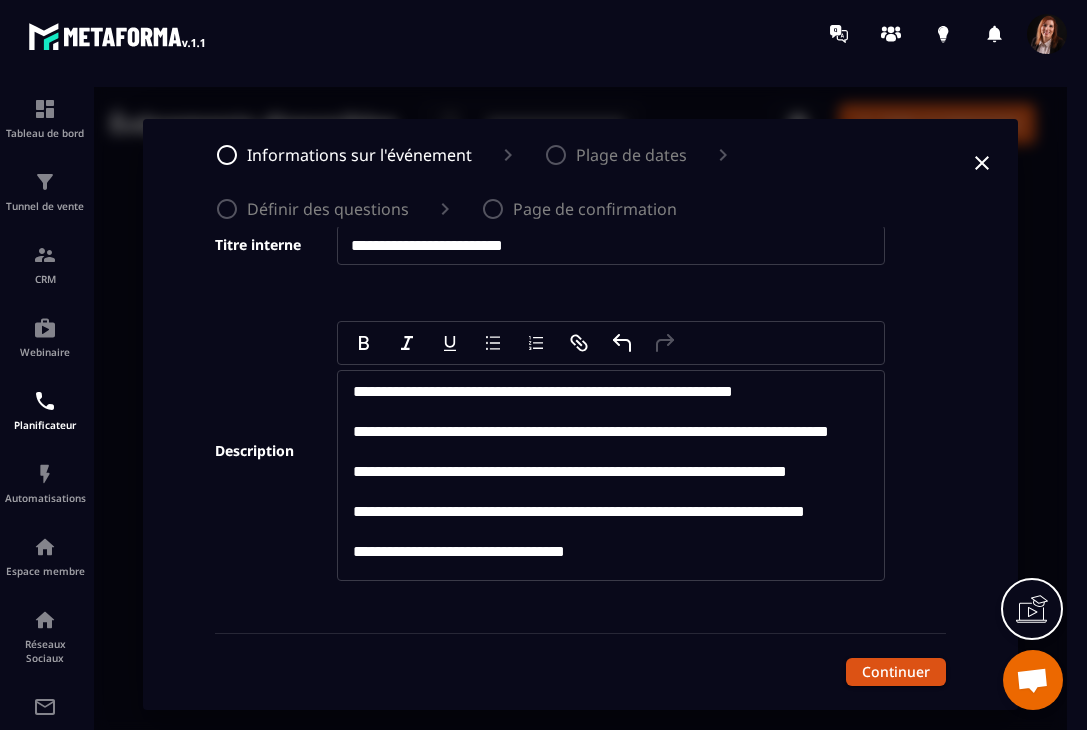 click on "**********" at bounding box center [612, 552] 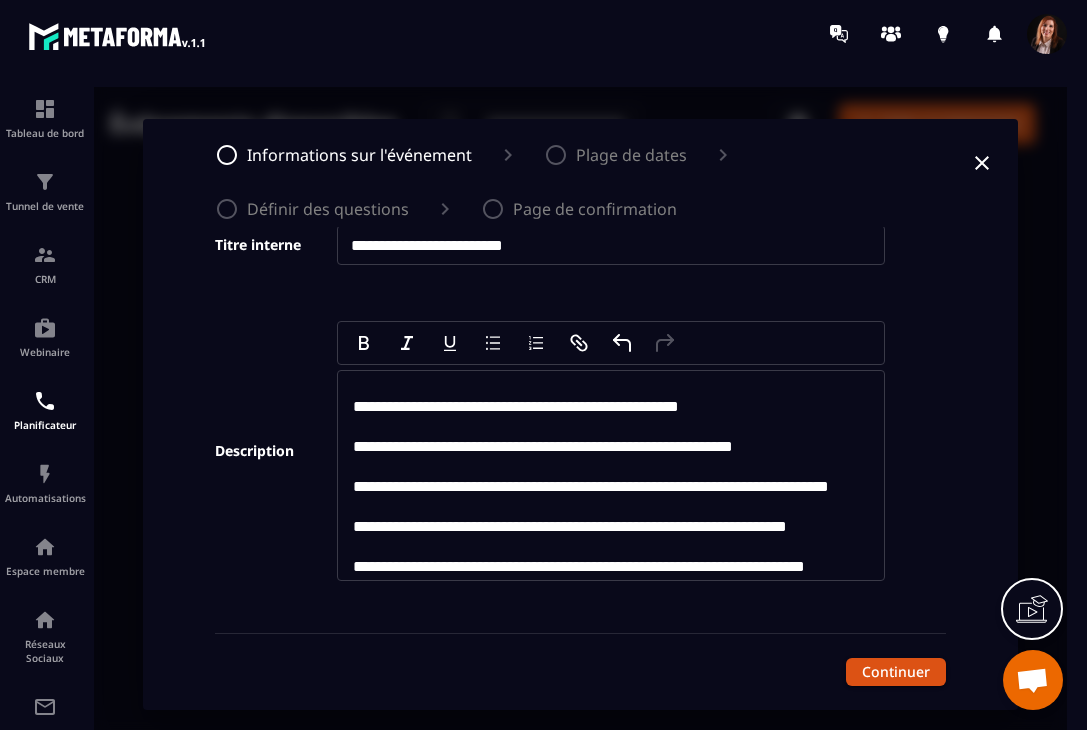 scroll, scrollTop: 0, scrollLeft: 0, axis: both 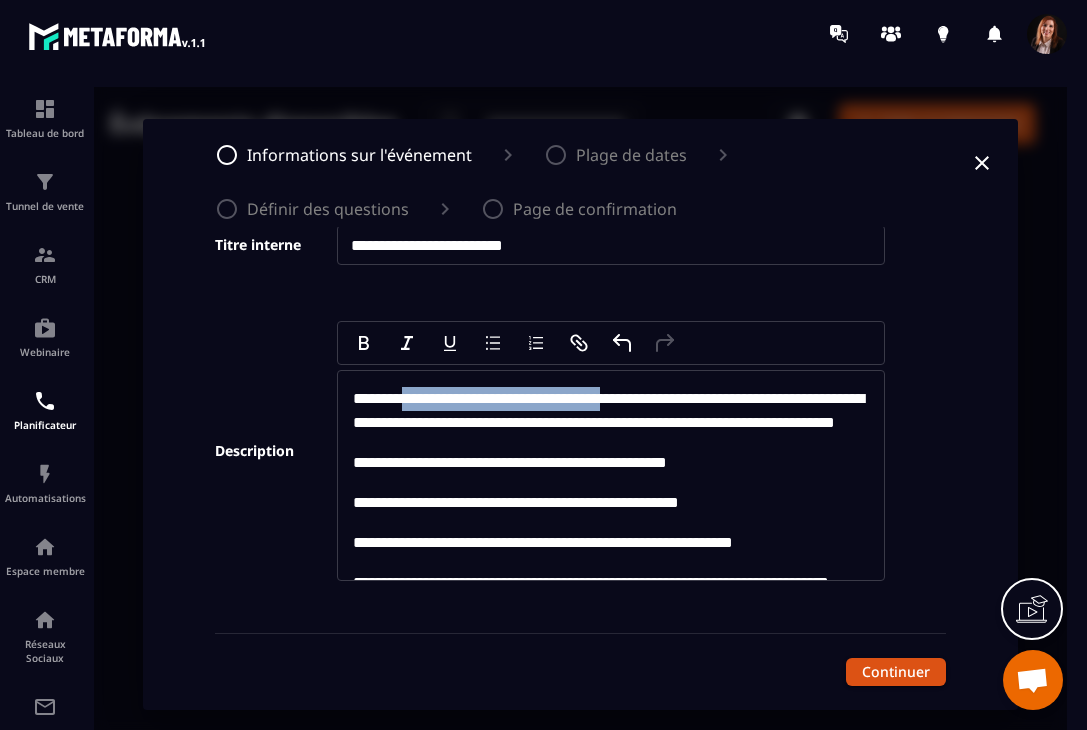 drag, startPoint x: 403, startPoint y: 399, endPoint x: 643, endPoint y: 394, distance: 240.05208 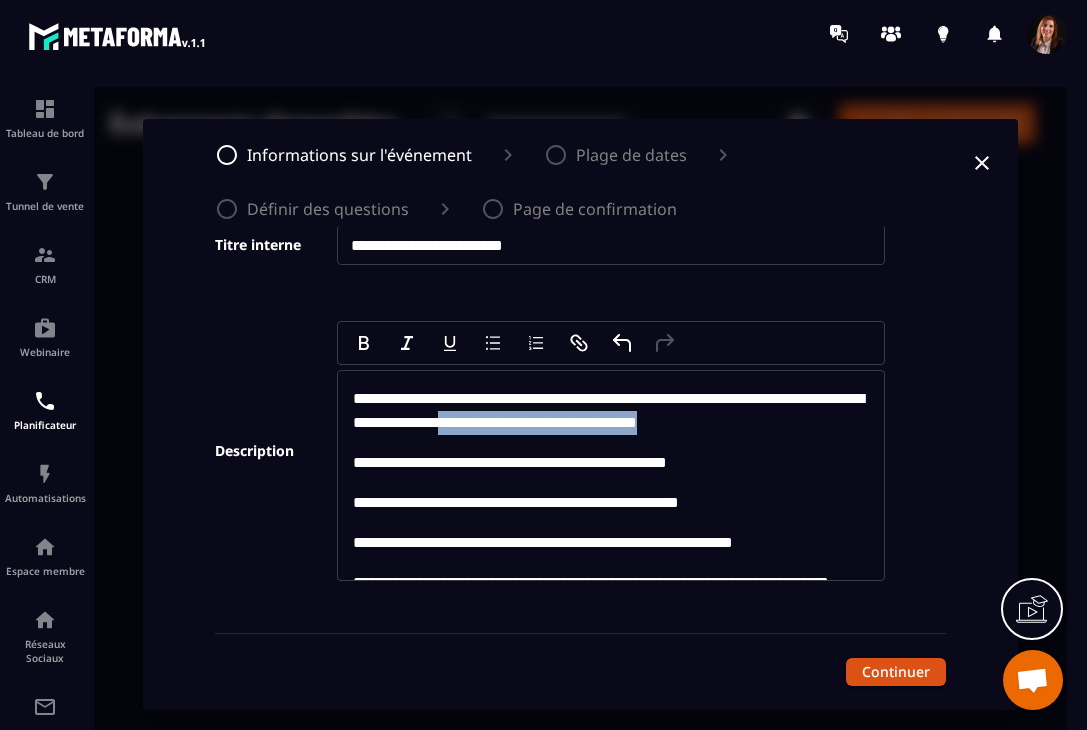 drag, startPoint x: 683, startPoint y: 424, endPoint x: 719, endPoint y: 454, distance: 46.8615 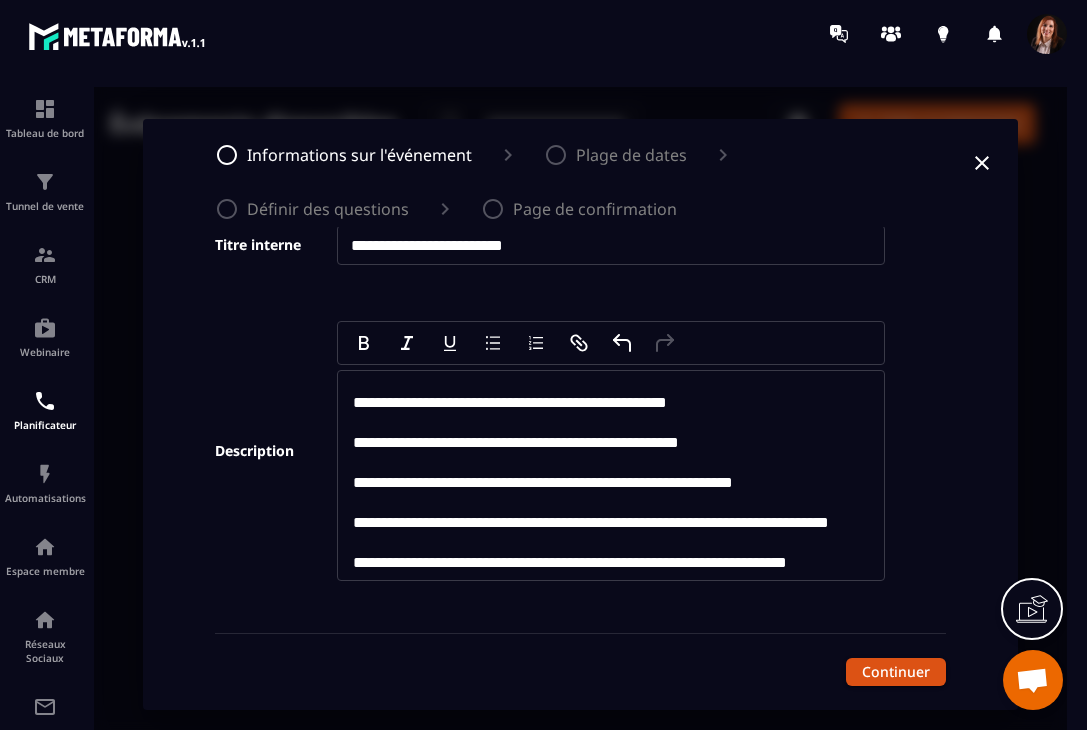 scroll, scrollTop: 53, scrollLeft: 0, axis: vertical 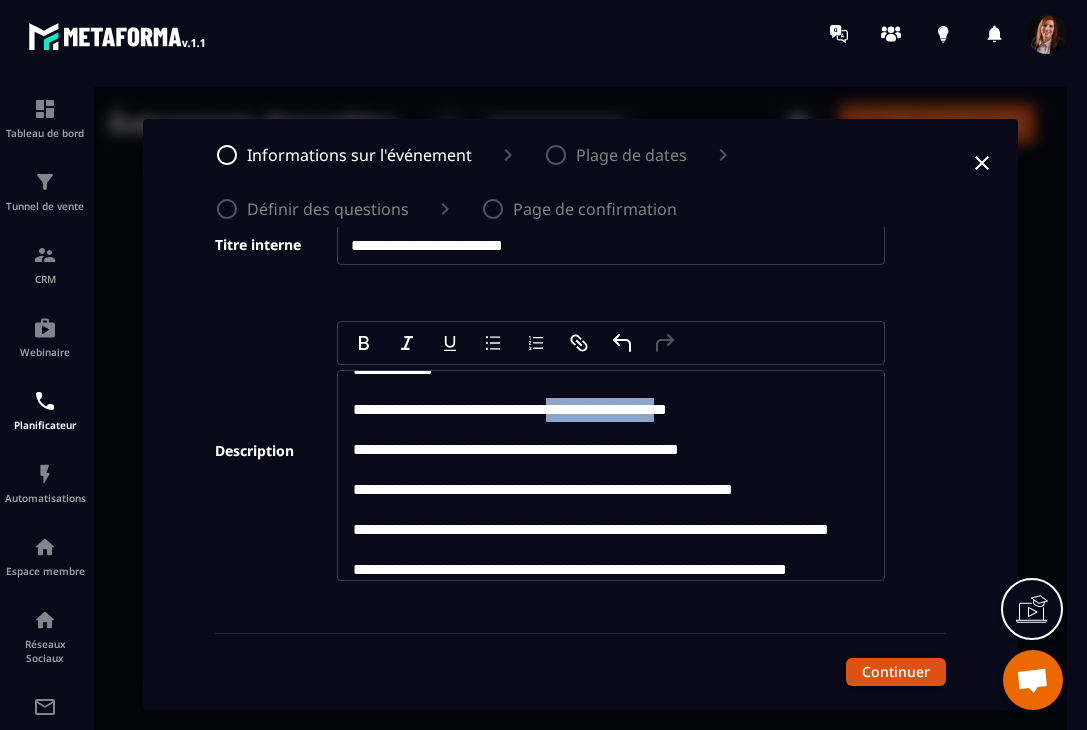 drag, startPoint x: 578, startPoint y: 412, endPoint x: 727, endPoint y: 407, distance: 149.08386 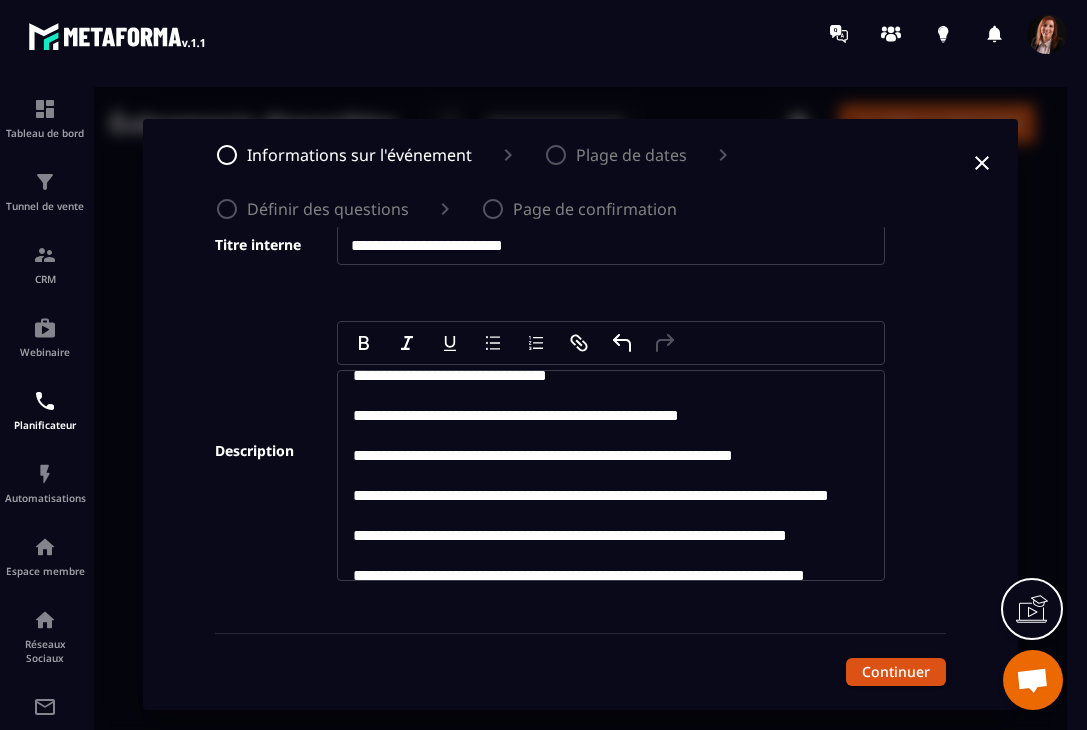 scroll, scrollTop: 79, scrollLeft: 0, axis: vertical 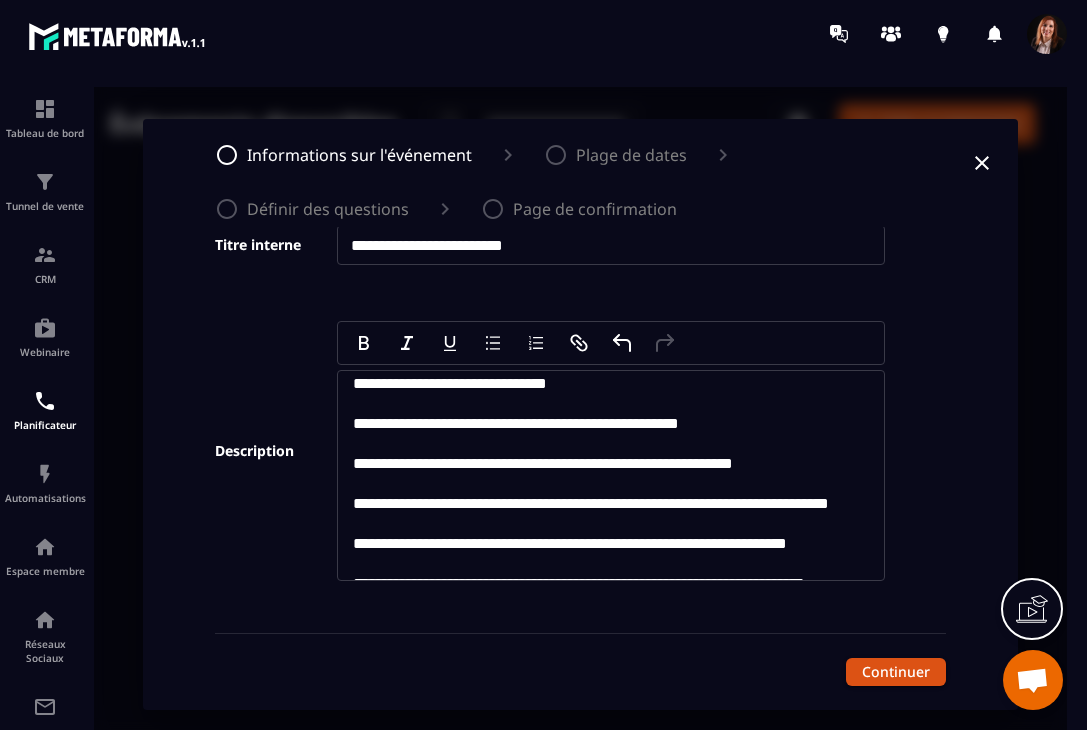 click on "**********" at bounding box center (516, 423) 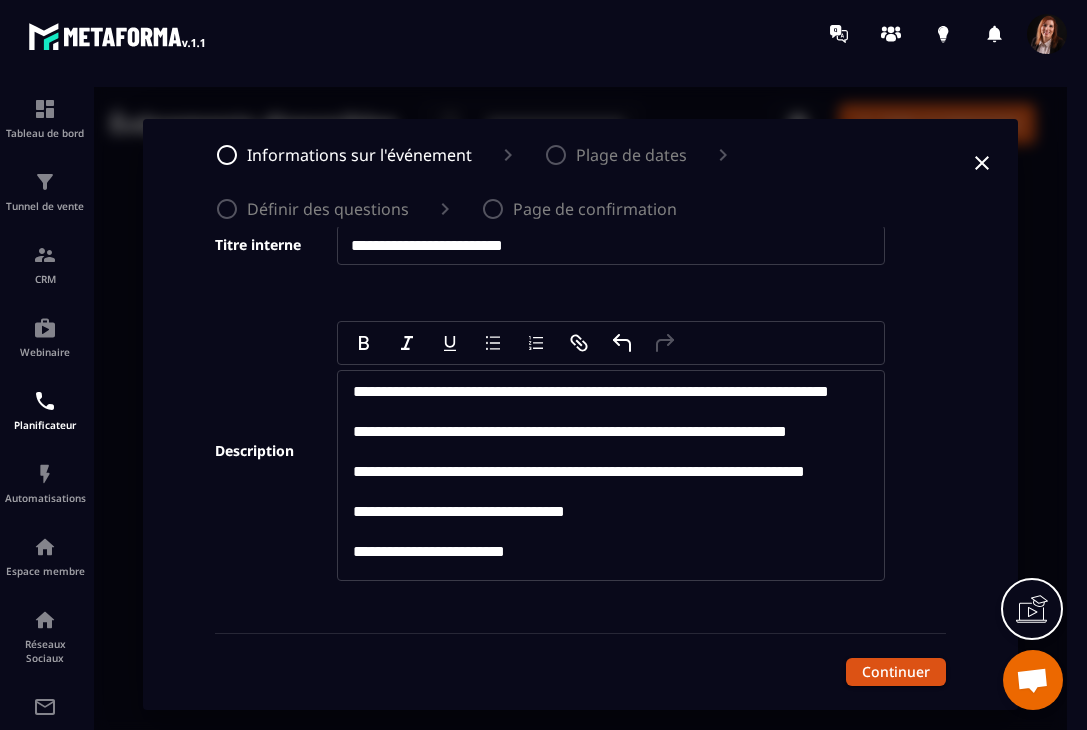 scroll, scrollTop: 263, scrollLeft: 0, axis: vertical 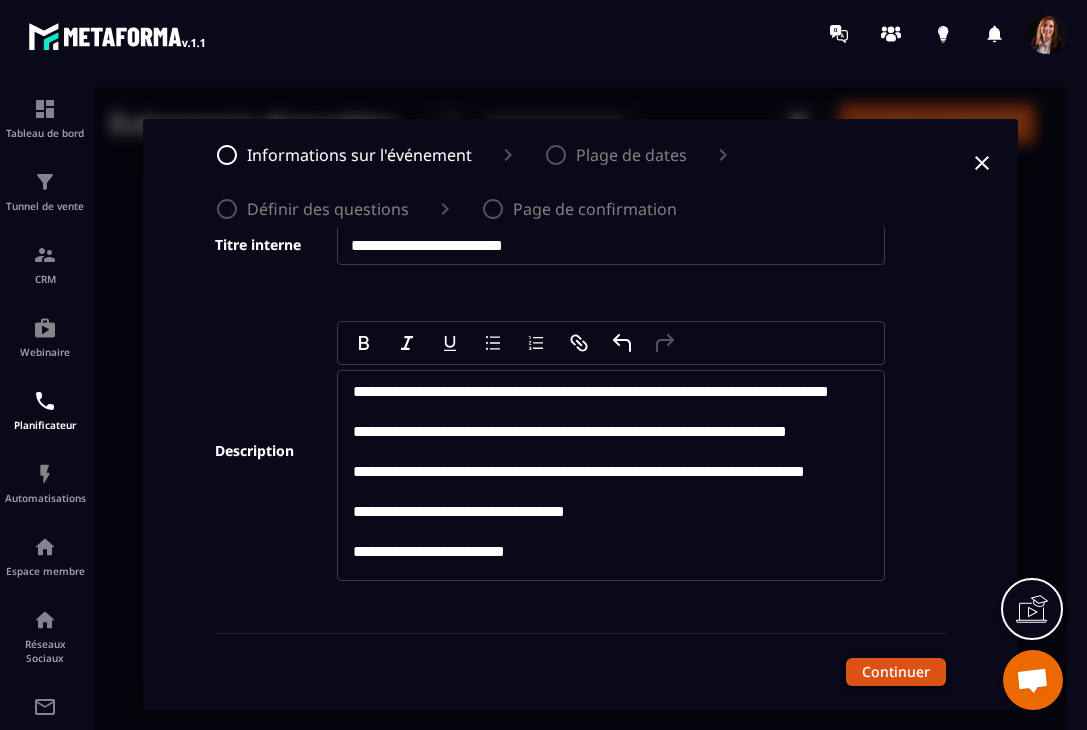 click on "Continuer" at bounding box center [896, 672] 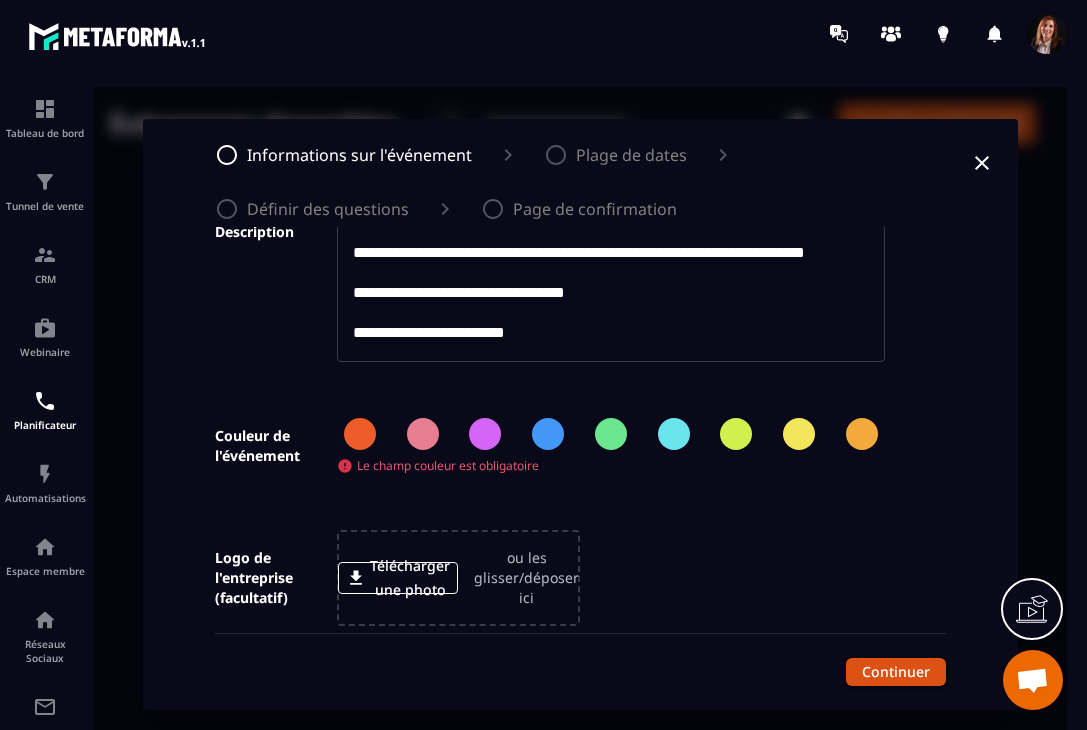 scroll, scrollTop: 389, scrollLeft: 0, axis: vertical 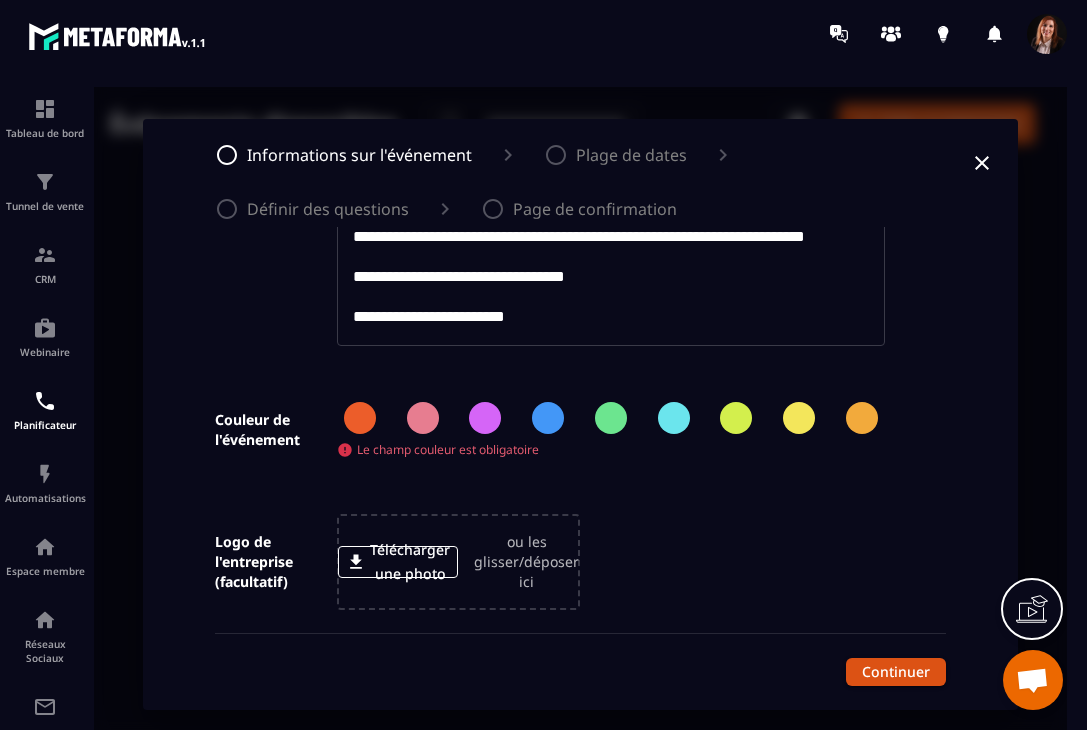 click at bounding box center [799, 418] 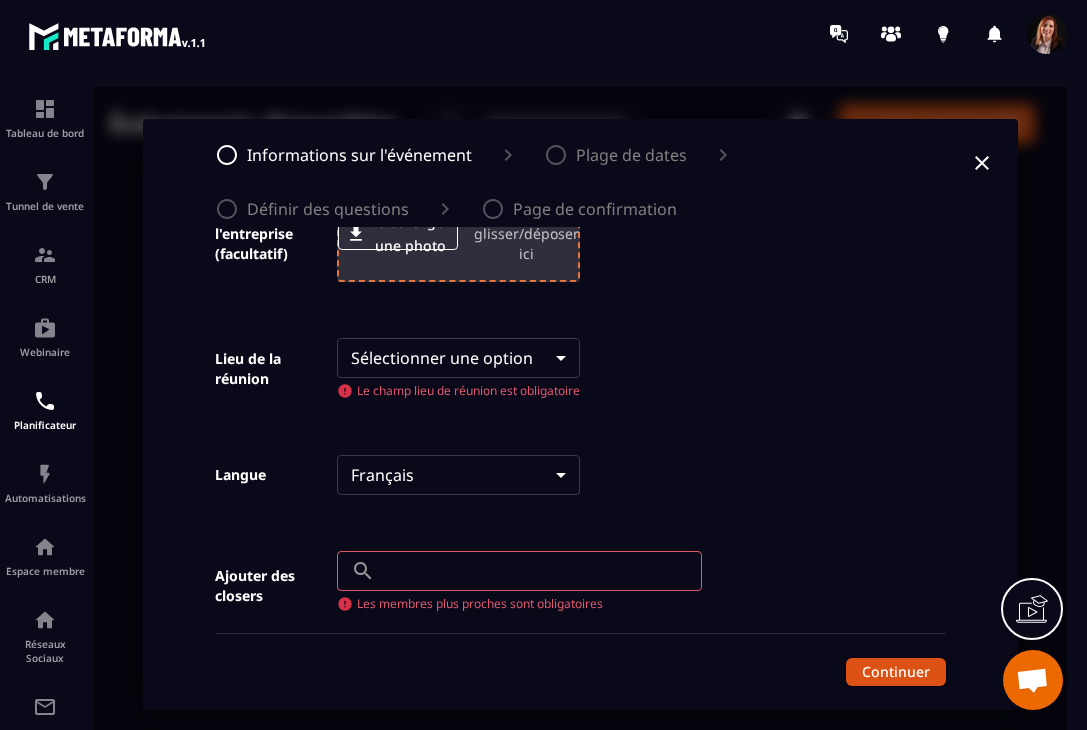scroll, scrollTop: 705, scrollLeft: 0, axis: vertical 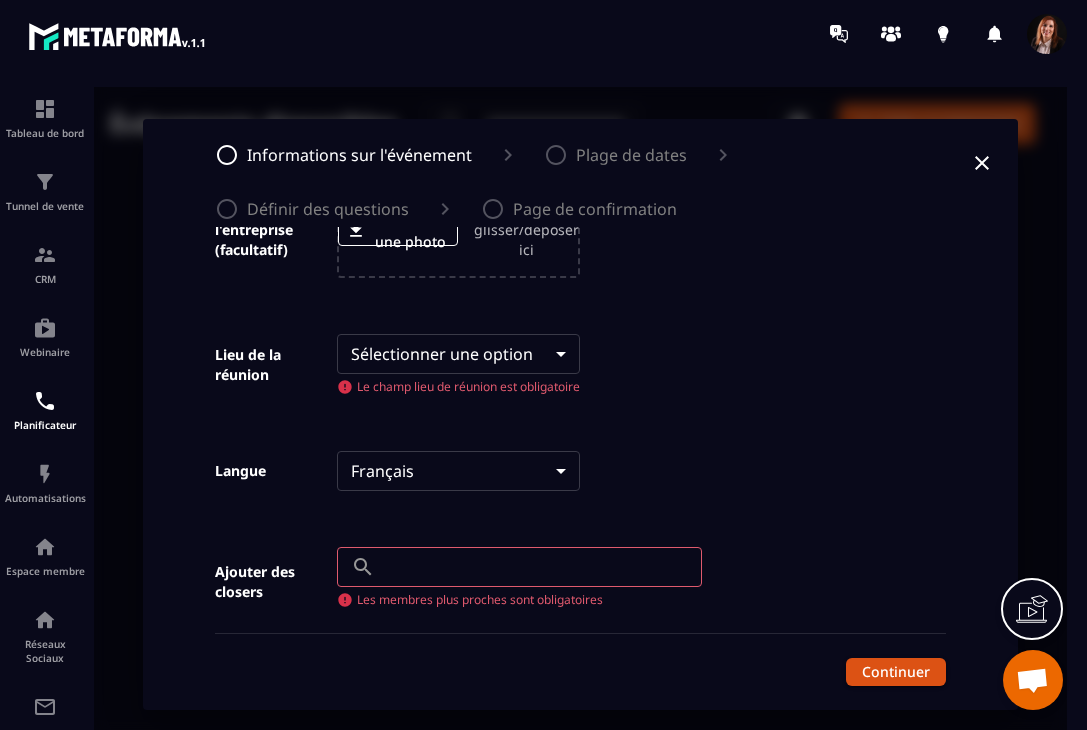 click on "**********" at bounding box center (580, 414) 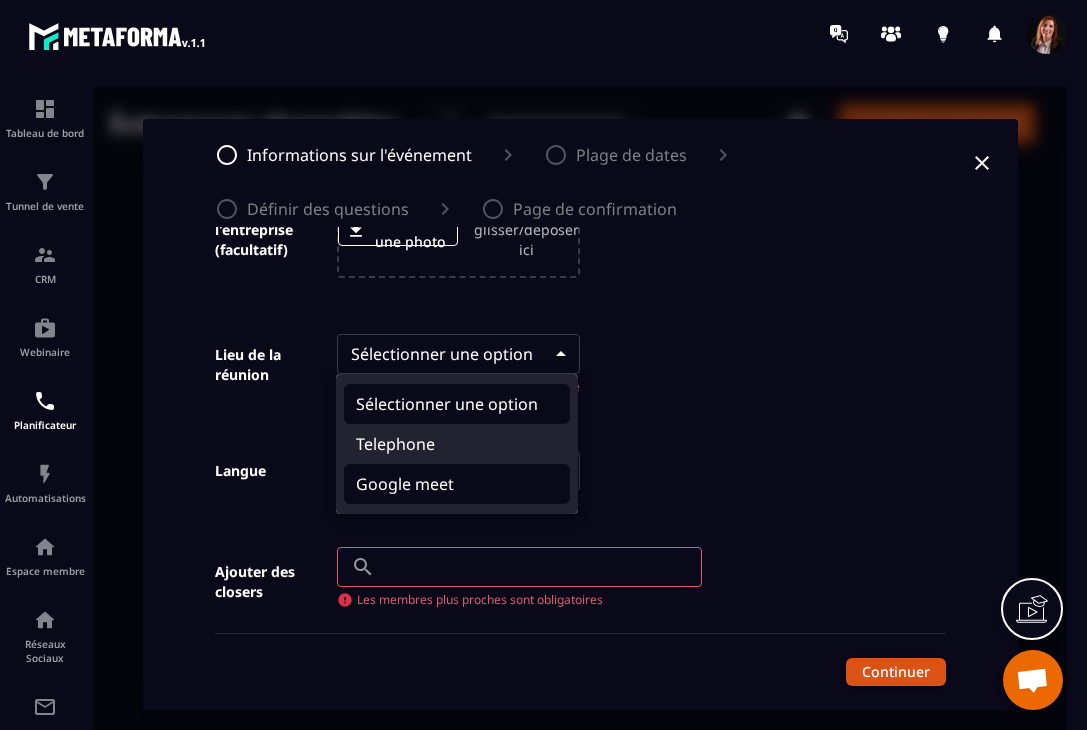 click on "Google meet" at bounding box center (457, 484) 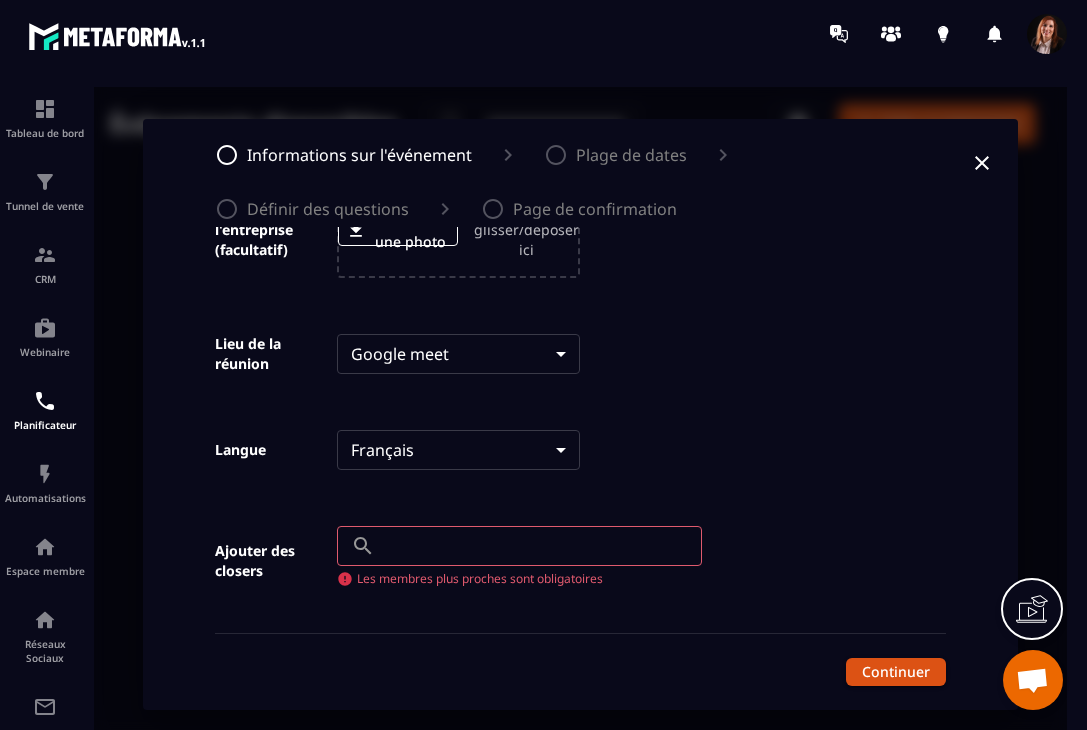click on "**********" at bounding box center (580, 414) 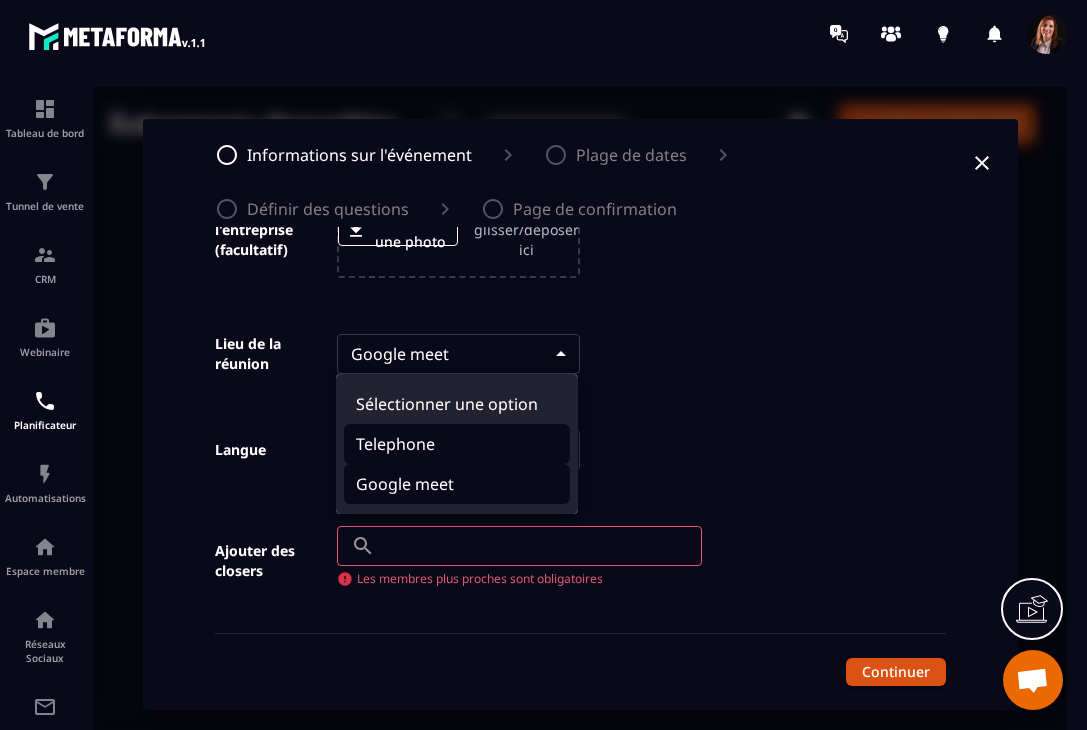 click on "Telephone" at bounding box center [457, 444] 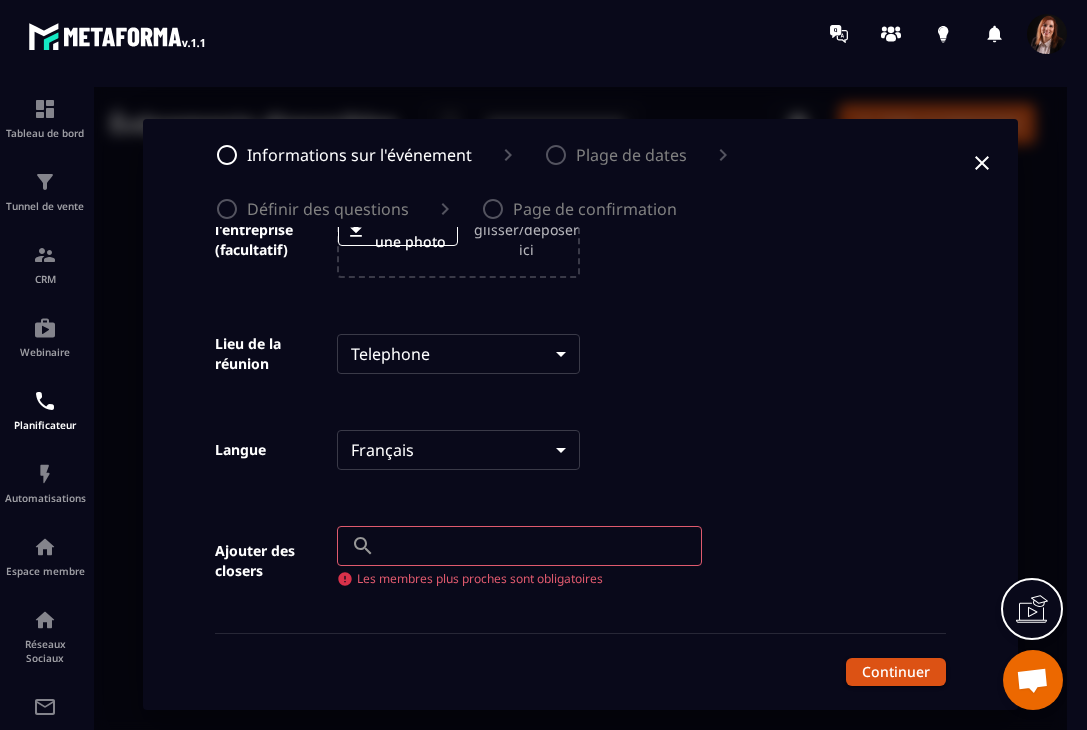 click on "**********" at bounding box center (580, 414) 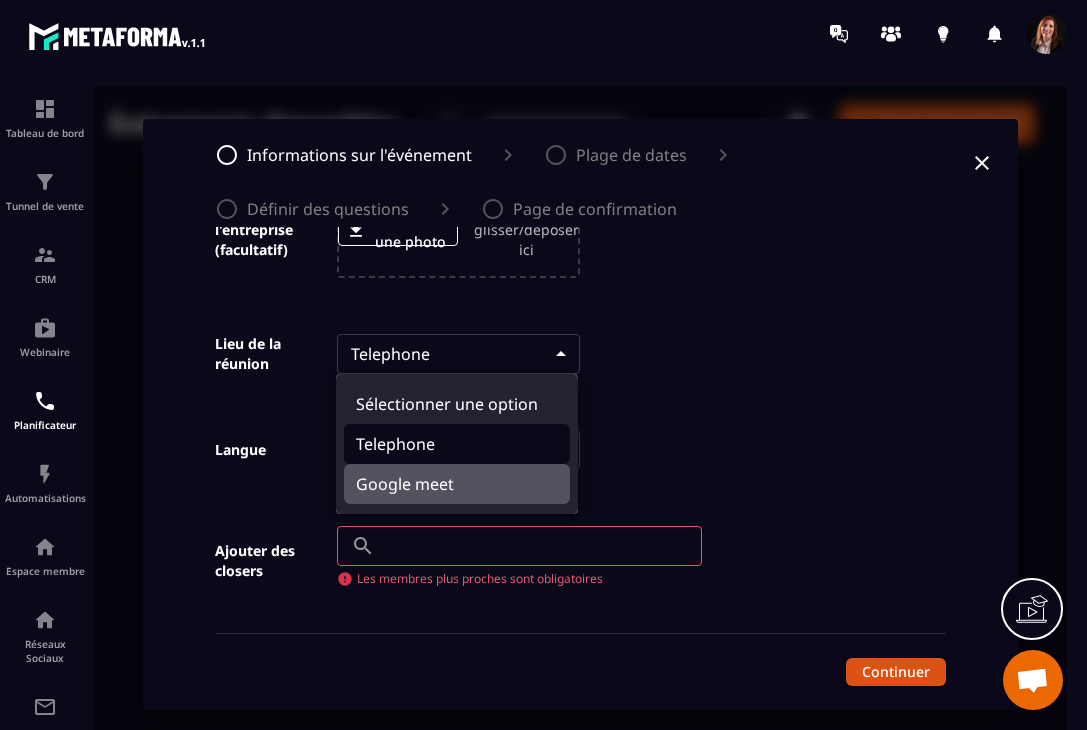 click on "Google meet" at bounding box center (457, 484) 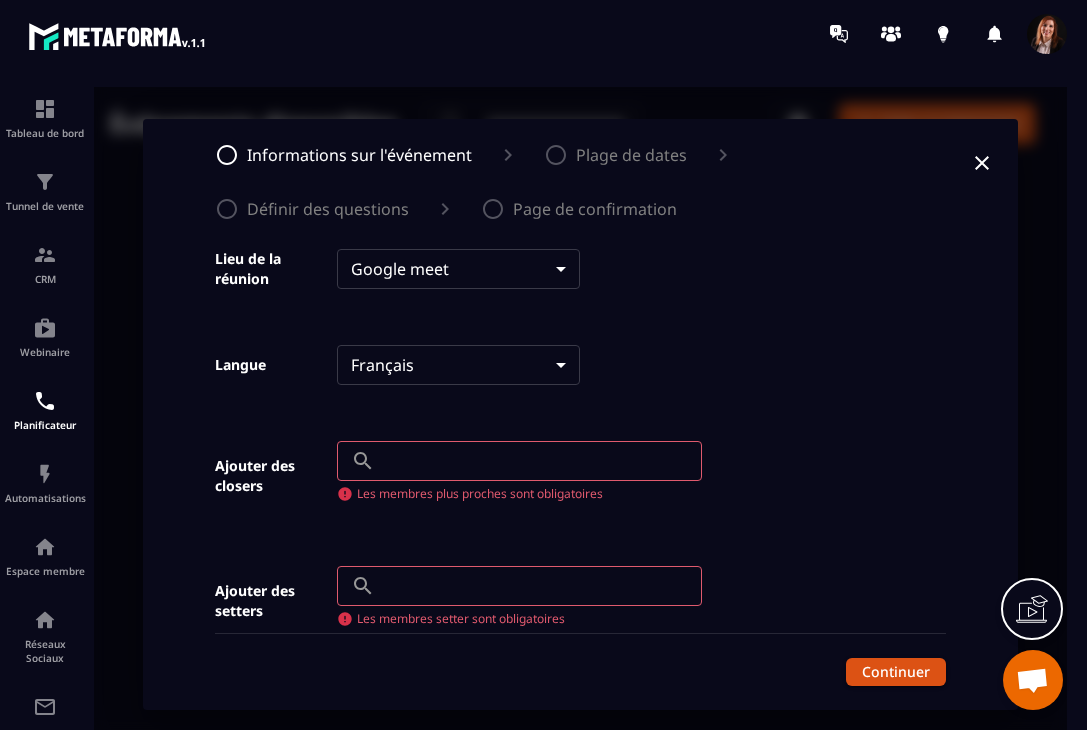 scroll, scrollTop: 810, scrollLeft: 0, axis: vertical 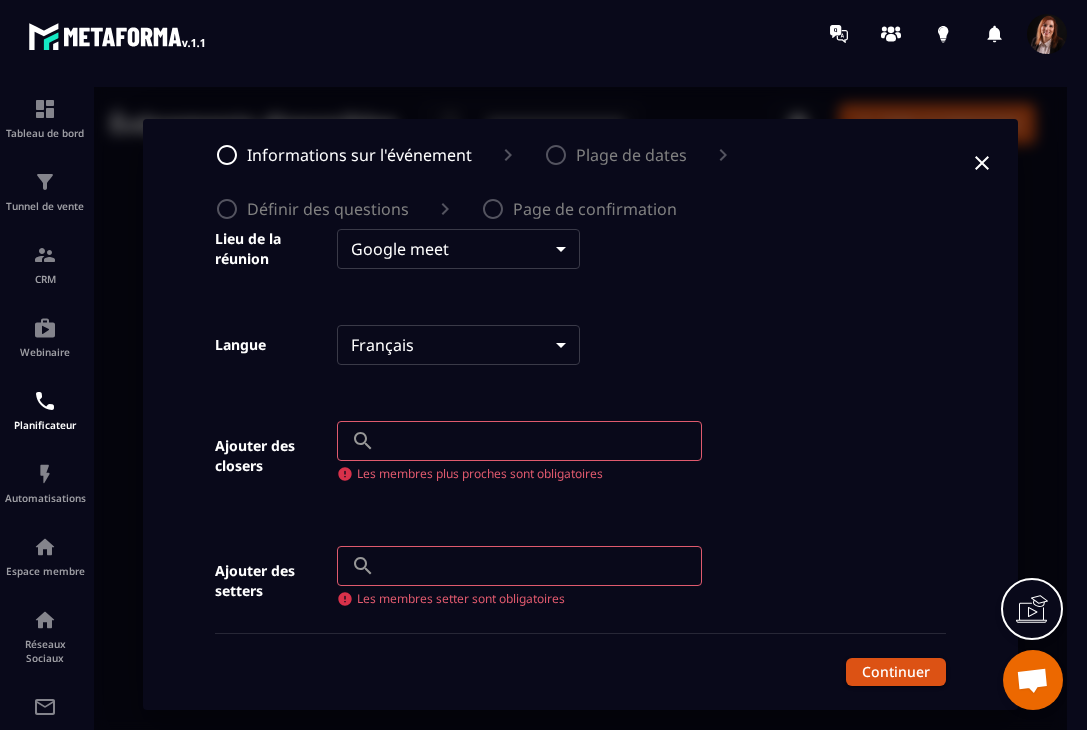 click at bounding box center [543, 441] 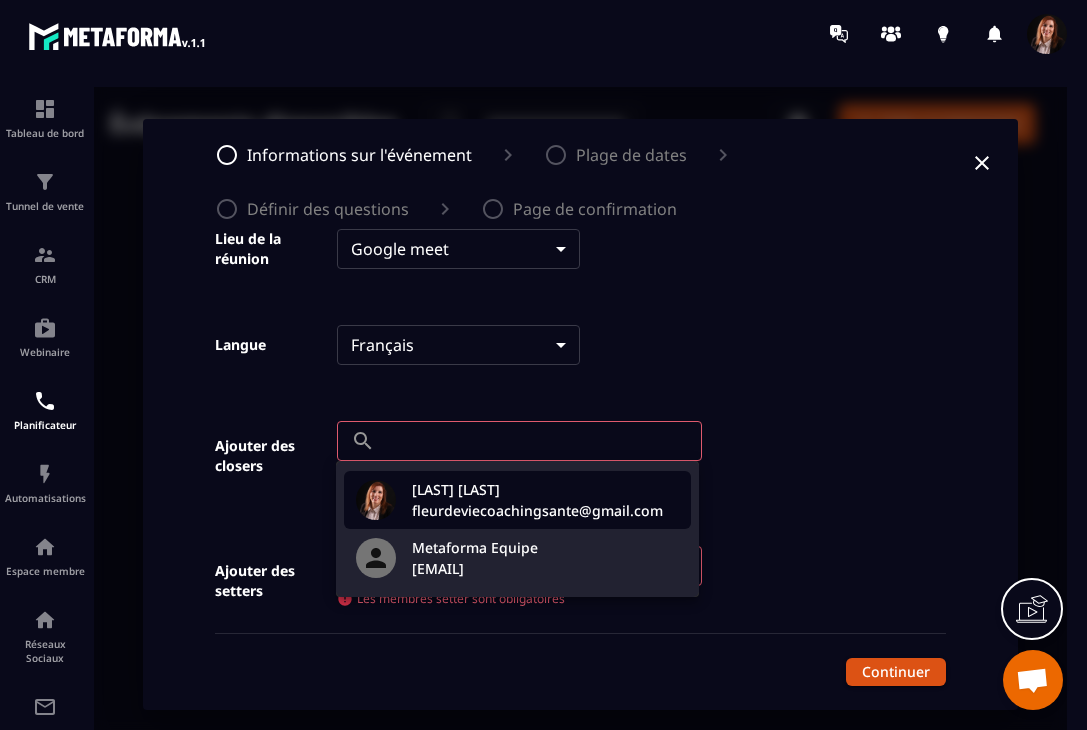 click on "fleurdeviecoachingsante@gmail.com" at bounding box center [537, 510] 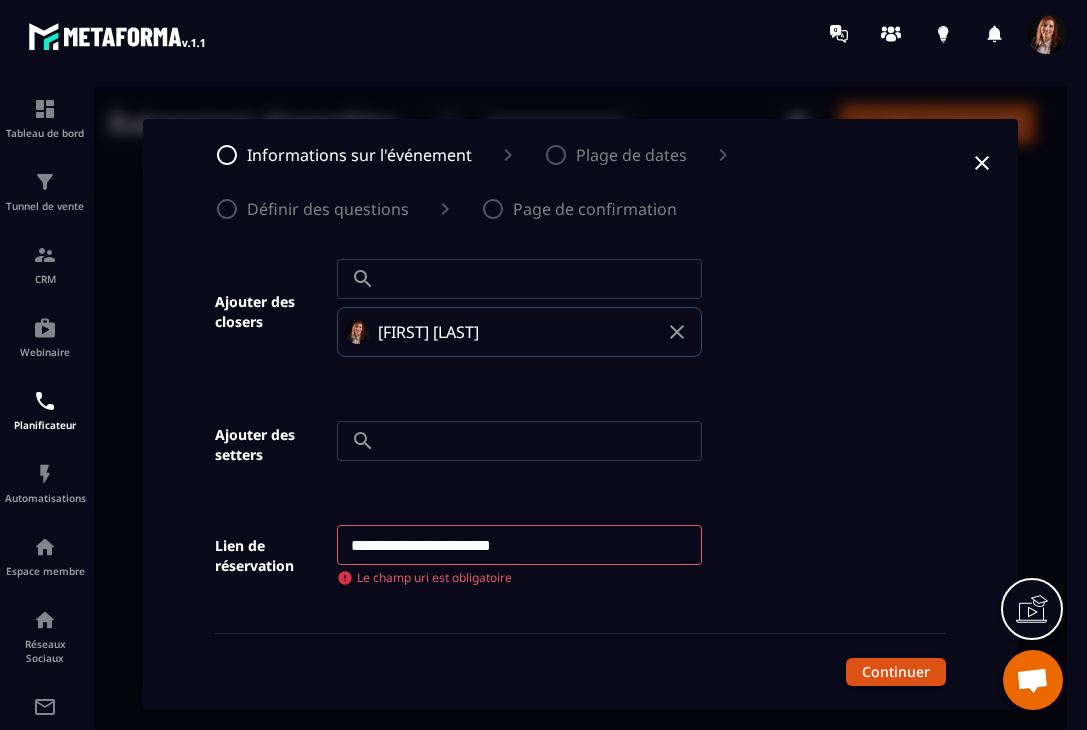 scroll, scrollTop: 1105, scrollLeft: 0, axis: vertical 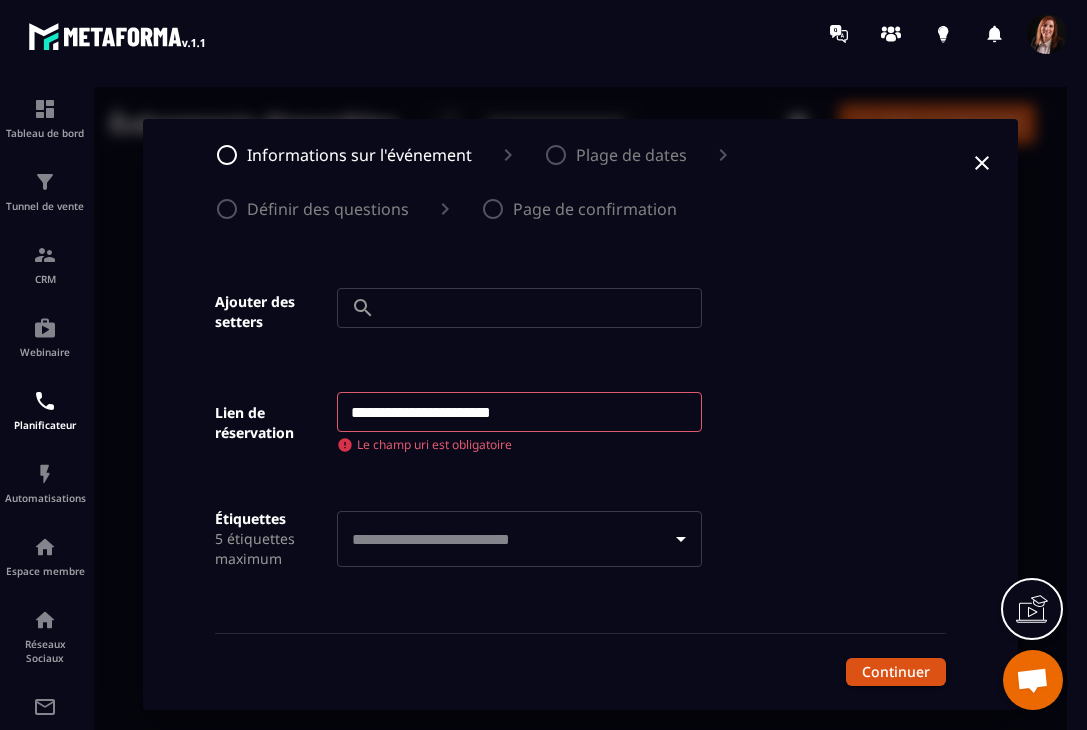 click on "**********" at bounding box center [520, 412] 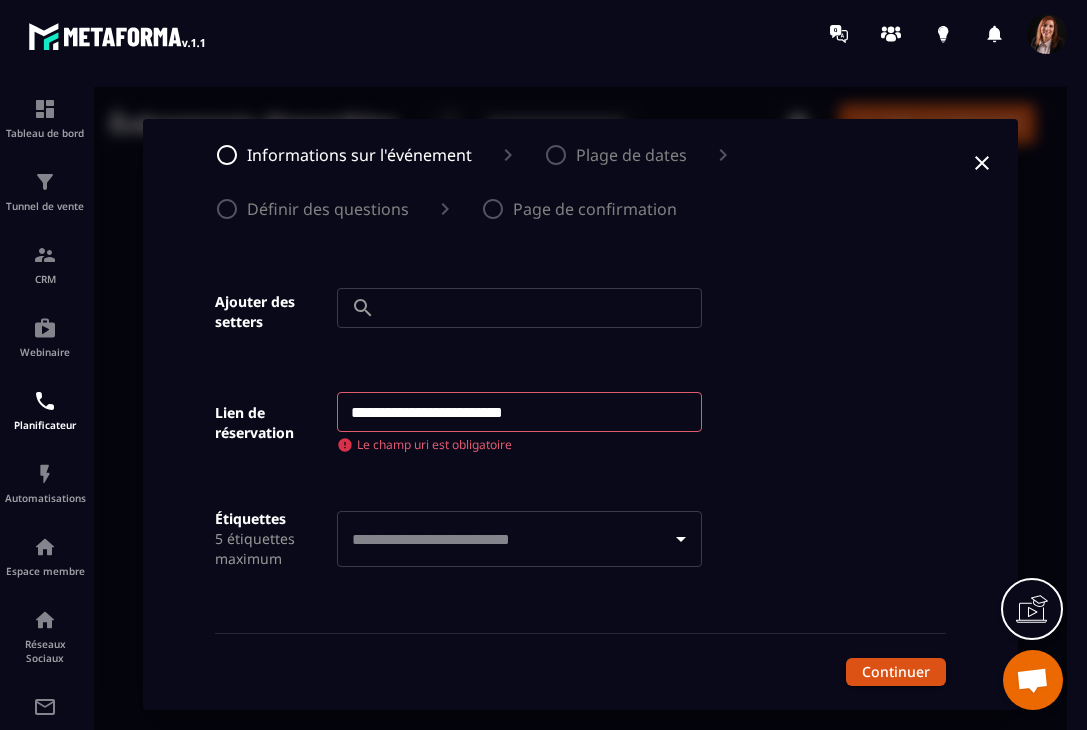 scroll, scrollTop: 1084, scrollLeft: 0, axis: vertical 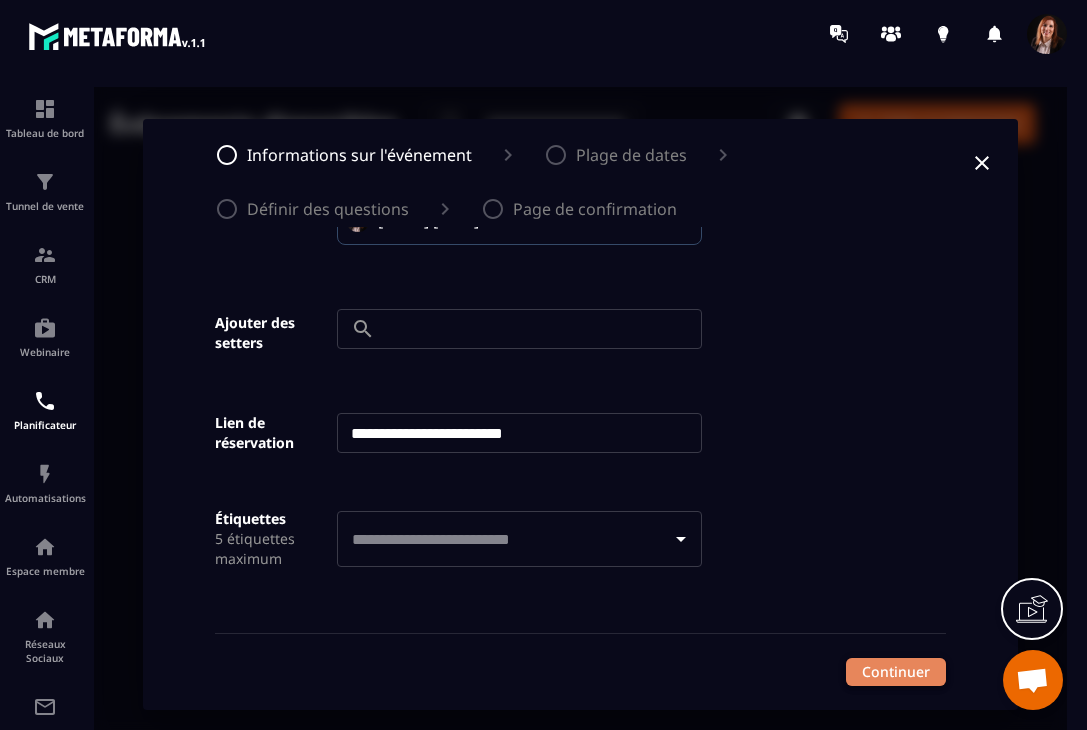 click on "Continuer" at bounding box center (896, 672) 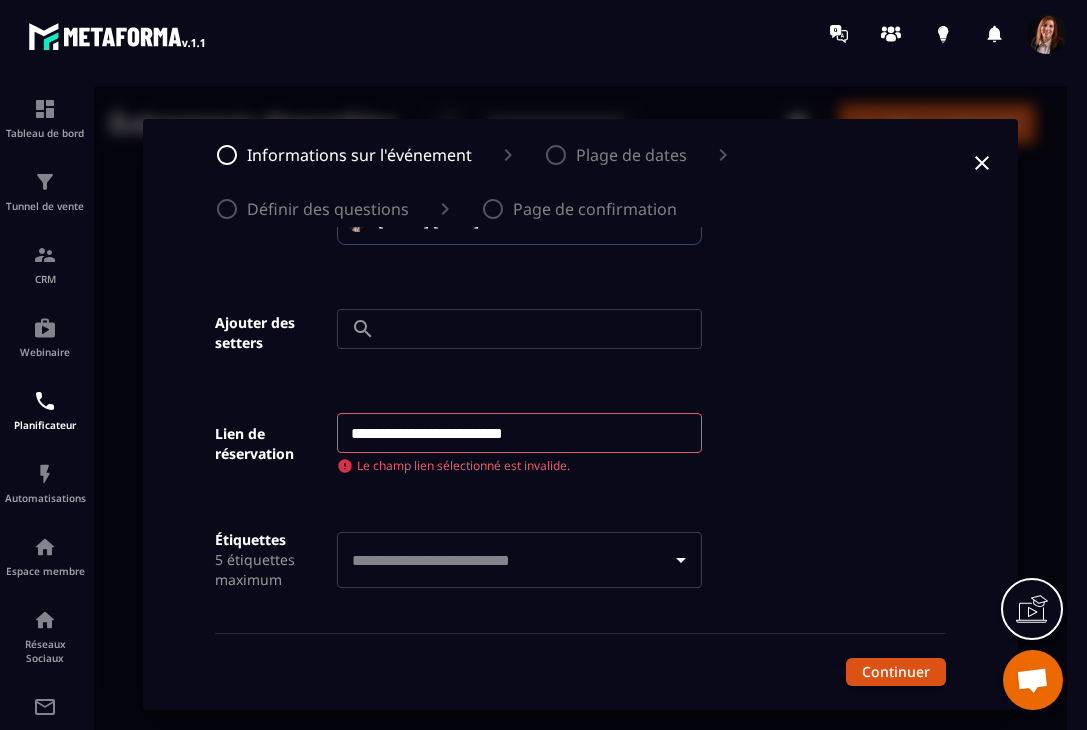 click on "**********" at bounding box center [520, 433] 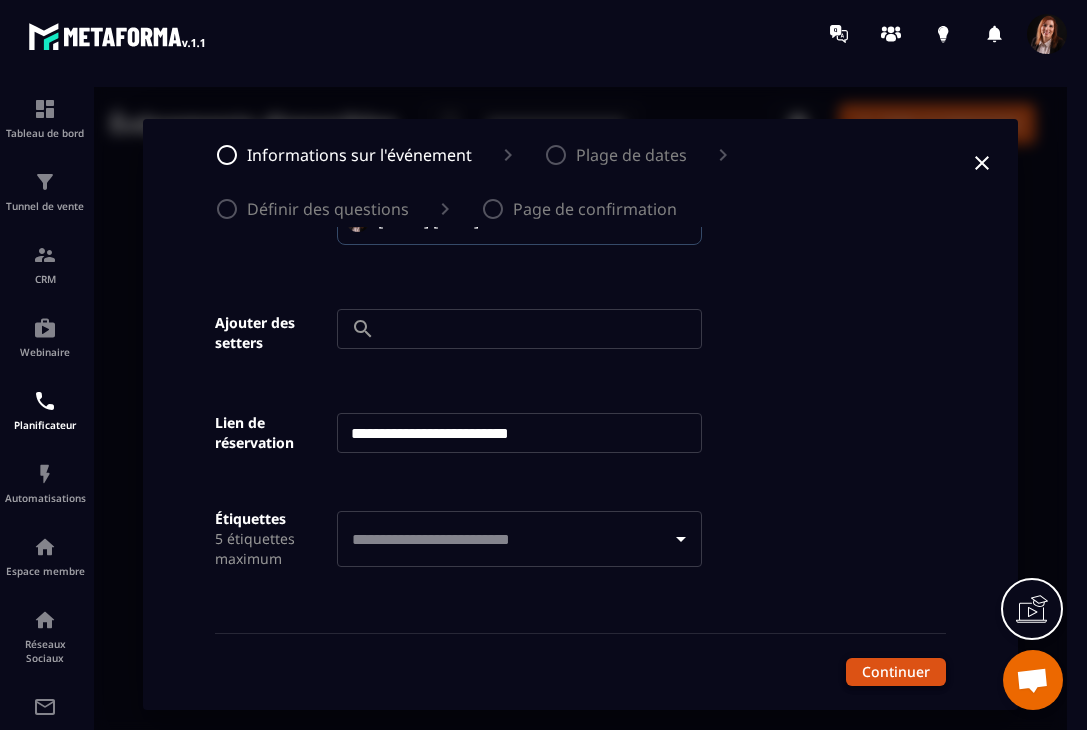 click on "Continuer" at bounding box center (896, 672) 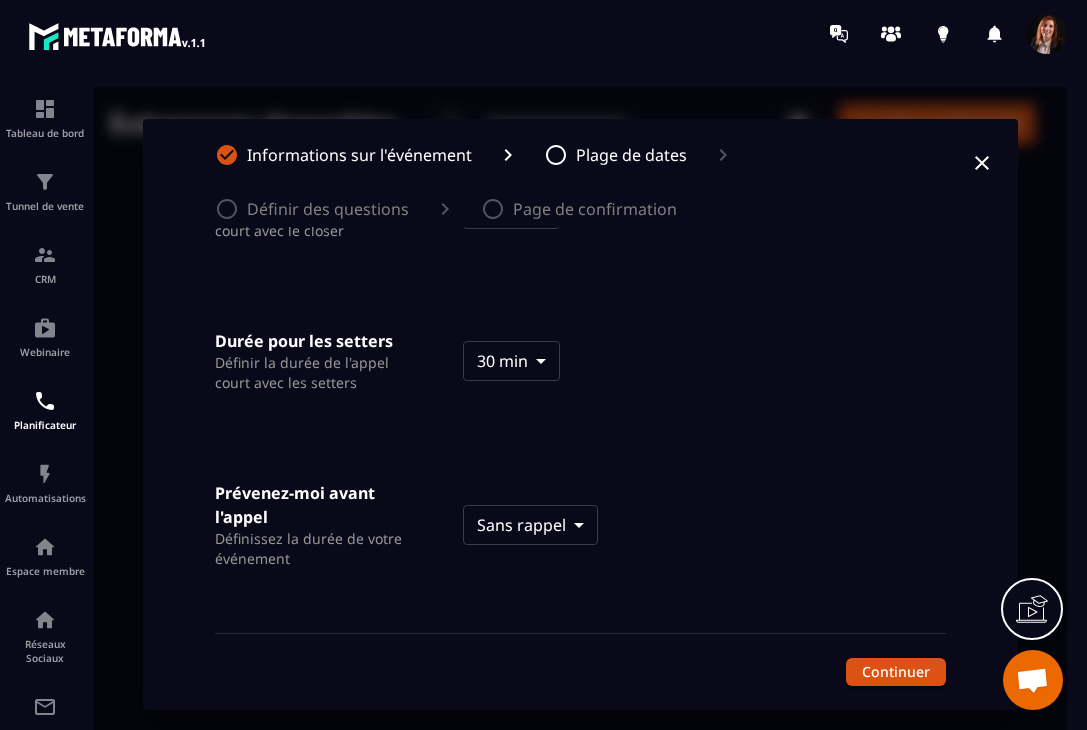 scroll, scrollTop: 0, scrollLeft: 0, axis: both 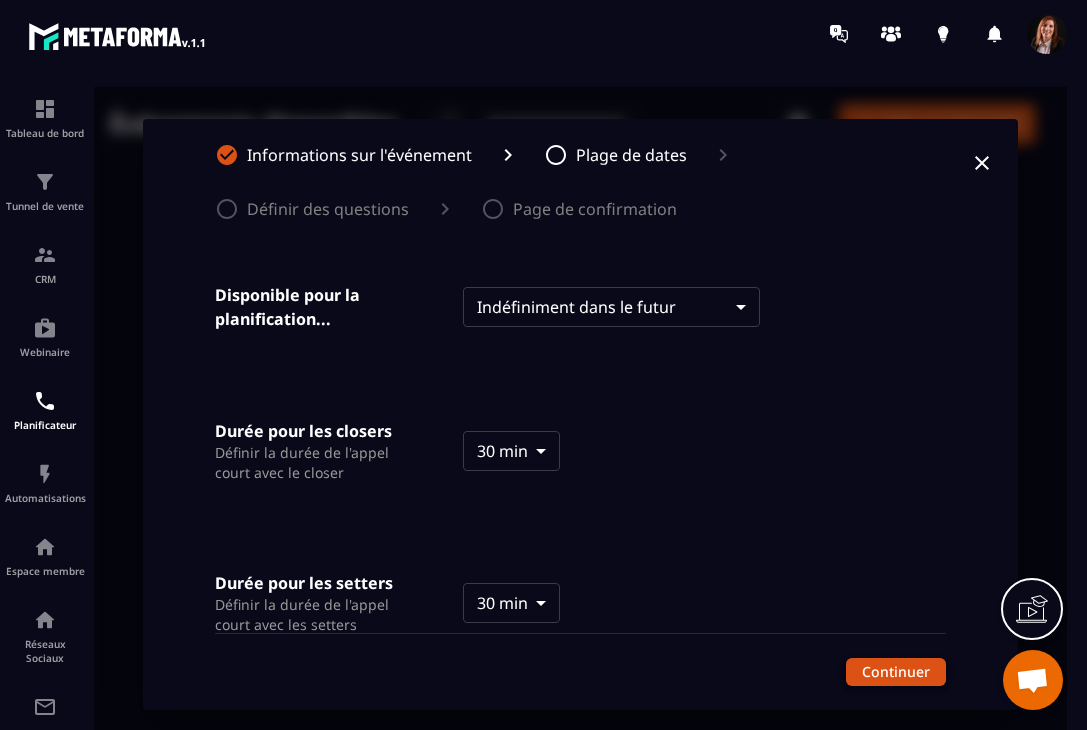 click on "Continuer" at bounding box center [896, 672] 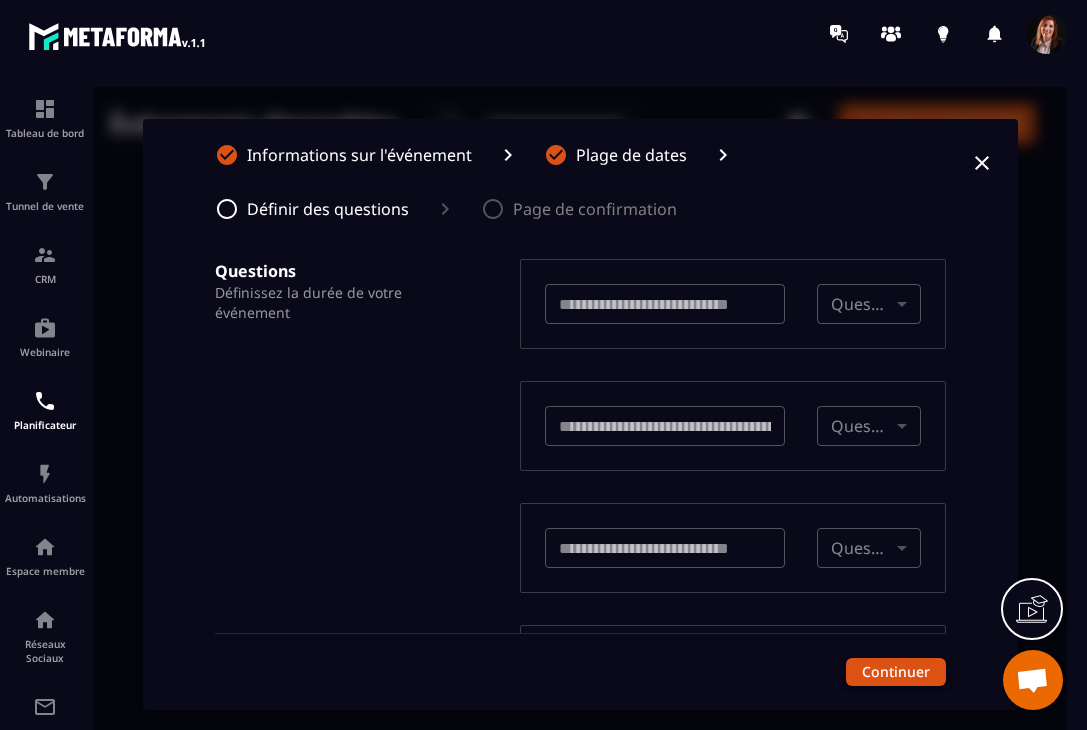 click on "Continuer" at bounding box center [896, 672] 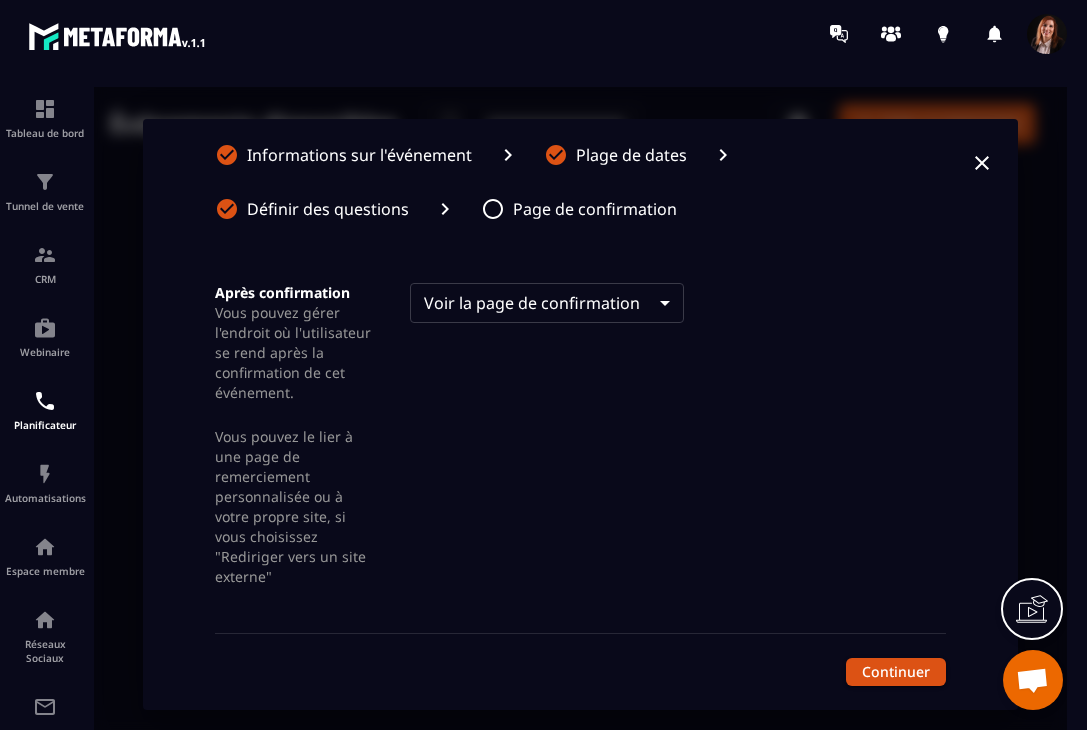 click on "Événements disponibles ​ ​ Créer un événement Demande de renseignements 30  min ・   Indéfiniment dans le futur Copiez votre lien Appel découverte coaching 30  min ・   Indéfiniment dans le futur Copiez votre lien Informations sur l'événement Plage de dates Définir des questions Page de confirmation Après confirmation Vous pouvez gérer l'endroit où l'utilisateur se rend après la confirmation de cet événement. Vous pouvez le lier à une page de remerciement personnalisée ou à votre propre site, si vous choisissez "Rediriger vers un site externe" Voir la page de confirmation **** ​ Continuer" at bounding box center [580, 414] 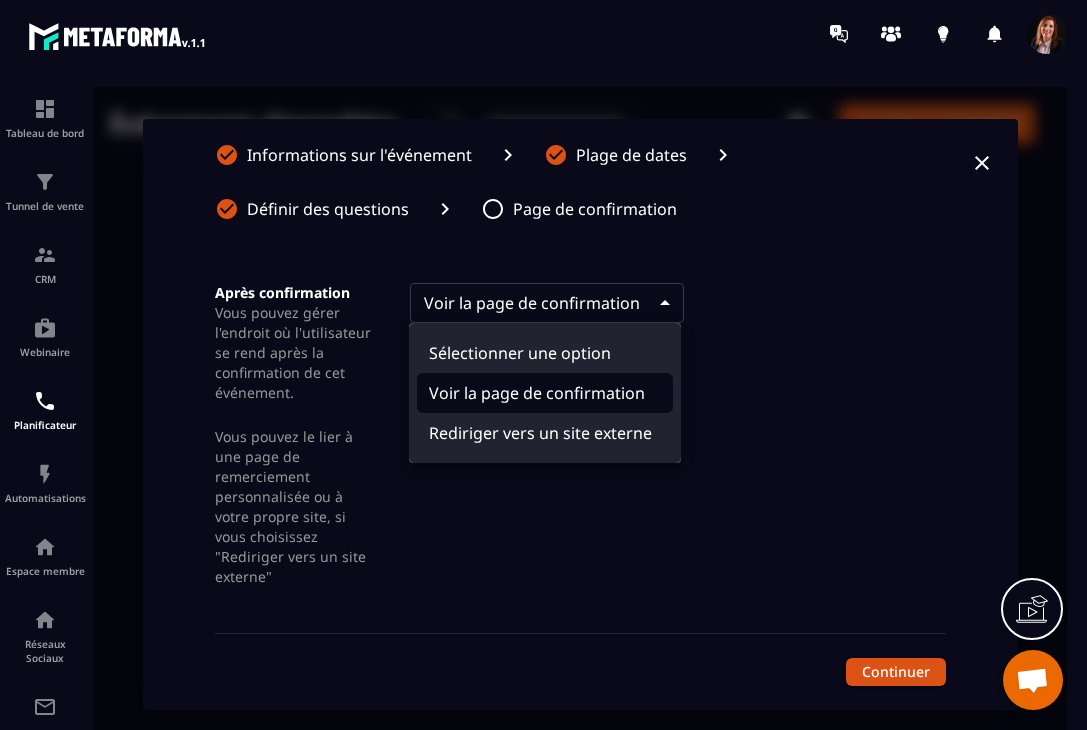 click at bounding box center (580, 414) 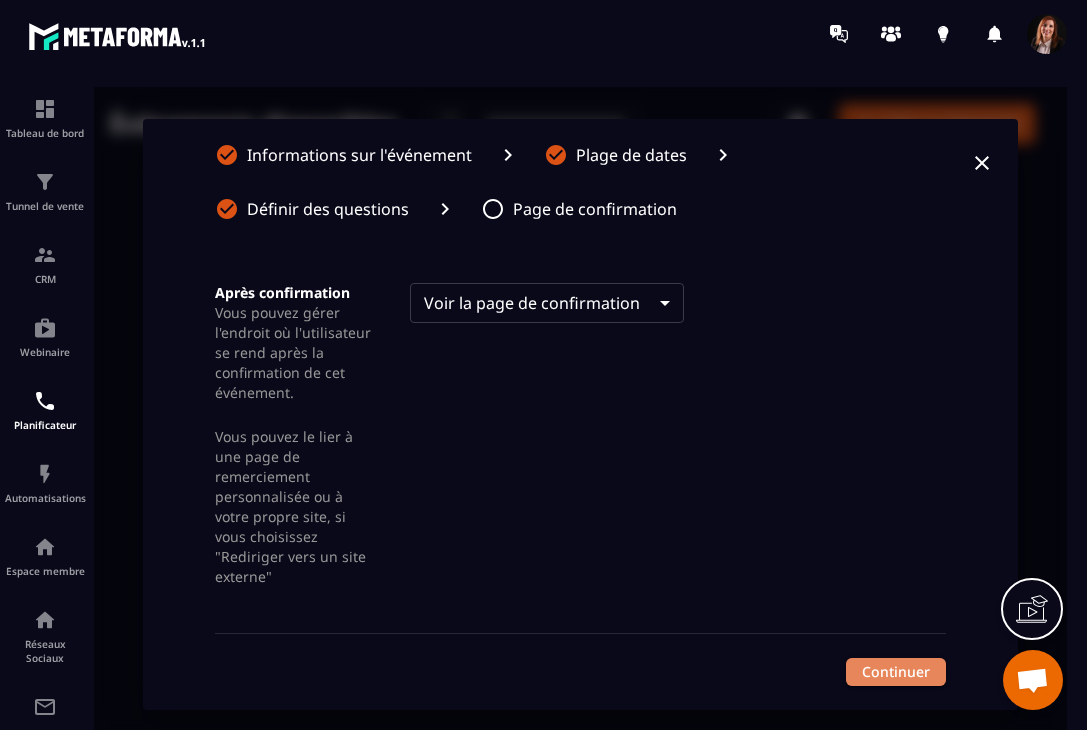 click on "Continuer" at bounding box center [896, 672] 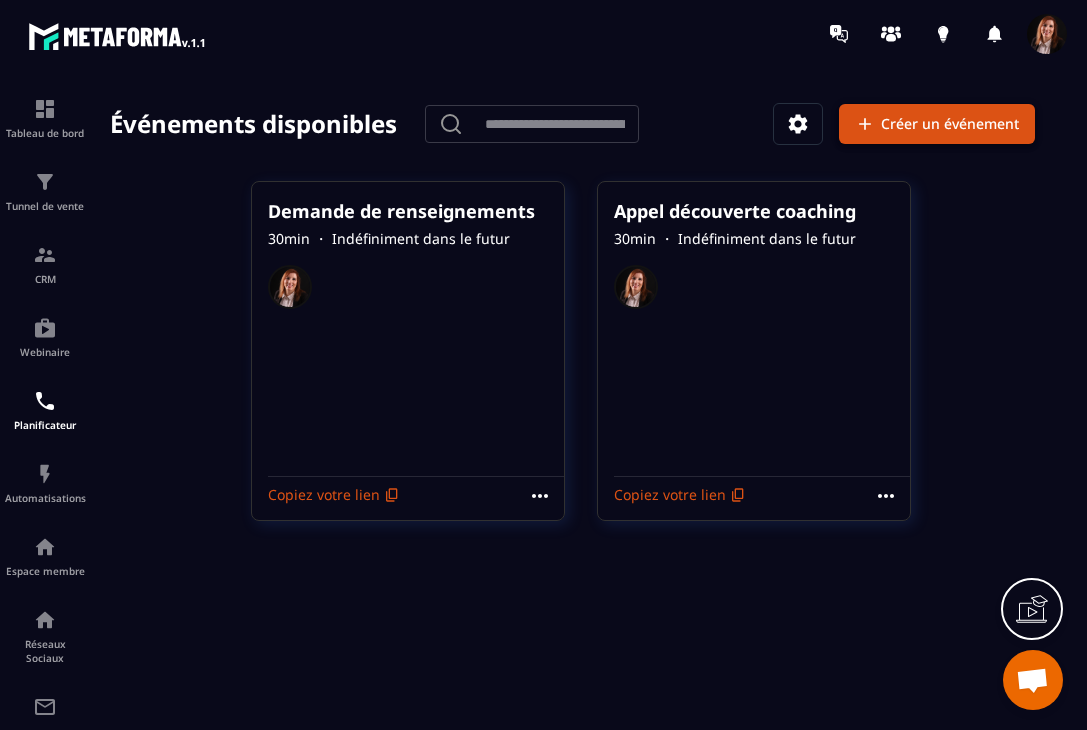 click on "Créer un événement" at bounding box center (937, 124) 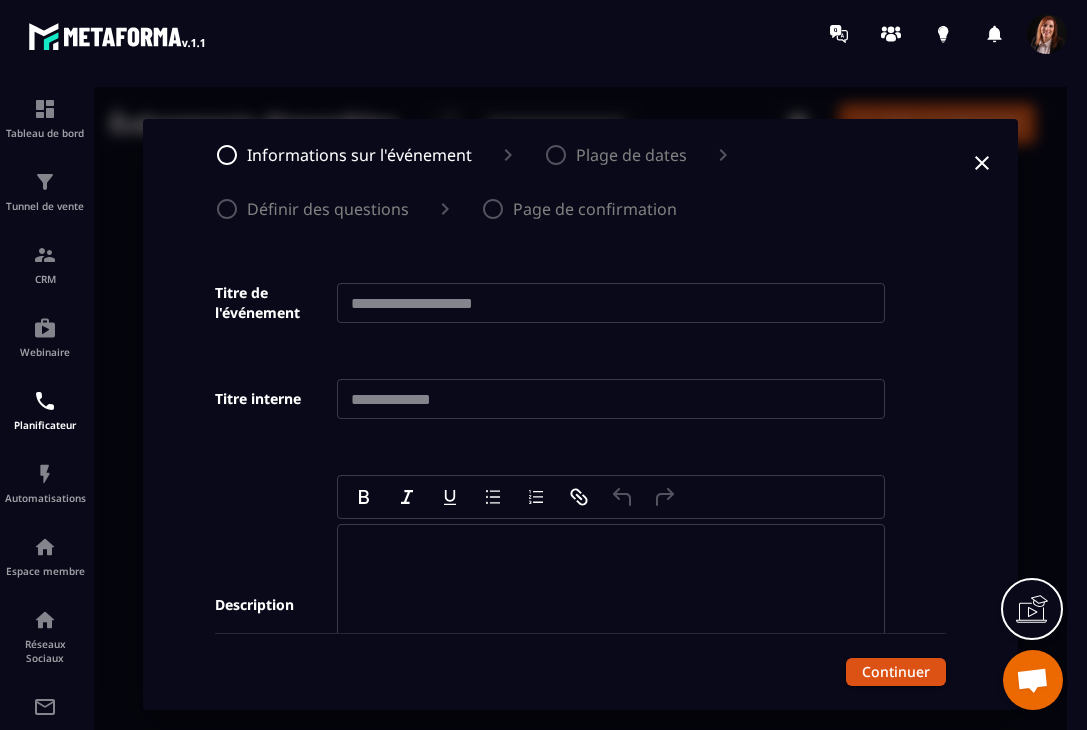 click at bounding box center (611, 303) 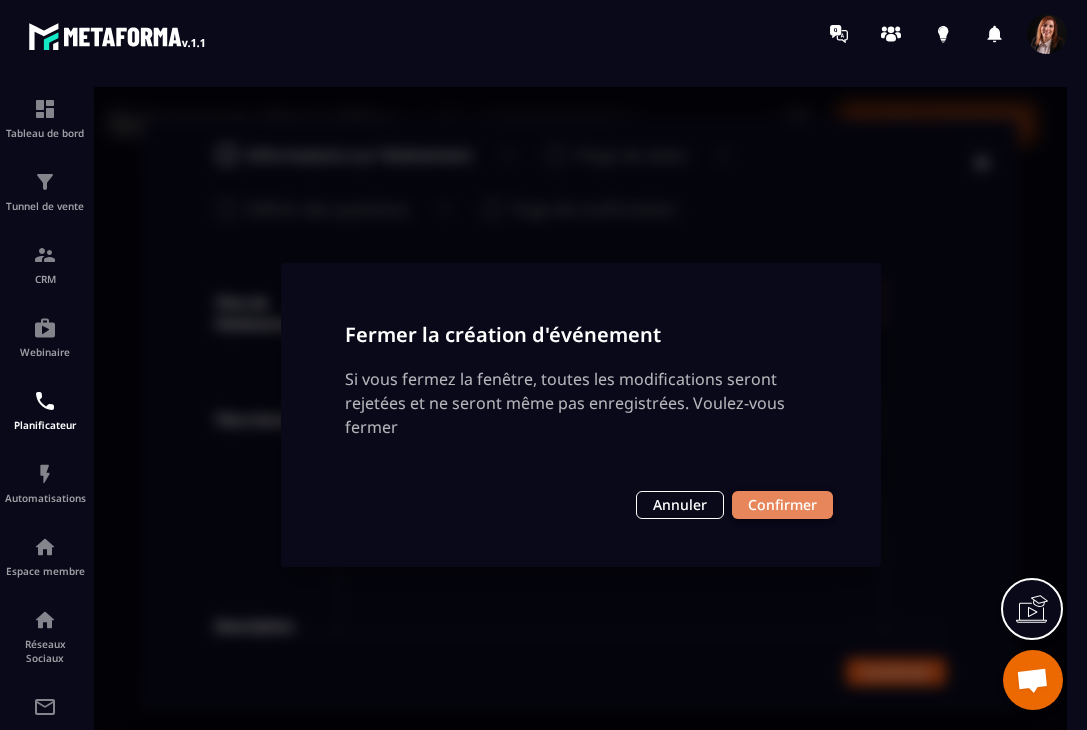 click on "Confirmer" at bounding box center (782, 505) 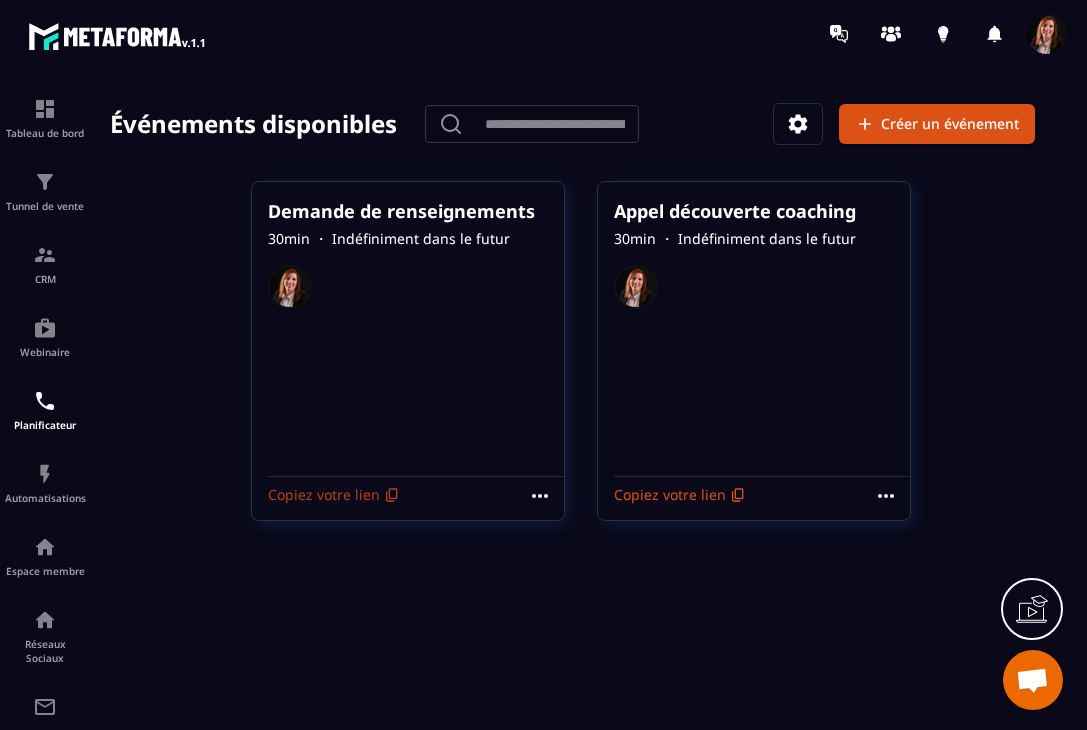 click 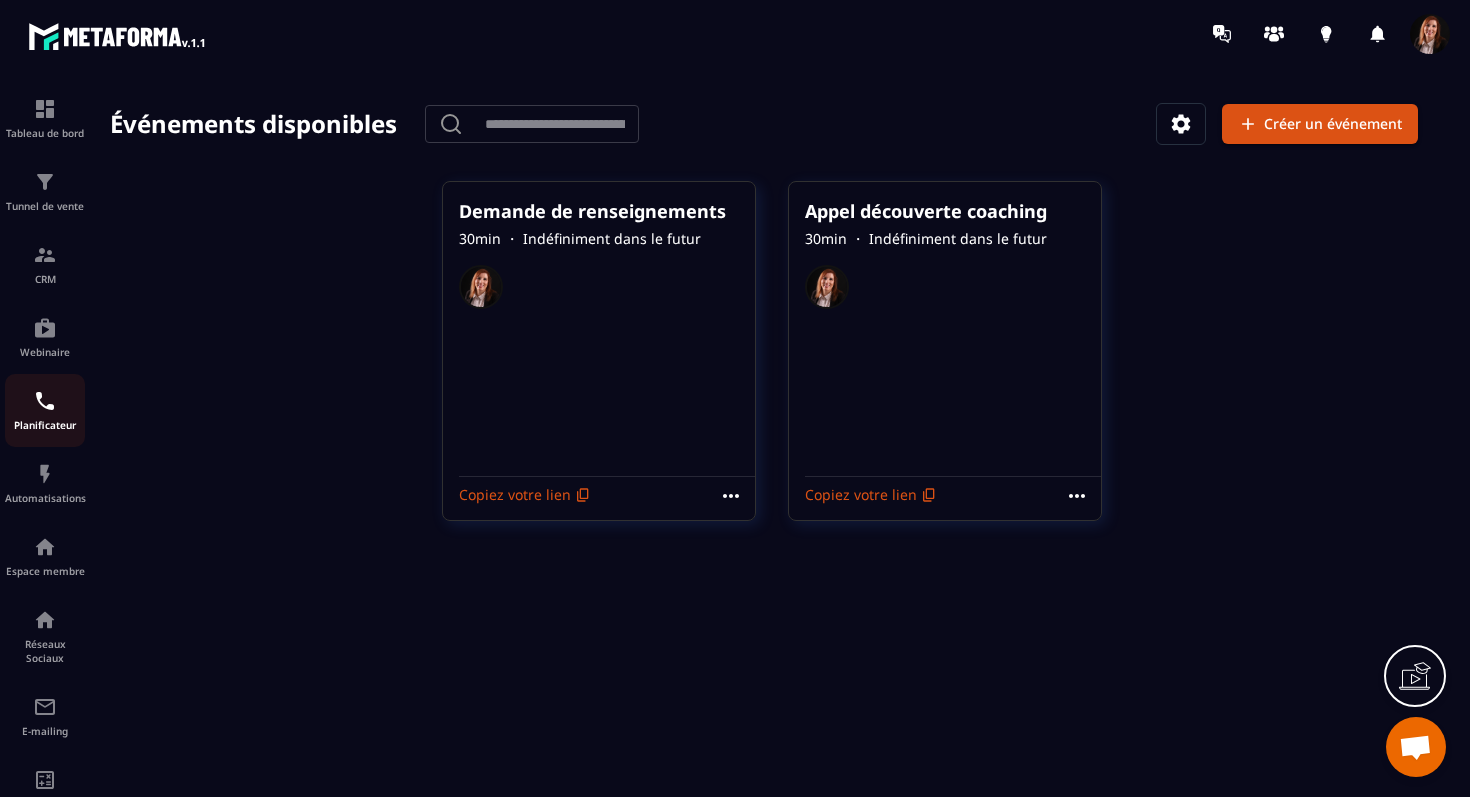 click at bounding box center (45, 401) 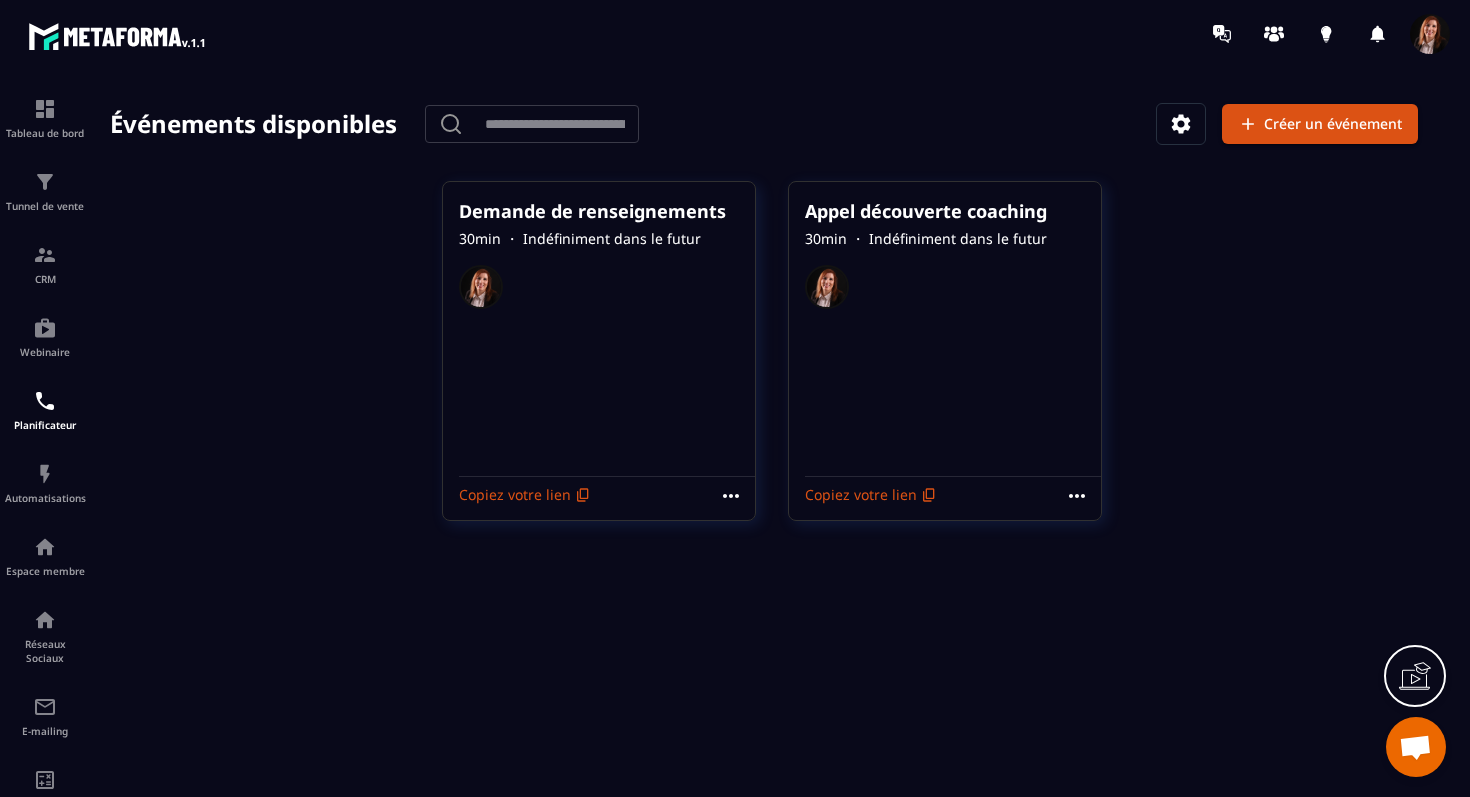 click 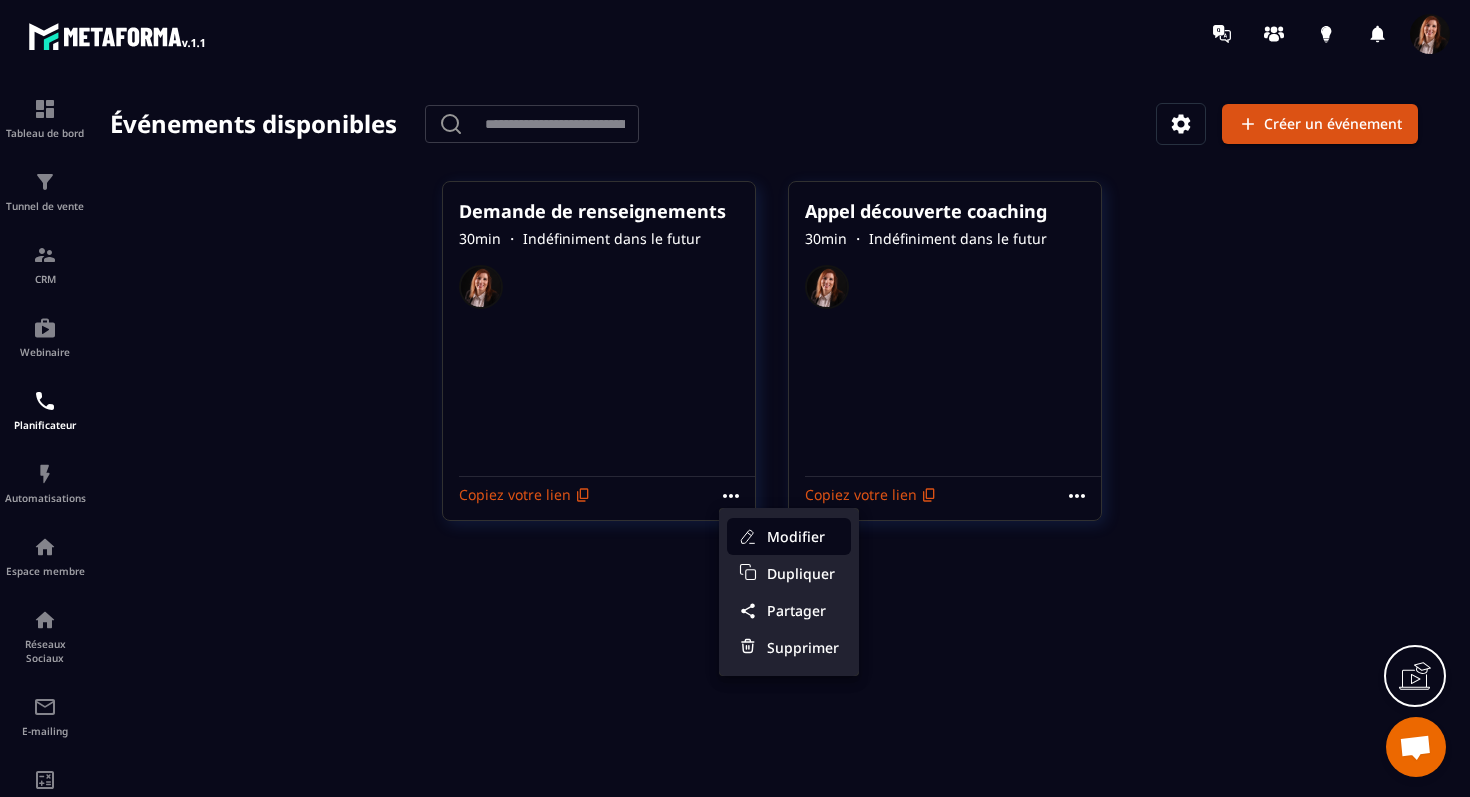 click on "Modifier" at bounding box center [803, 536] 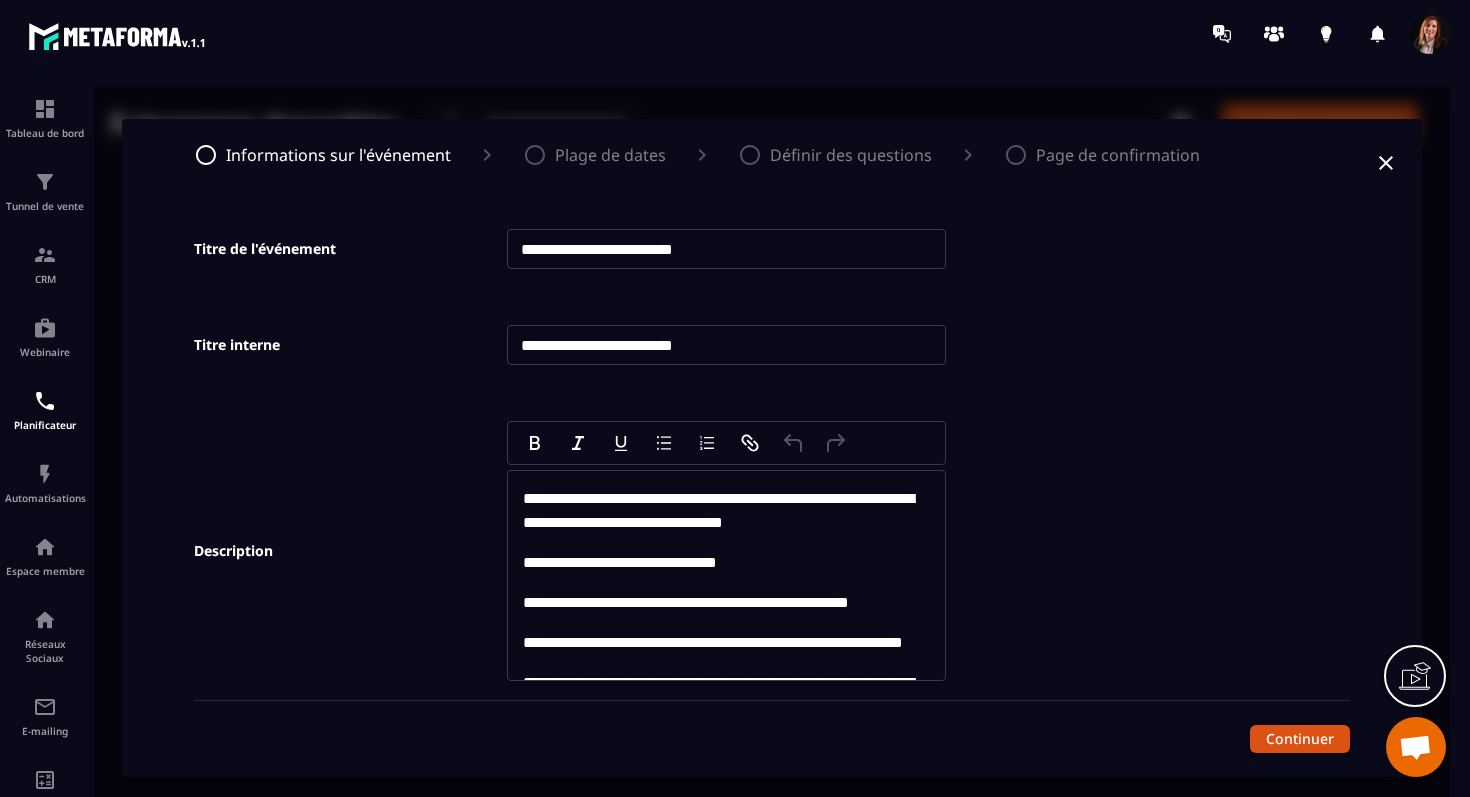 click on "**********" at bounding box center [718, 510] 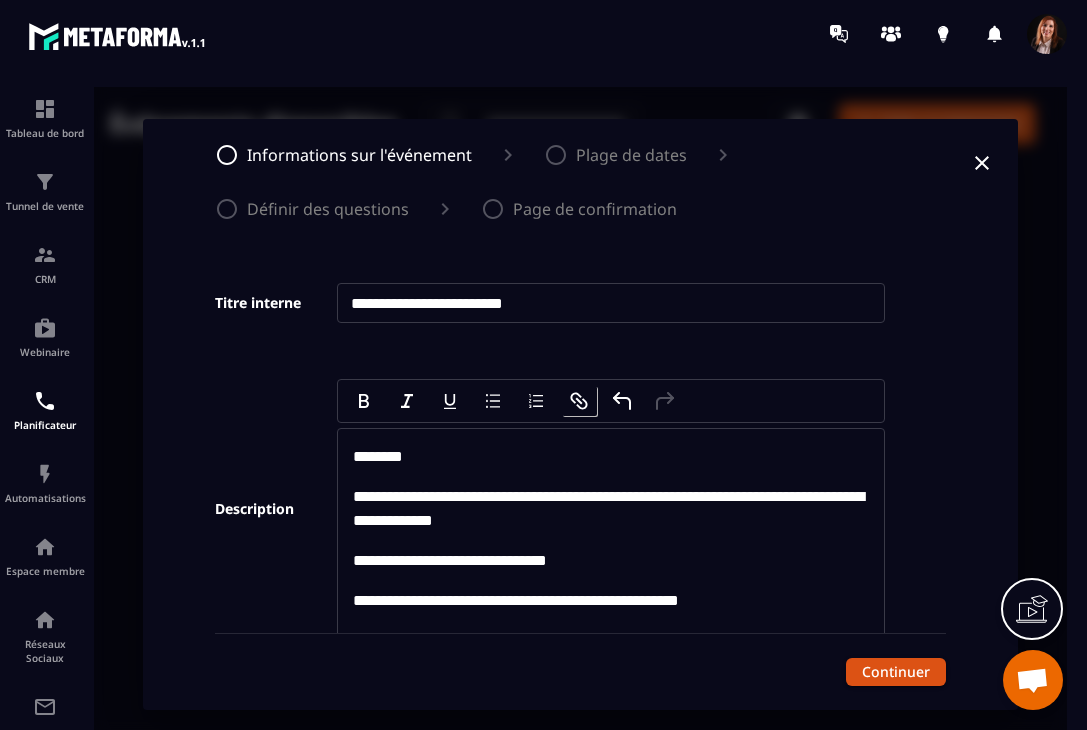 scroll, scrollTop: 104, scrollLeft: 0, axis: vertical 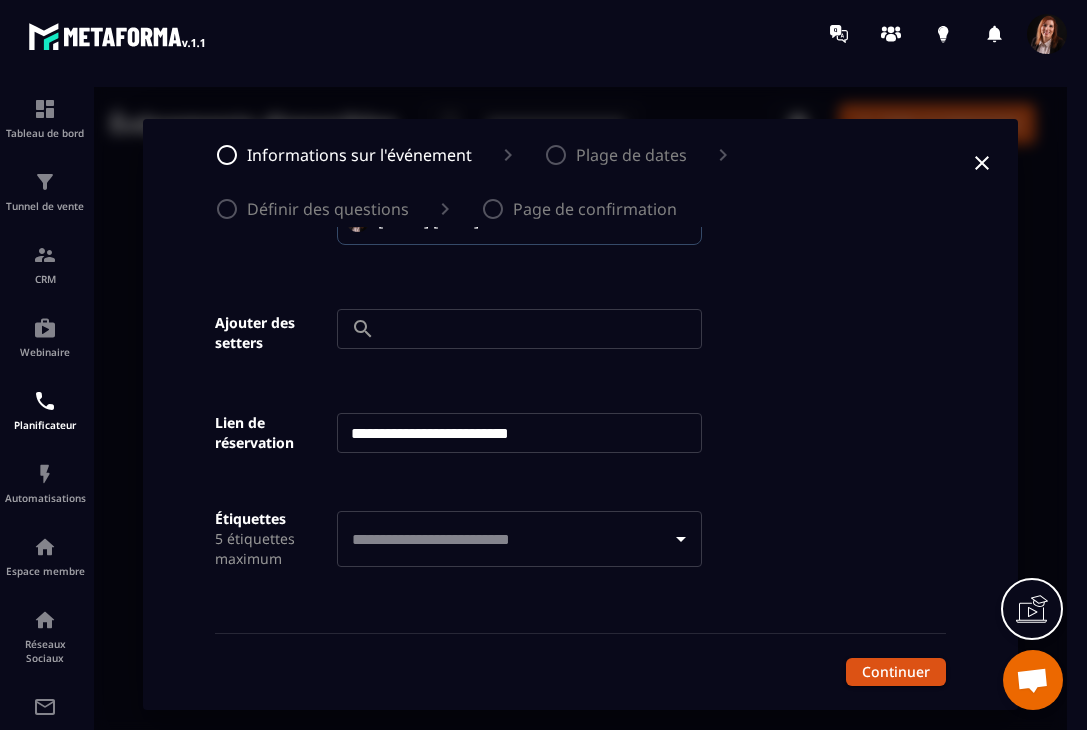 drag, startPoint x: 351, startPoint y: 450, endPoint x: 477, endPoint y: 796, distance: 368.22818 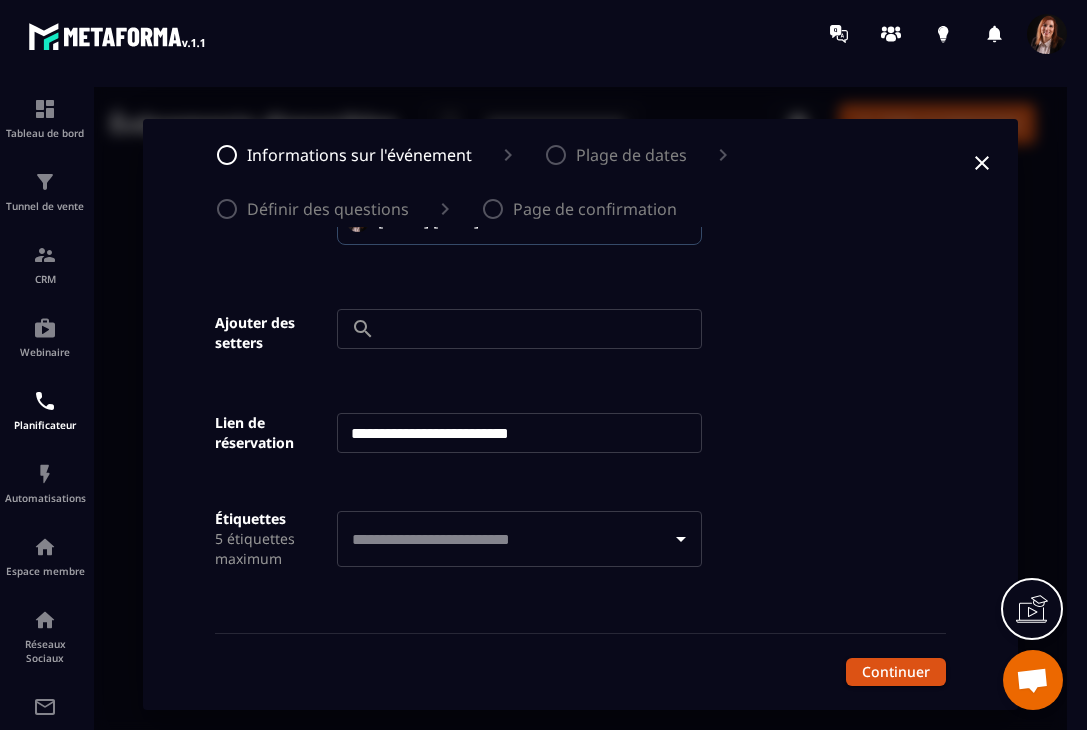 click on "**********" at bounding box center (580, 414) 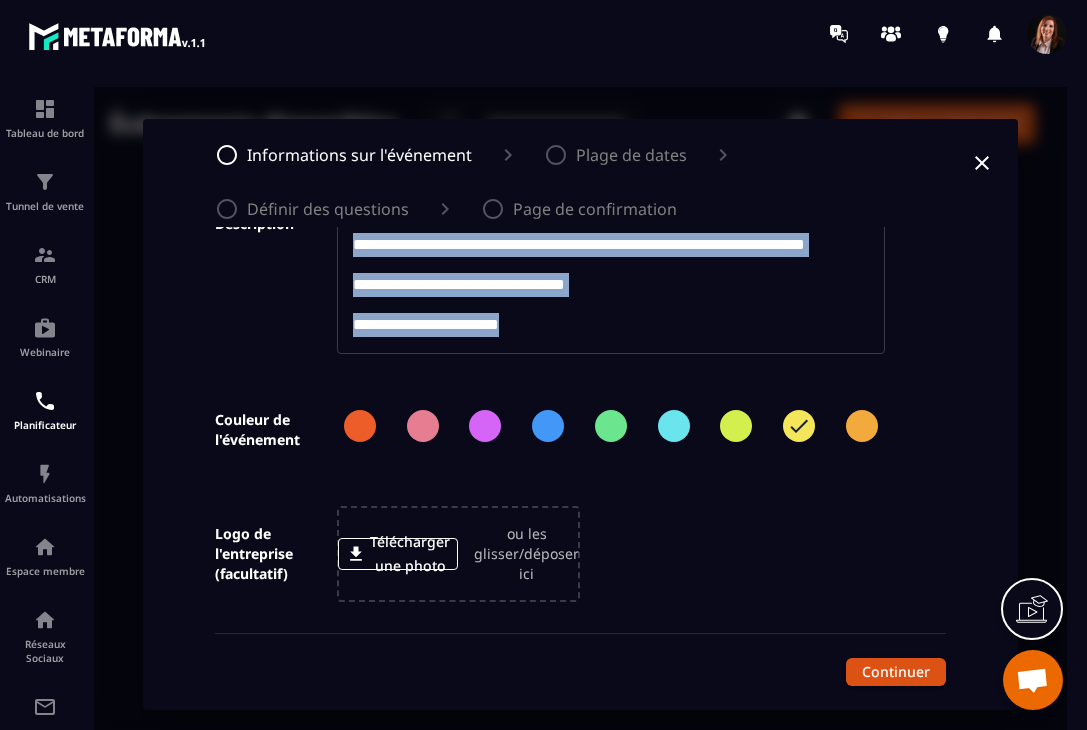 scroll, scrollTop: 357, scrollLeft: 0, axis: vertical 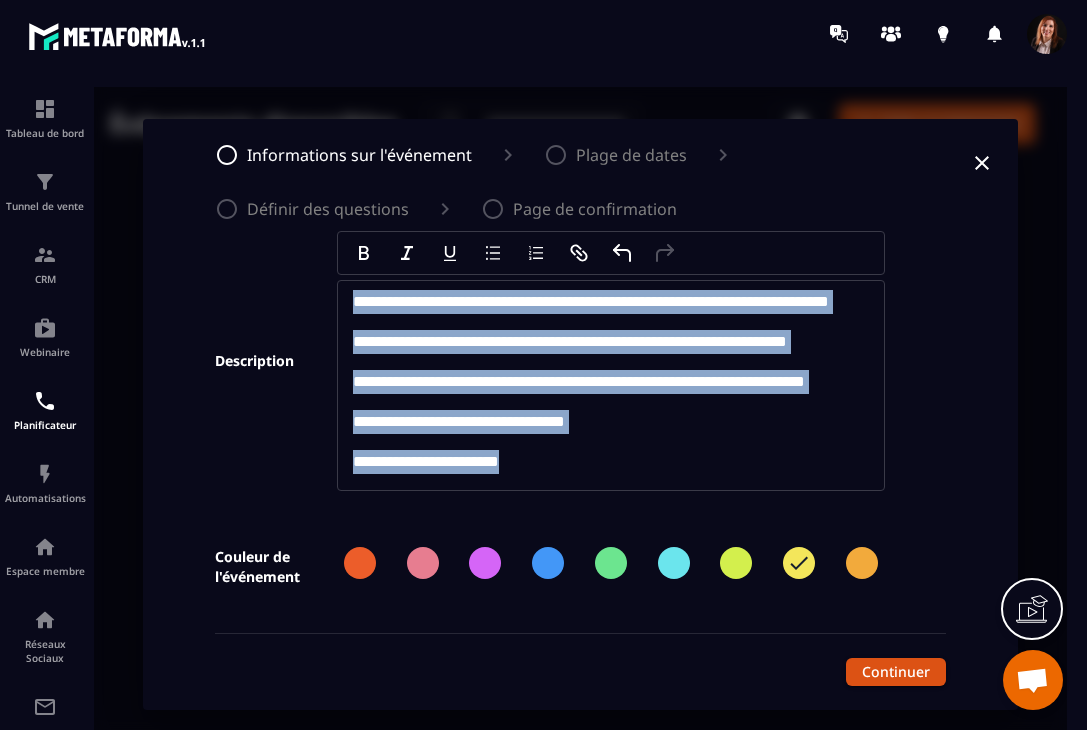 drag, startPoint x: 350, startPoint y: 365, endPoint x: 622, endPoint y: 571, distance: 341.20377 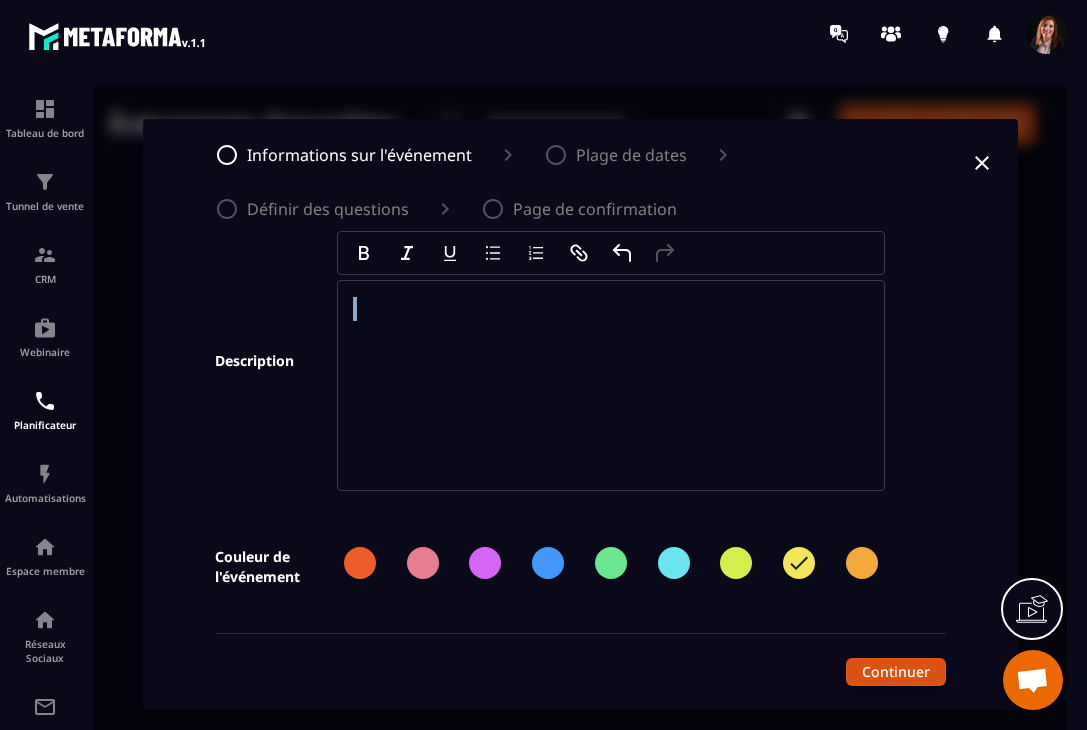 scroll, scrollTop: 0, scrollLeft: 0, axis: both 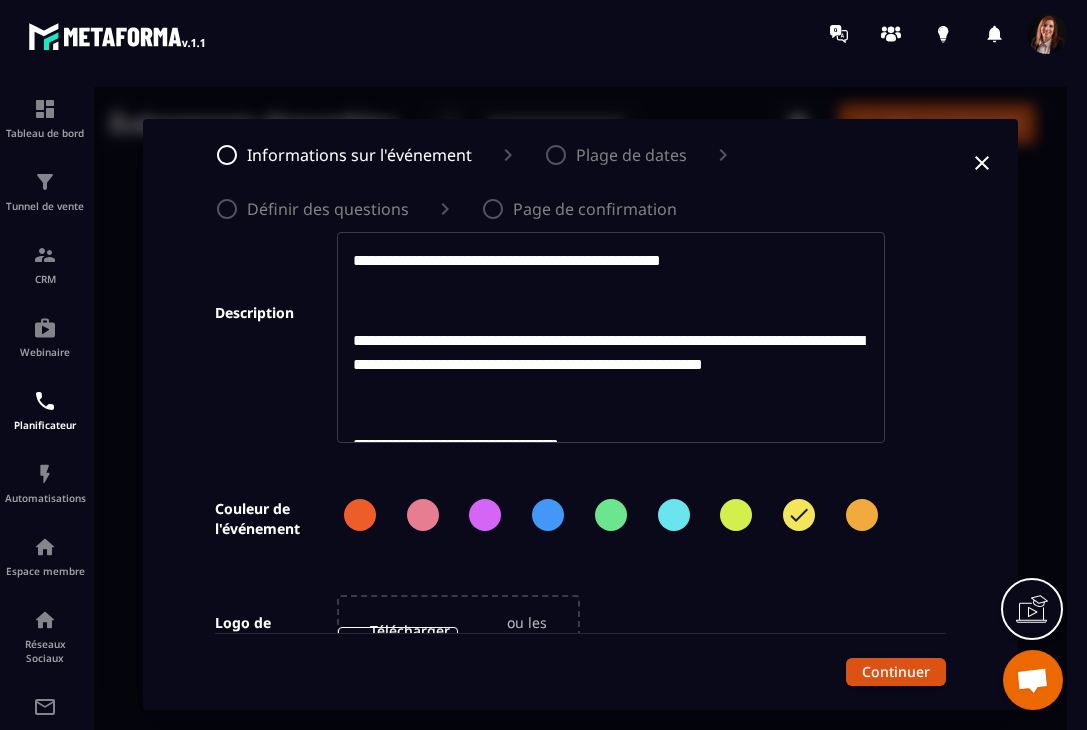 click on "**********" at bounding box center (612, 617) 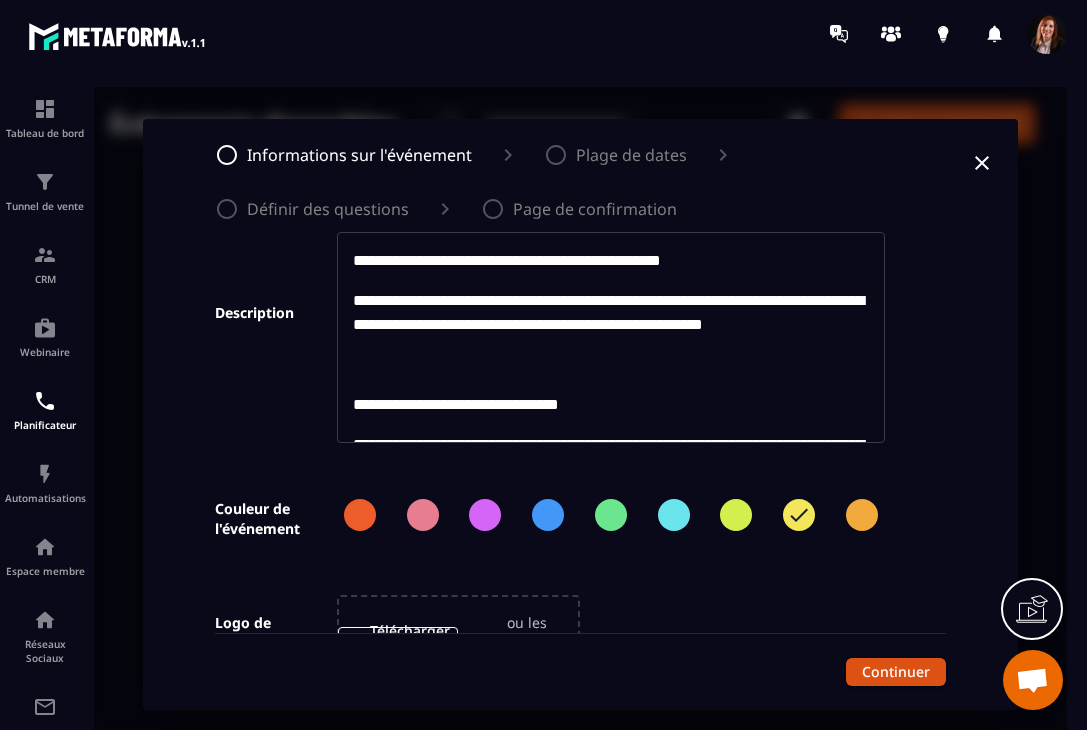click on "**********" at bounding box center (612, 597) 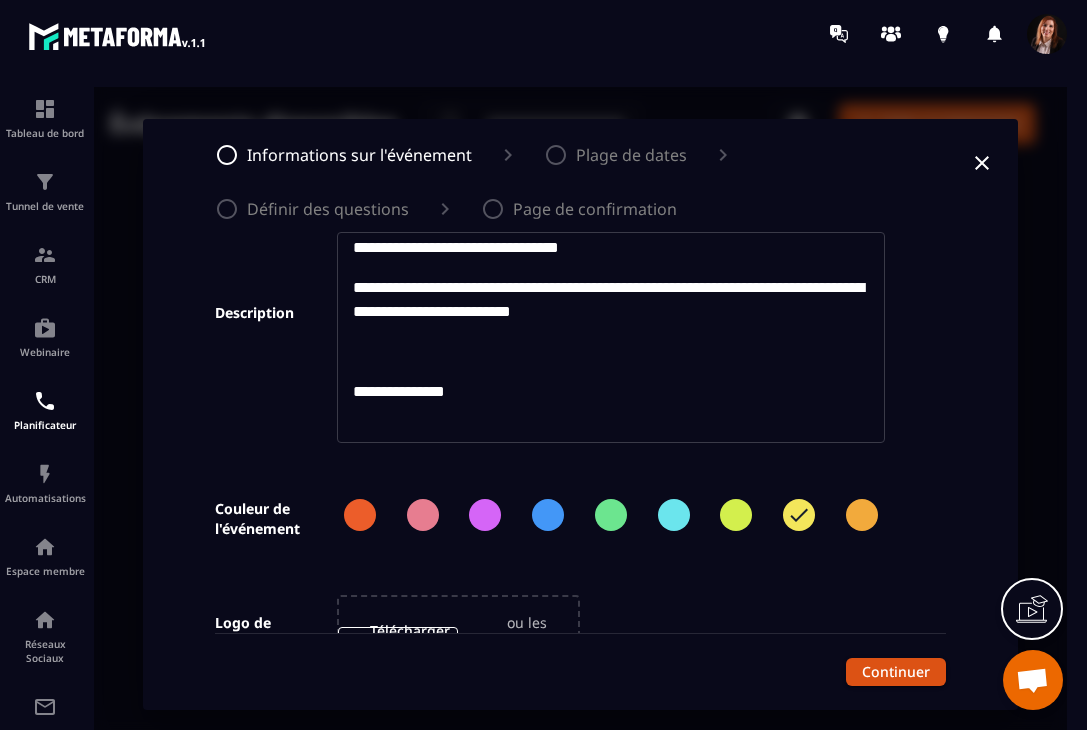scroll, scrollTop: 132, scrollLeft: 0, axis: vertical 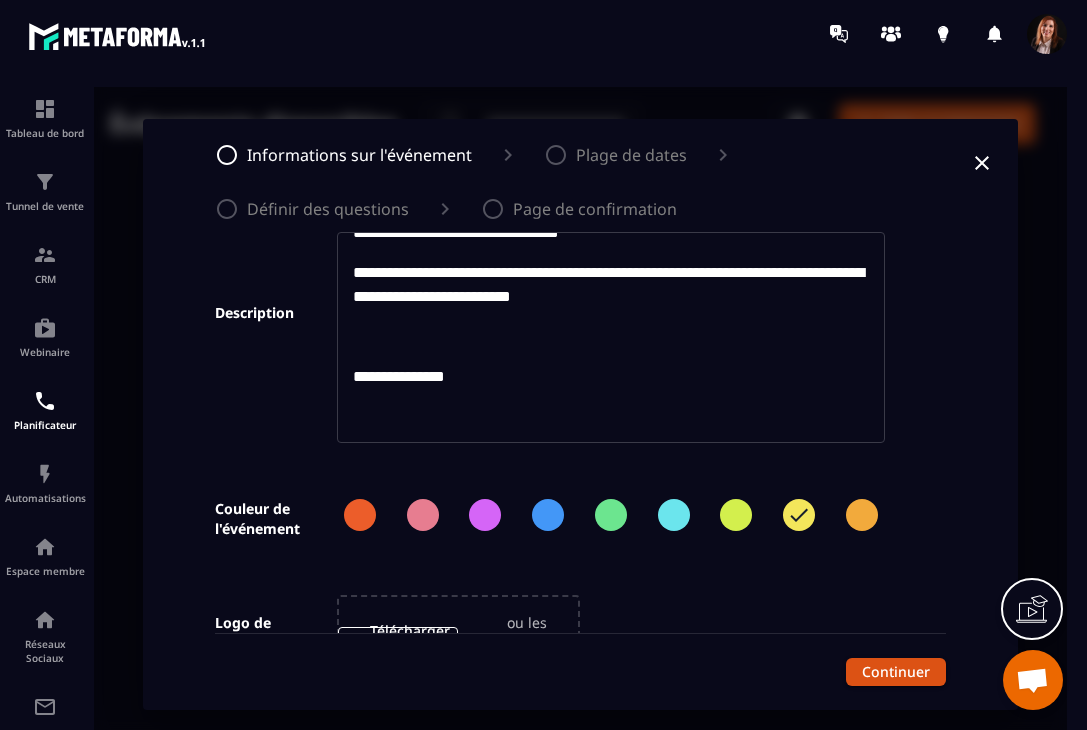 click on "**********" at bounding box center [399, 376] 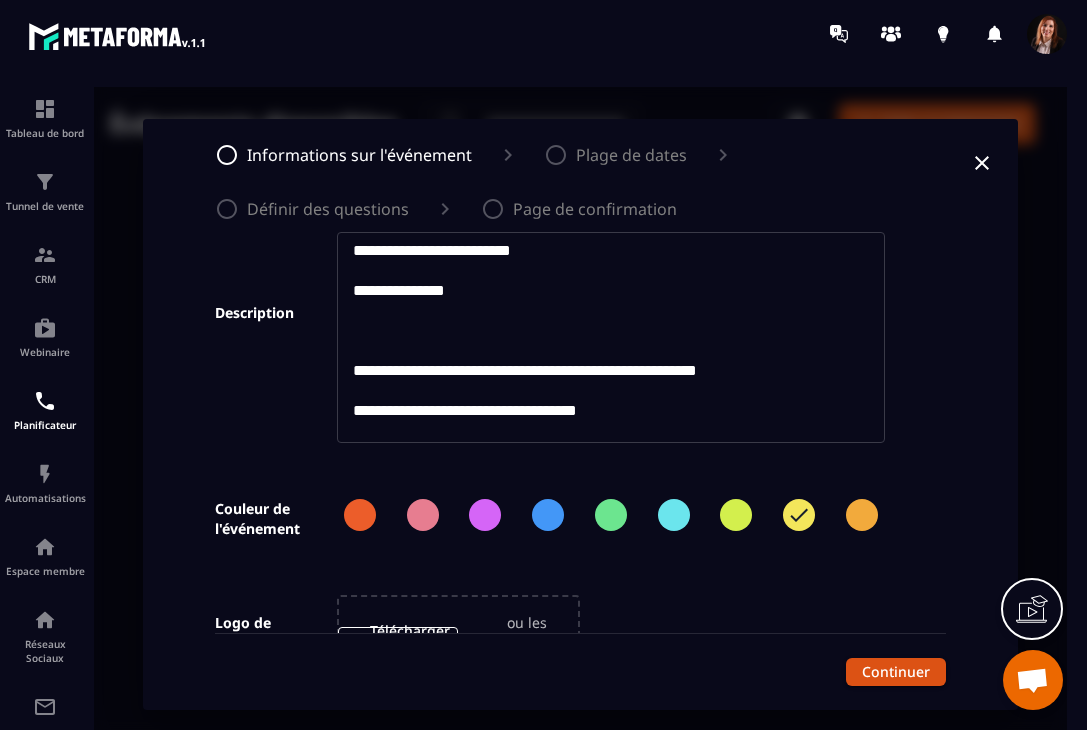 scroll, scrollTop: 188, scrollLeft: 0, axis: vertical 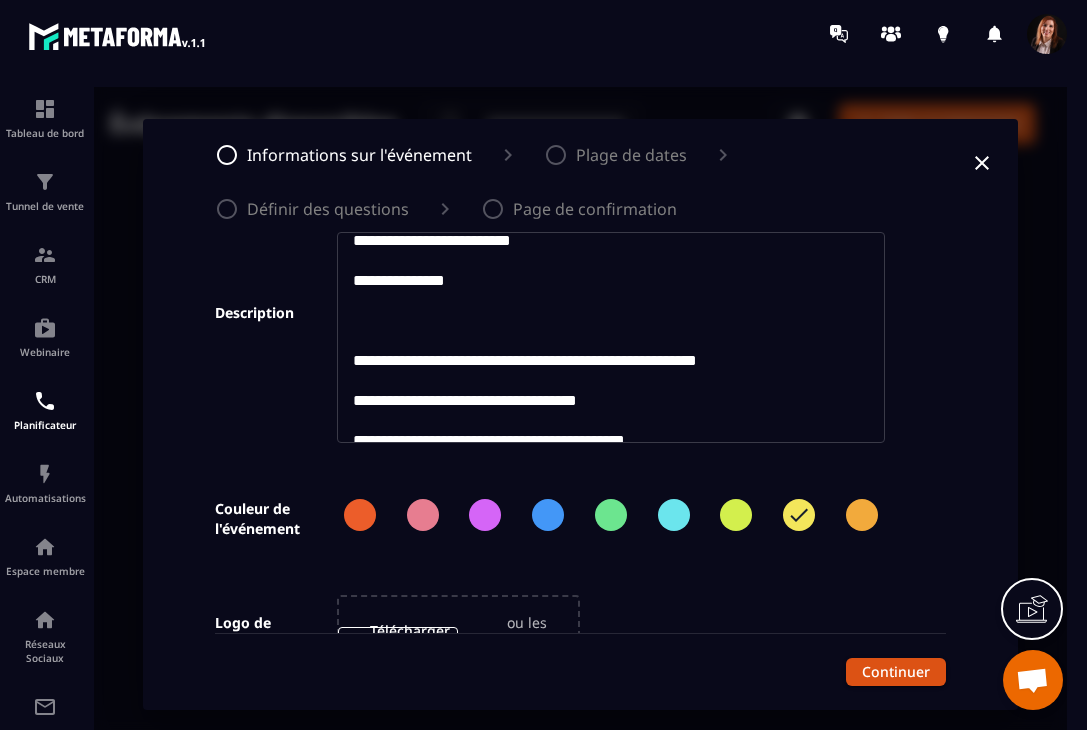 click on "**********" at bounding box center [612, 369] 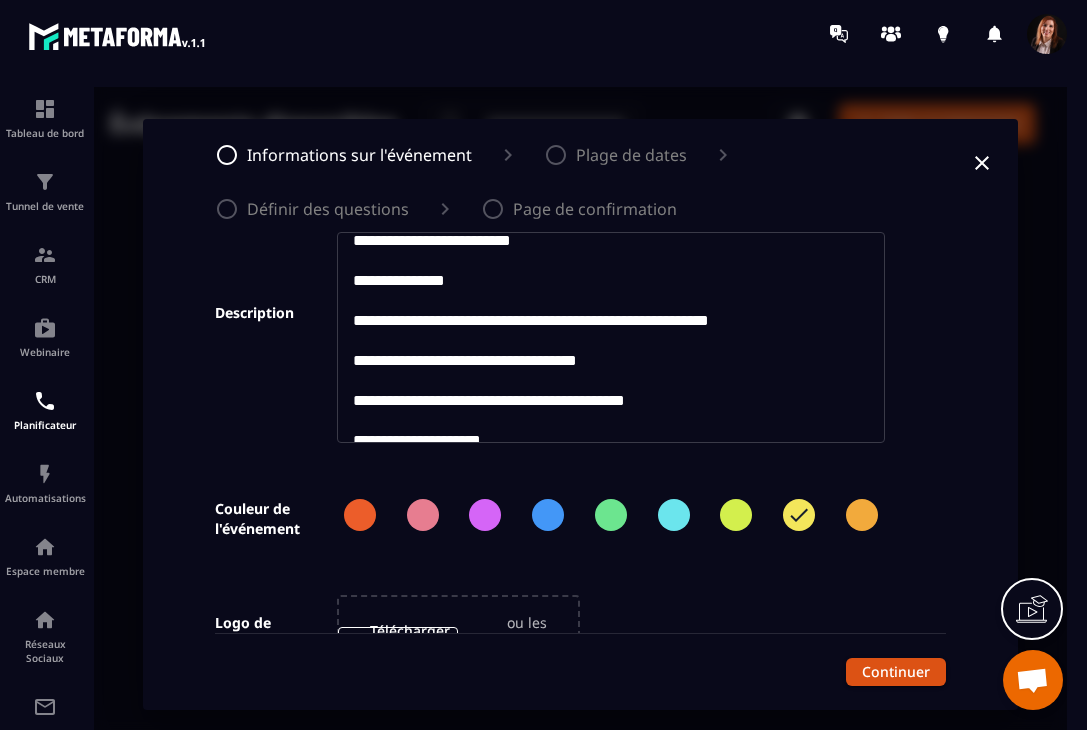 click on "**********" at bounding box center (612, 349) 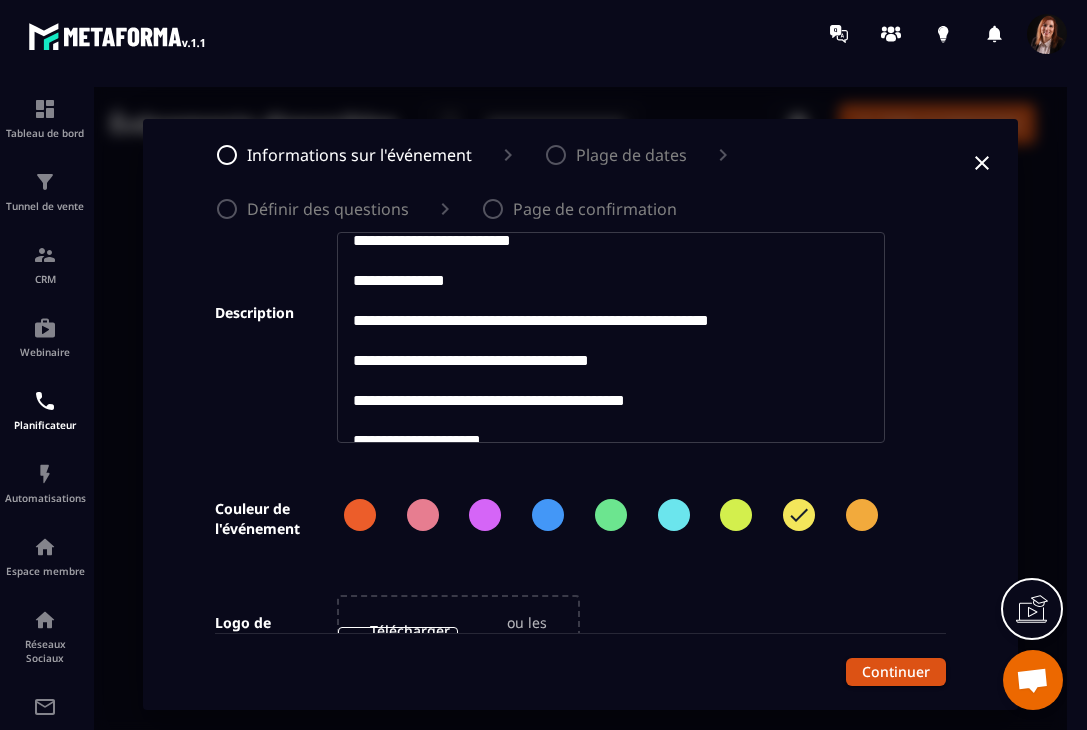 click on "**********" at bounding box center [489, 400] 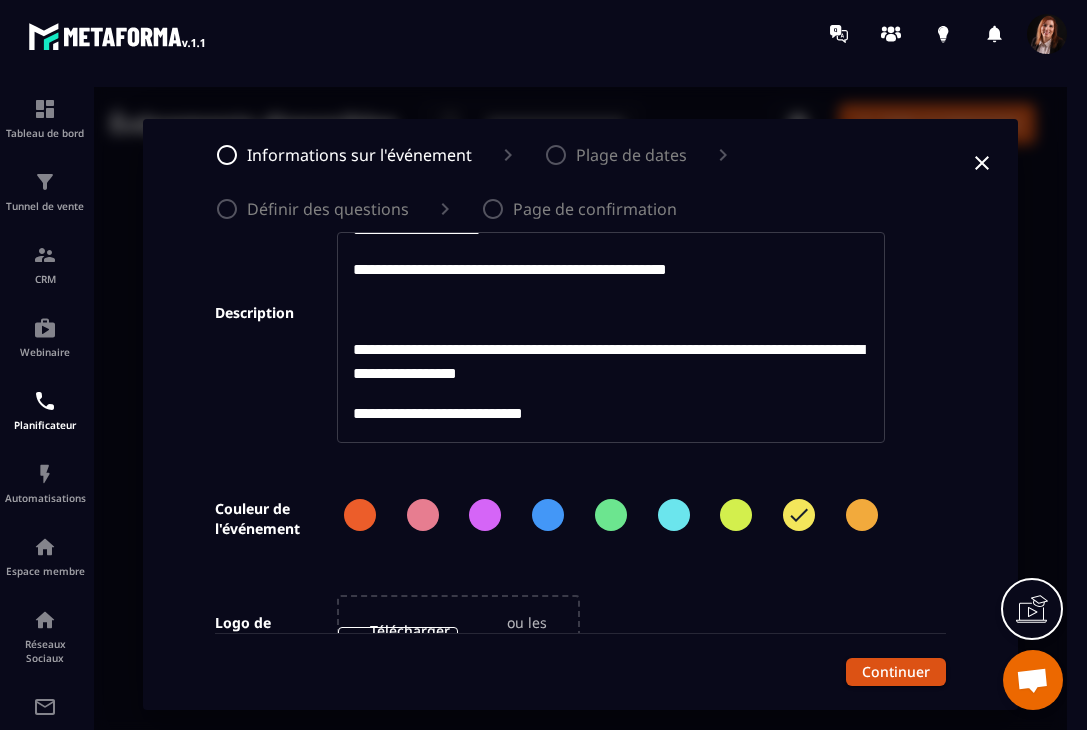 scroll, scrollTop: 423, scrollLeft: 0, axis: vertical 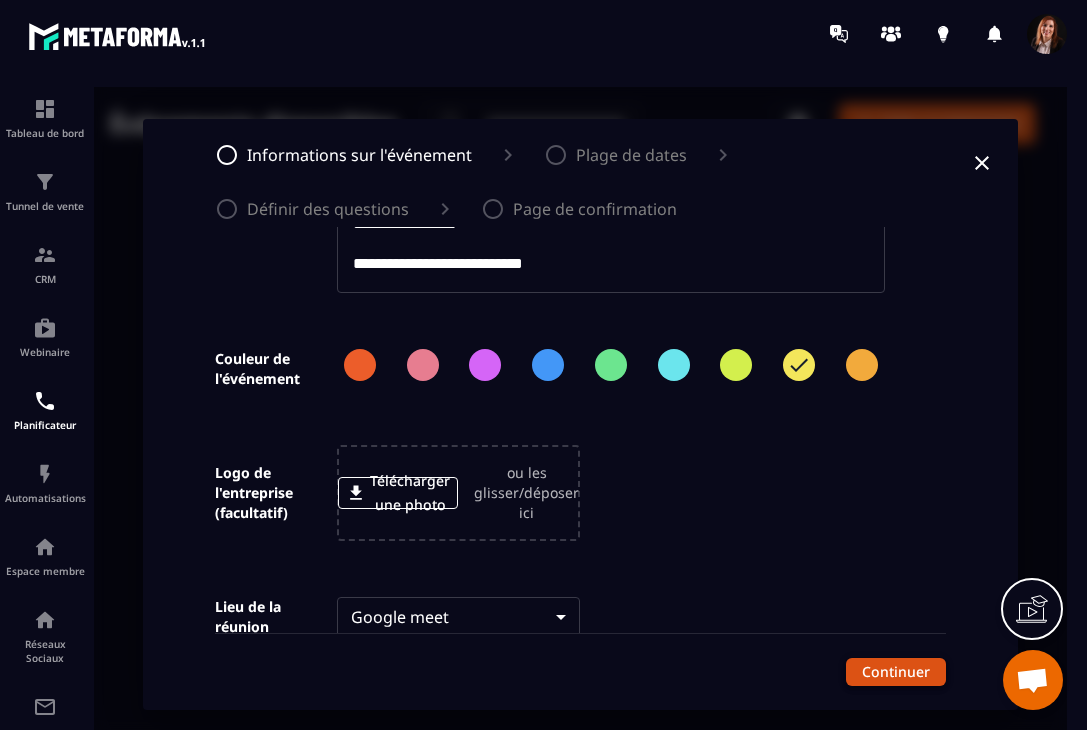 click on "Continuer" at bounding box center (896, 672) 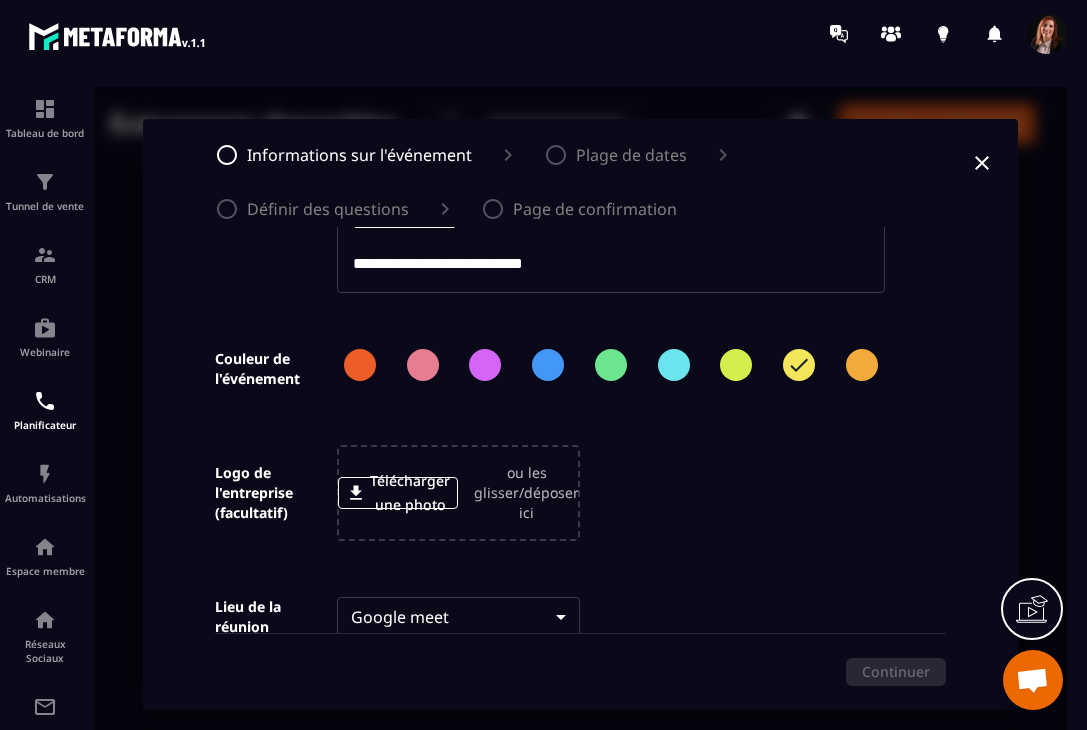 scroll, scrollTop: 0, scrollLeft: 0, axis: both 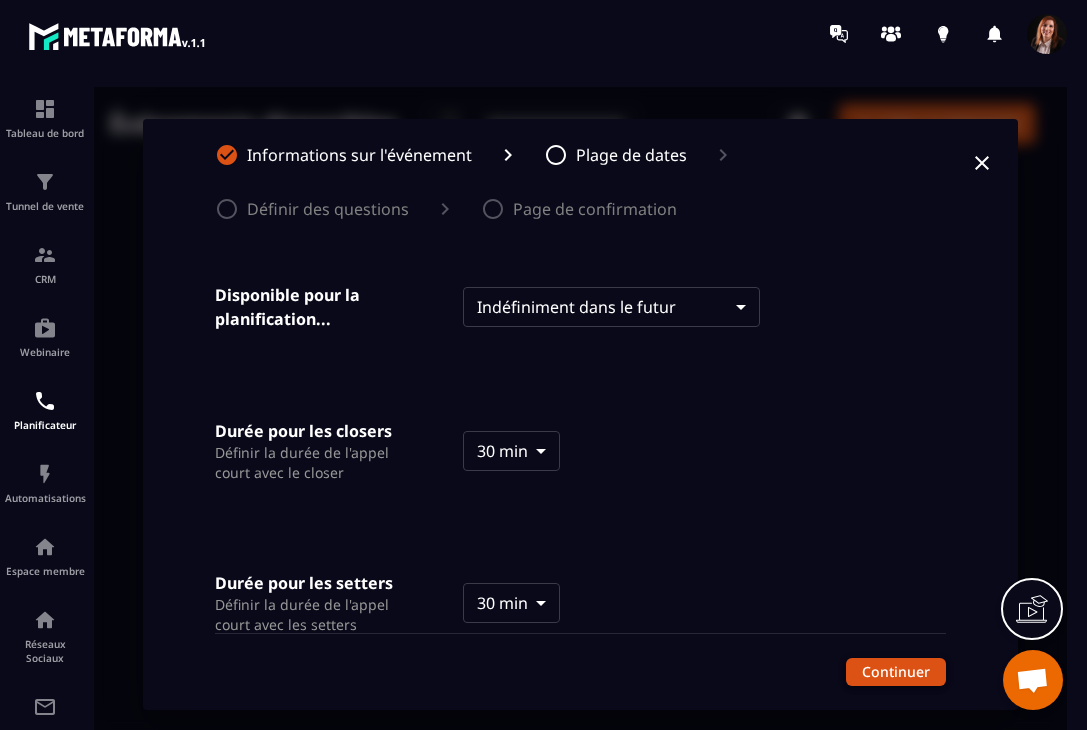 click on "Continuer" at bounding box center [896, 672] 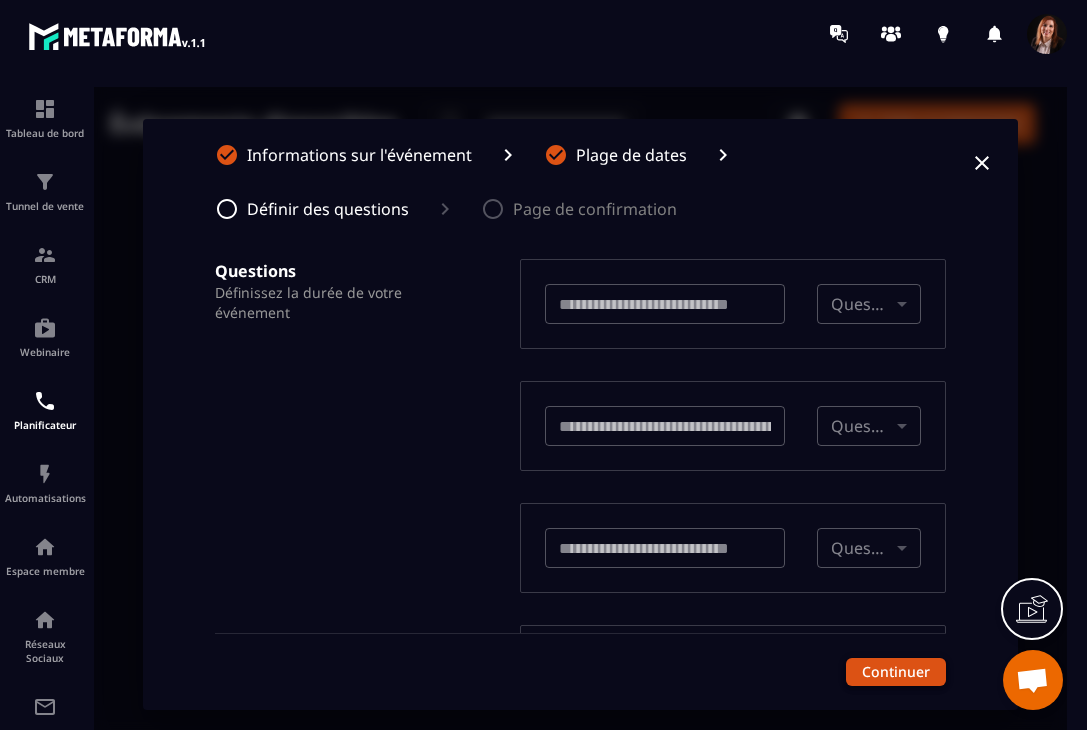 click on "Continuer" at bounding box center (896, 672) 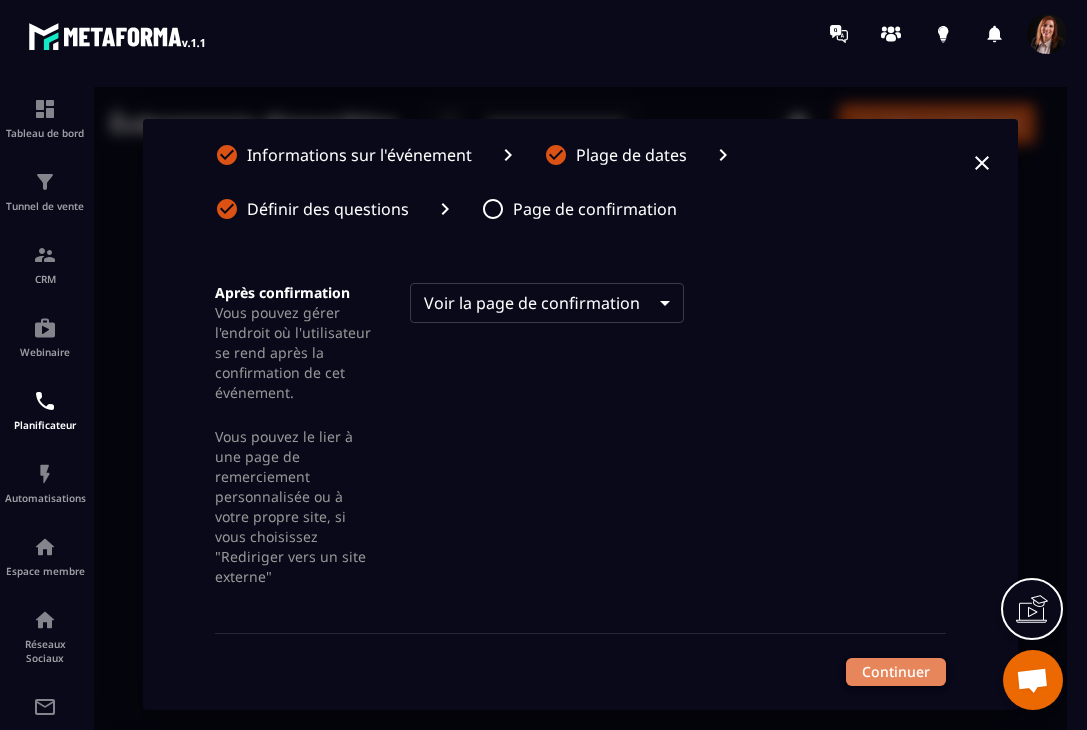 click on "Continuer" at bounding box center [896, 672] 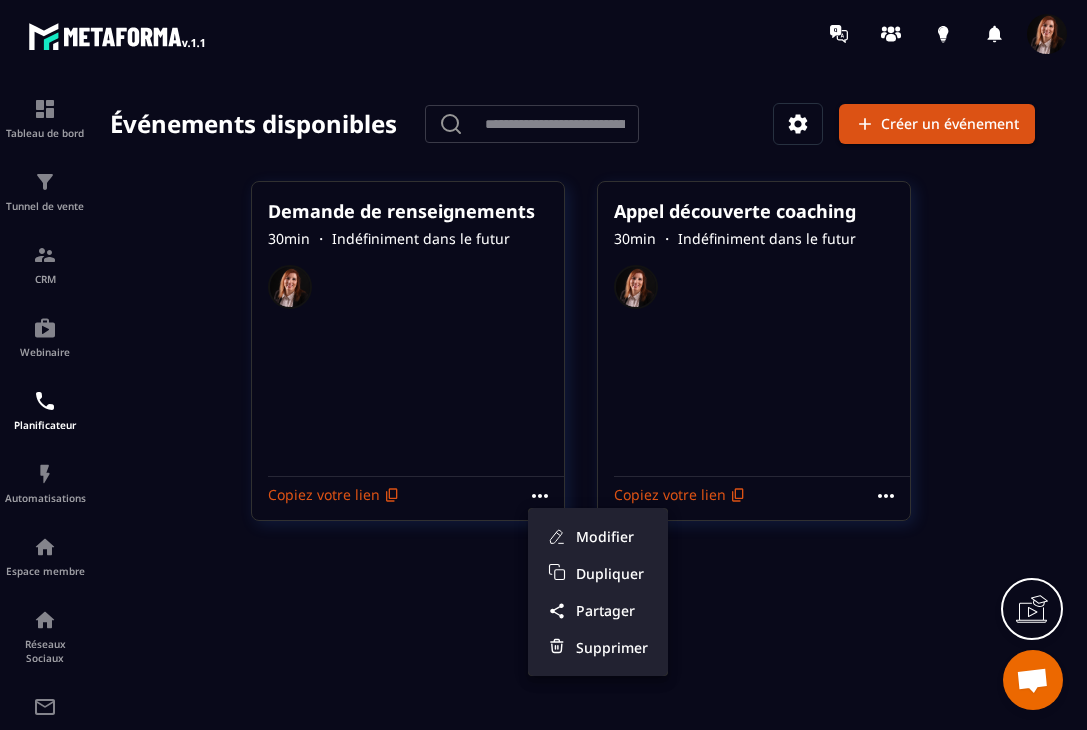 click at bounding box center [580, 414] 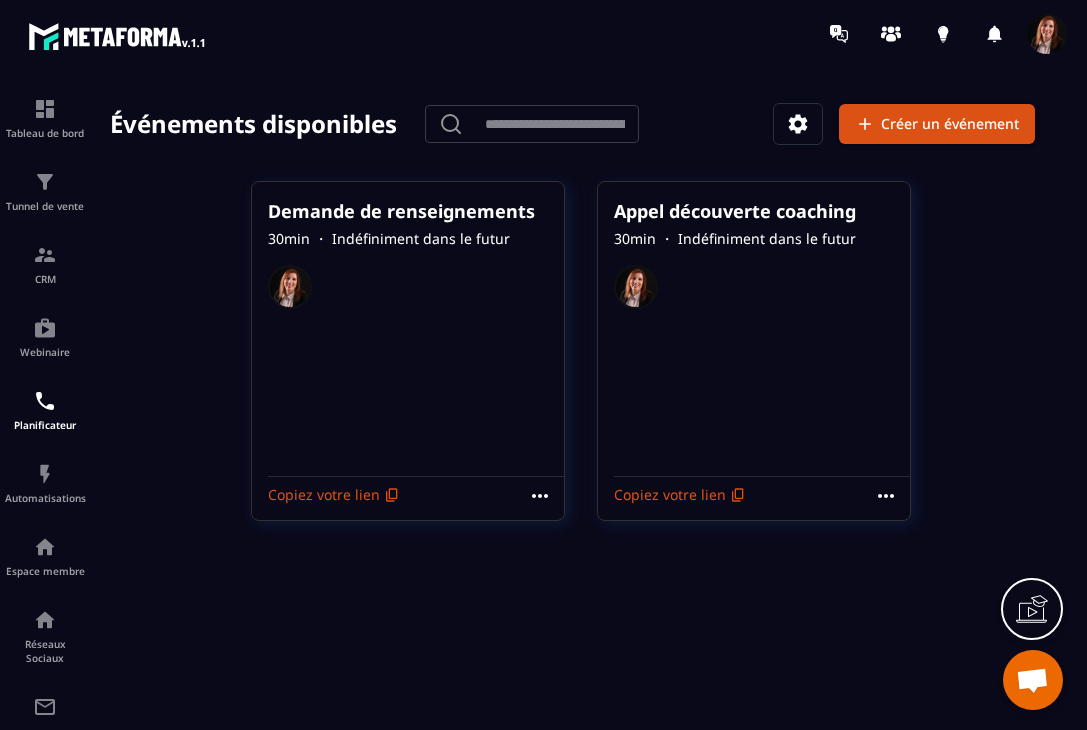 click 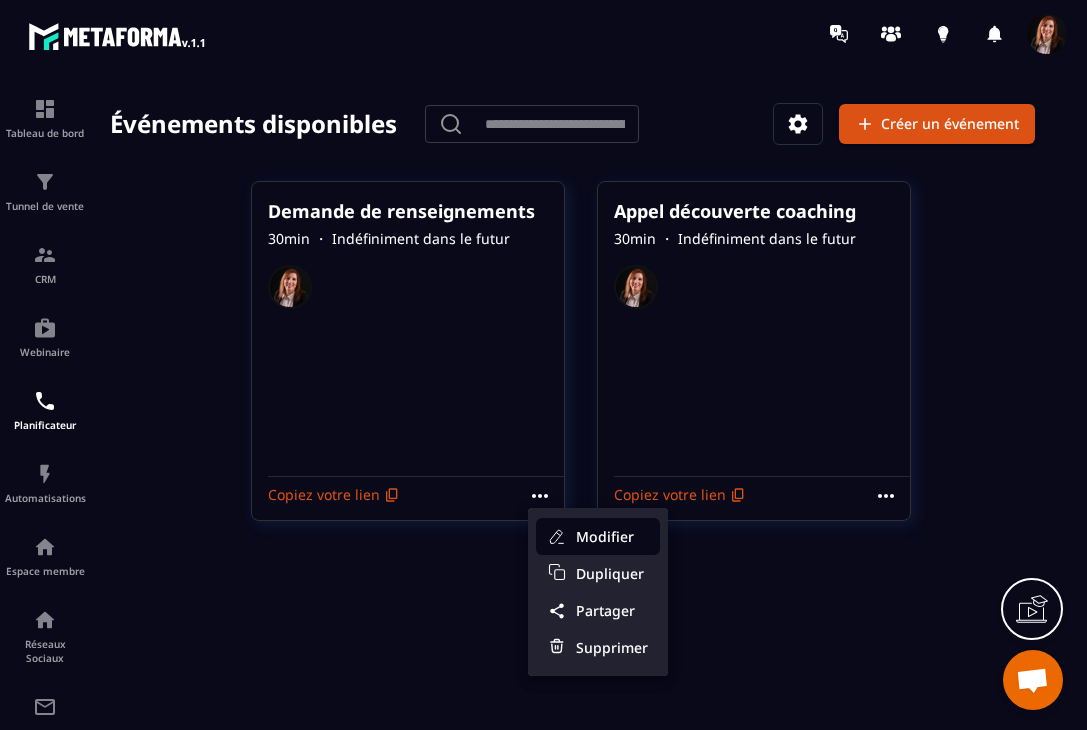click on "Modifier" at bounding box center (612, 536) 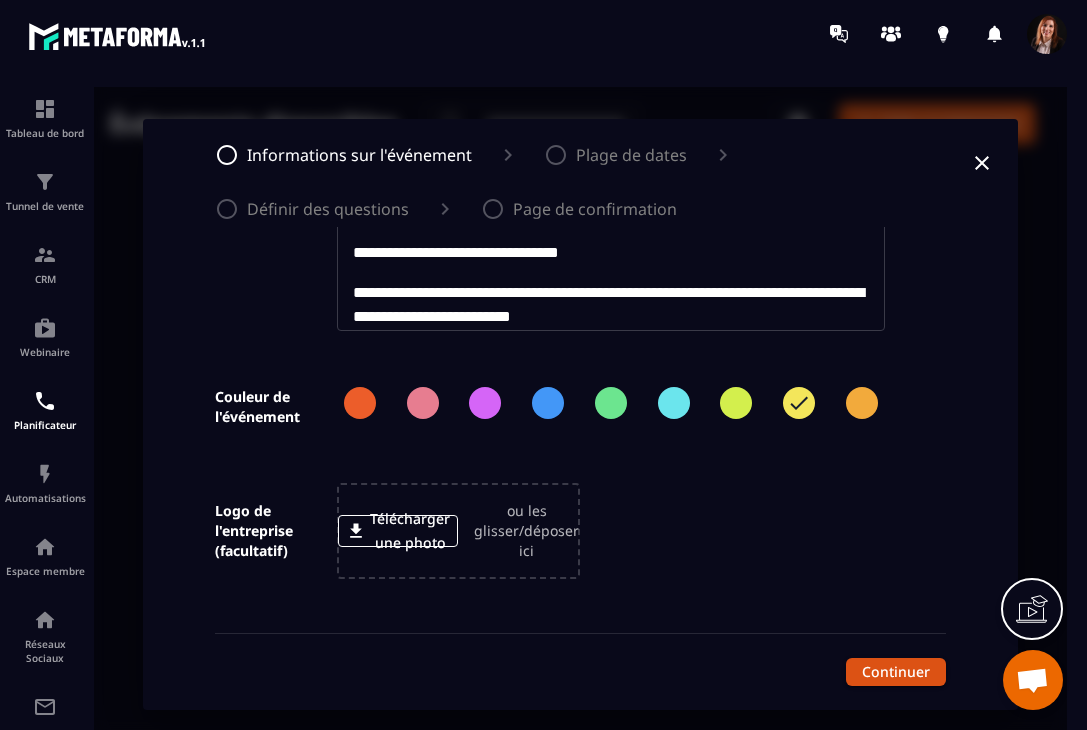 scroll, scrollTop: 424, scrollLeft: 0, axis: vertical 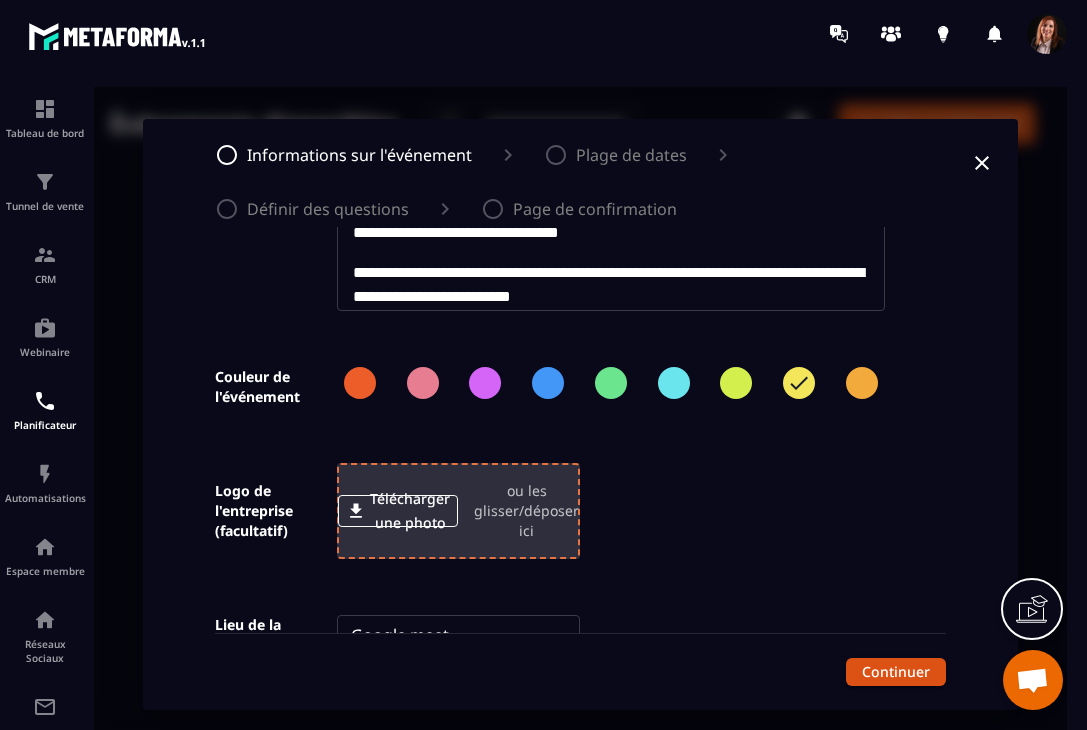 click on "Télécharger une photo" at bounding box center [398, 511] 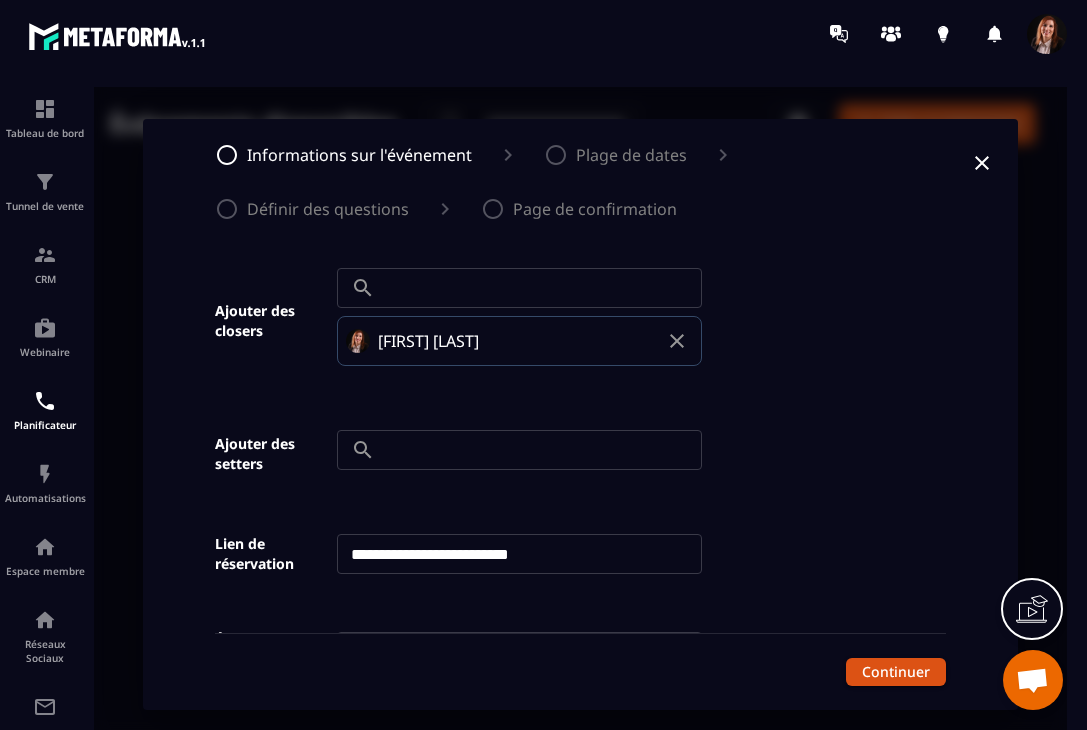 scroll, scrollTop: 988, scrollLeft: 0, axis: vertical 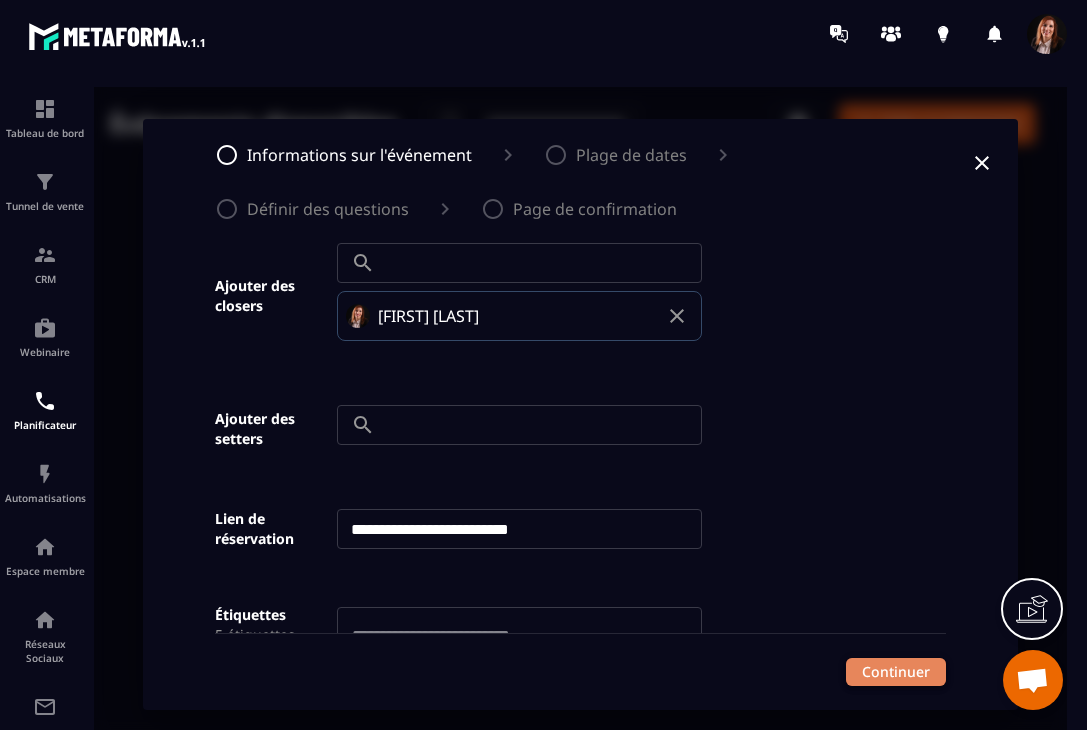 click on "Continuer" at bounding box center (896, 672) 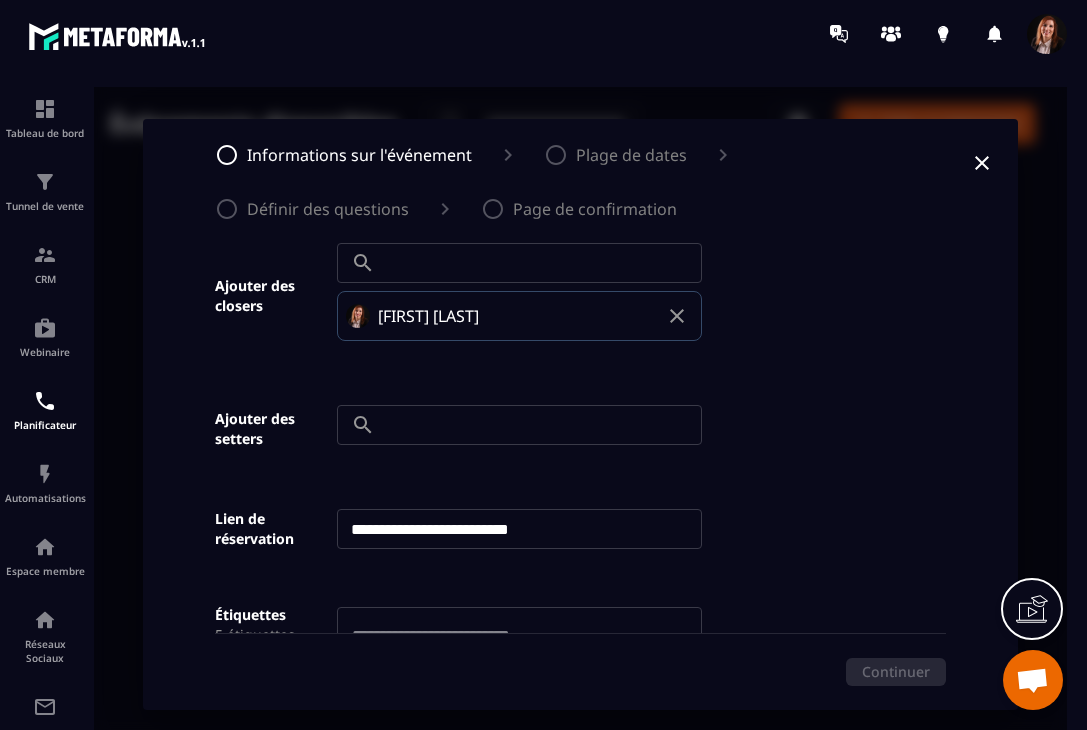 scroll, scrollTop: 0, scrollLeft: 0, axis: both 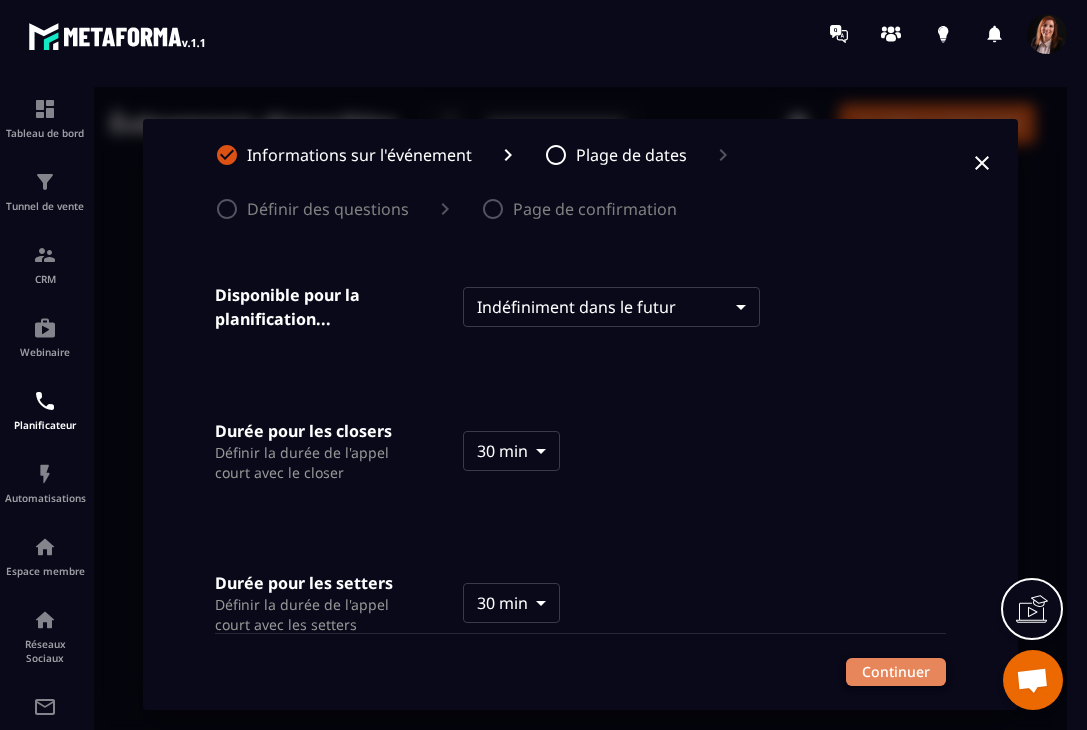 click on "Continuer" at bounding box center [896, 672] 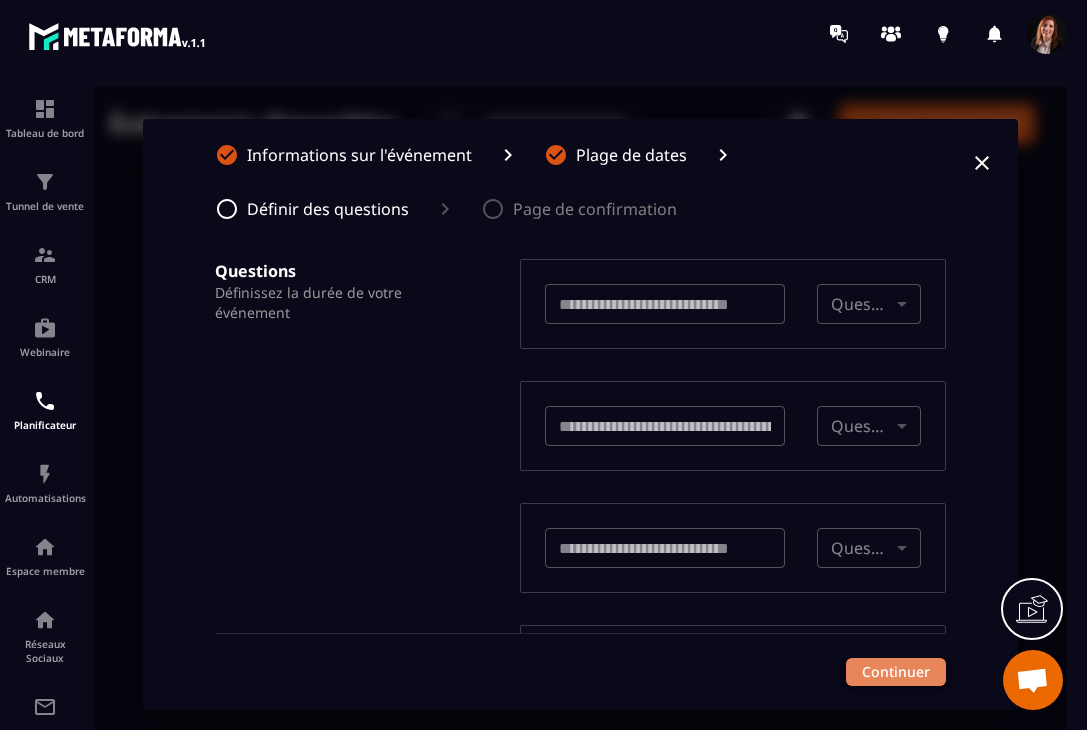 click on "Continuer" at bounding box center [896, 672] 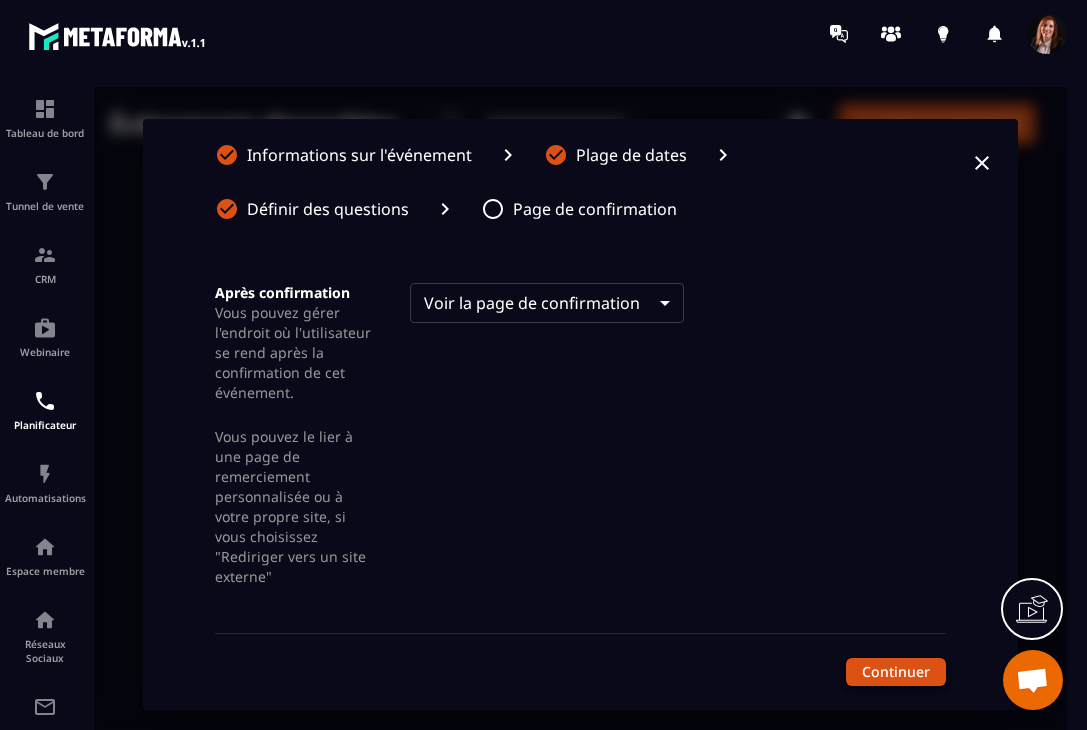 click on "Continuer" at bounding box center (896, 672) 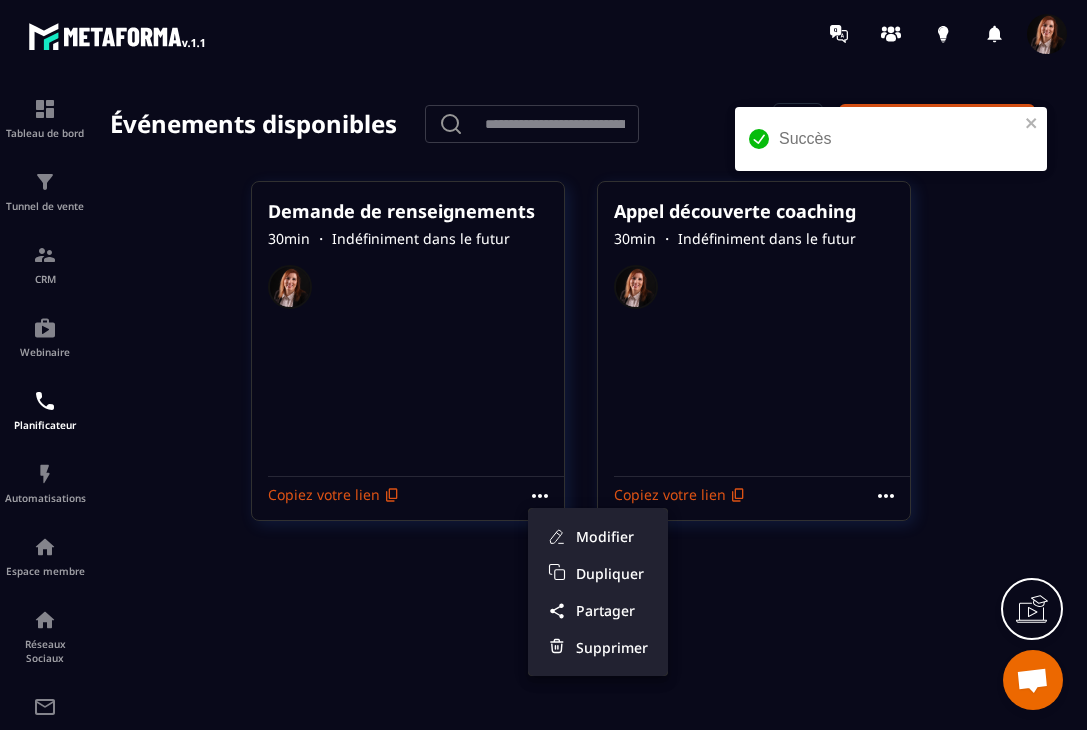 click at bounding box center [580, 414] 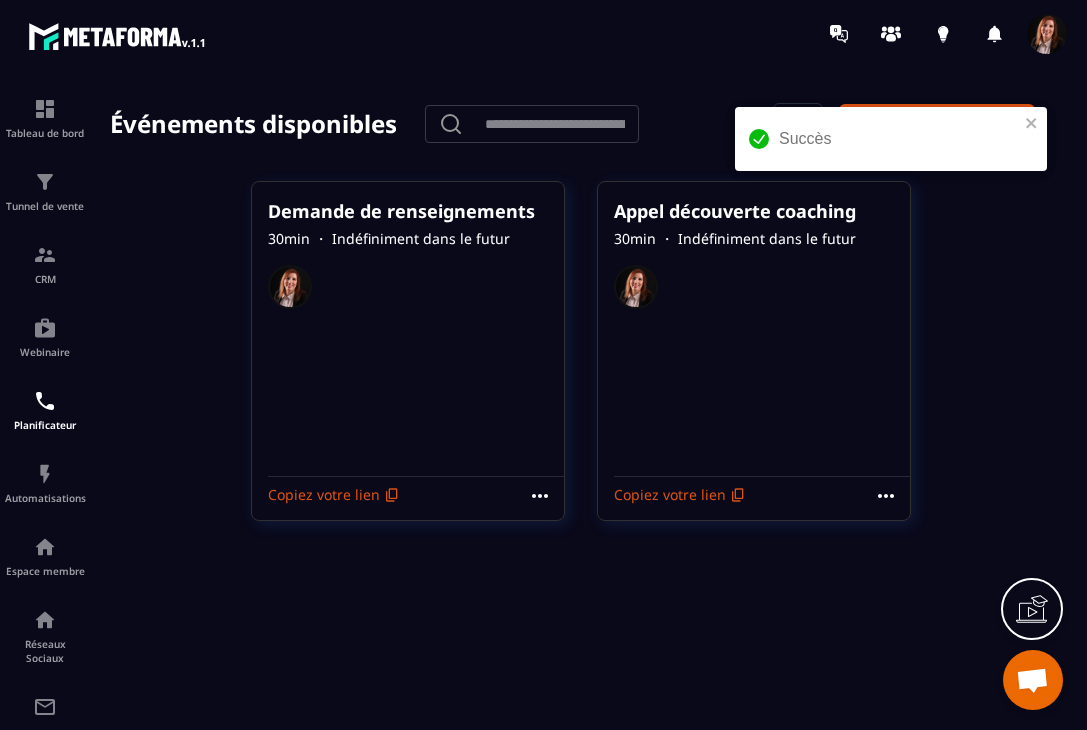 click 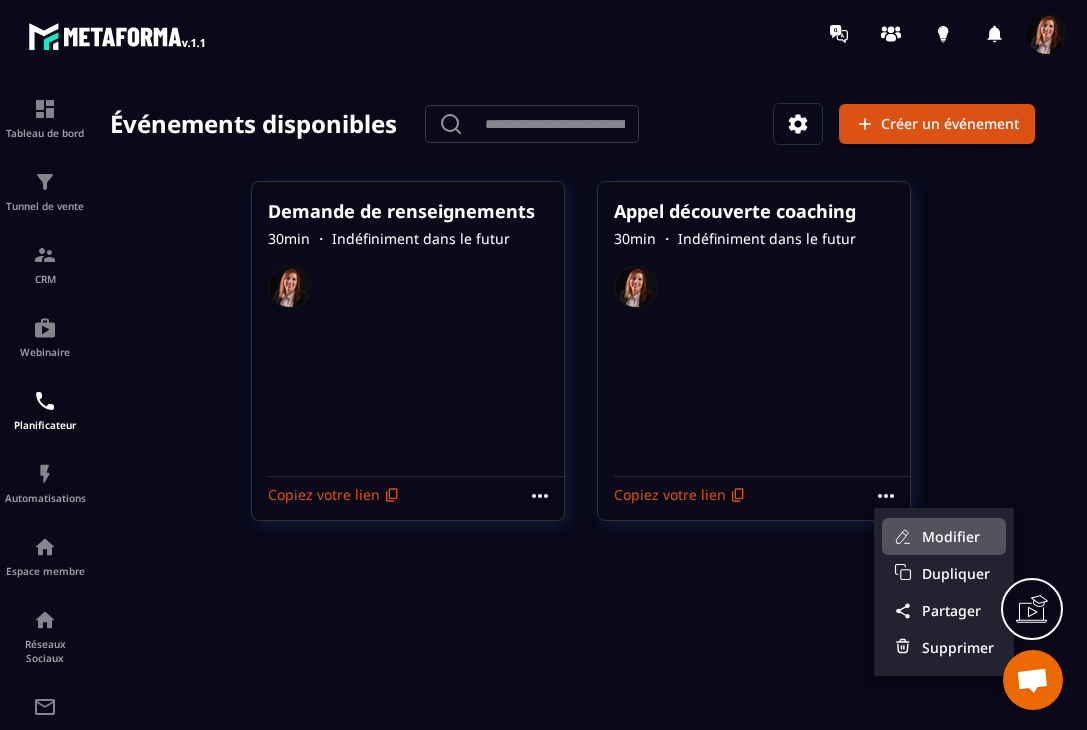 click on "Modifier" at bounding box center [958, 536] 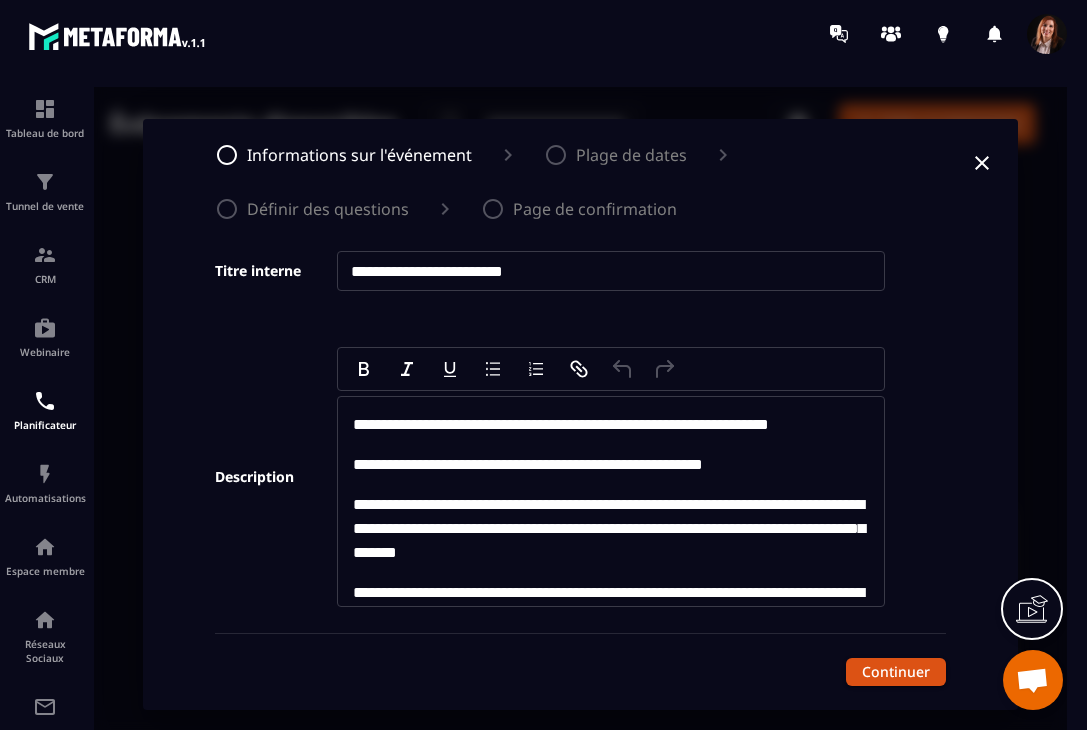 scroll, scrollTop: 129, scrollLeft: 0, axis: vertical 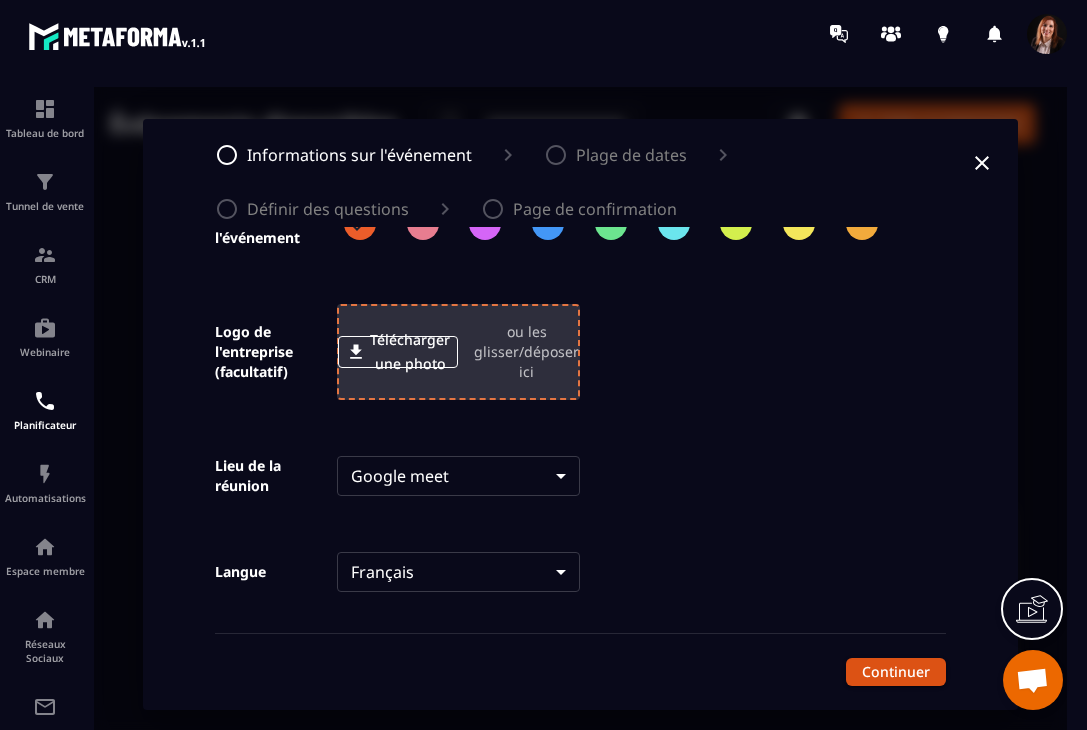 click on "Télécharger une photo" at bounding box center (398, 352) 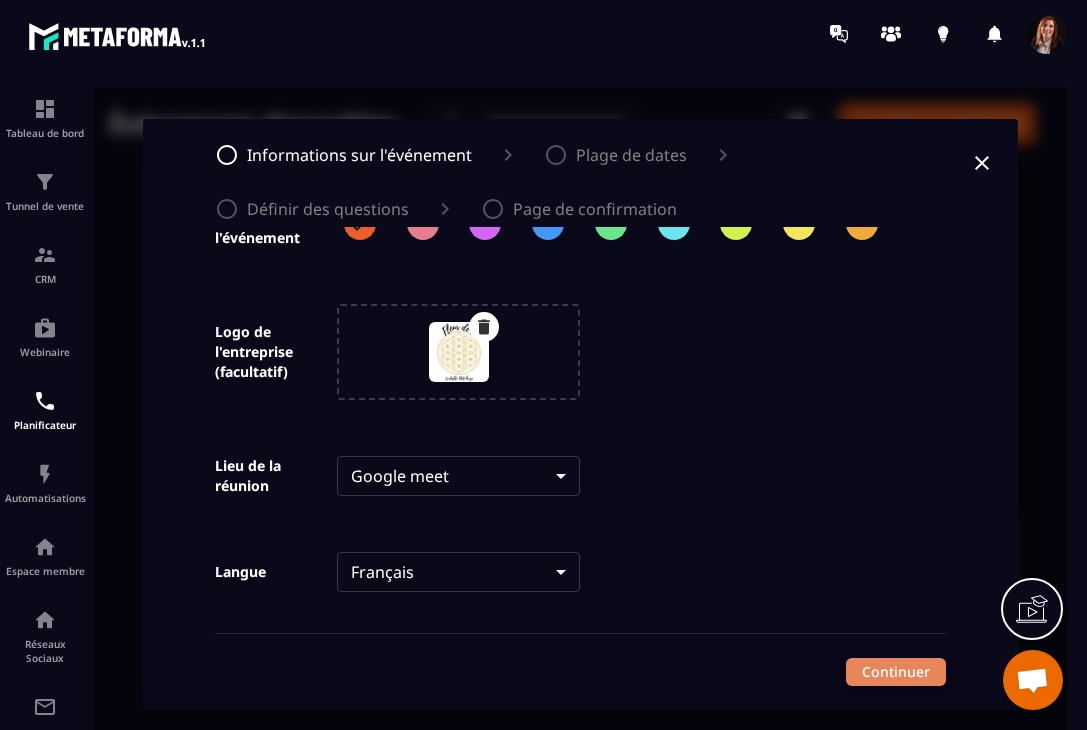 click on "Continuer" at bounding box center (896, 672) 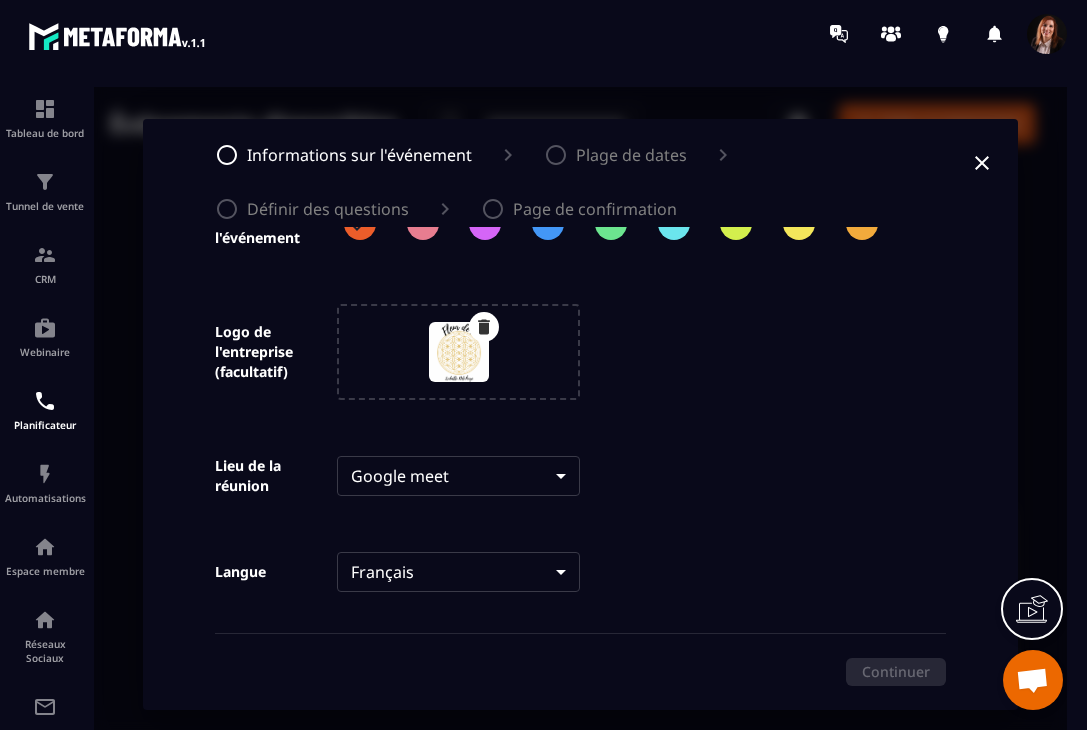 scroll, scrollTop: 0, scrollLeft: 0, axis: both 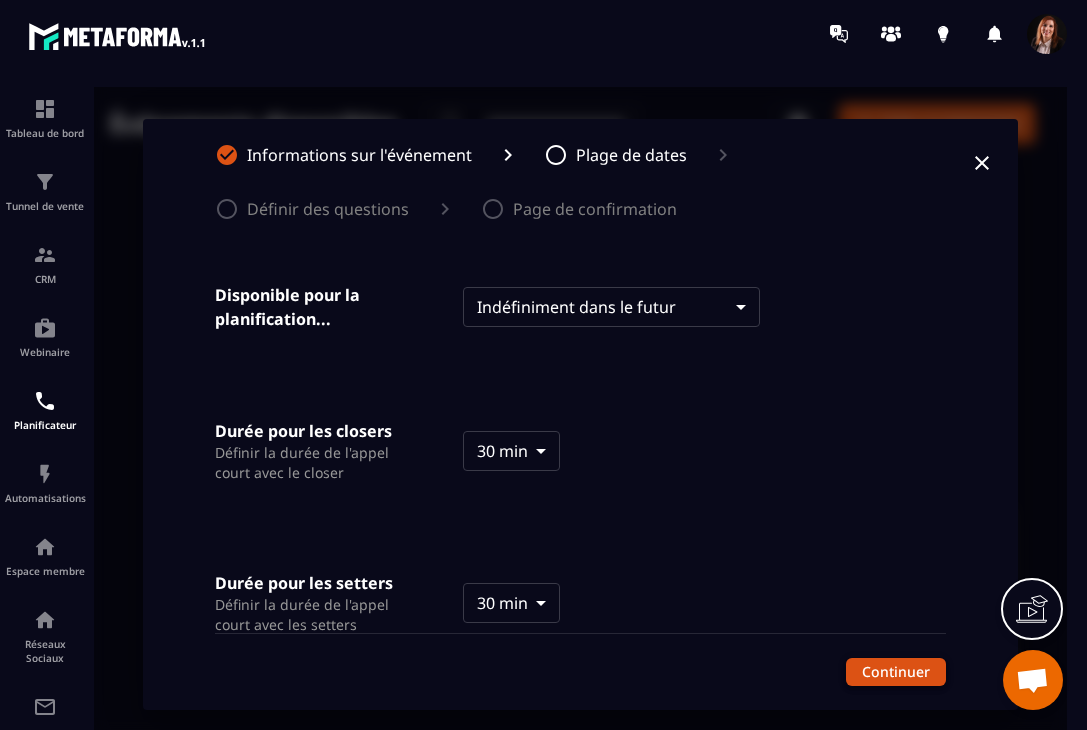 click on "Continuer" at bounding box center [896, 672] 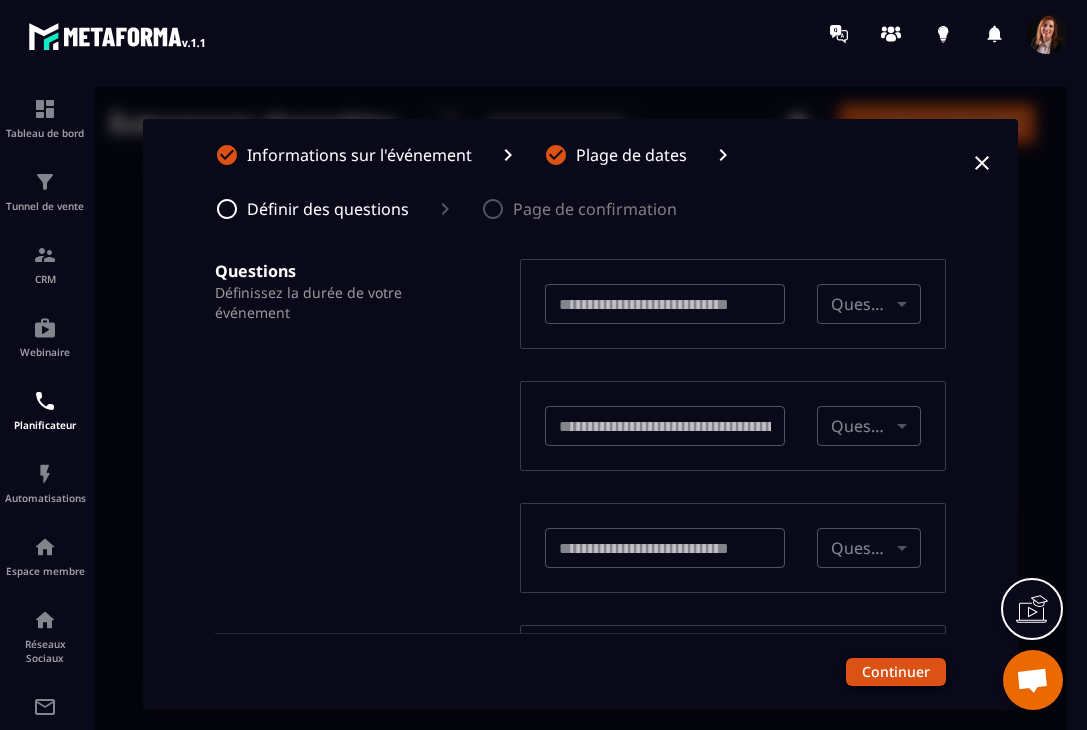 click on "Continuer" at bounding box center (896, 672) 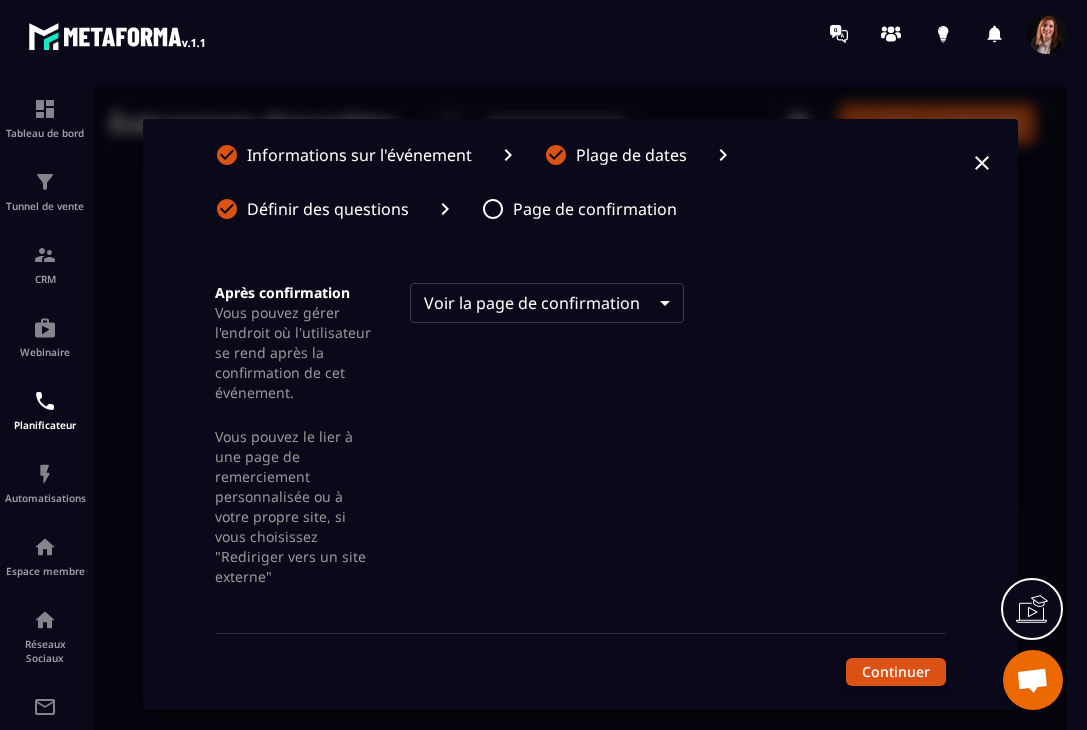 click on "Continuer" at bounding box center [896, 672] 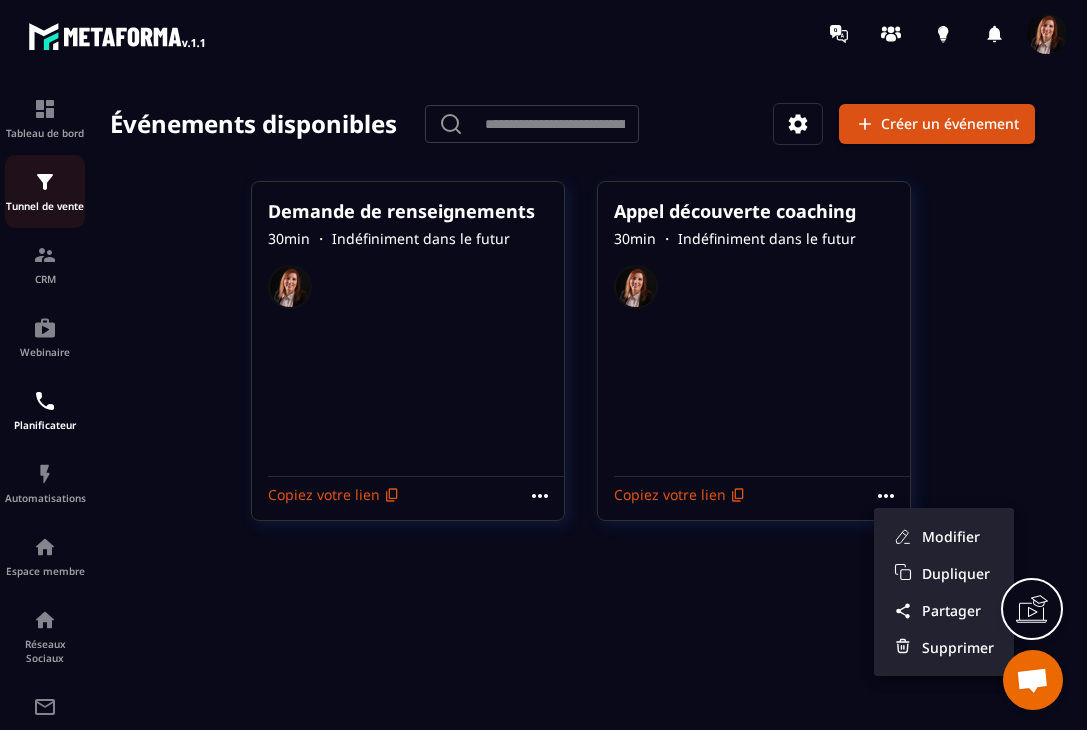 click at bounding box center (45, 182) 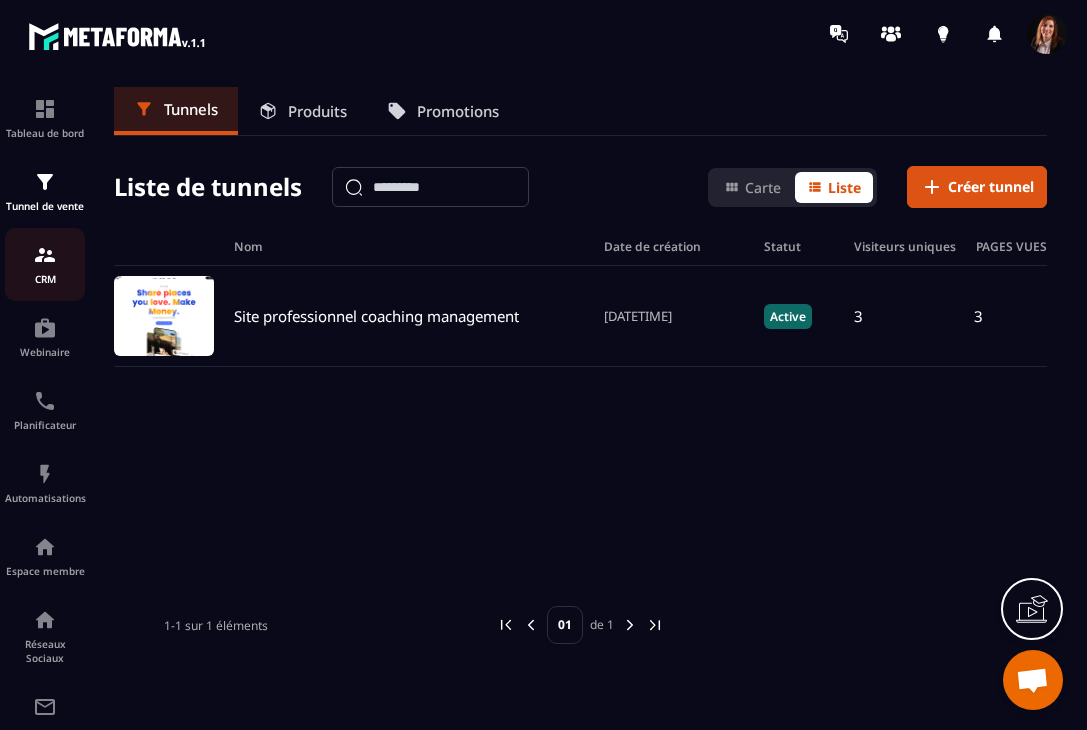 click at bounding box center [45, 255] 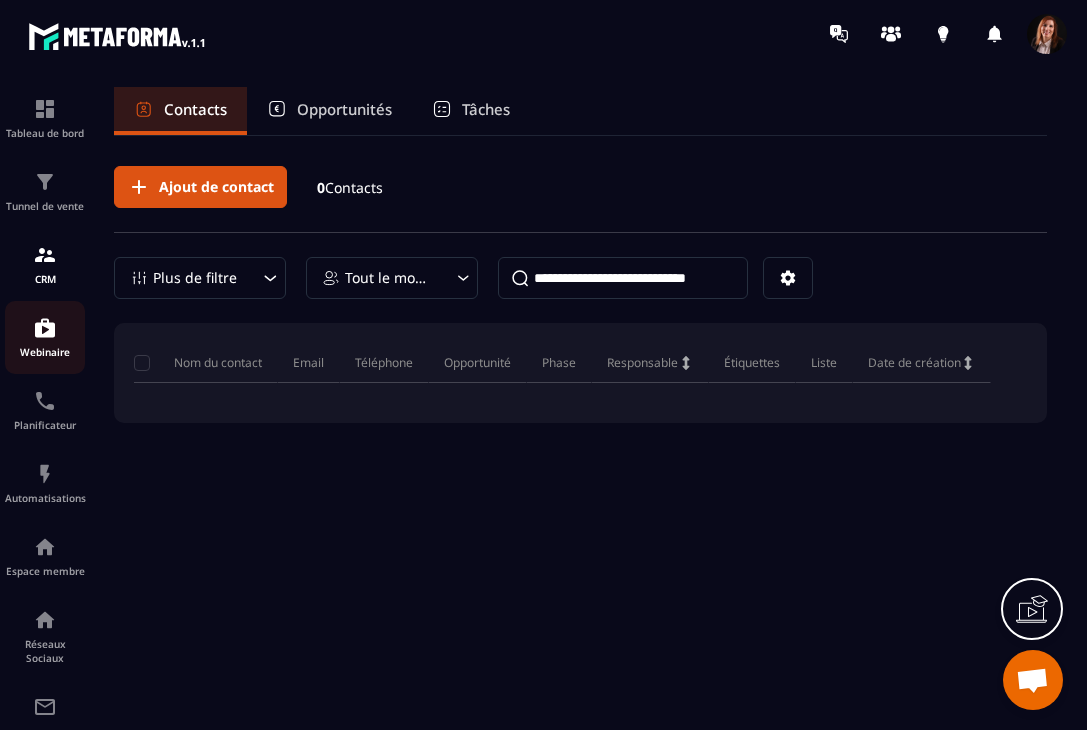 click at bounding box center [45, 328] 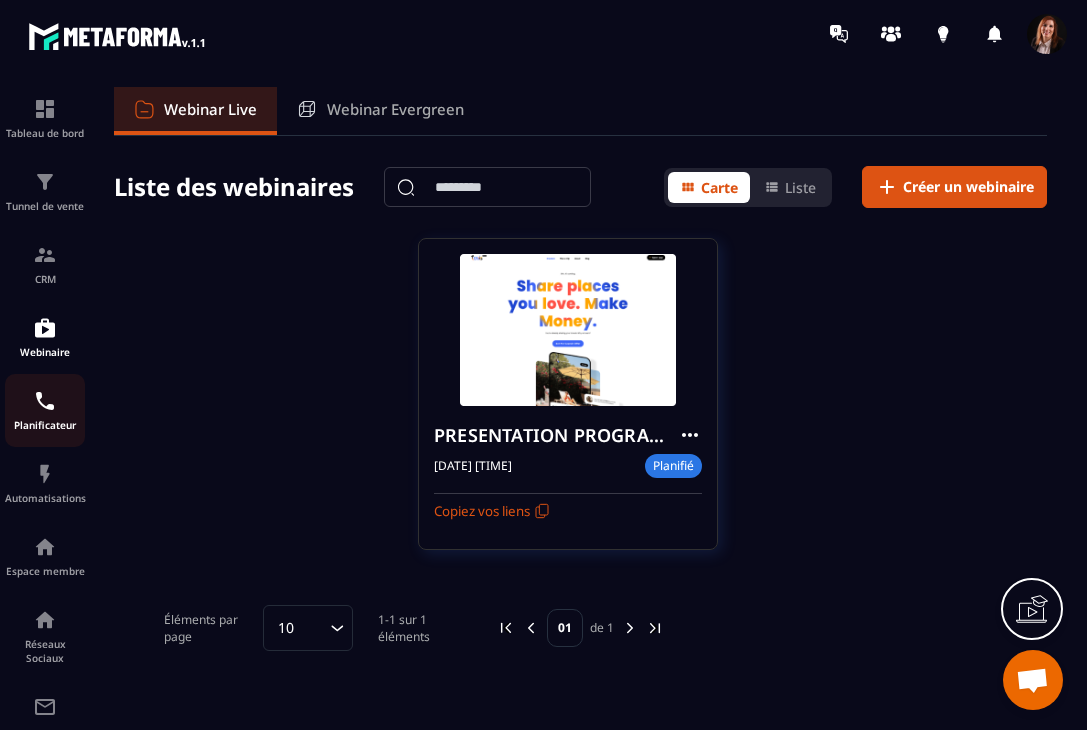 click on "Planificateur" at bounding box center [45, 410] 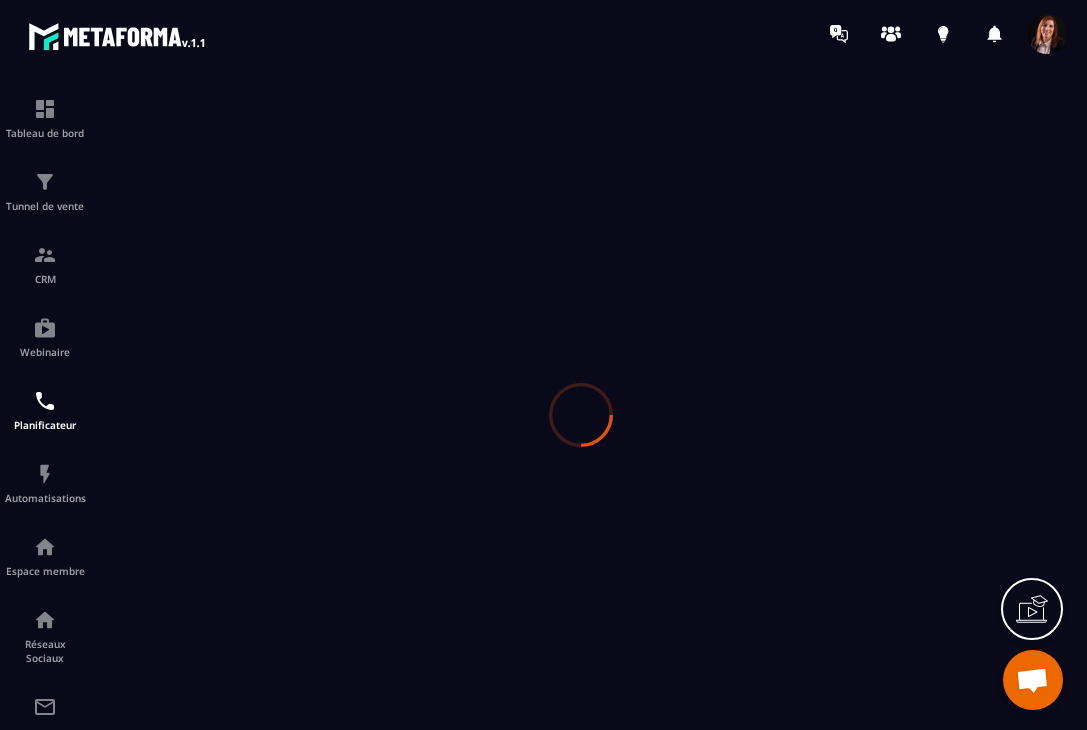 scroll, scrollTop: 0, scrollLeft: 0, axis: both 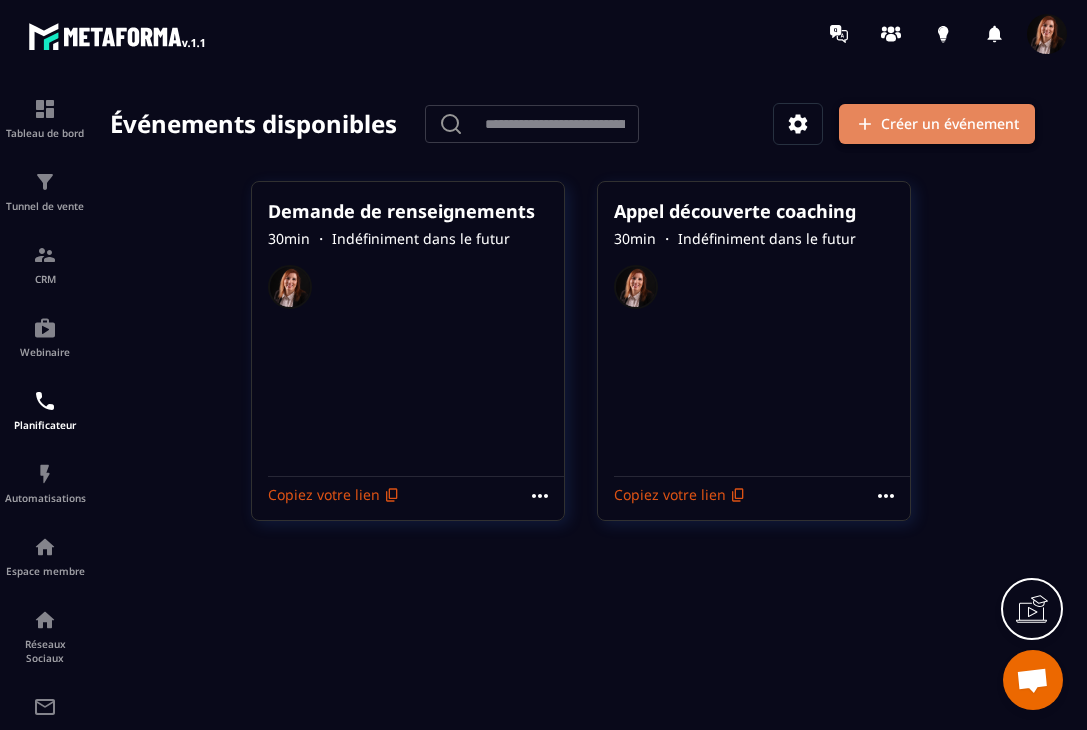 click on "Créer un événement" at bounding box center [937, 124] 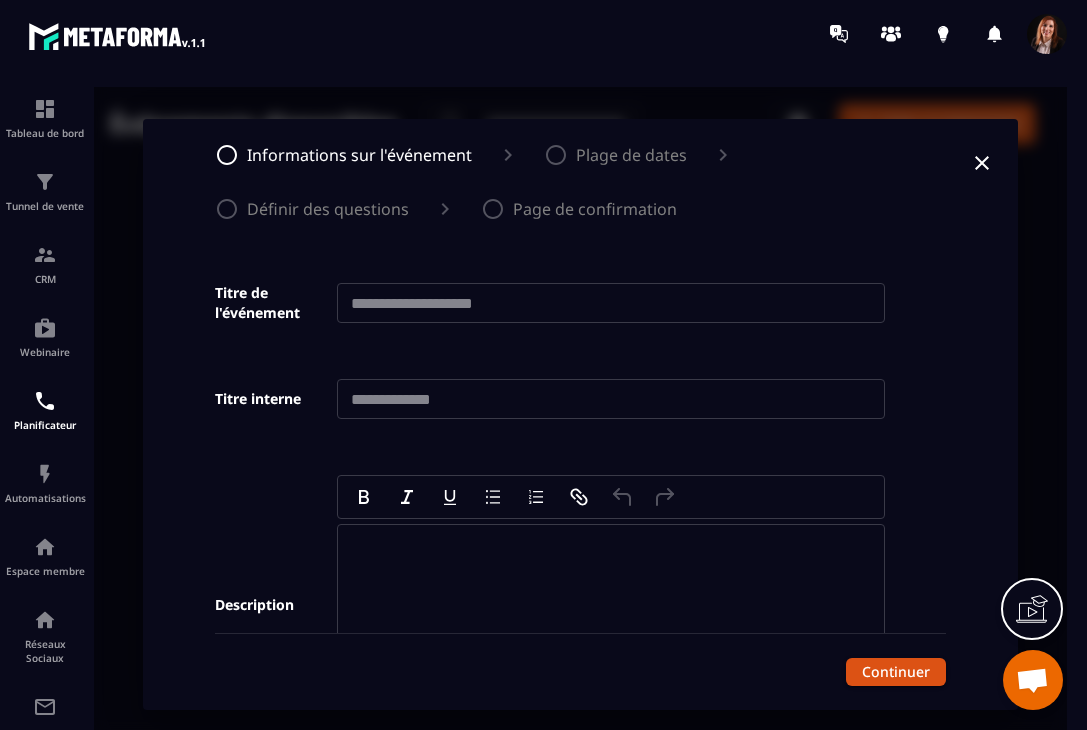 click at bounding box center [611, 303] 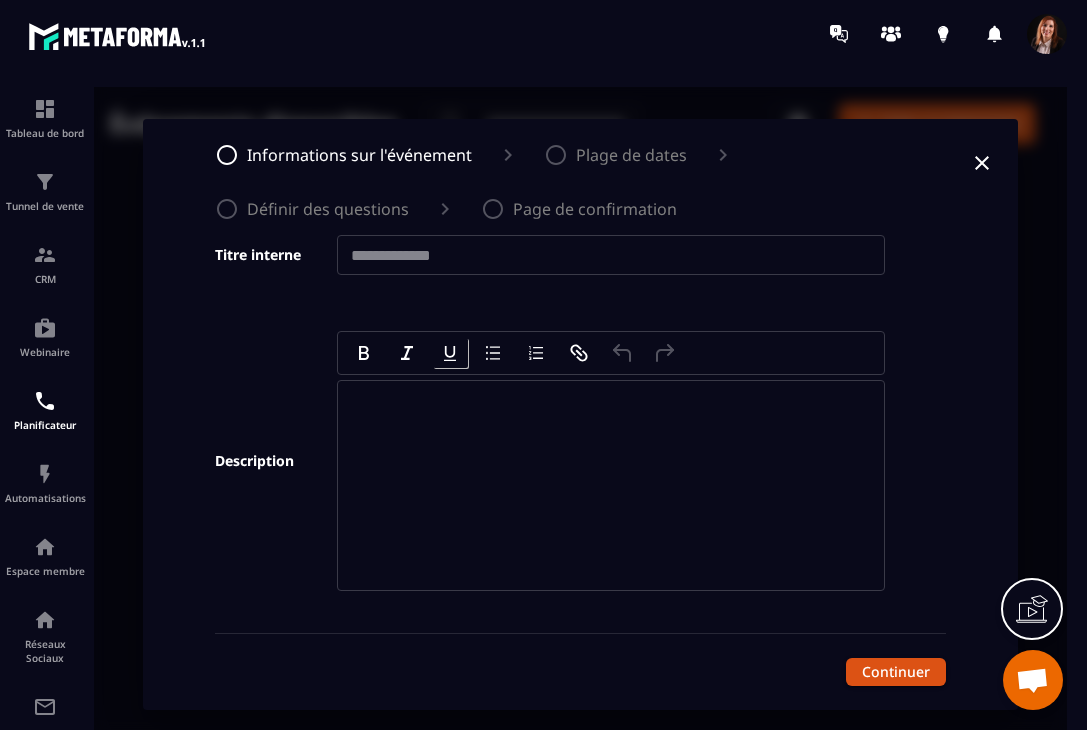 scroll, scrollTop: 153, scrollLeft: 0, axis: vertical 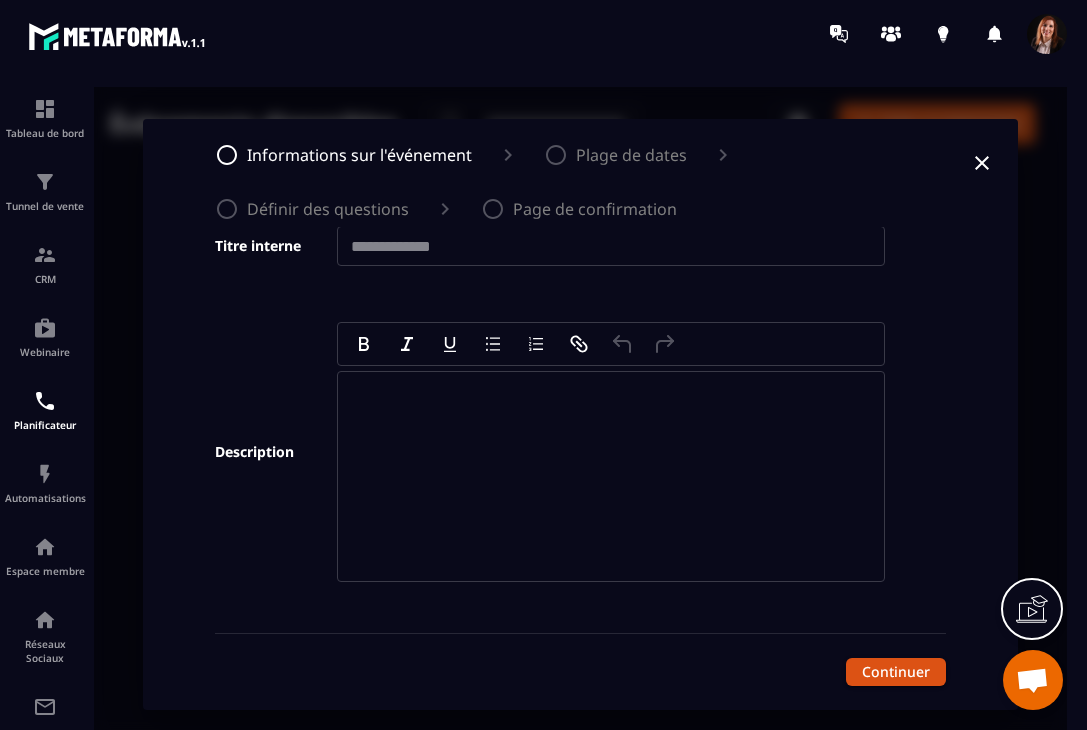 click at bounding box center [612, 400] 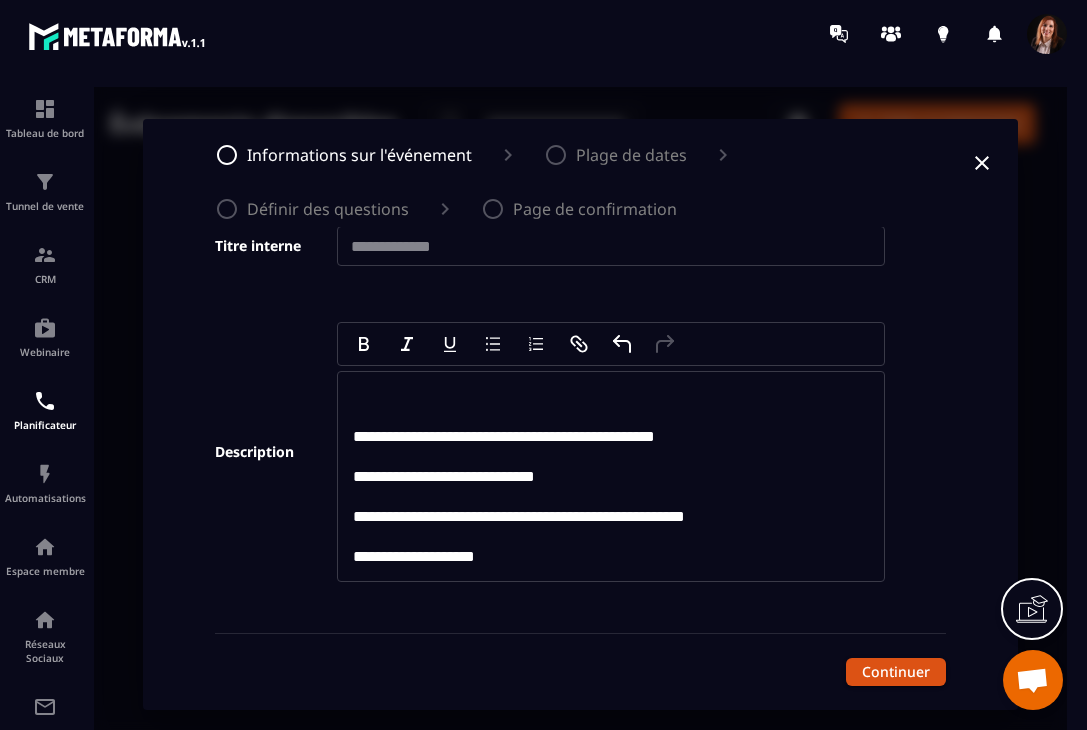 scroll, scrollTop: 199, scrollLeft: 0, axis: vertical 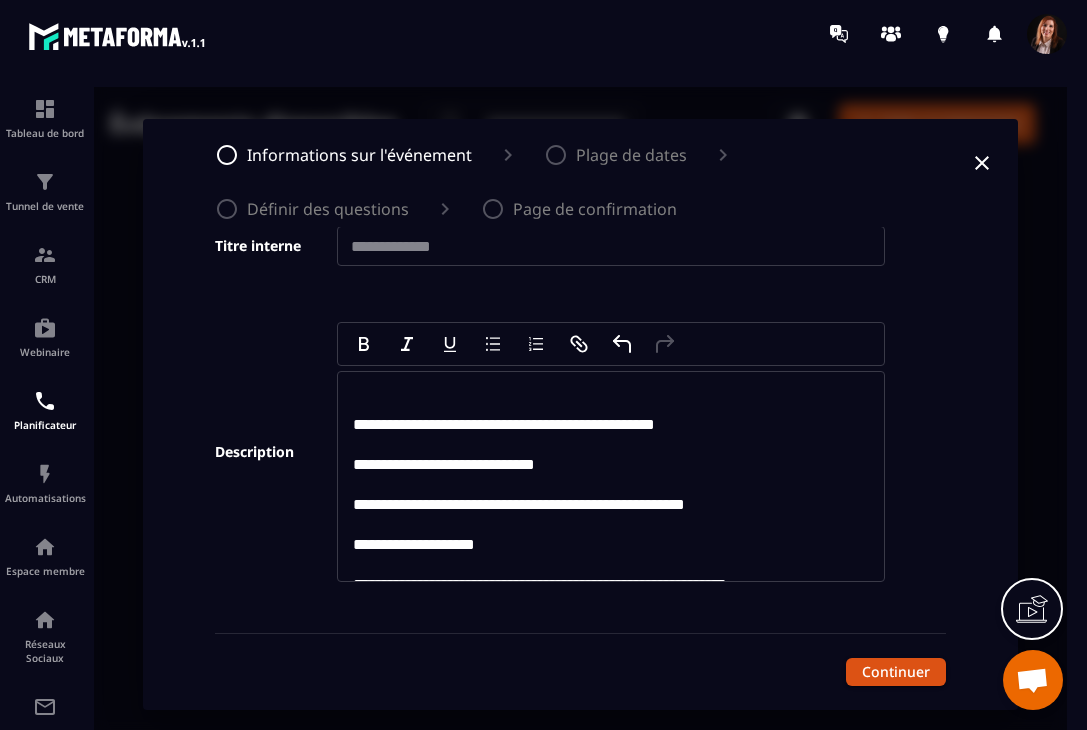 click on "**********" at bounding box center [612, 545] 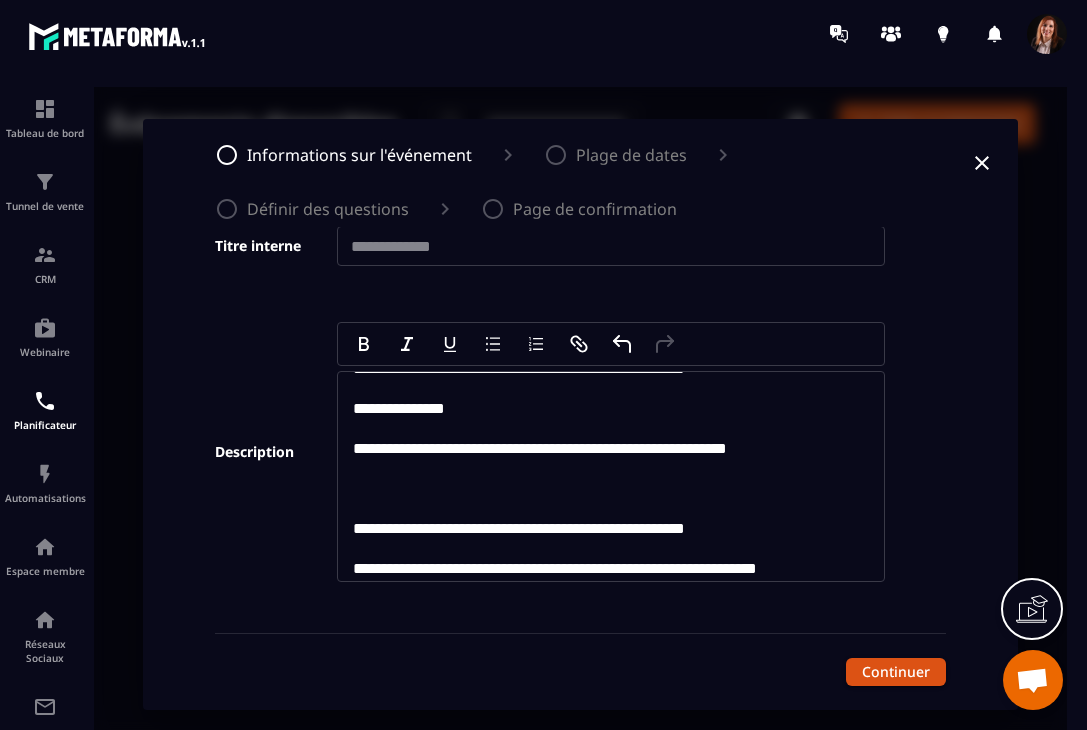 scroll, scrollTop: 351, scrollLeft: 0, axis: vertical 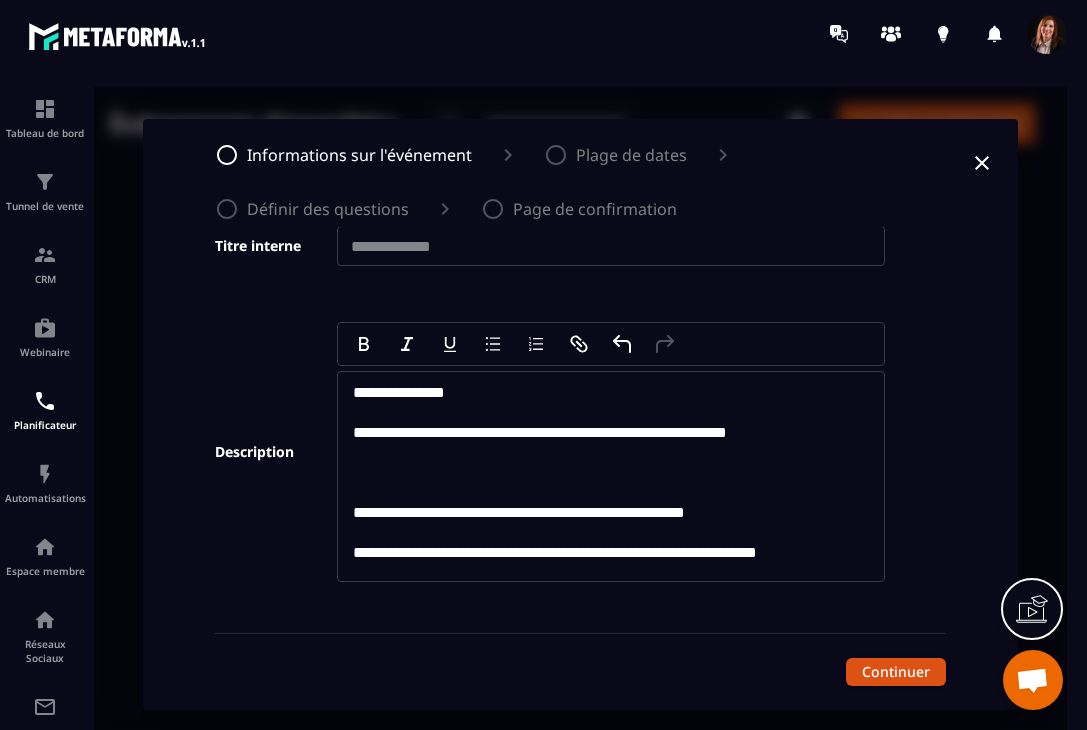 click on "**********" at bounding box center (399, 392) 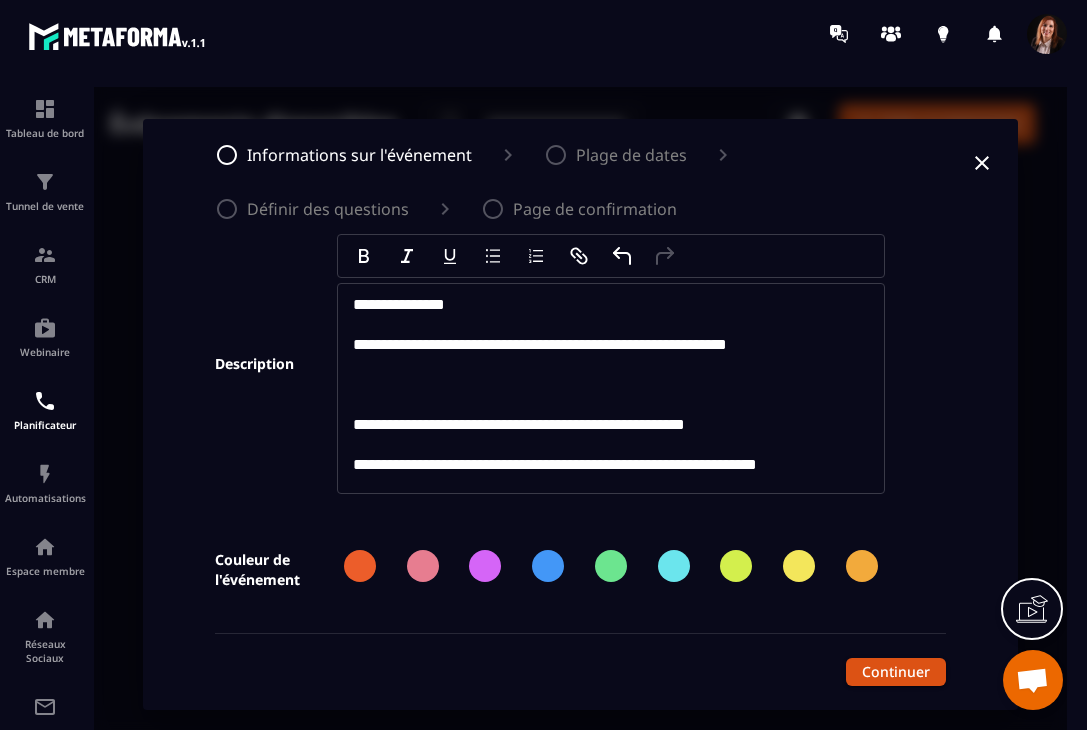 scroll, scrollTop: 246, scrollLeft: 0, axis: vertical 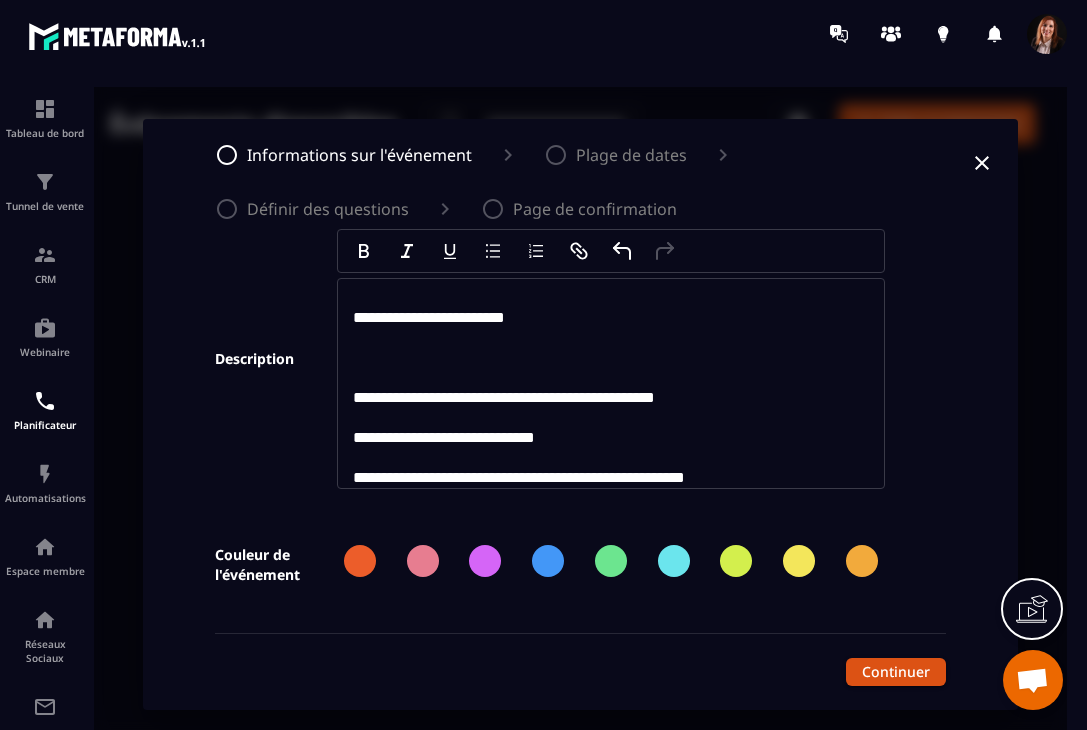 click on "**********" at bounding box center [612, 426] 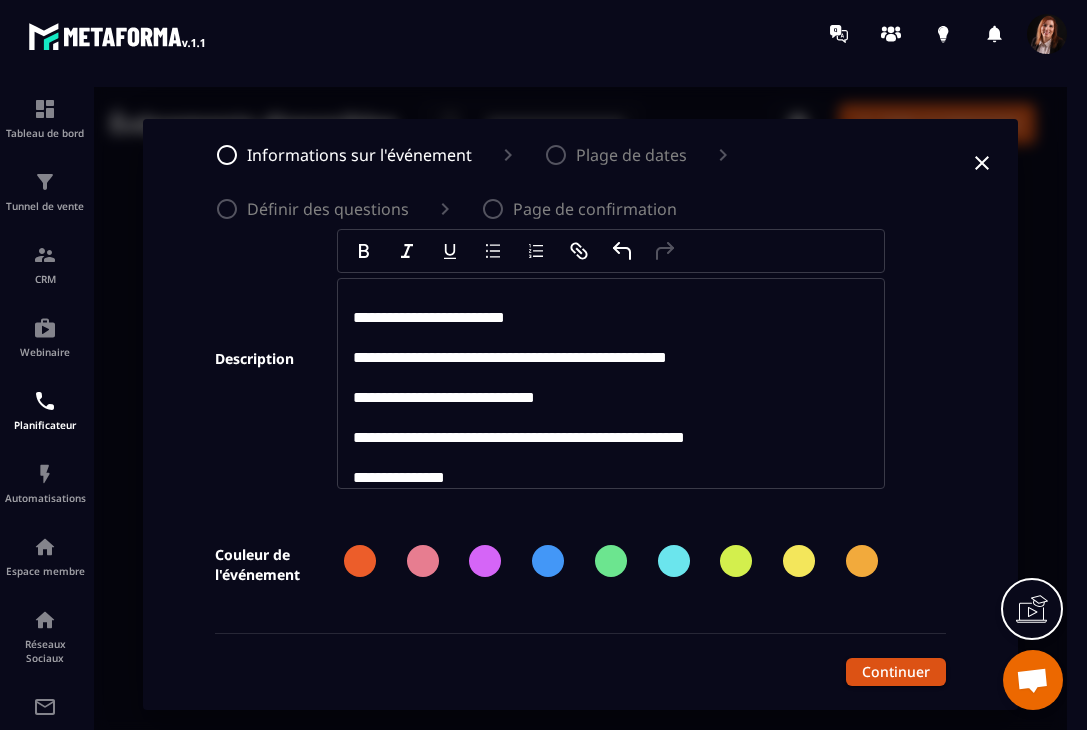 click on "**********" at bounding box center (444, 397) 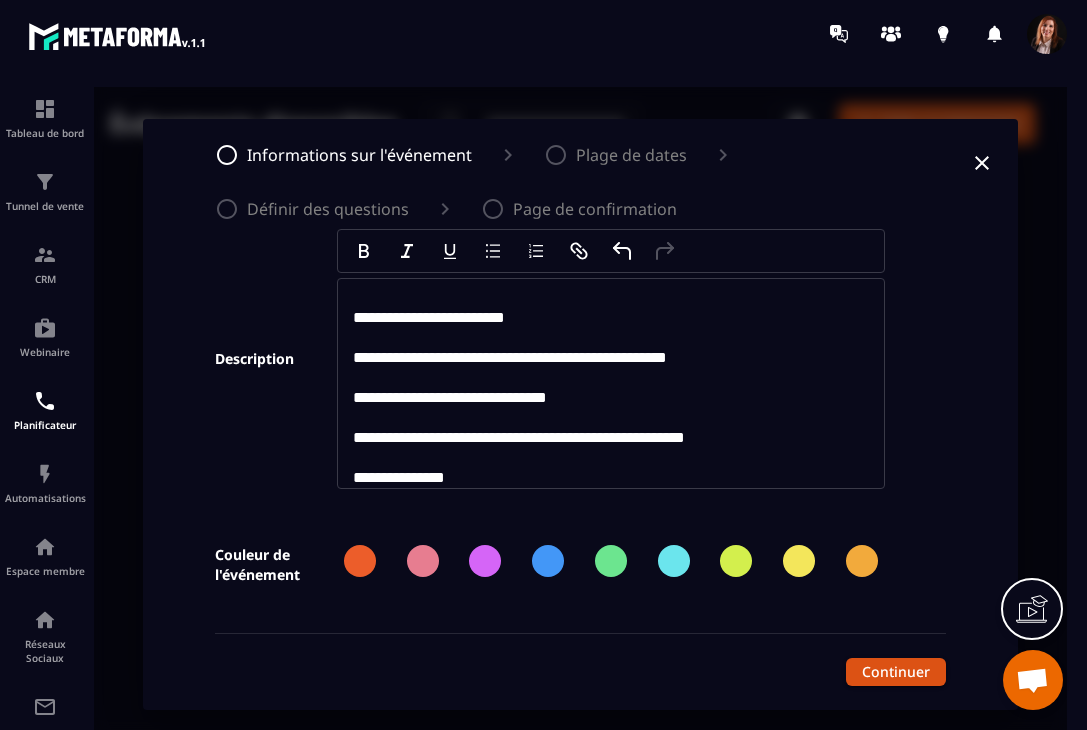 click on "**********" at bounding box center [519, 437] 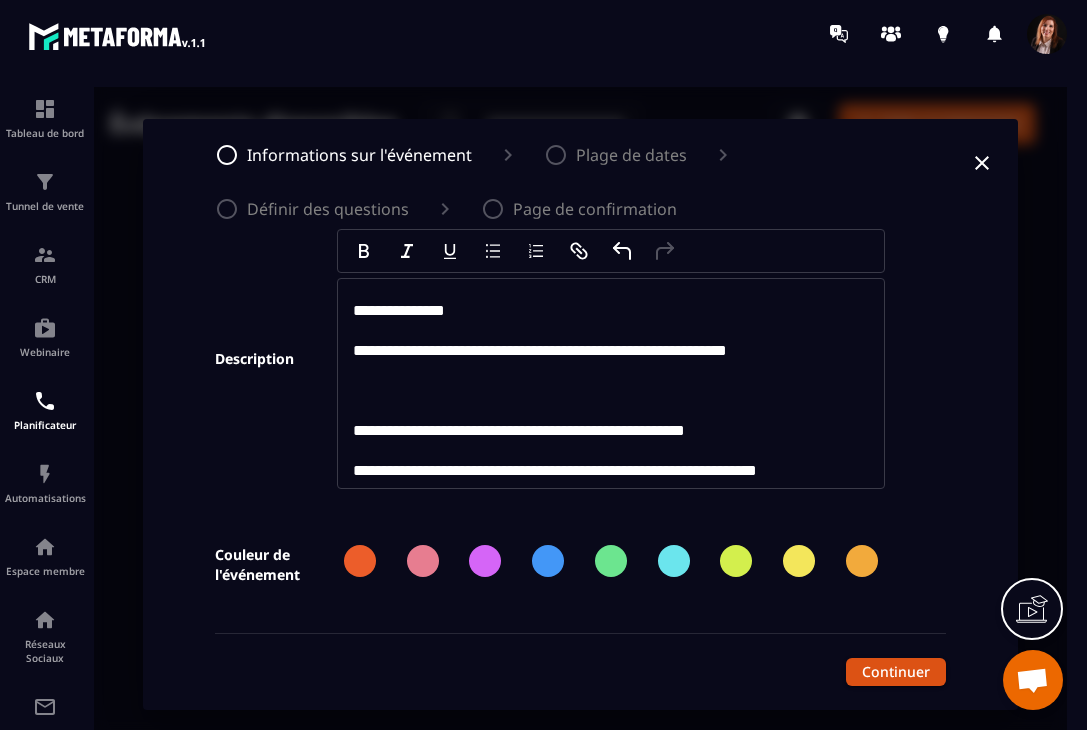 scroll, scrollTop: 311, scrollLeft: 0, axis: vertical 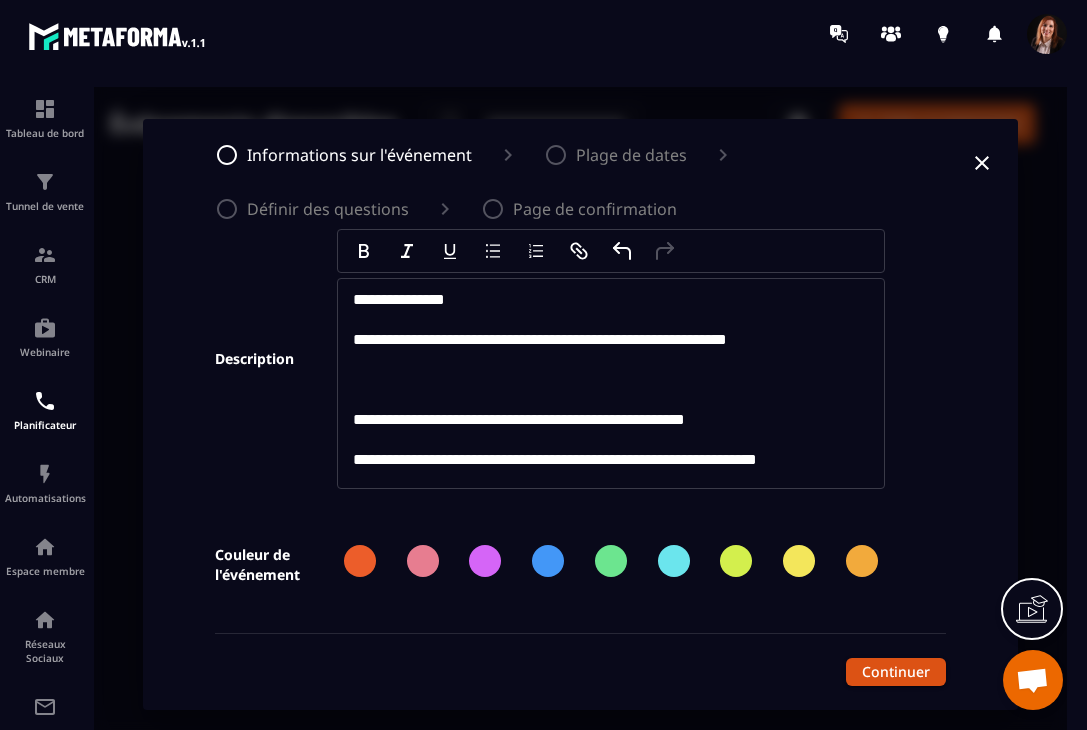 click at bounding box center [548, 561] 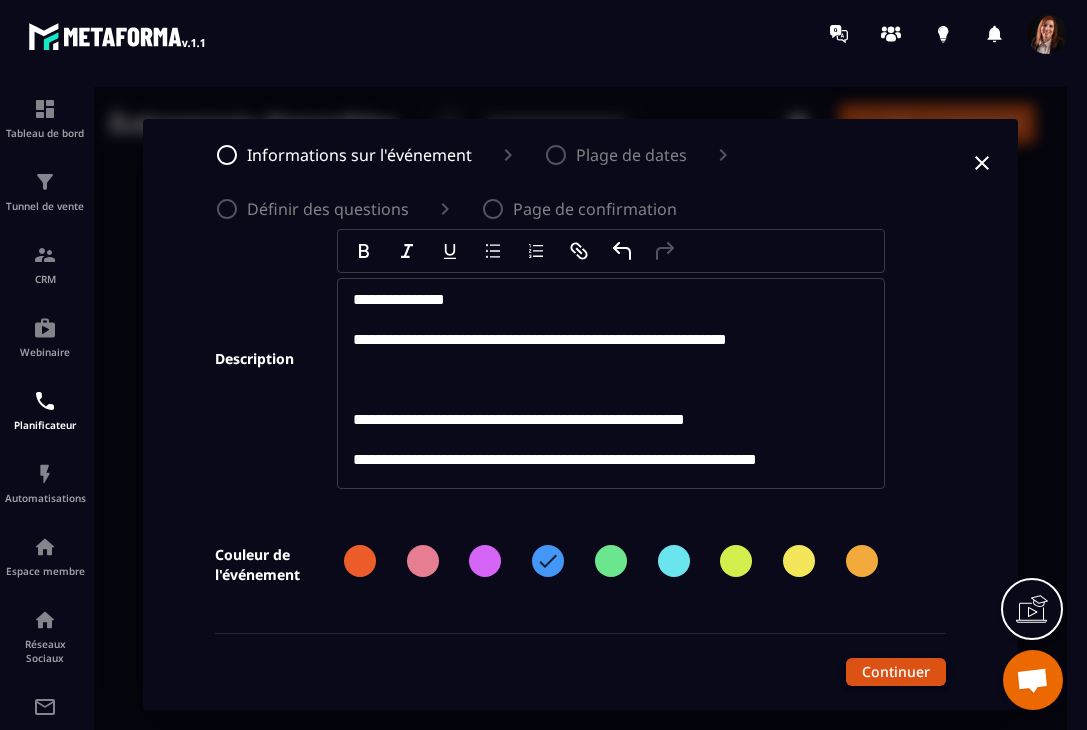 click on "Continuer" at bounding box center (896, 672) 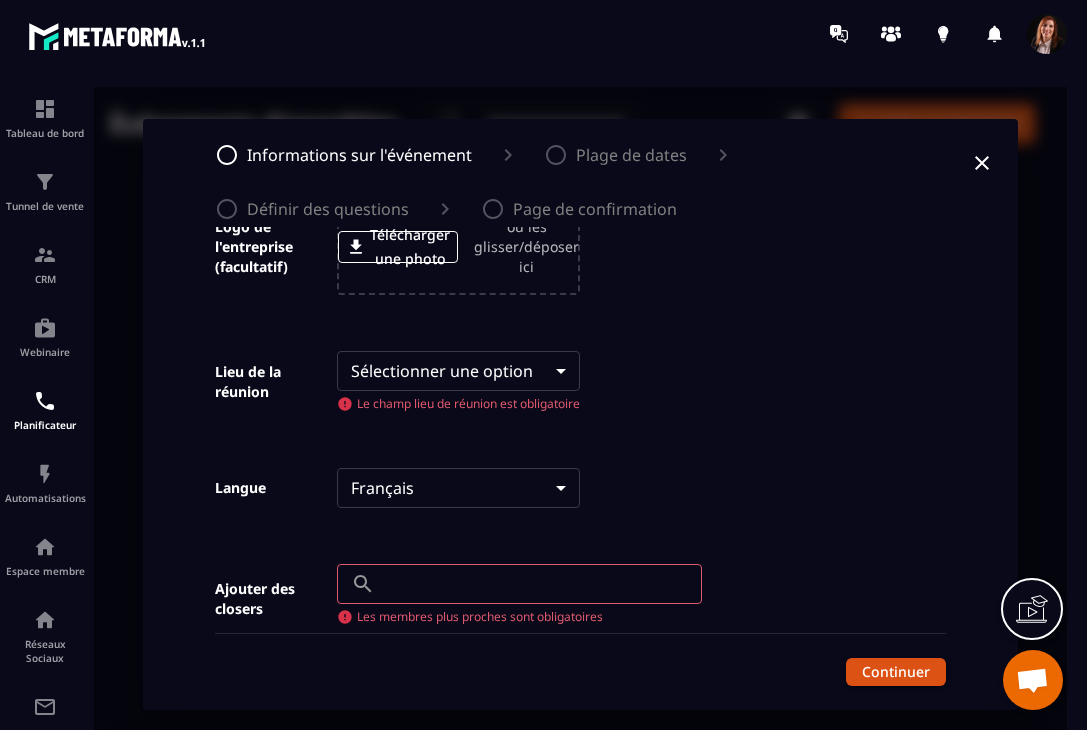scroll, scrollTop: 689, scrollLeft: 0, axis: vertical 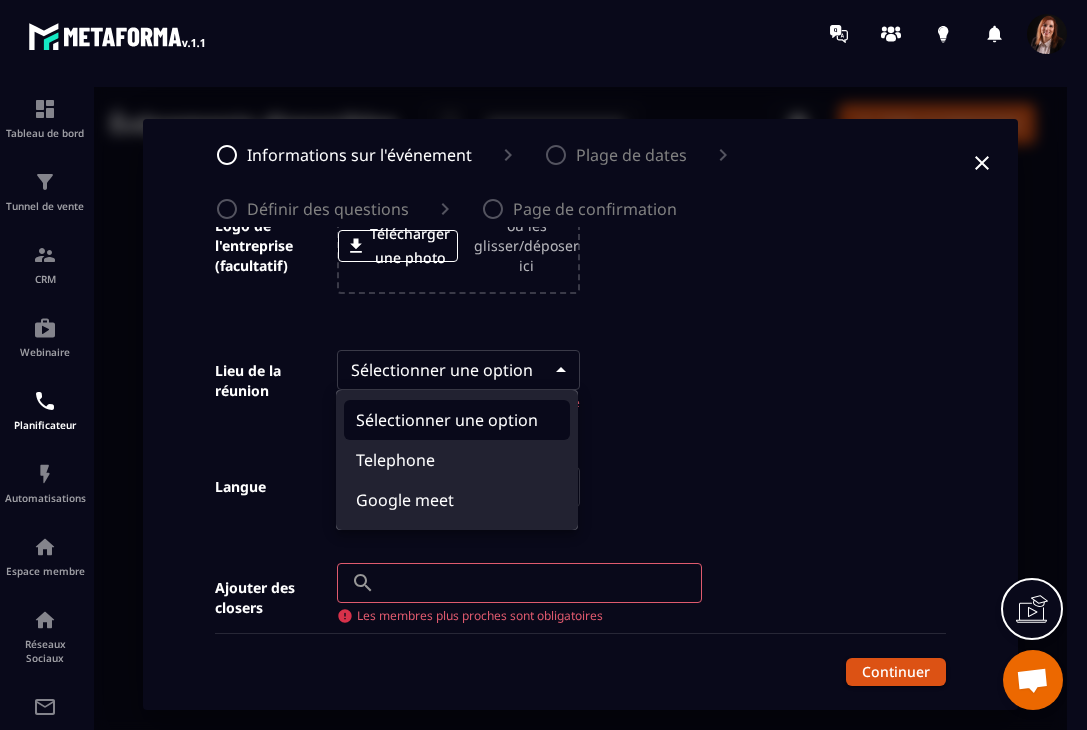 click on "**********" at bounding box center [580, 414] 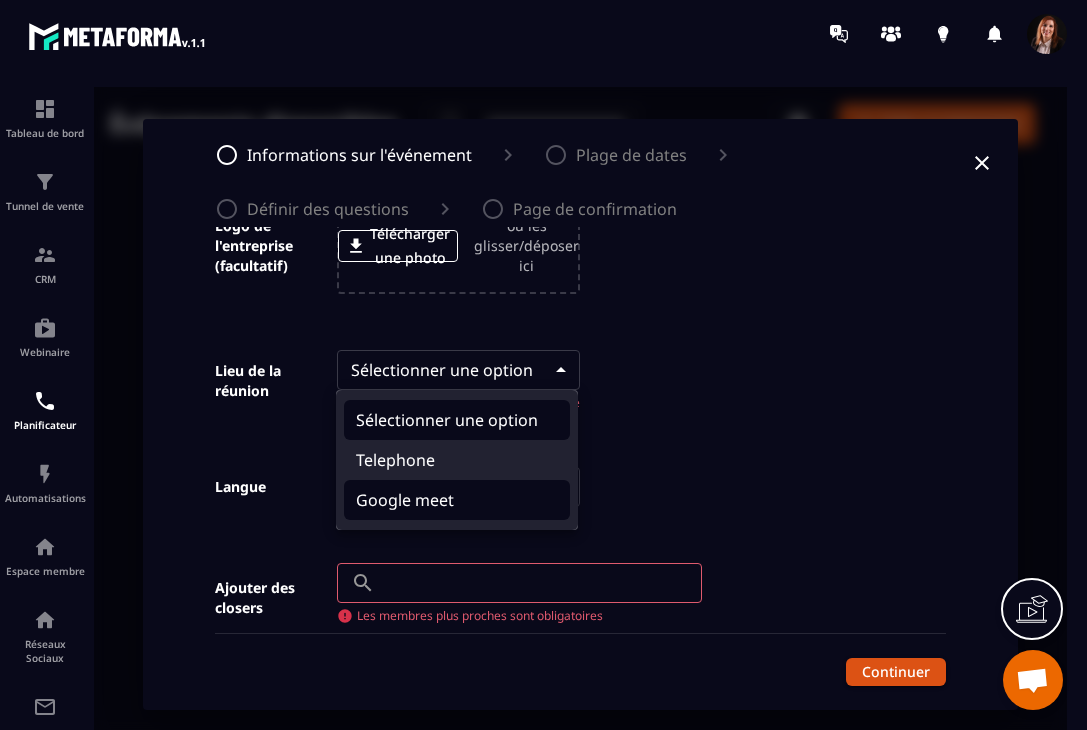 click on "Google meet" at bounding box center [457, 500] 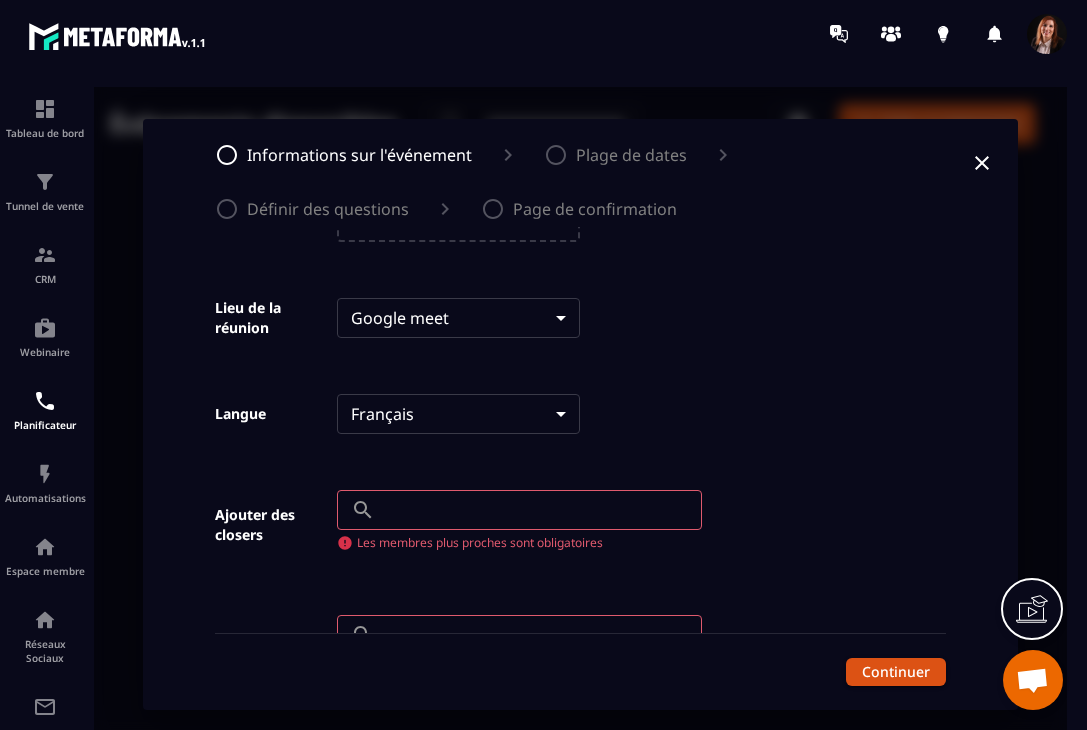 scroll, scrollTop: 777, scrollLeft: 0, axis: vertical 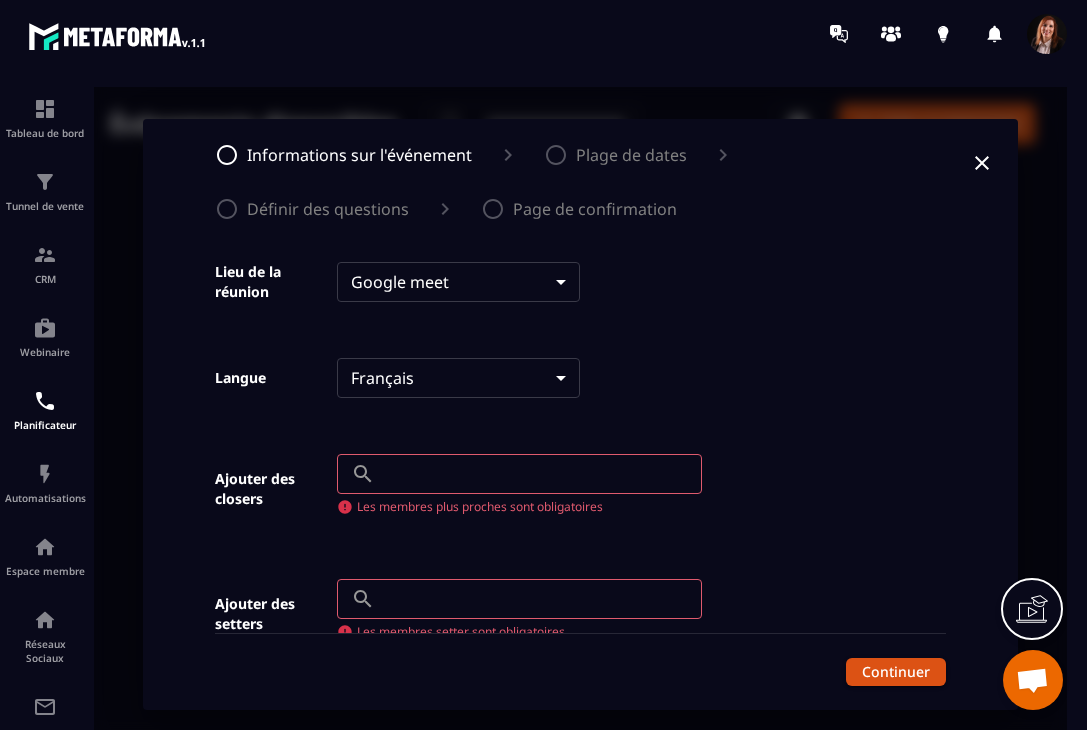click at bounding box center [543, 474] 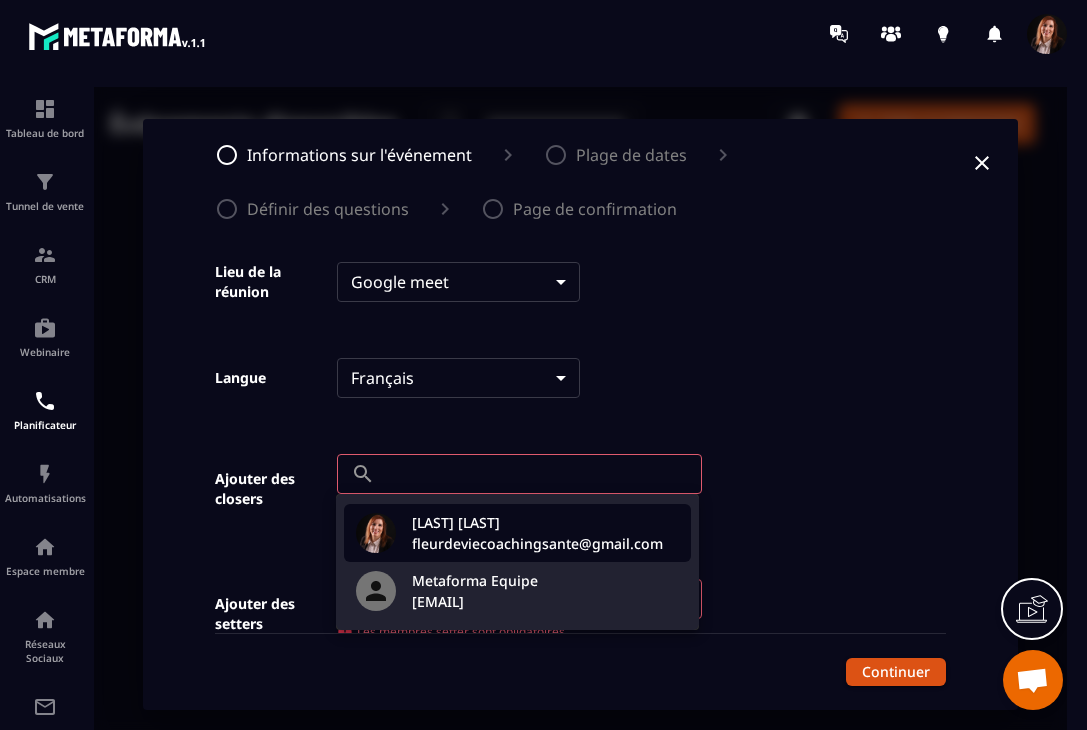 click on "fleurdeviecoachingsante@gmail.com" at bounding box center [537, 543] 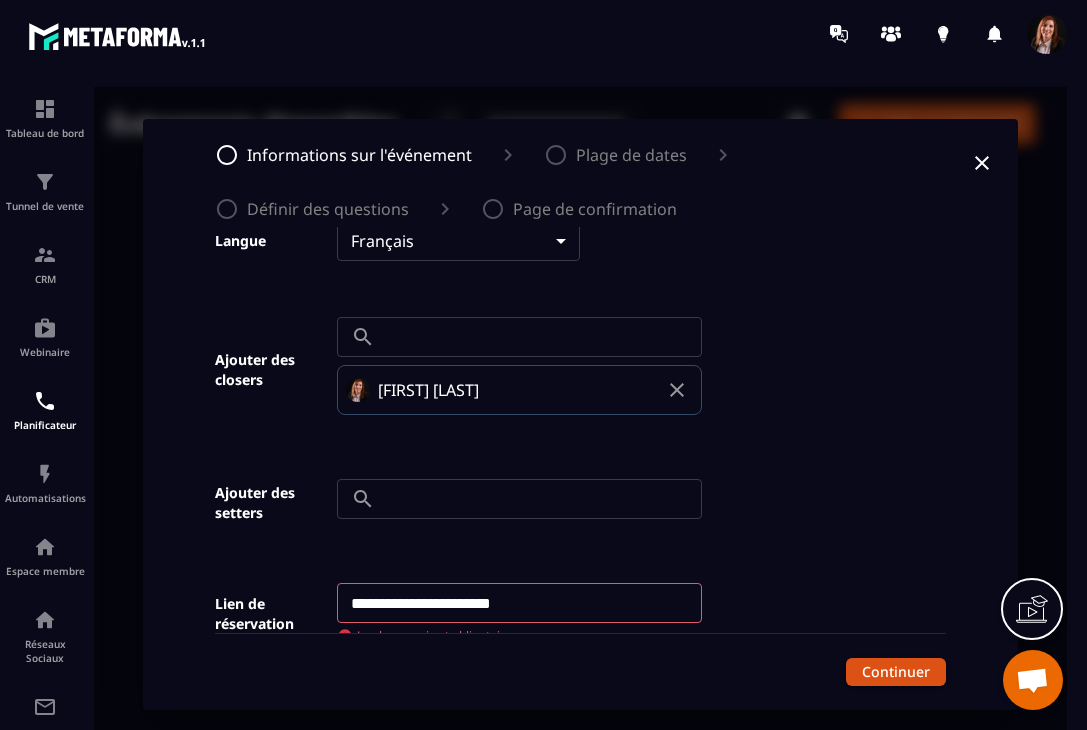 scroll, scrollTop: 942, scrollLeft: 0, axis: vertical 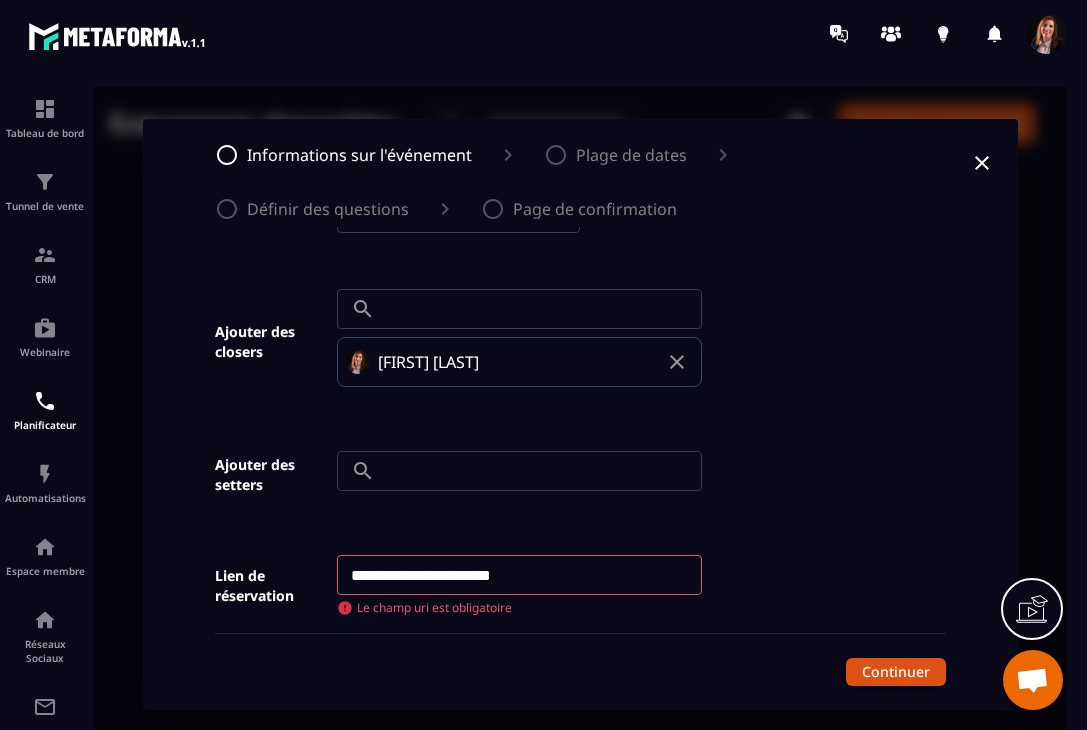 click on "**********" at bounding box center (520, 575) 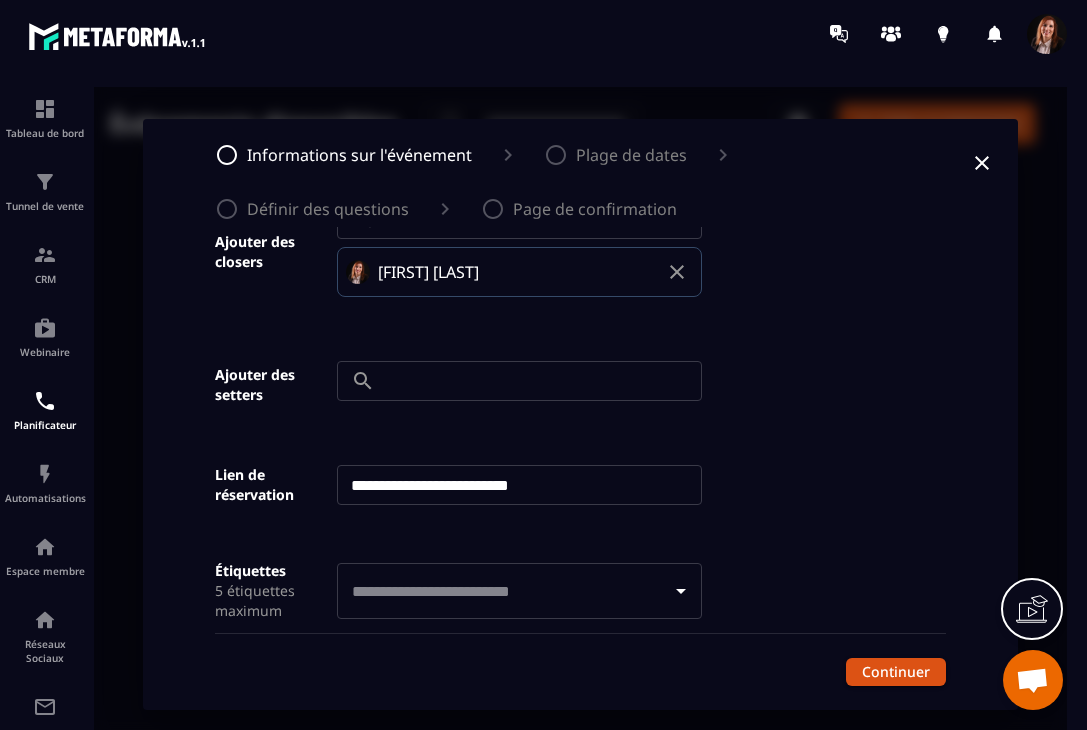 scroll, scrollTop: 1084, scrollLeft: 0, axis: vertical 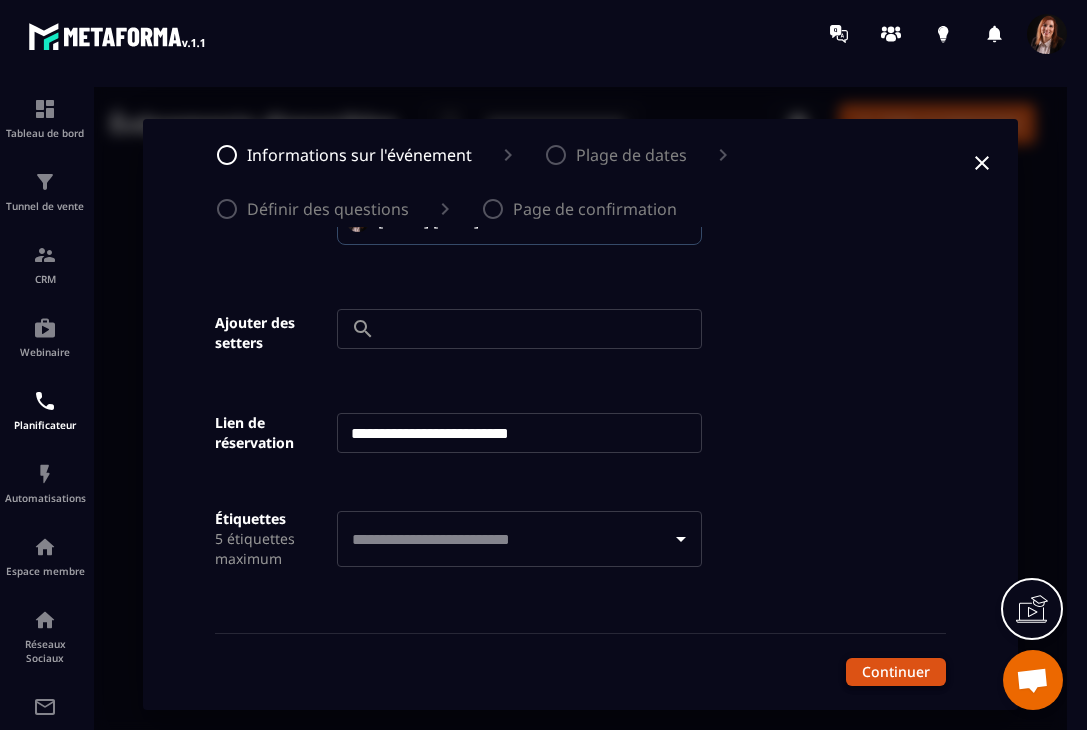 click on "Continuer" at bounding box center (896, 672) 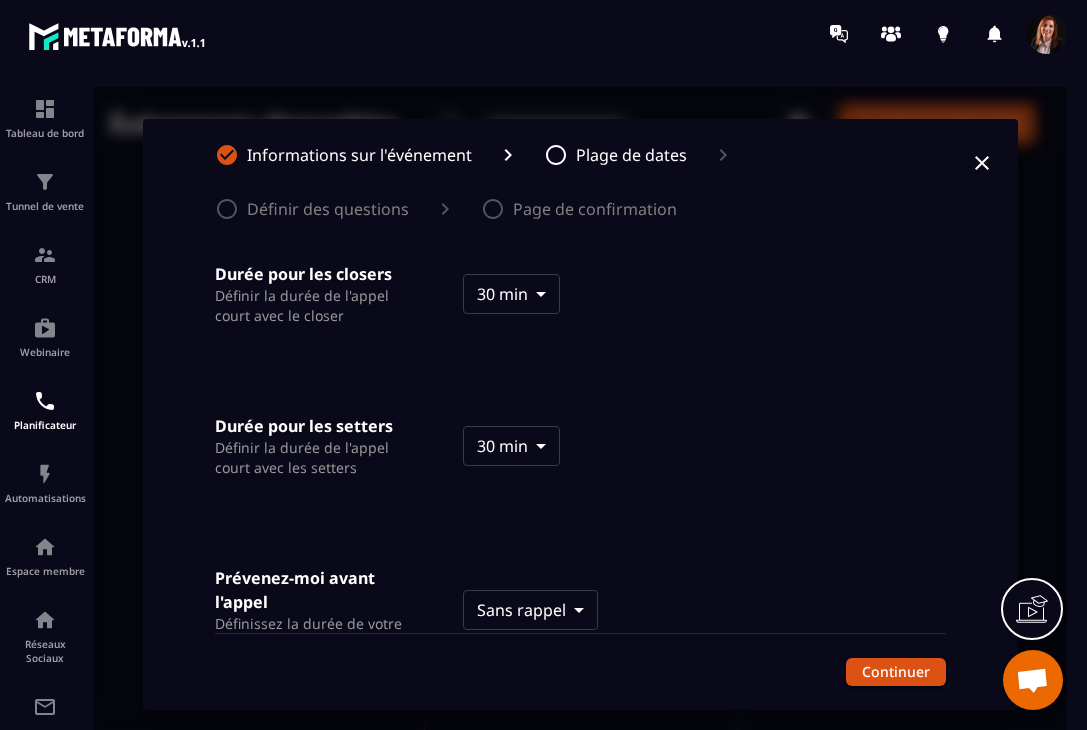 scroll, scrollTop: 171, scrollLeft: 0, axis: vertical 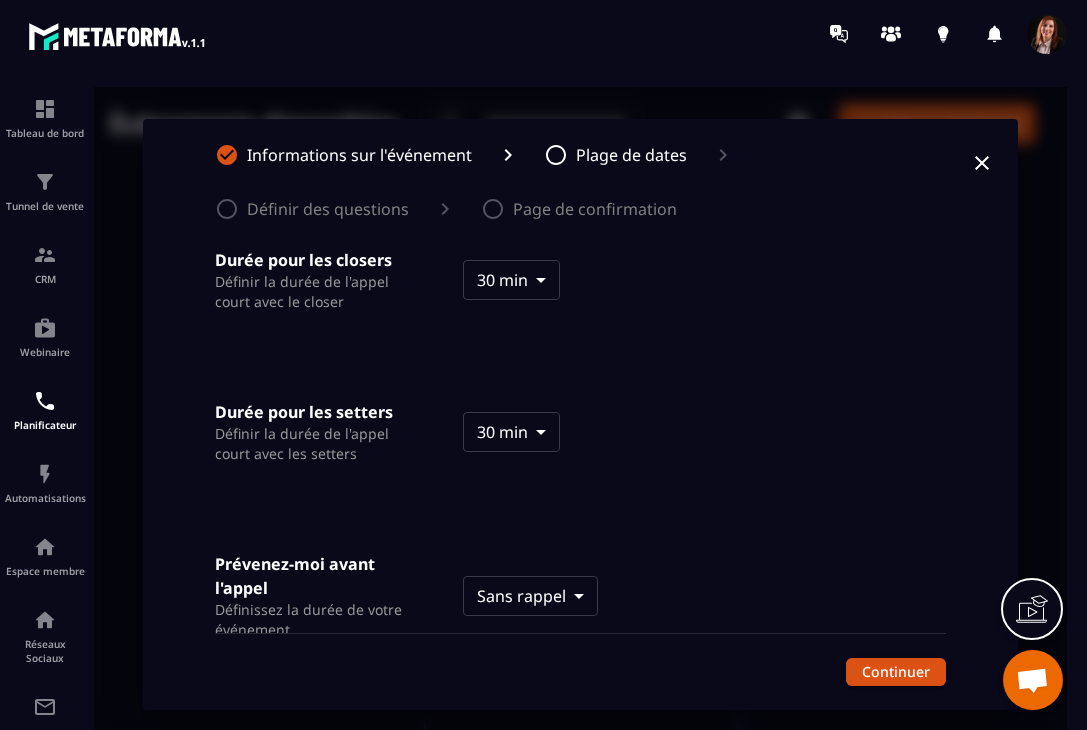 click on "Événements disponibles ​ ​ Créer un événement Prise de rendez-vous pour un coaching 30  min ・   Indéfiniment dans le futur Copiez votre lien Demande de renseignements 30  min ・   Indéfiniment dans le futur Copiez votre lien Appel découverte coaching 30  min ・   Indéfiniment dans le futur Copiez votre lien Informations sur l'événement Plage de dates Définir des questions Page de confirmation Disponible pour la planification... Indéfiniment dans le futur ******** ​ Durée pour les closers Définir la durée de l'appel court avec le closer 30 min **** ​ Durée pour les setters Définir la durée de l'appel court avec les setters 30 min **** ​ Prévenez-moi avant l'appel Définissez la durée de votre événement Sans rappel * ​ Continuer" at bounding box center [580, 508] 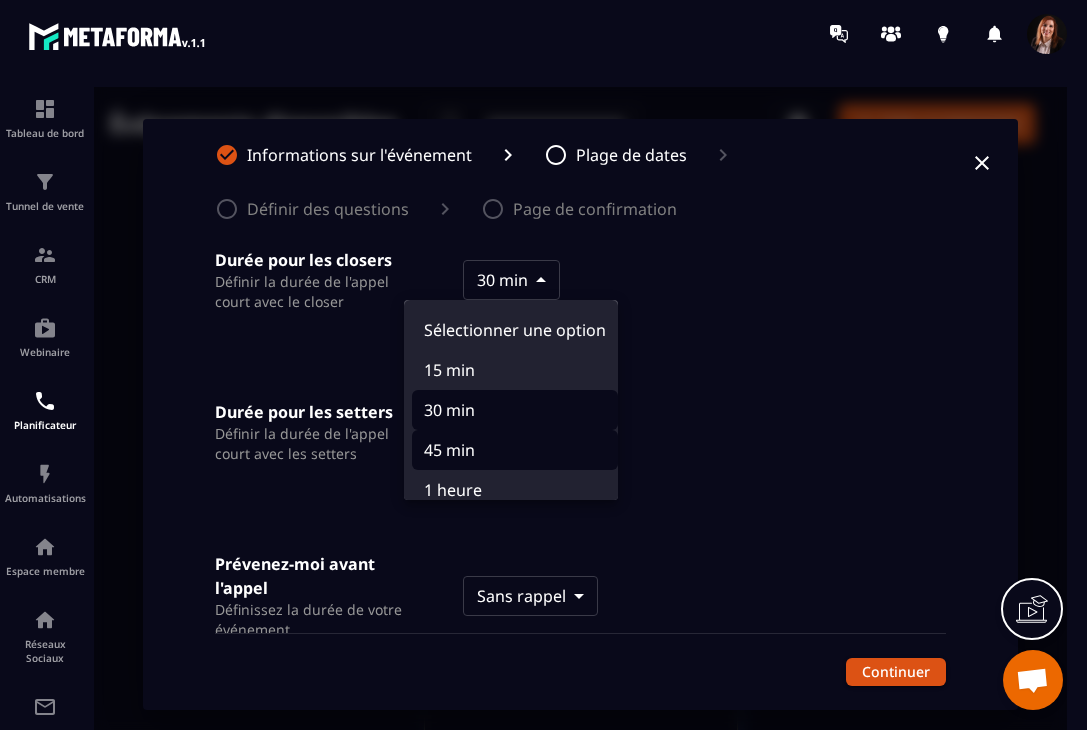 click on "45 min" at bounding box center [515, 450] 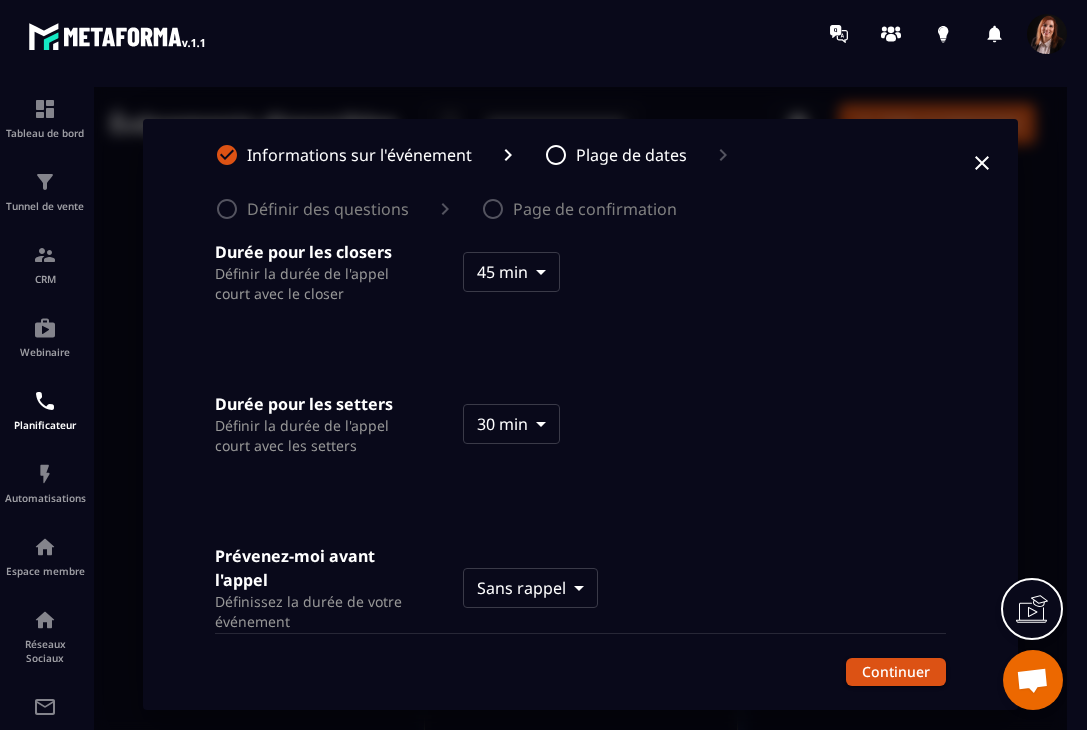 scroll, scrollTop: 186, scrollLeft: 0, axis: vertical 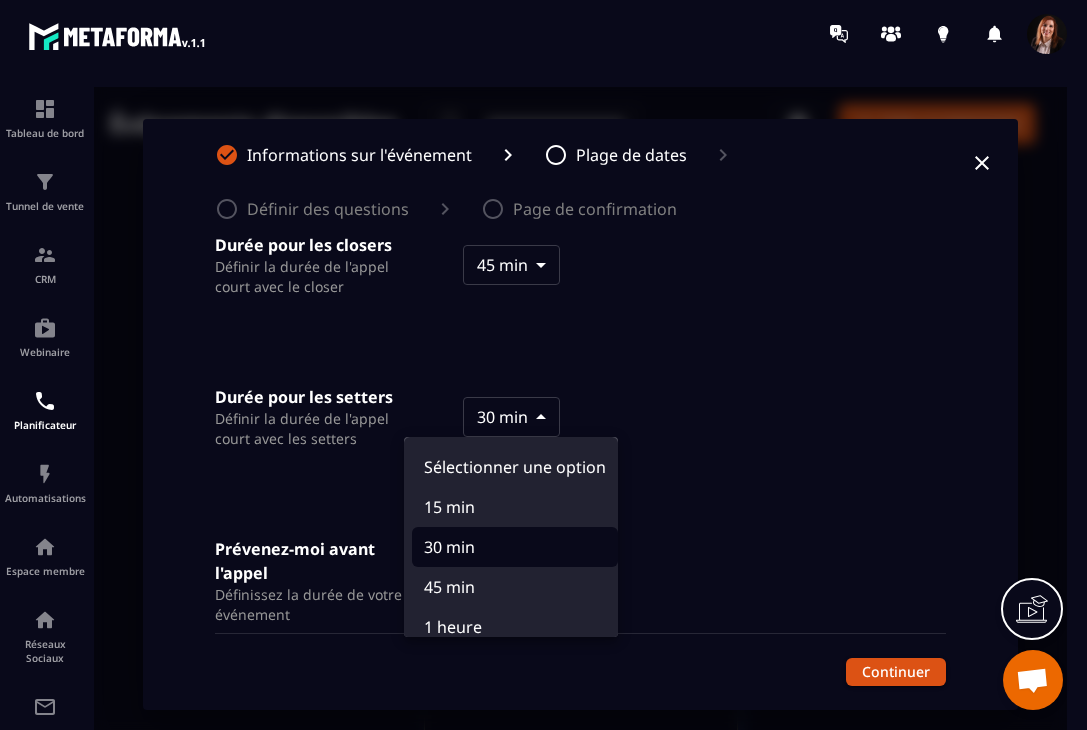 click on "Événements disponibles ​ ​ Créer un événement Prise de rendez-vous pour un coaching 30  min ・   Indéfiniment dans le futur Copiez votre lien Demande de renseignements 30  min ・   Indéfiniment dans le futur Copiez votre lien Appel découverte coaching 30  min ・   Indéfiniment dans le futur Copiez votre lien Informations sur l'événement Plage de dates Définir des questions Page de confirmation Disponible pour la planification... Indéfiniment dans le futur ******** ​ Durée pour les closers Définir la durée de l'appel court avec le closer 45 min **** ​ Durée pour les setters Définir la durée de l'appel court avec les setters 30 min **** ​ Prévenez-moi avant l'appel Définissez la durée de votre événement Sans rappel * ​ Continuer Sélectionner une option 15 min 30 min 45 min 1 heure" at bounding box center (580, 508) 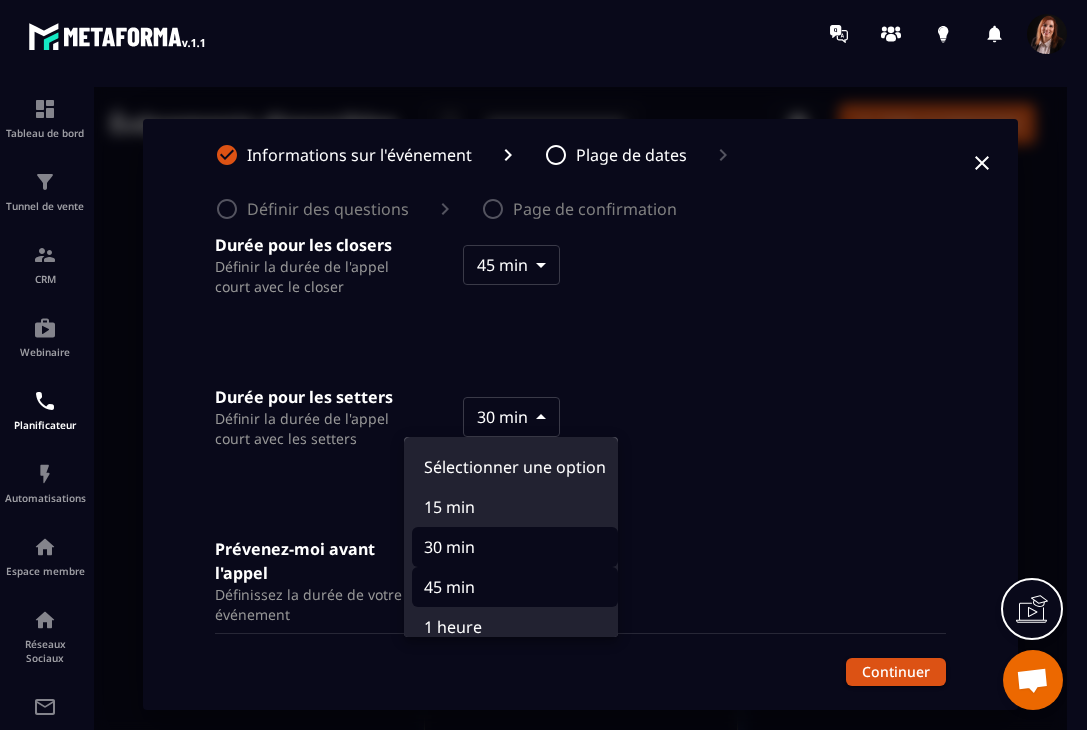 click on "45 min" at bounding box center (515, 587) 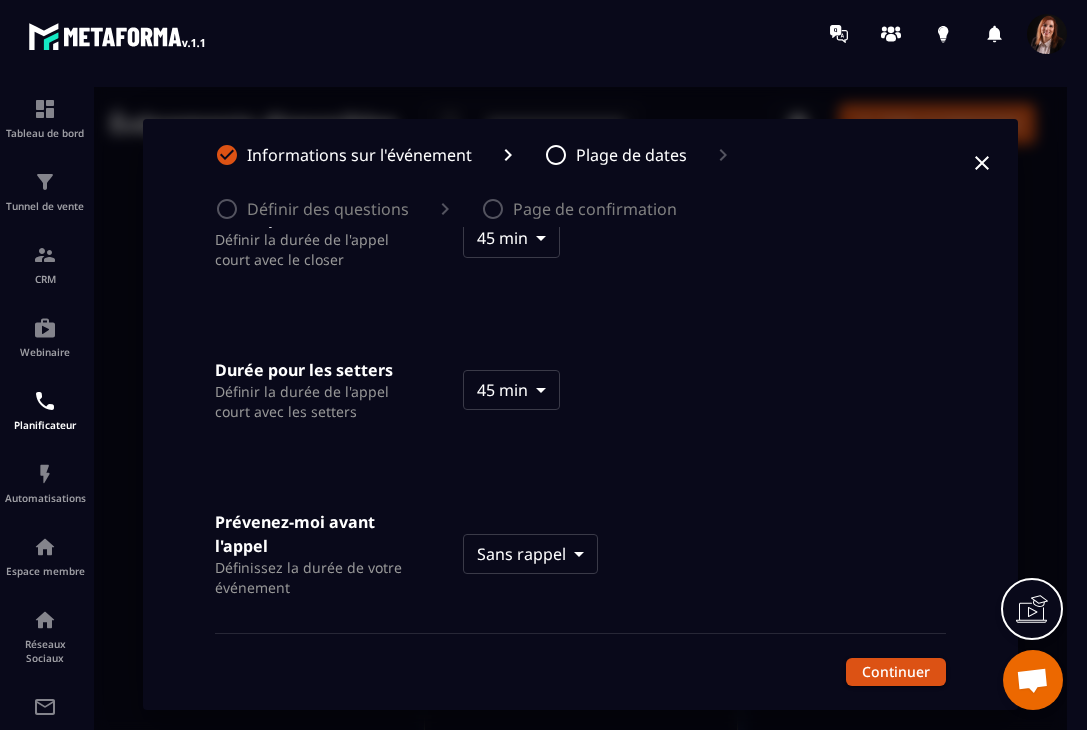 scroll, scrollTop: 242, scrollLeft: 0, axis: vertical 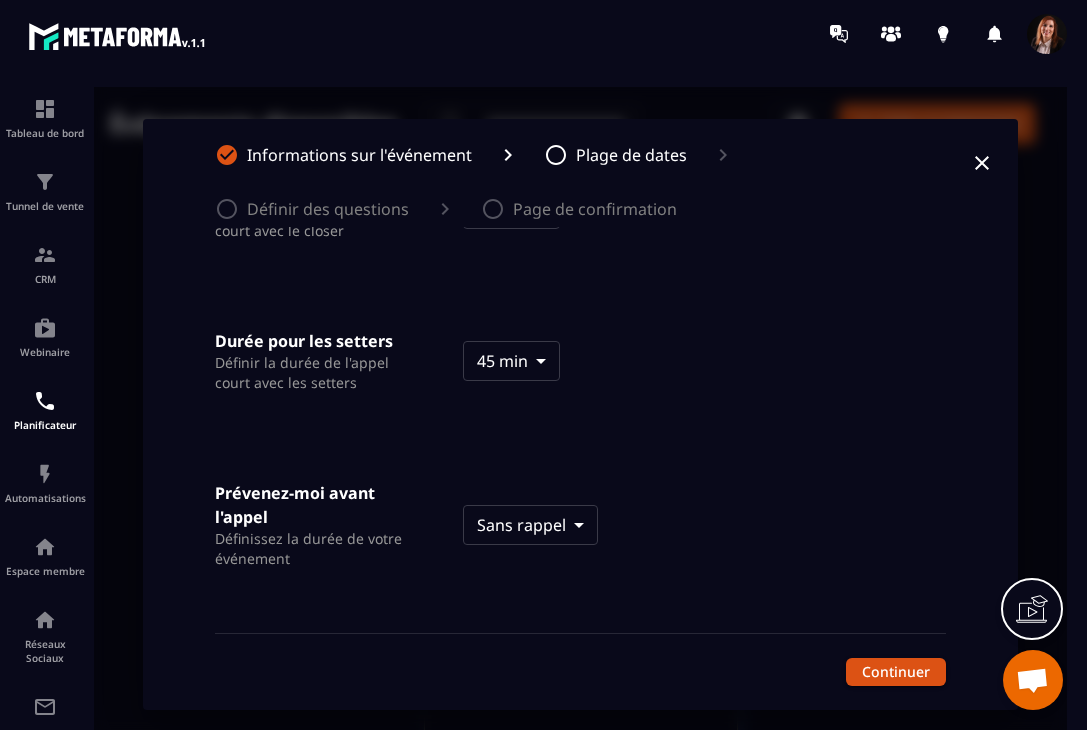 click on "Événements disponibles ​ ​ Créer un événement Prise de rendez-vous pour un coaching 30  min ・   Indéfiniment dans le futur Copiez votre lien Demande de renseignements 30  min ・   Indéfiniment dans le futur Copiez votre lien Appel découverte coaching 30  min ・   Indéfiniment dans le futur Copiez votre lien Informations sur l'événement Plage de dates Définir des questions Page de confirmation Disponible pour la planification... Indéfiniment dans le futur ******** ​ Durée pour les closers Définir la durée de l'appel court avec le closer 45 min **** ​ Durée pour les setters Définir la durée de l'appel court avec les setters 45 min **** ​ Prévenez-moi avant l'appel Définissez la durée de votre événement Sans rappel * ​ Continuer" at bounding box center (580, 508) 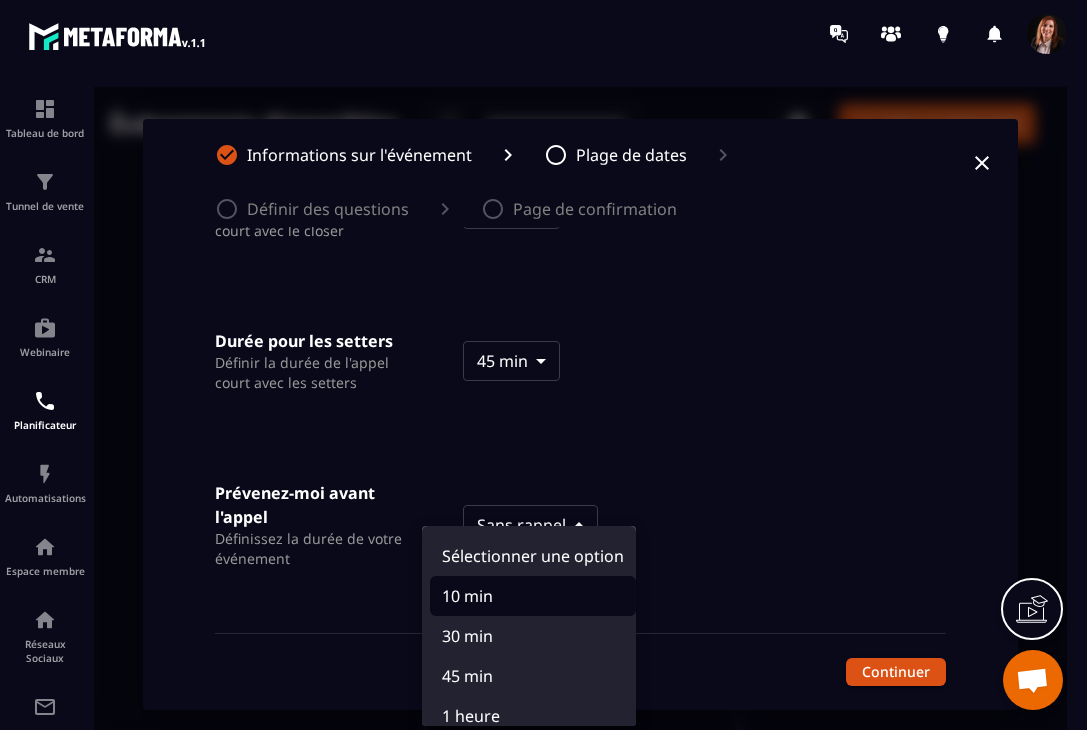 scroll, scrollTop: 60, scrollLeft: 0, axis: vertical 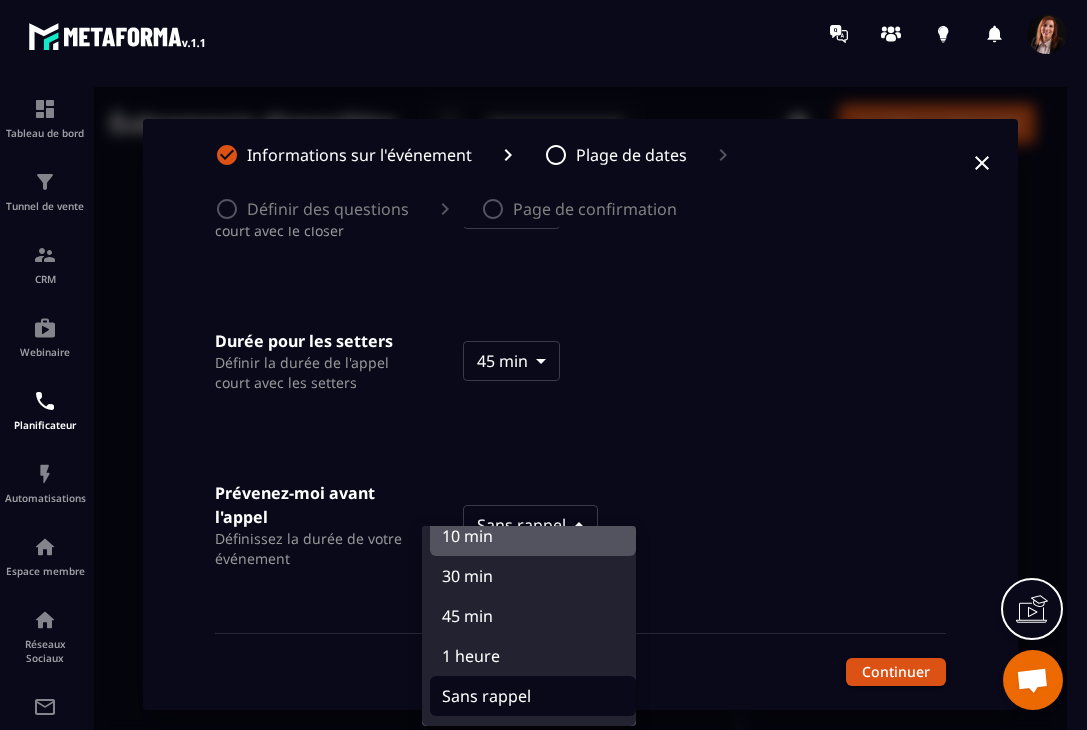click on "10 min" at bounding box center (533, 536) 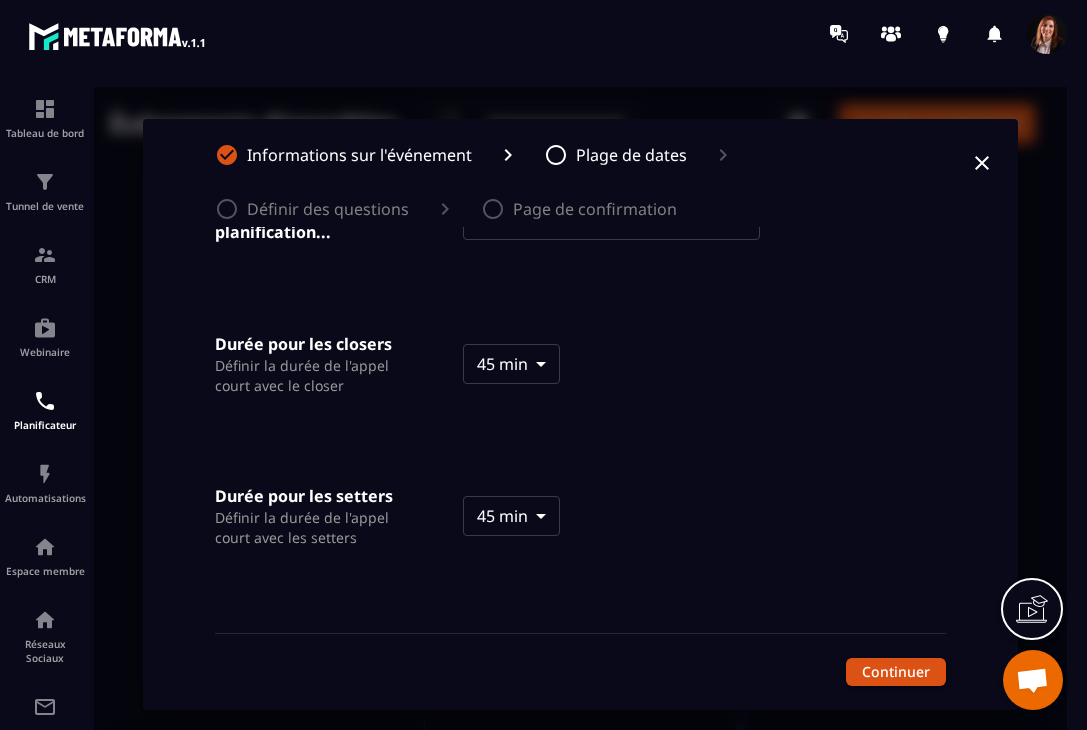 scroll, scrollTop: 90, scrollLeft: 0, axis: vertical 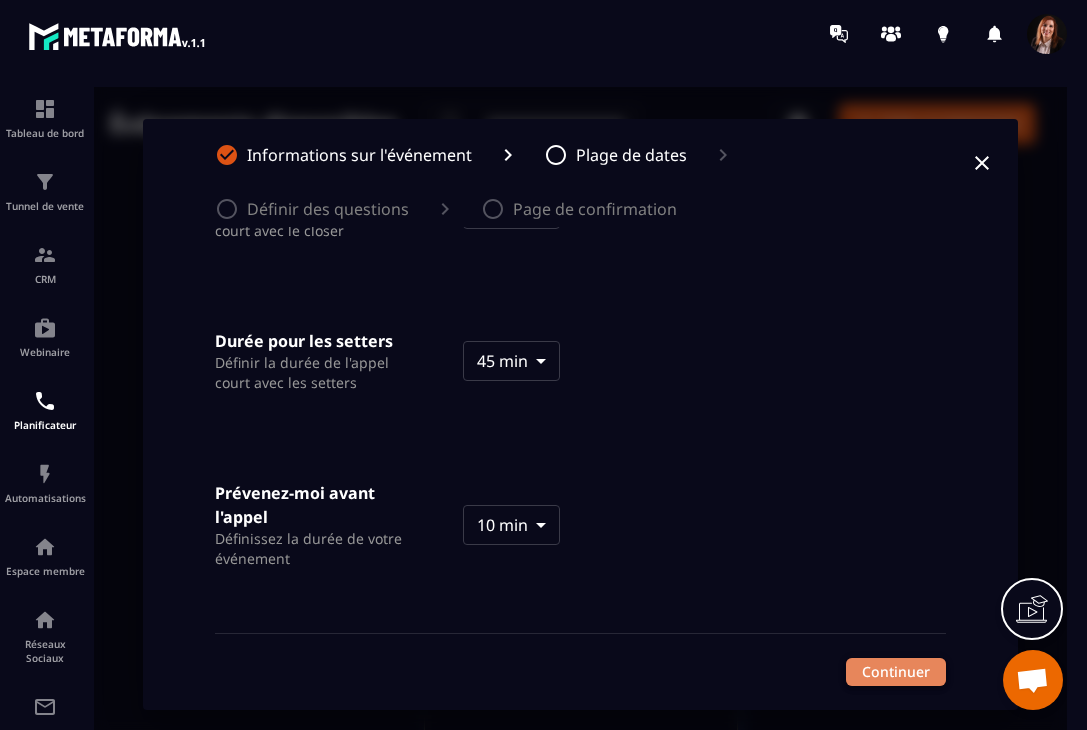 click on "Continuer" at bounding box center (896, 672) 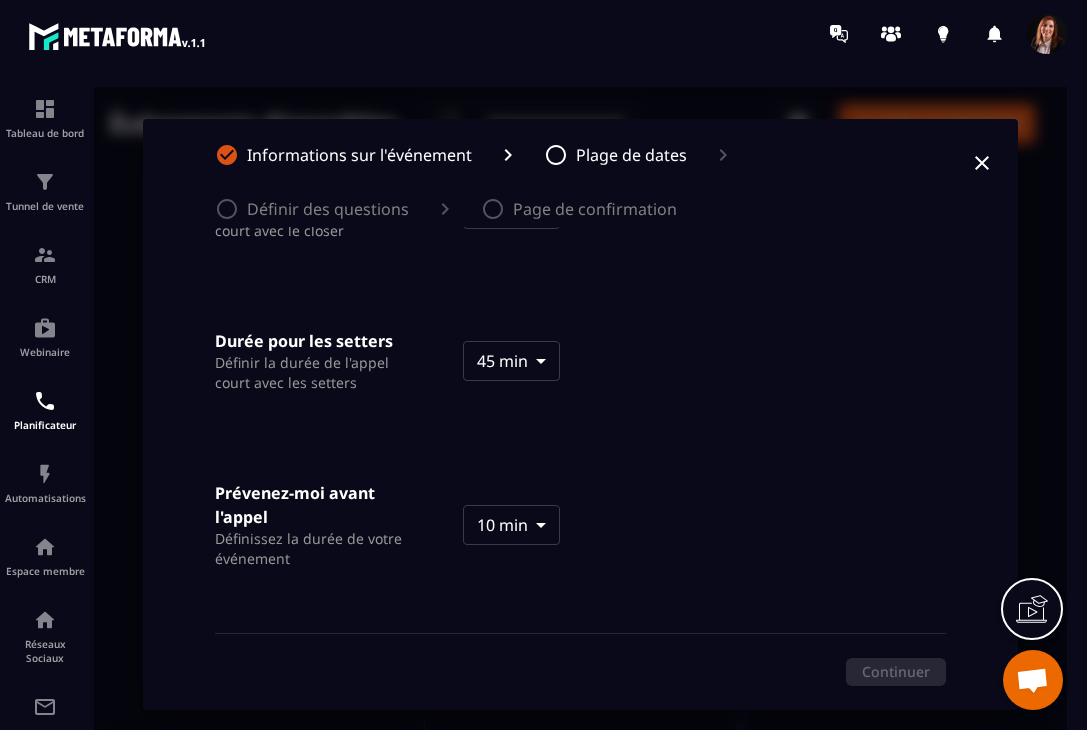 scroll, scrollTop: 0, scrollLeft: 0, axis: both 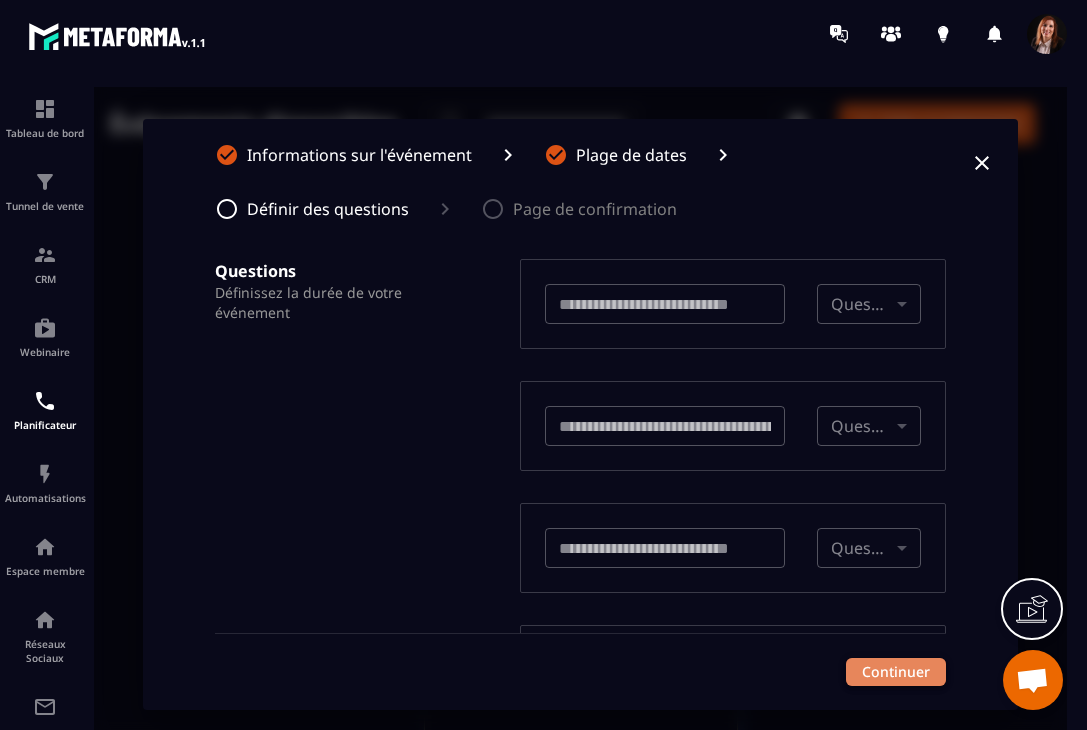 click on "Continuer" at bounding box center [896, 672] 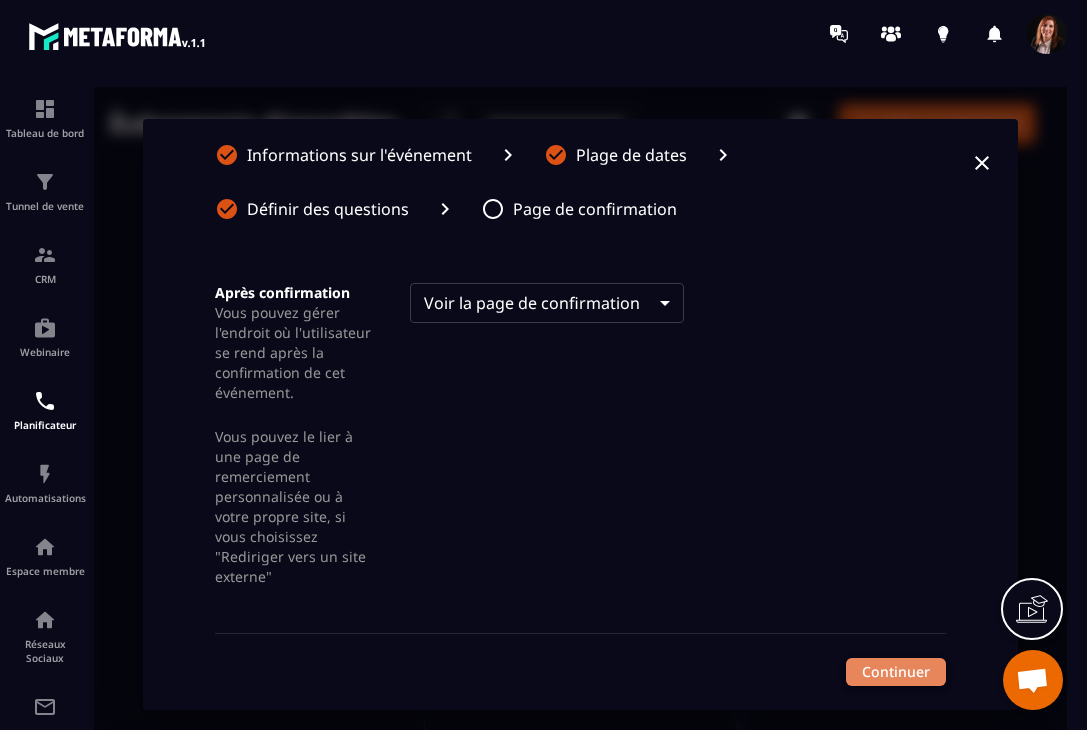 click on "Continuer" at bounding box center [896, 672] 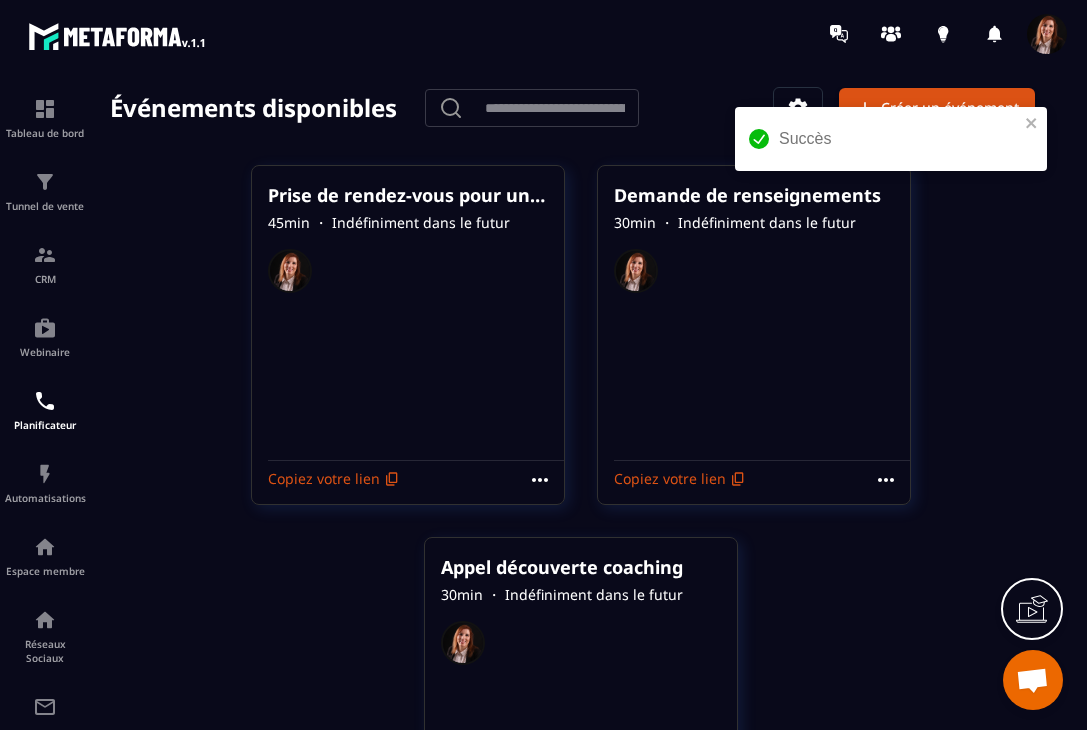 scroll, scrollTop: 0, scrollLeft: 0, axis: both 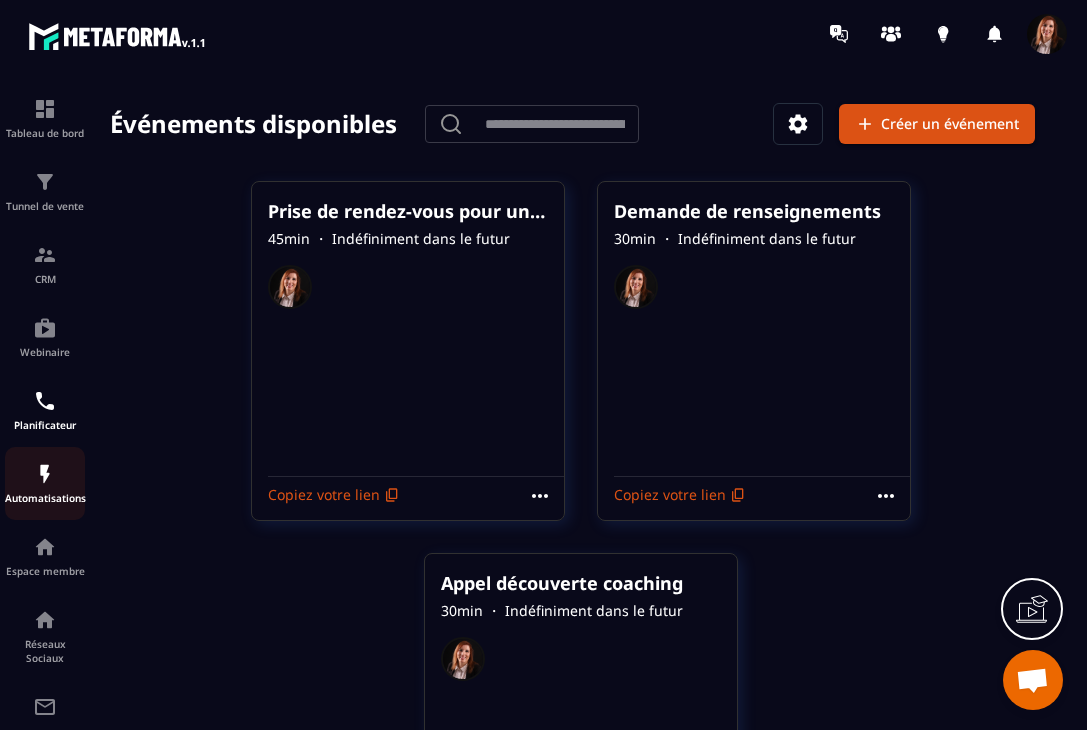 click at bounding box center (45, 474) 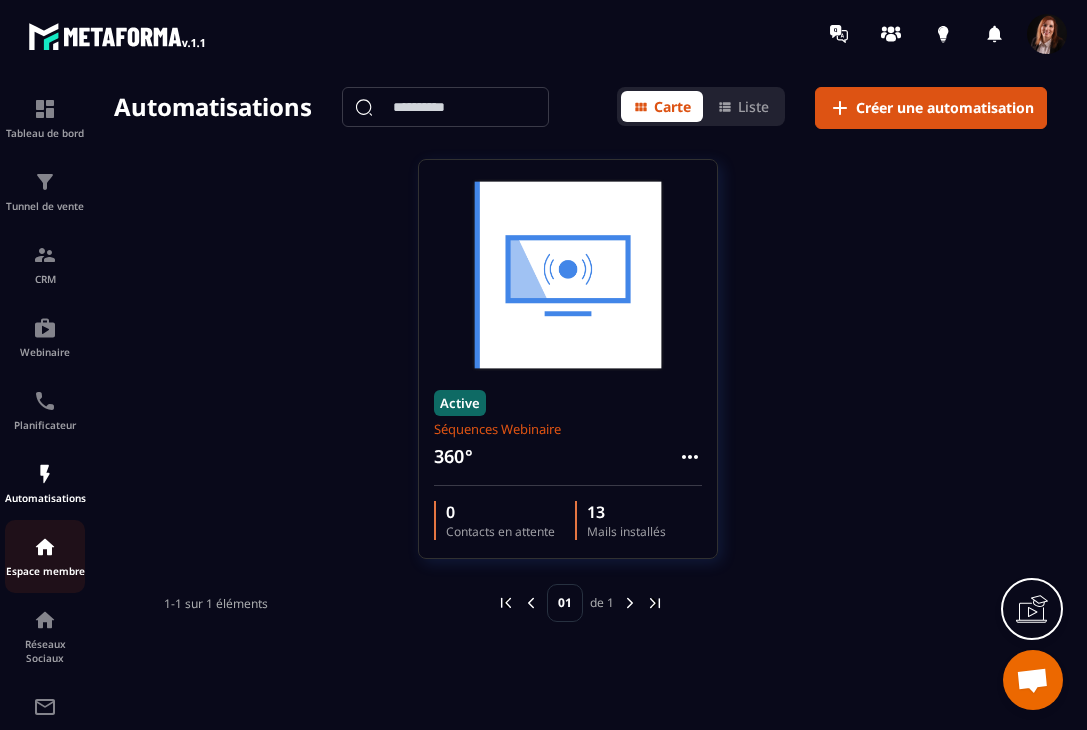 click on "Espace membre" at bounding box center [45, 556] 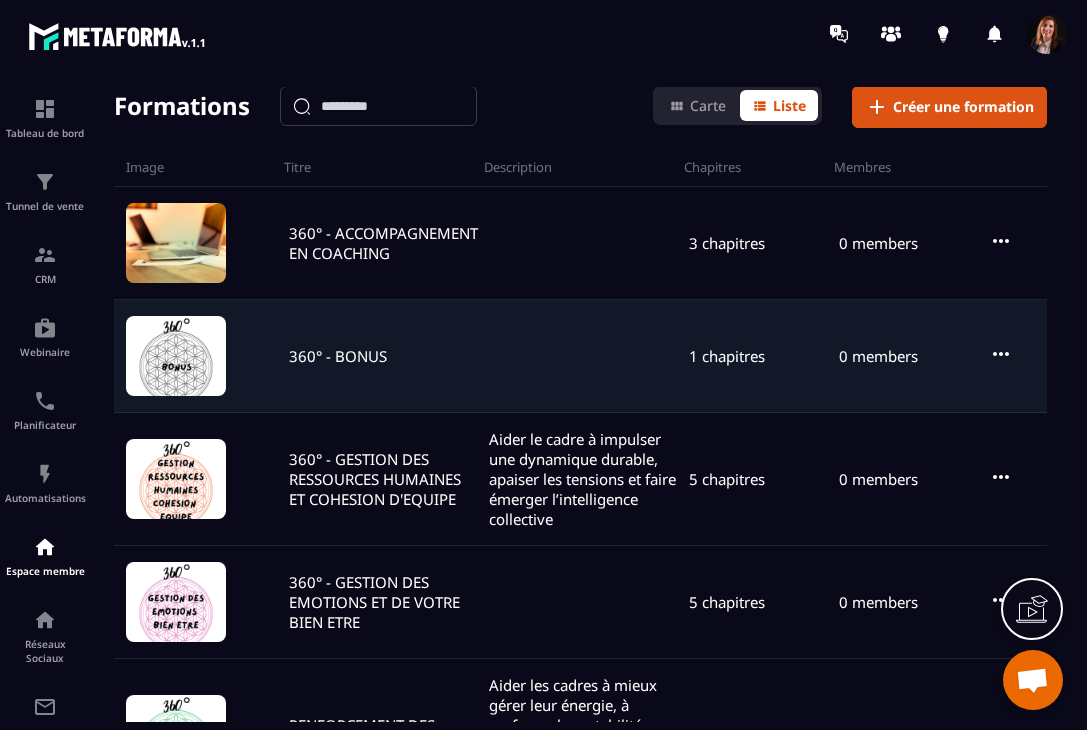 scroll, scrollTop: 0, scrollLeft: 0, axis: both 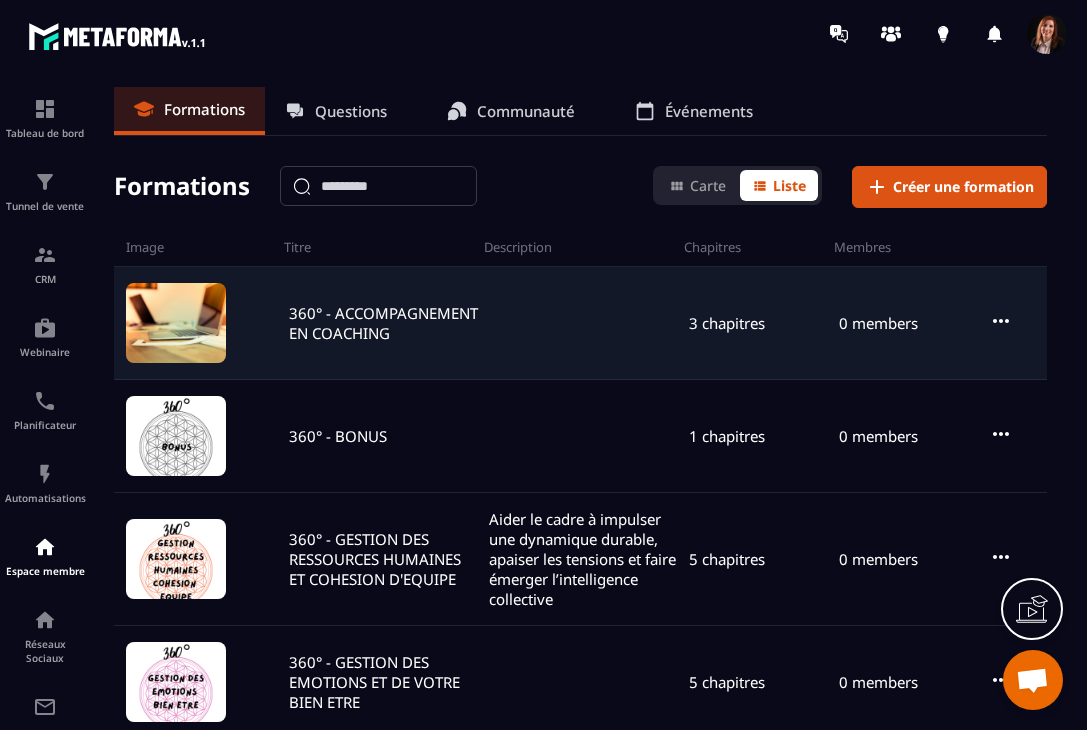 click 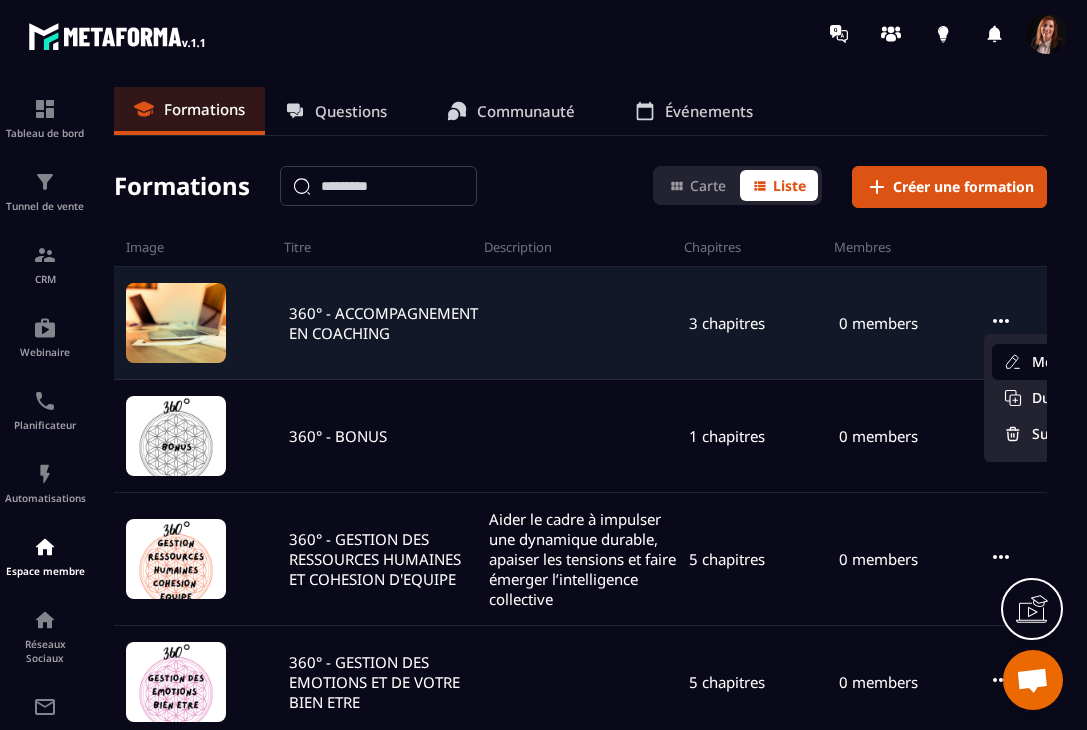 click on "Modifier" at bounding box center [1054, 362] 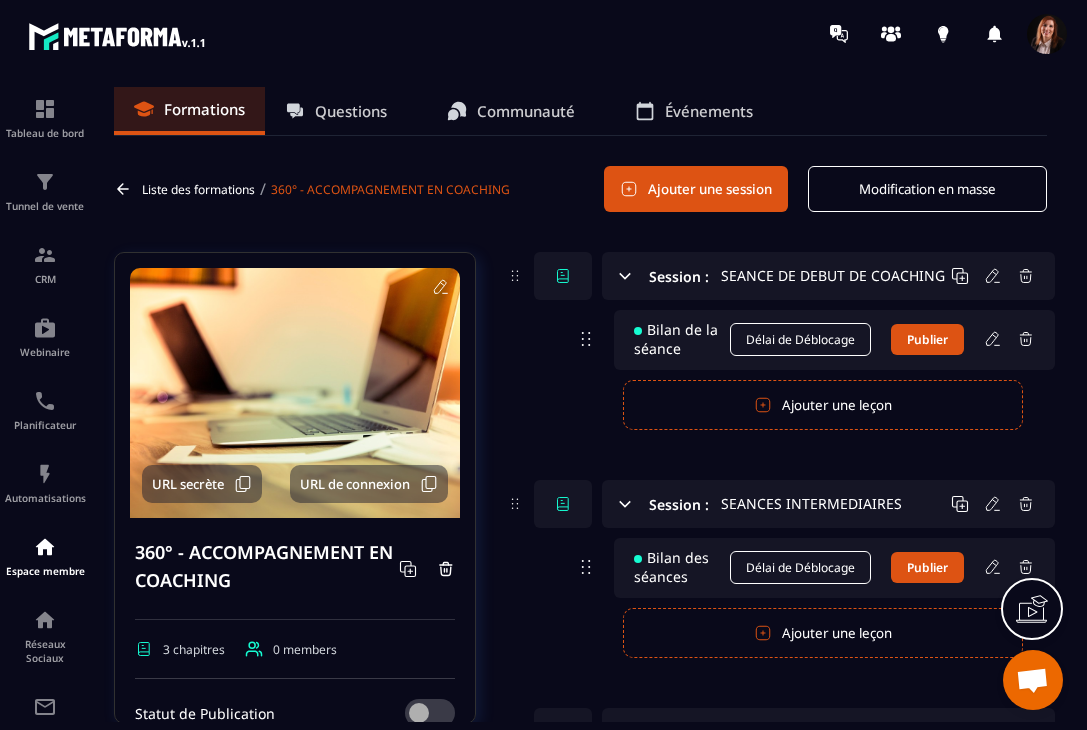 click on "360° - ACCOMPAGNEMENT EN COACHING" at bounding box center (267, 566) 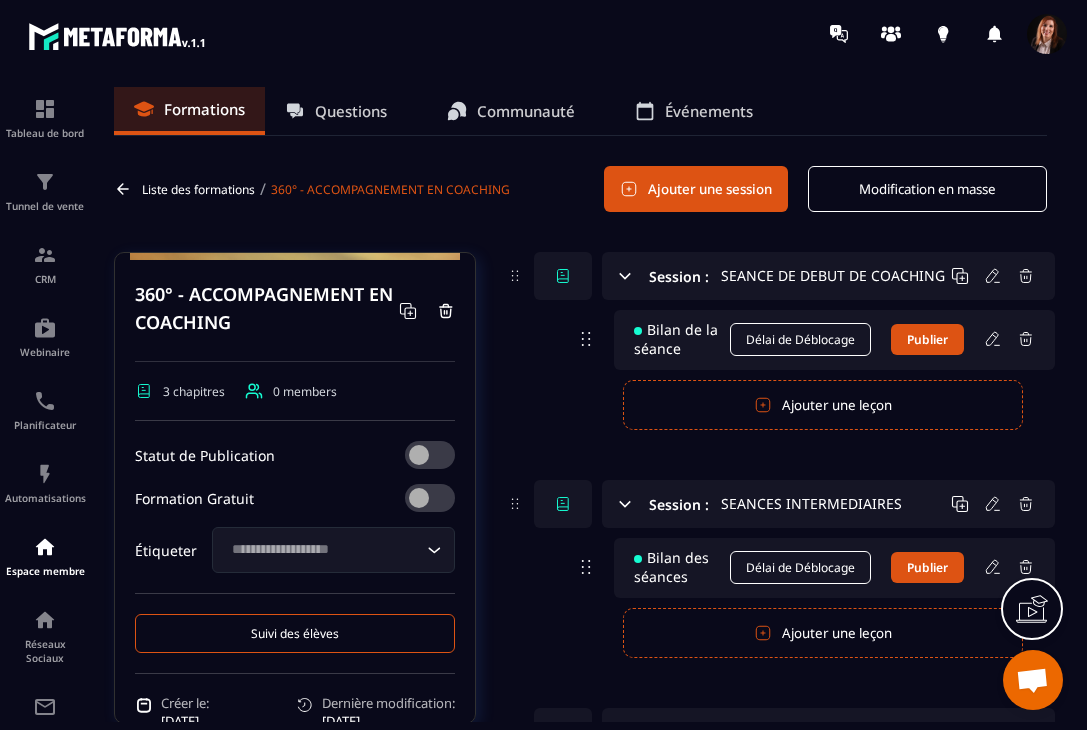 scroll, scrollTop: 260, scrollLeft: 0, axis: vertical 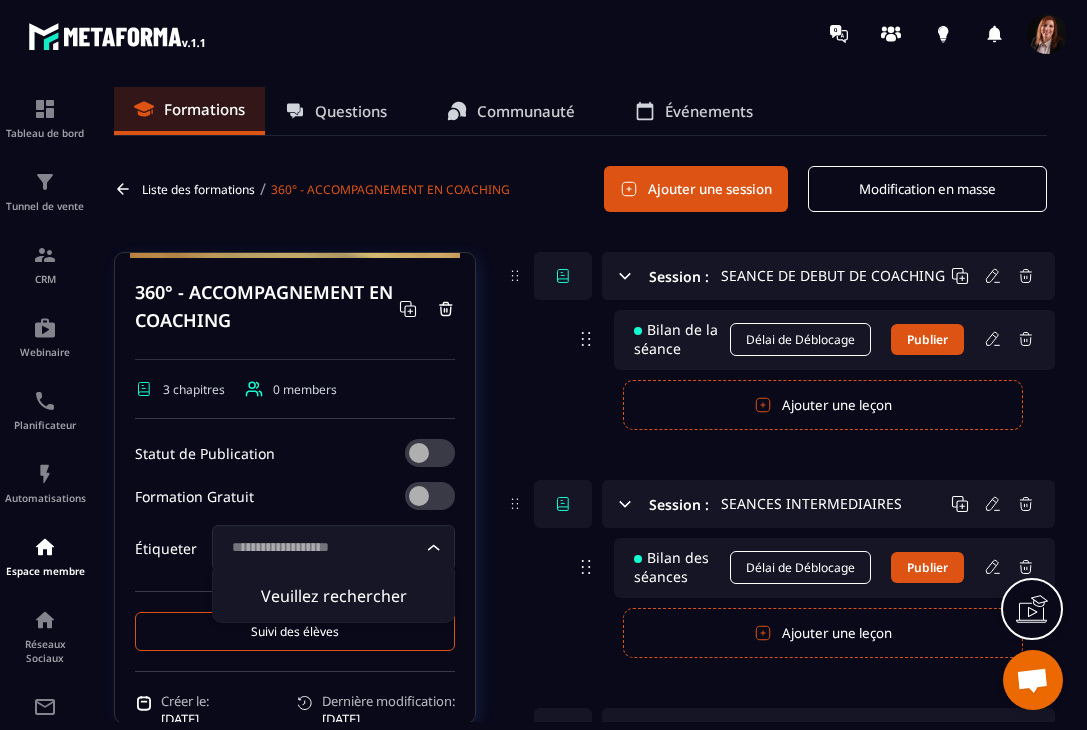 click 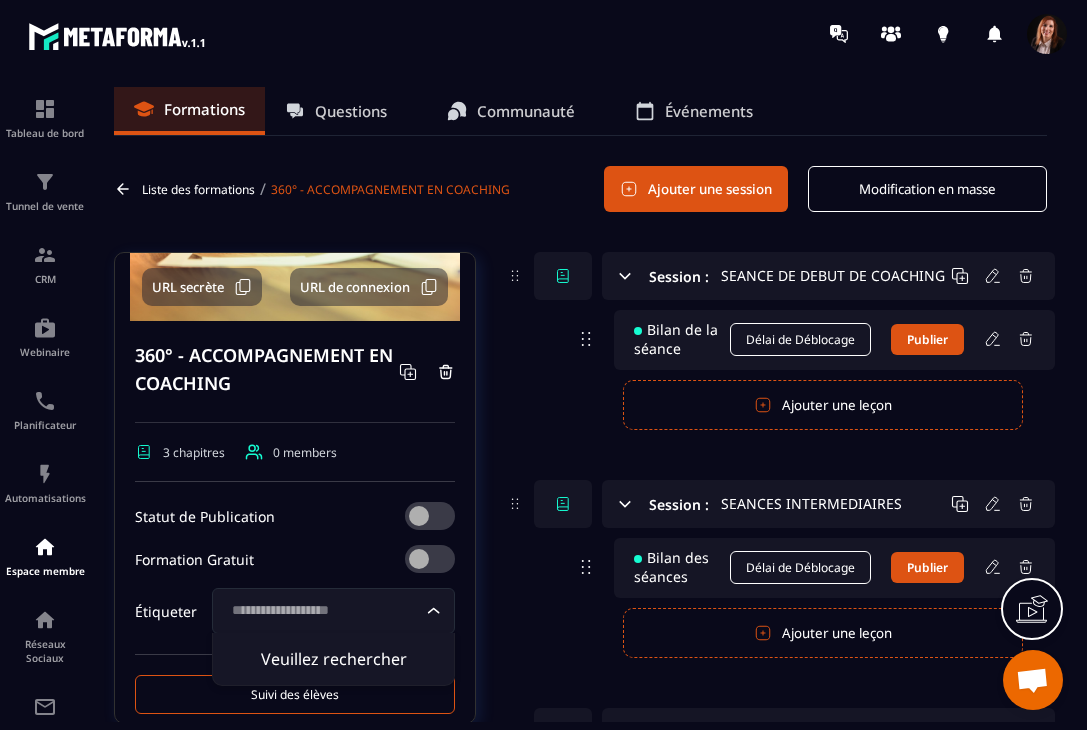 scroll, scrollTop: 178, scrollLeft: 0, axis: vertical 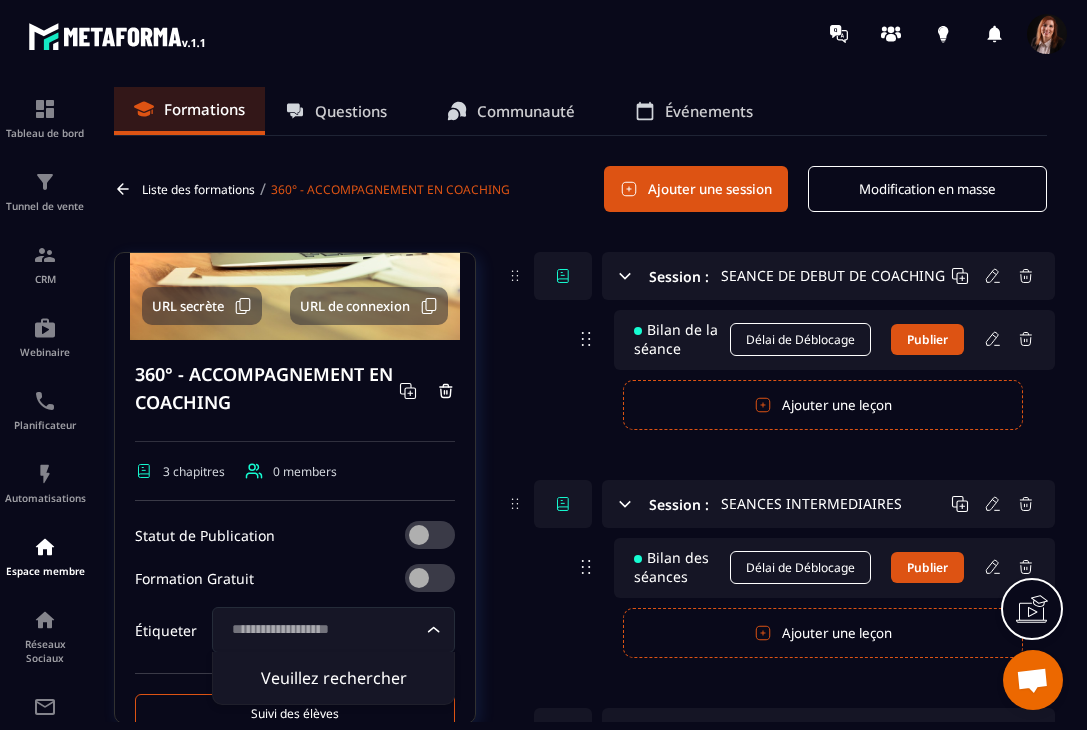 click on "Délai de Déblocage" at bounding box center [800, 339] 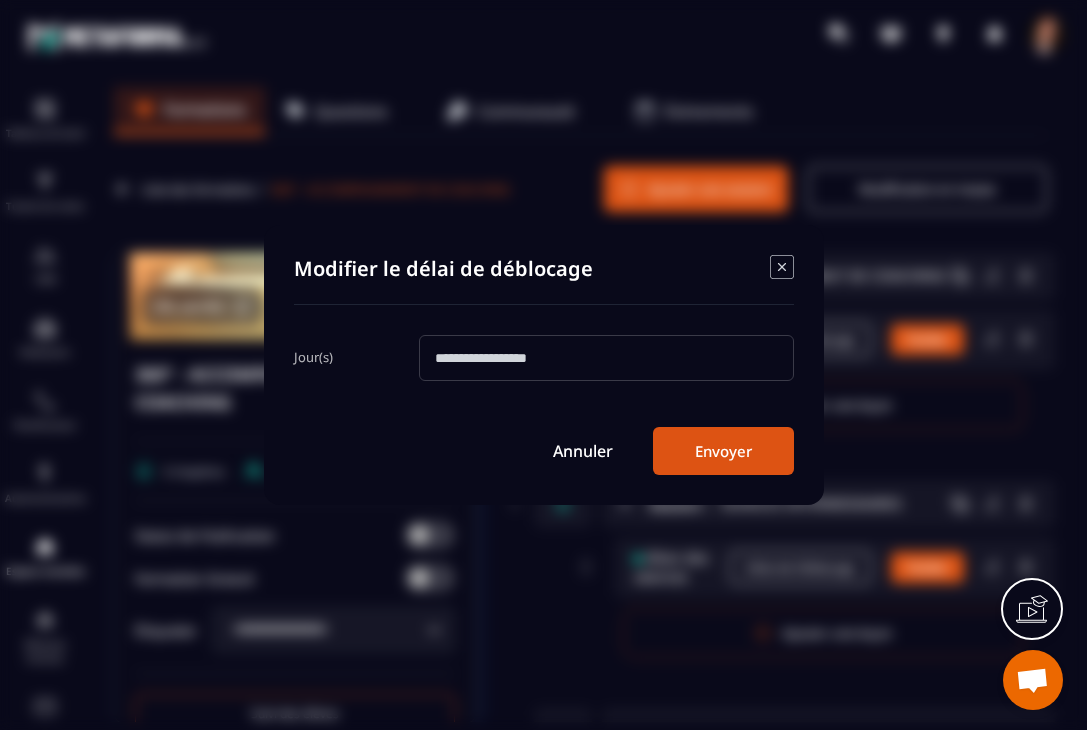 click at bounding box center [606, 358] 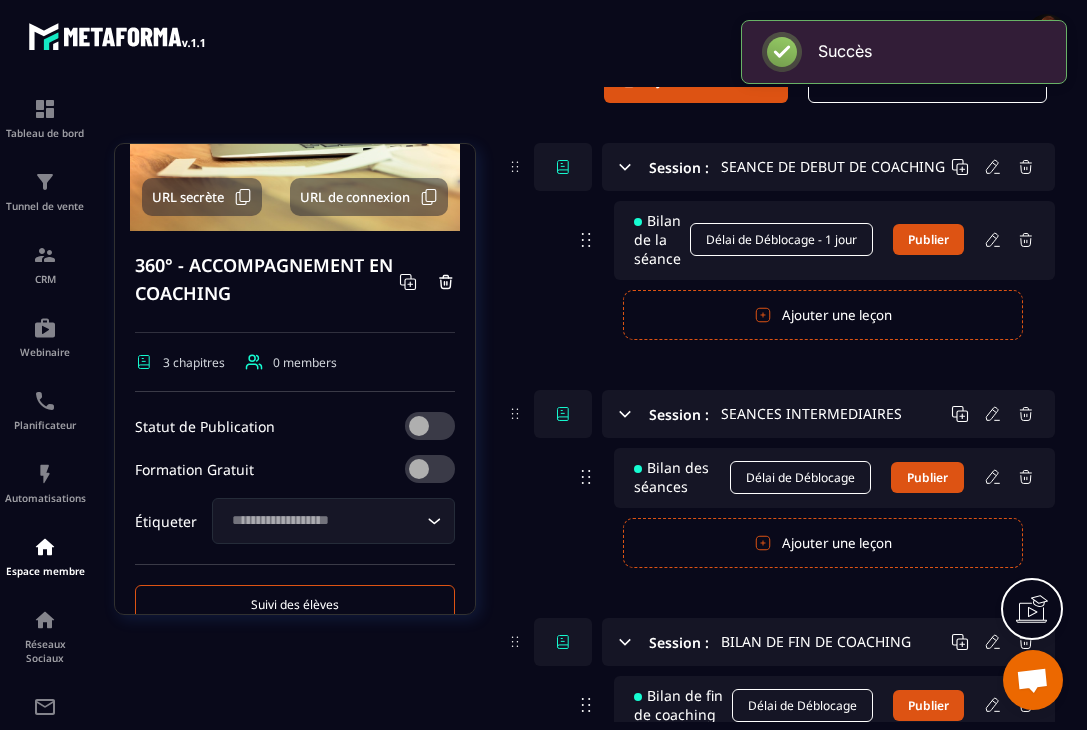 scroll, scrollTop: 122, scrollLeft: 0, axis: vertical 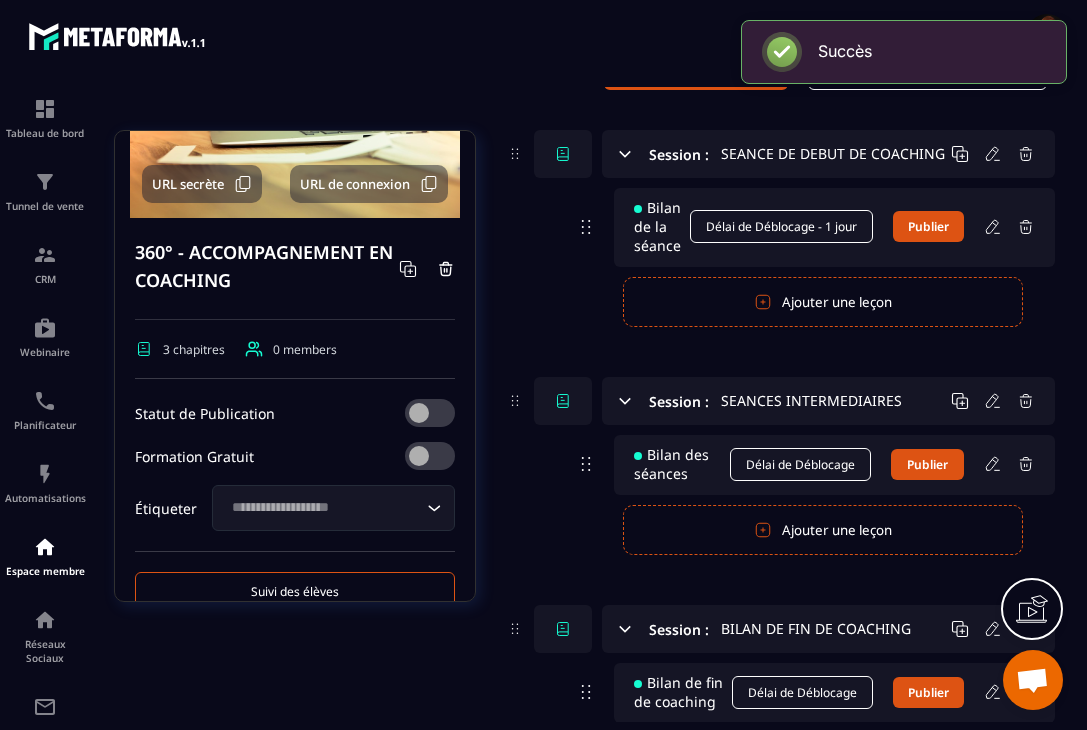 click on "Délai de Déblocage" at bounding box center (800, 464) 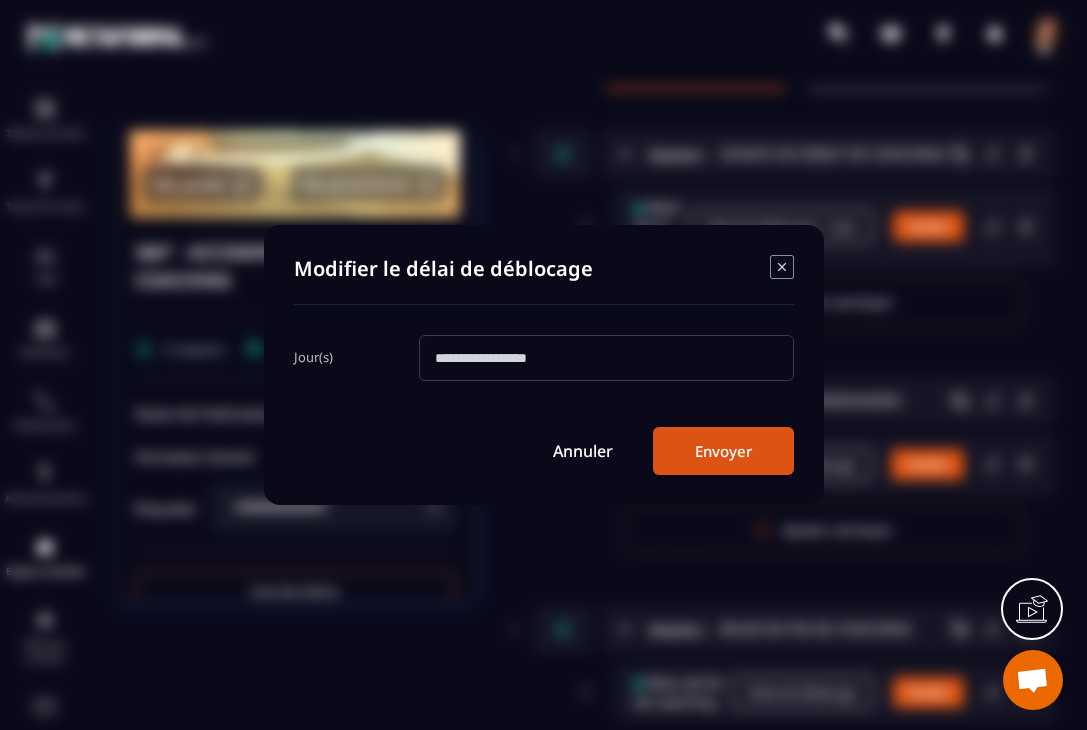 click at bounding box center [606, 358] 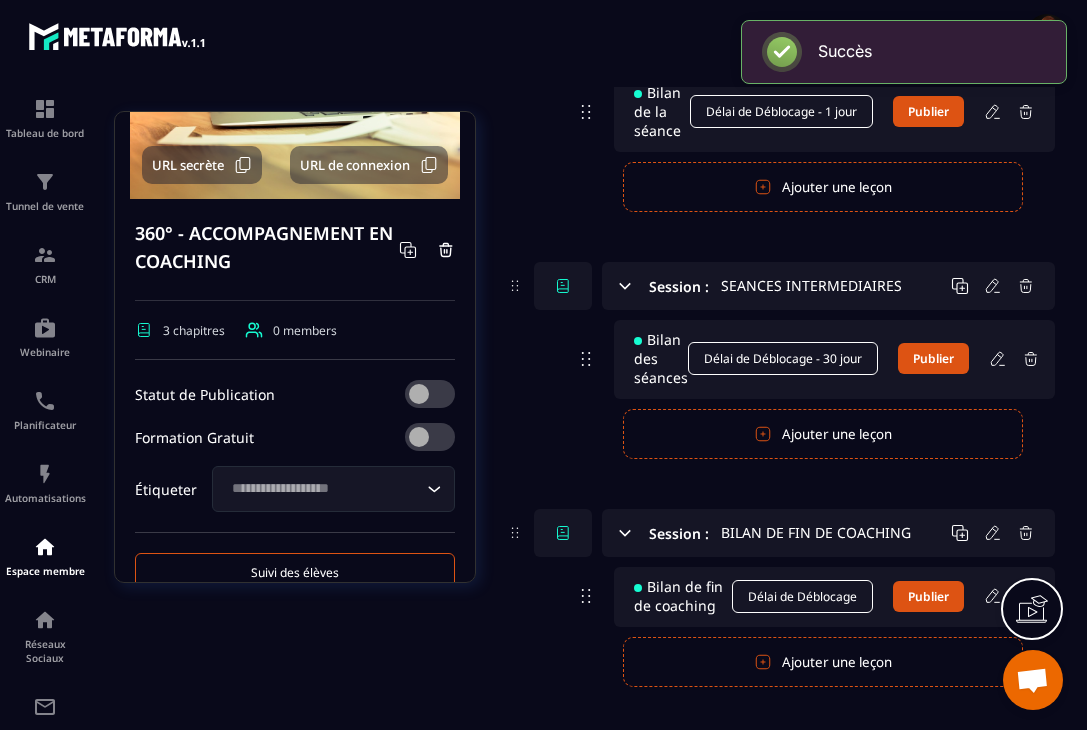 scroll, scrollTop: 272, scrollLeft: 0, axis: vertical 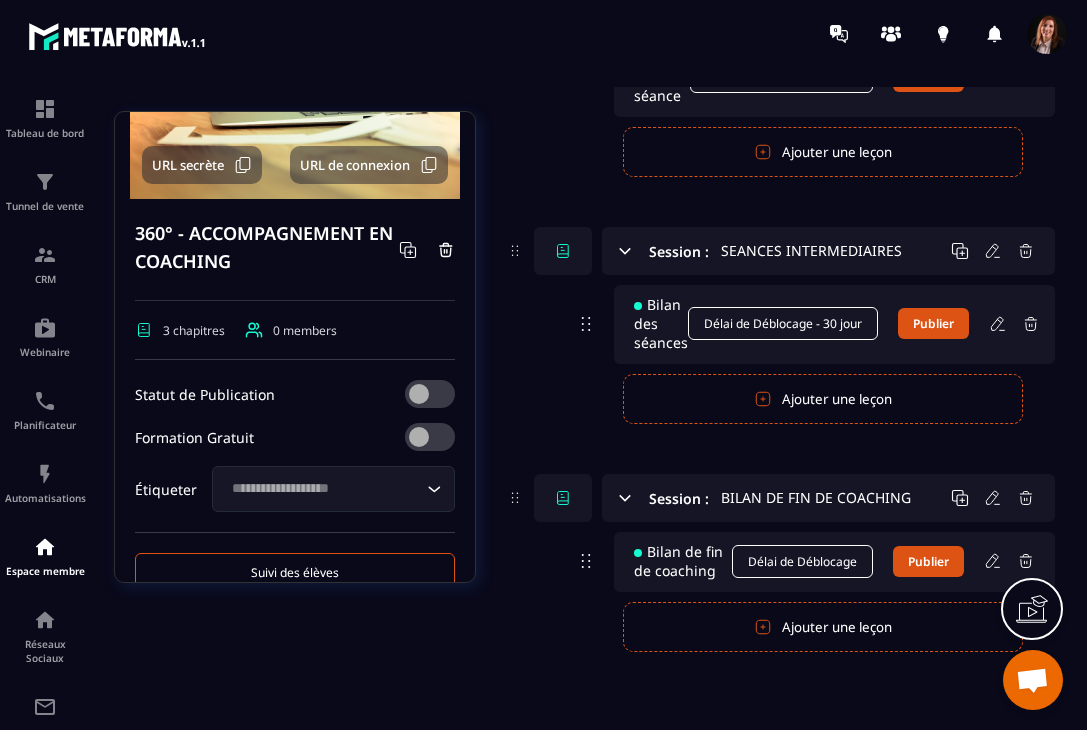 click on "Délai de Déblocage" at bounding box center [802, 561] 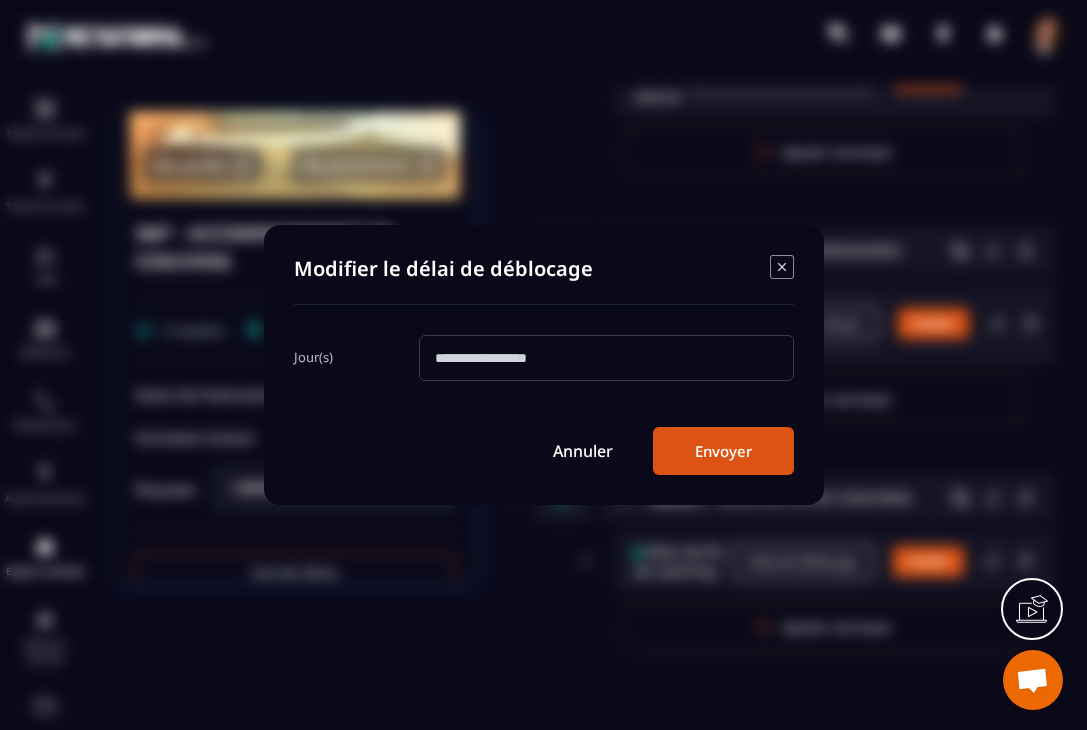 click at bounding box center (606, 358) 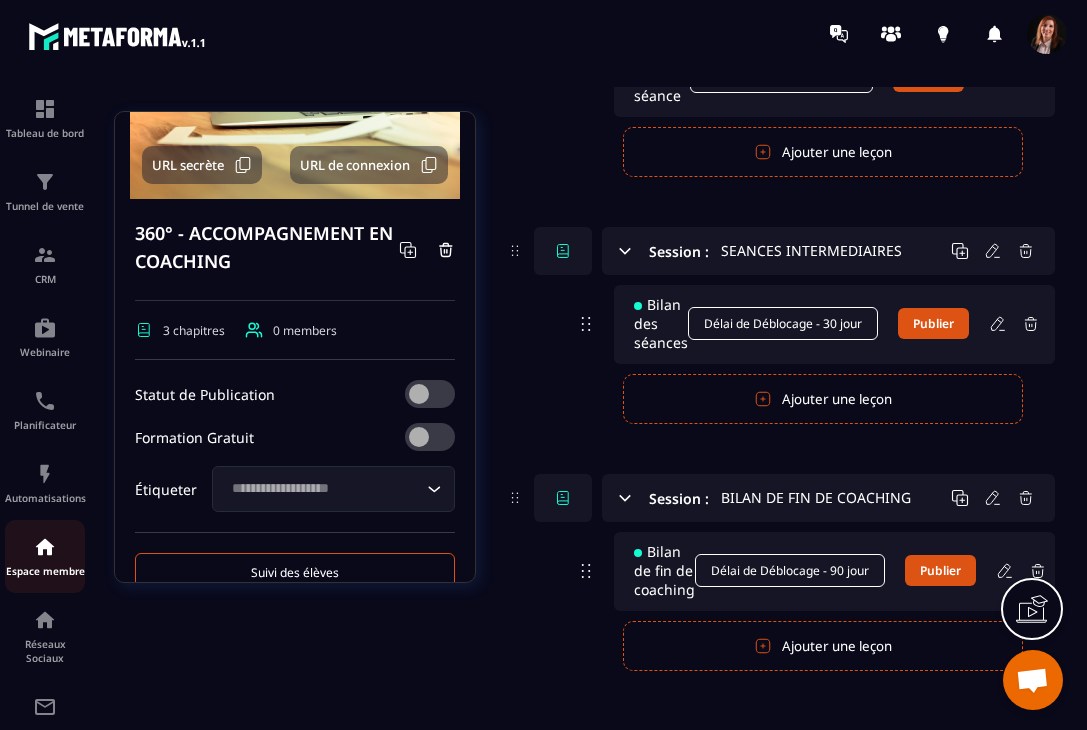 click on "Espace membre" at bounding box center [45, 556] 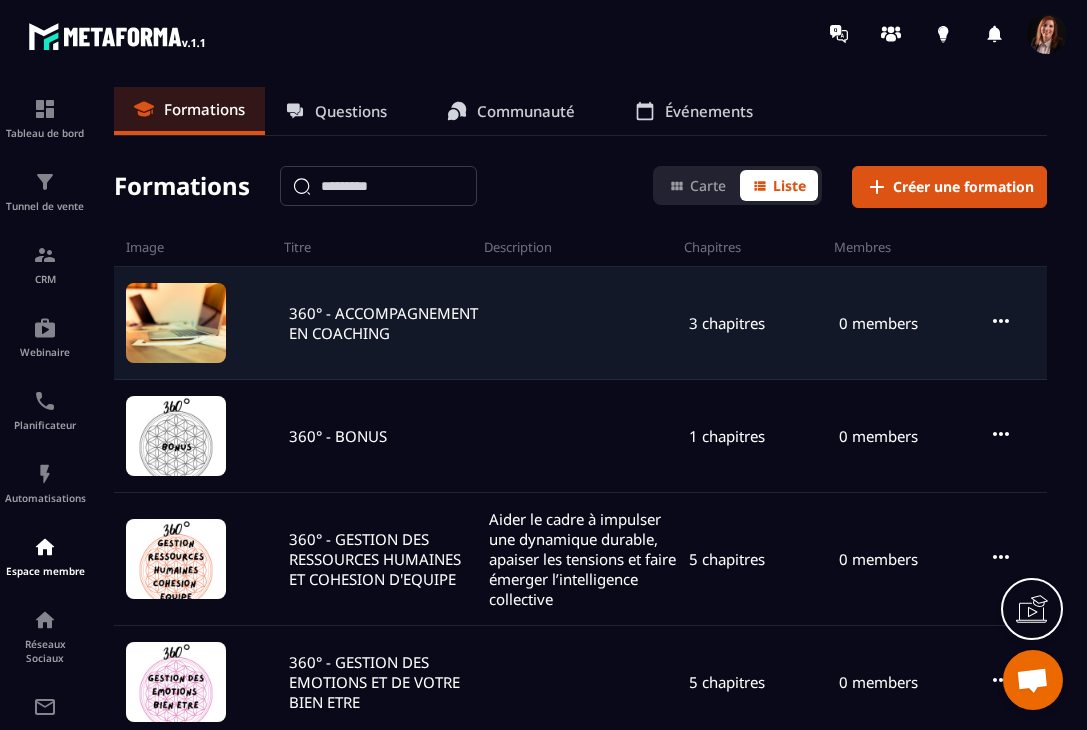 click 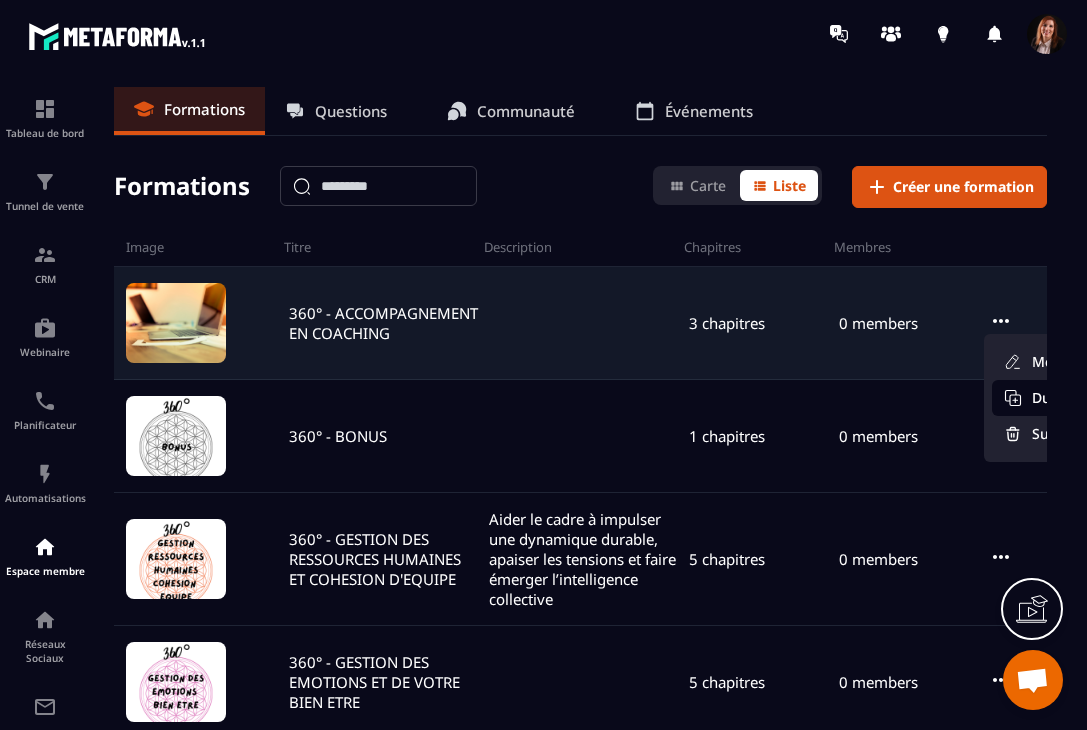 click on "Dupliquer" at bounding box center [1054, 398] 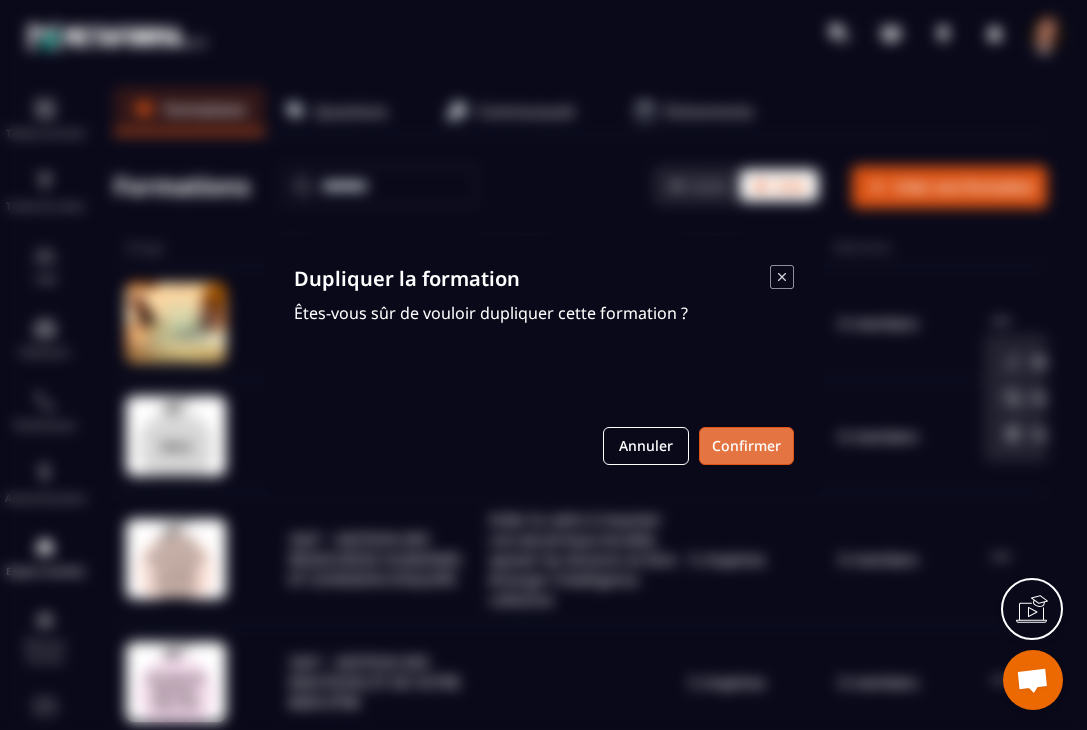 click on "Confirmer" at bounding box center (746, 446) 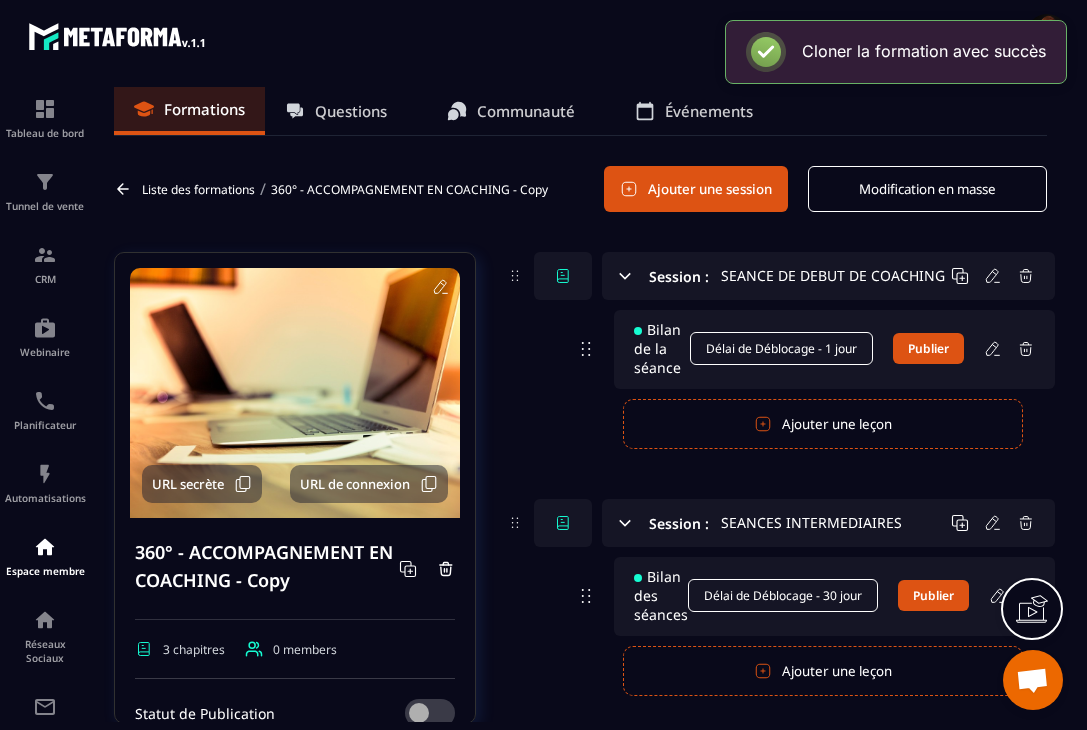click on "360° - ACCOMPAGNEMENT EN COACHING - Copy" at bounding box center (409, 189) 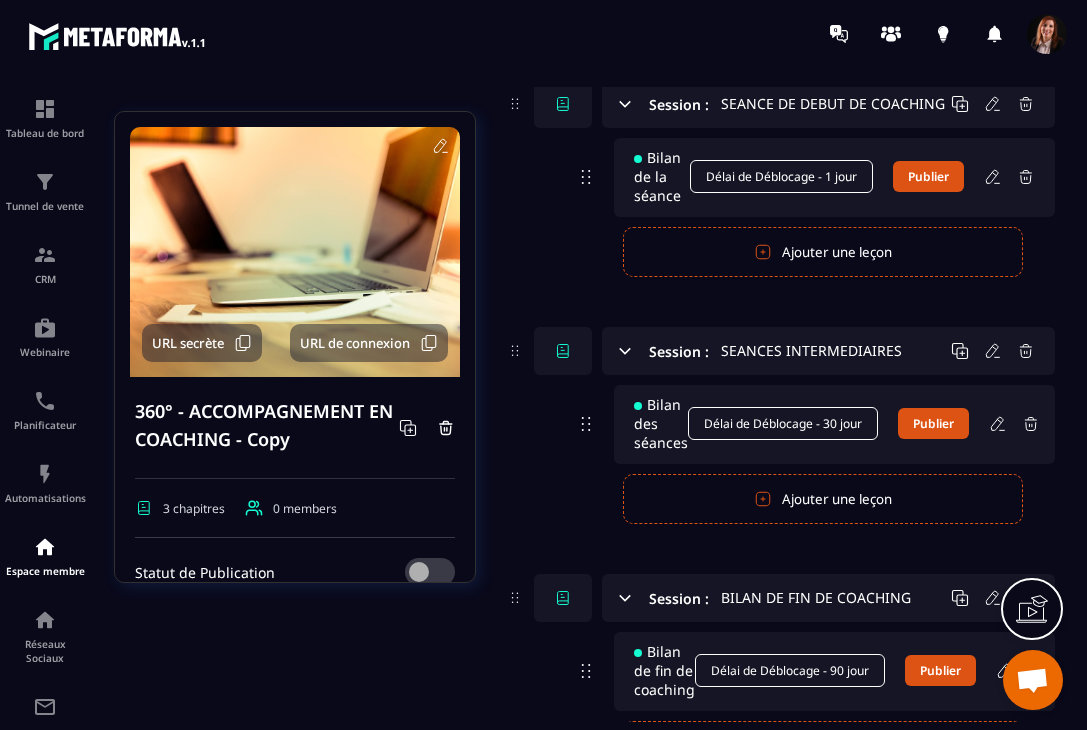 scroll, scrollTop: 223, scrollLeft: 0, axis: vertical 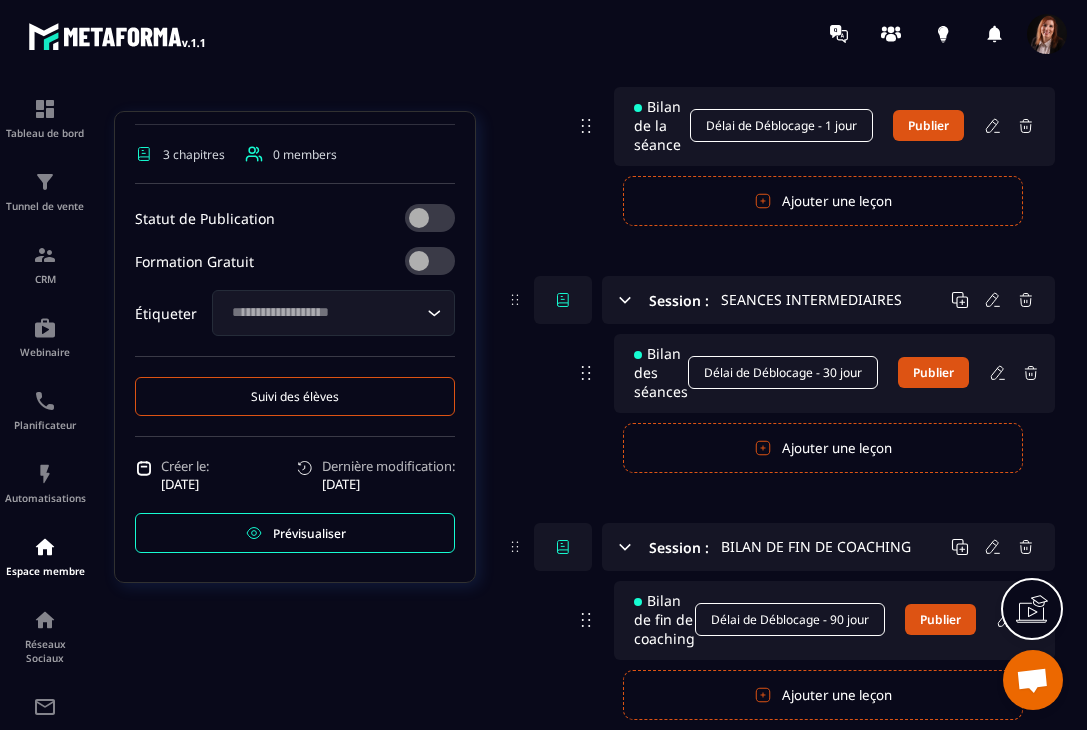click at bounding box center (1032, 682) 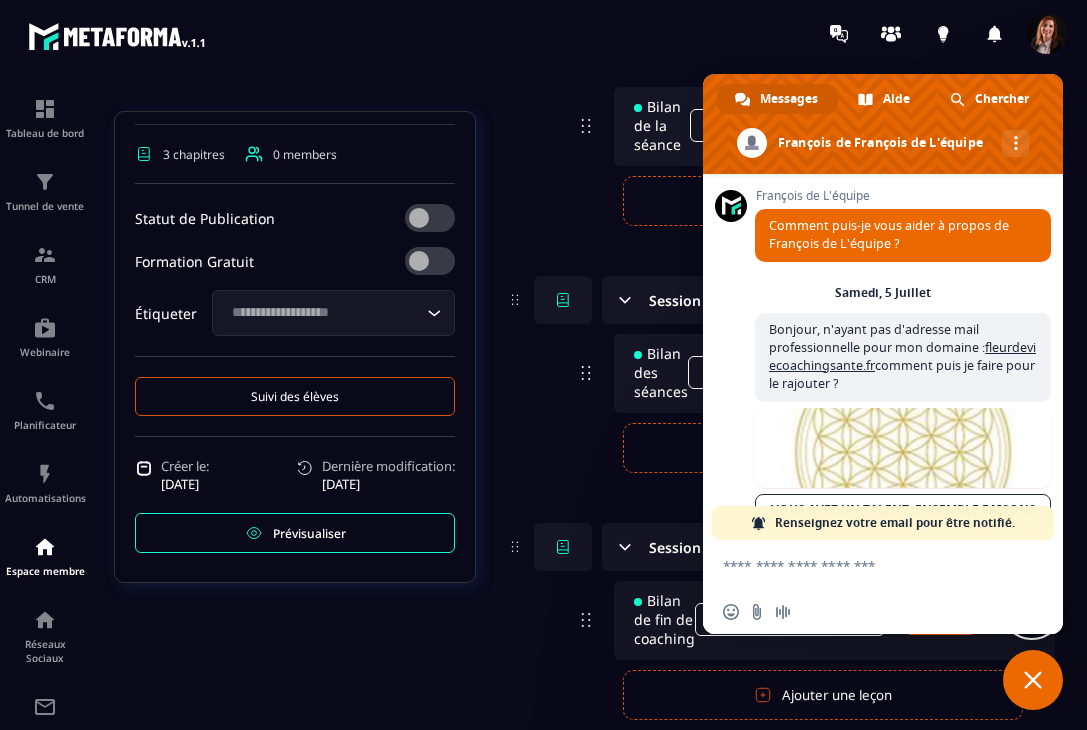scroll, scrollTop: 1543, scrollLeft: 0, axis: vertical 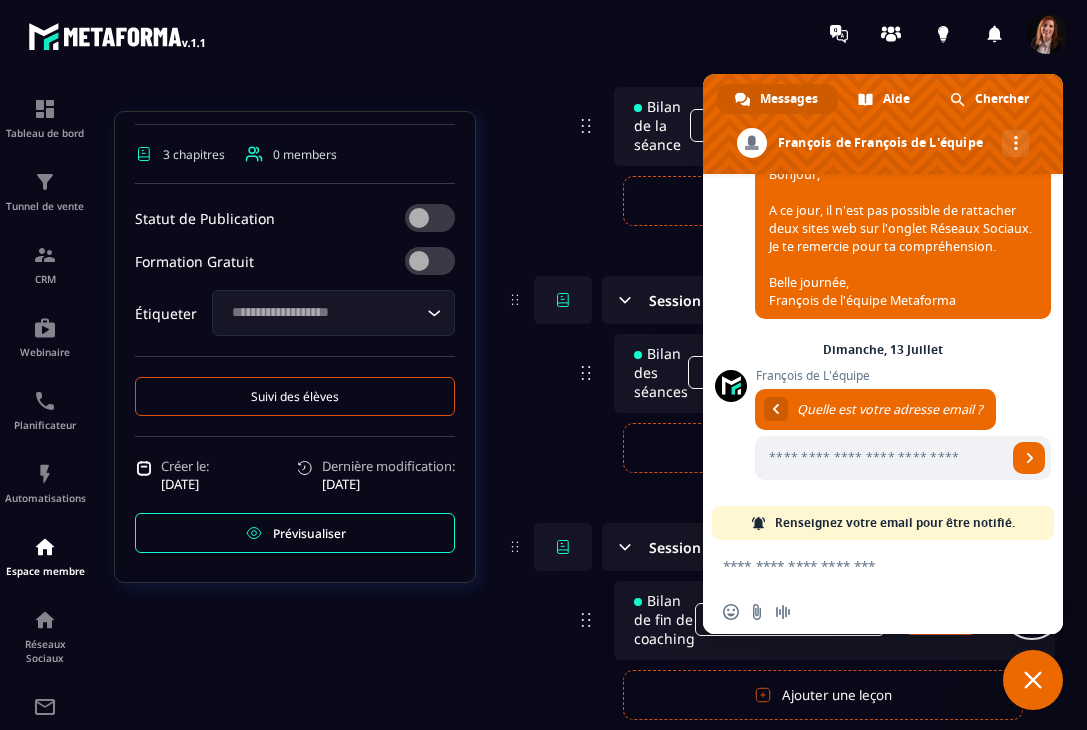 click on "Session : BILAN DE FIN DE COACHING  Bilan de fin de coaching Délai de Déblocage - 90 jour Publier Publier  Annuler  Ajouter une leçon" at bounding box center [780, 621] 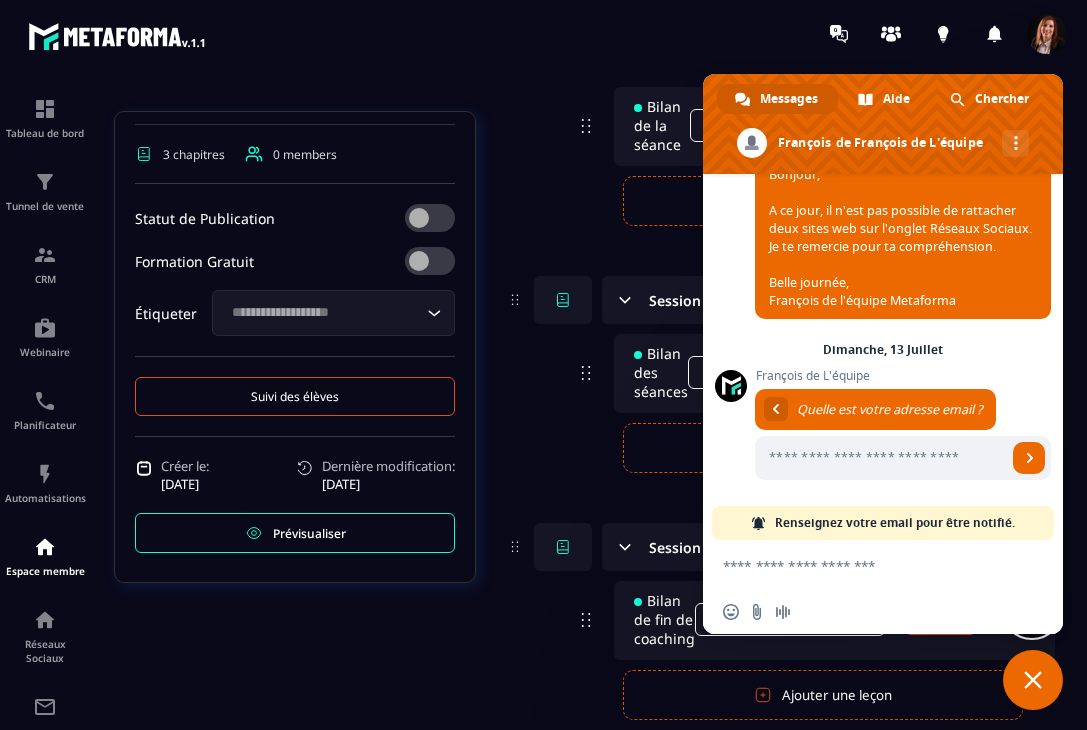 click at bounding box center [1033, 680] 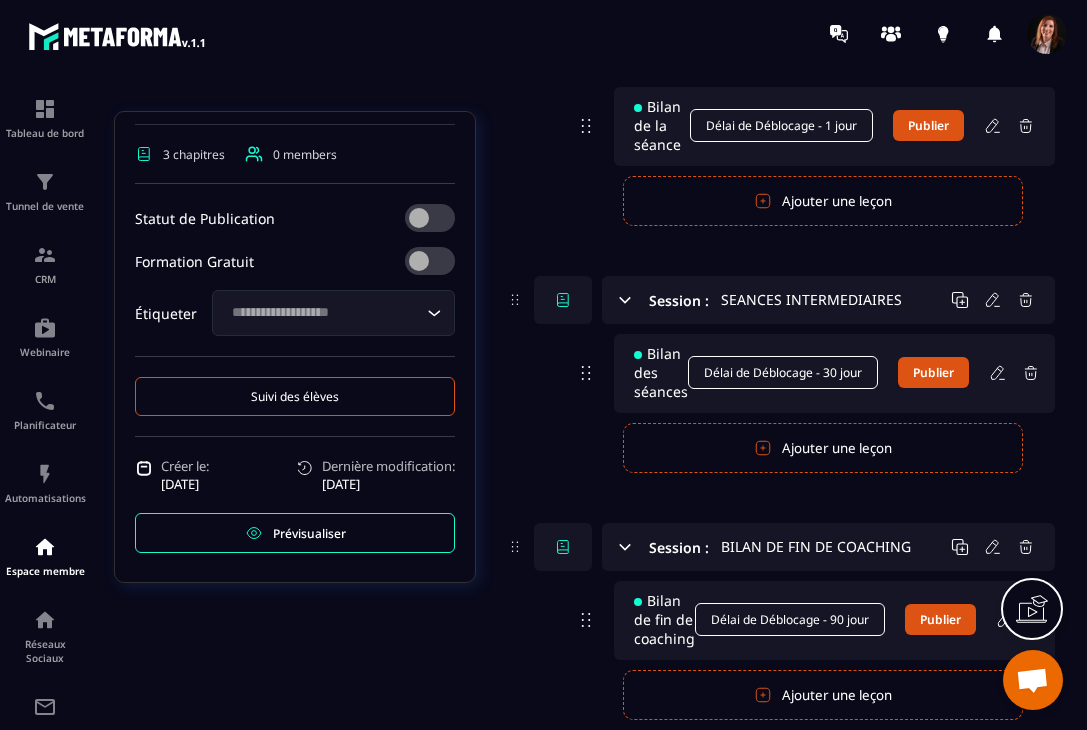 click 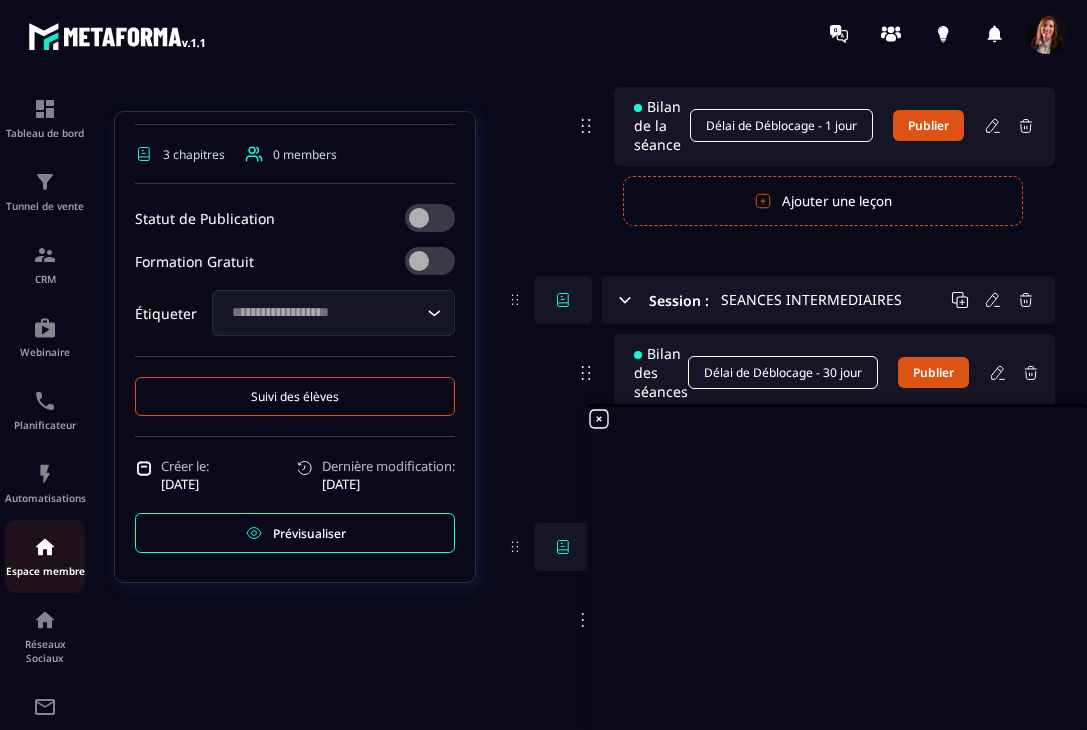 click on "Espace membre" at bounding box center (45, 556) 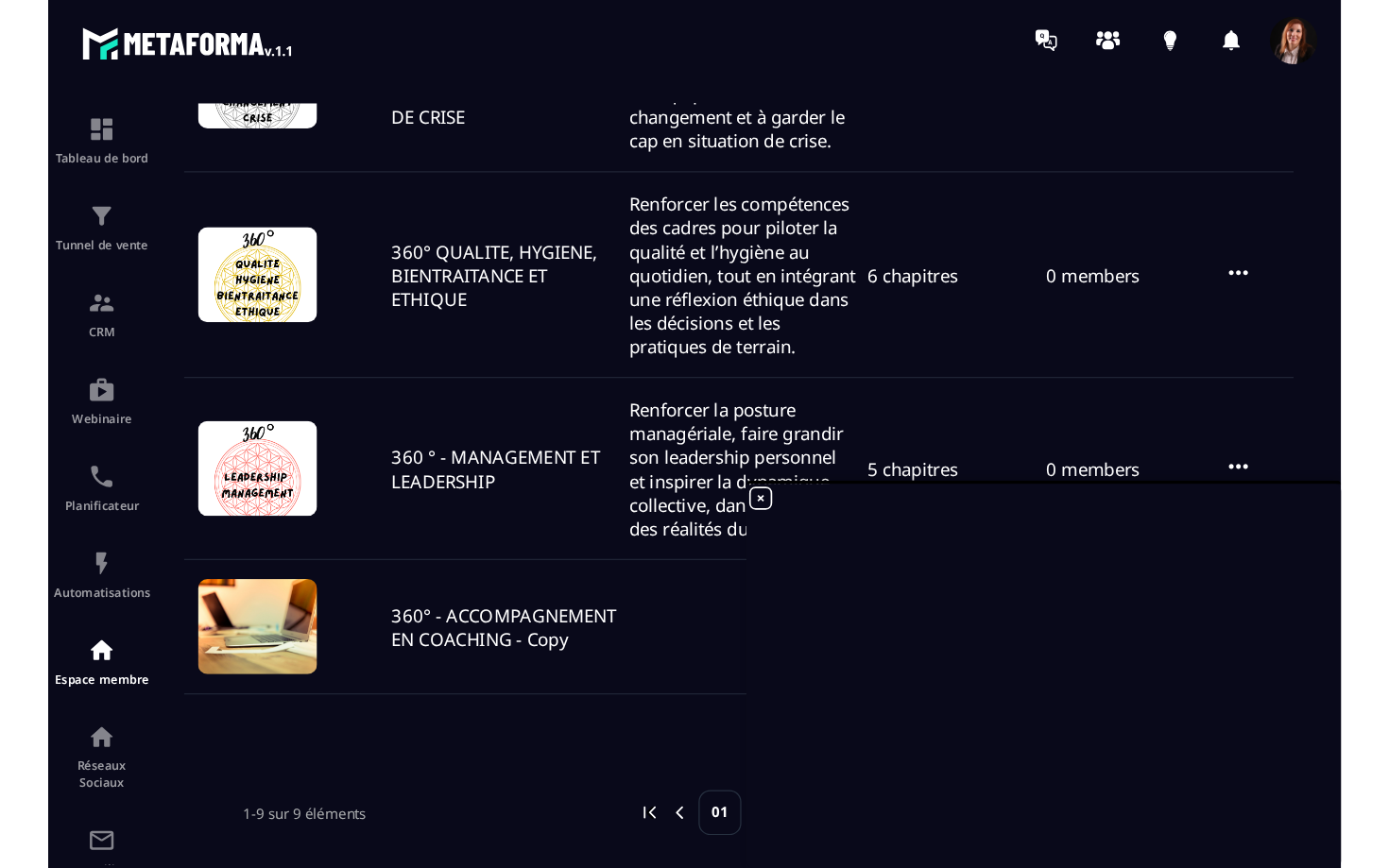 scroll, scrollTop: 903, scrollLeft: 0, axis: vertical 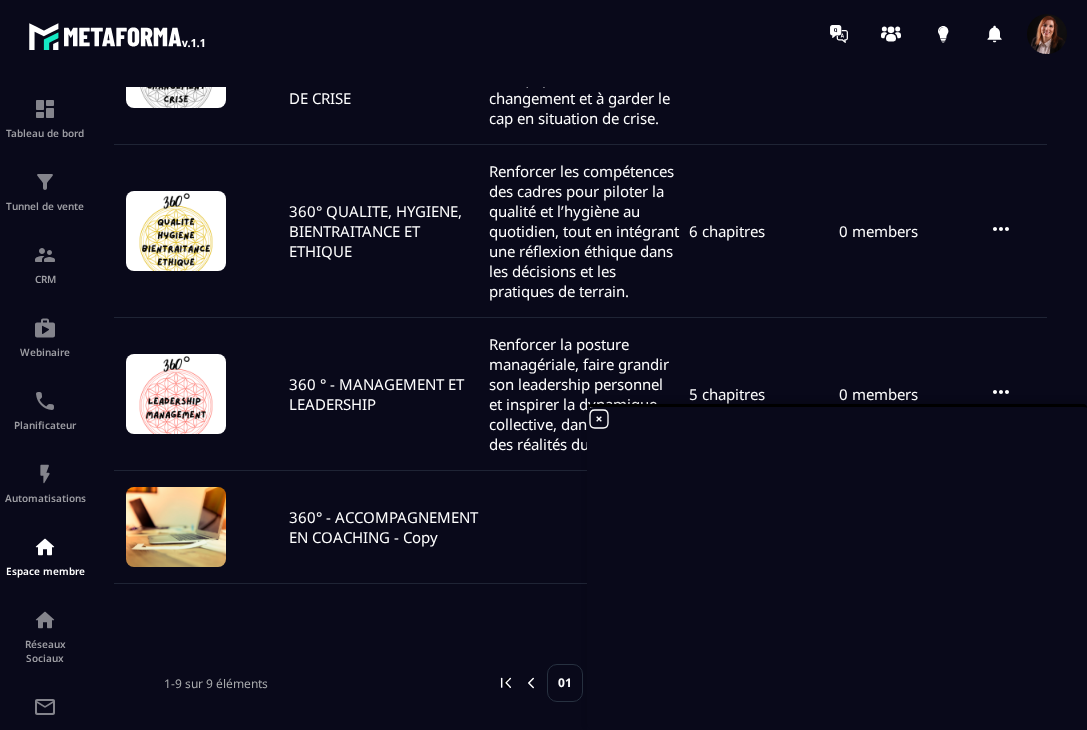 click 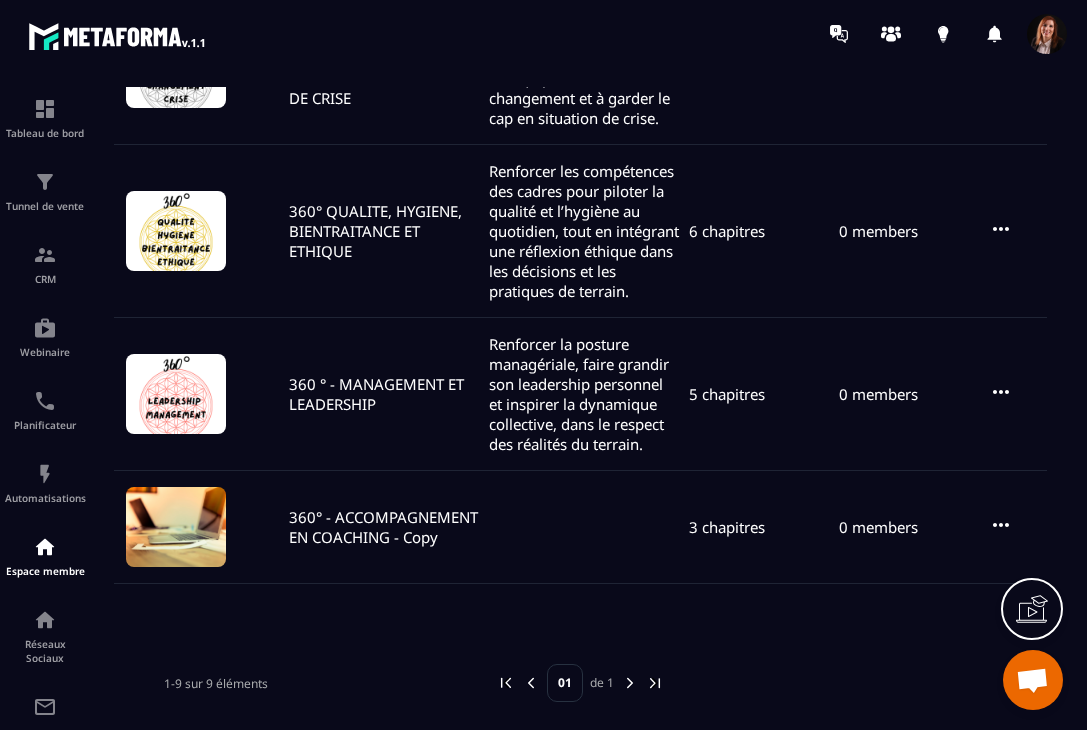 click 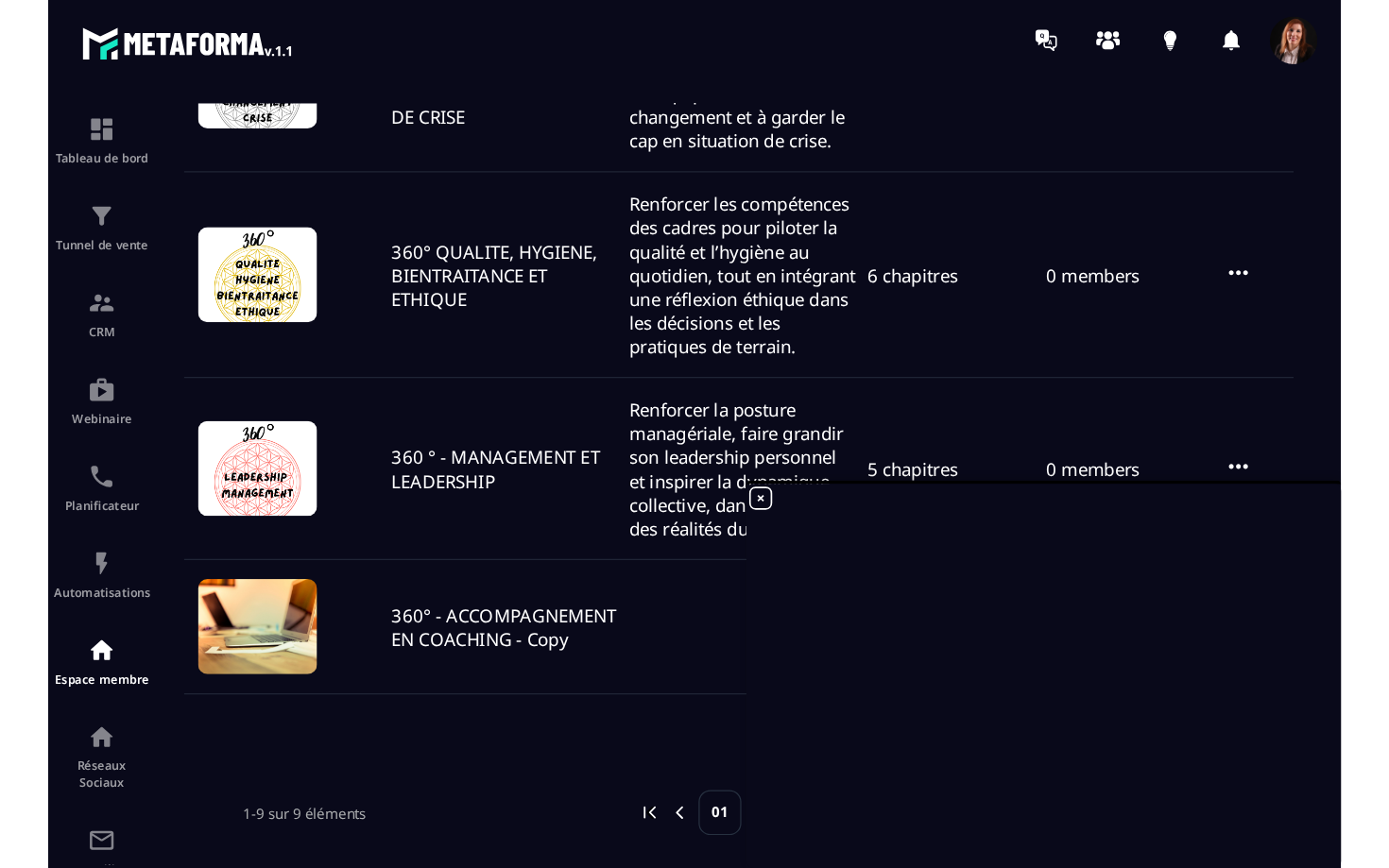 scroll, scrollTop: 667, scrollLeft: 0, axis: vertical 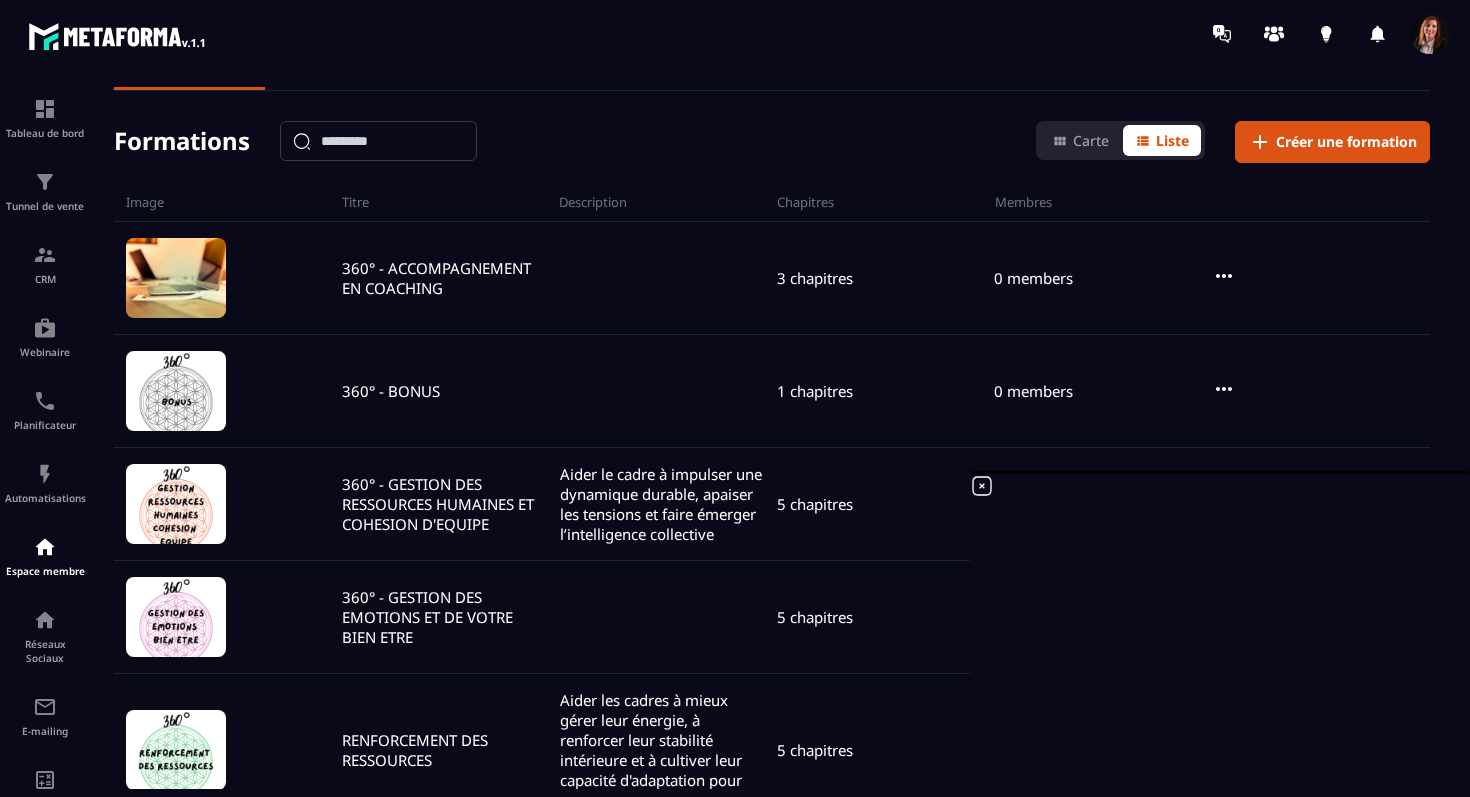 click 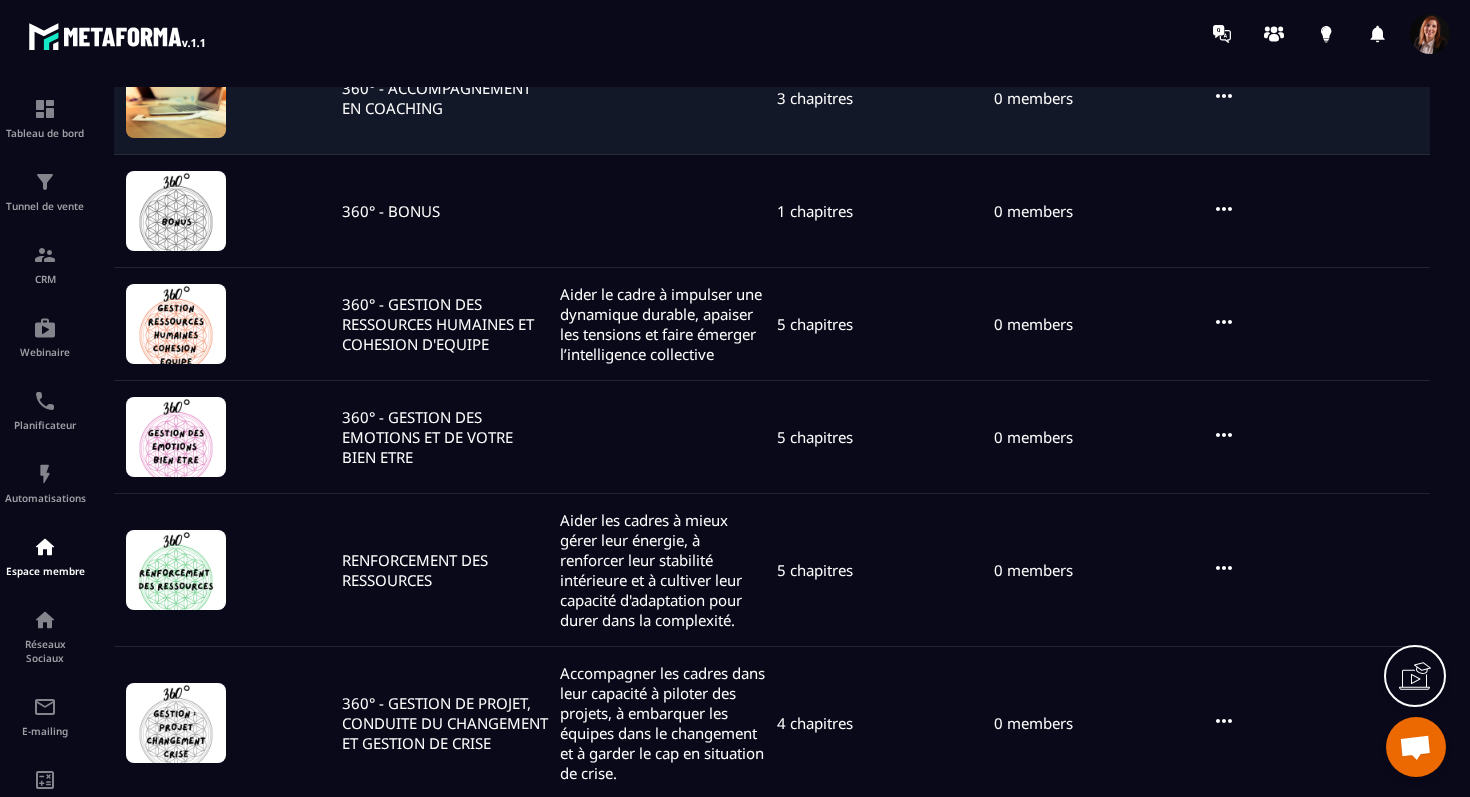 scroll, scrollTop: 0, scrollLeft: 0, axis: both 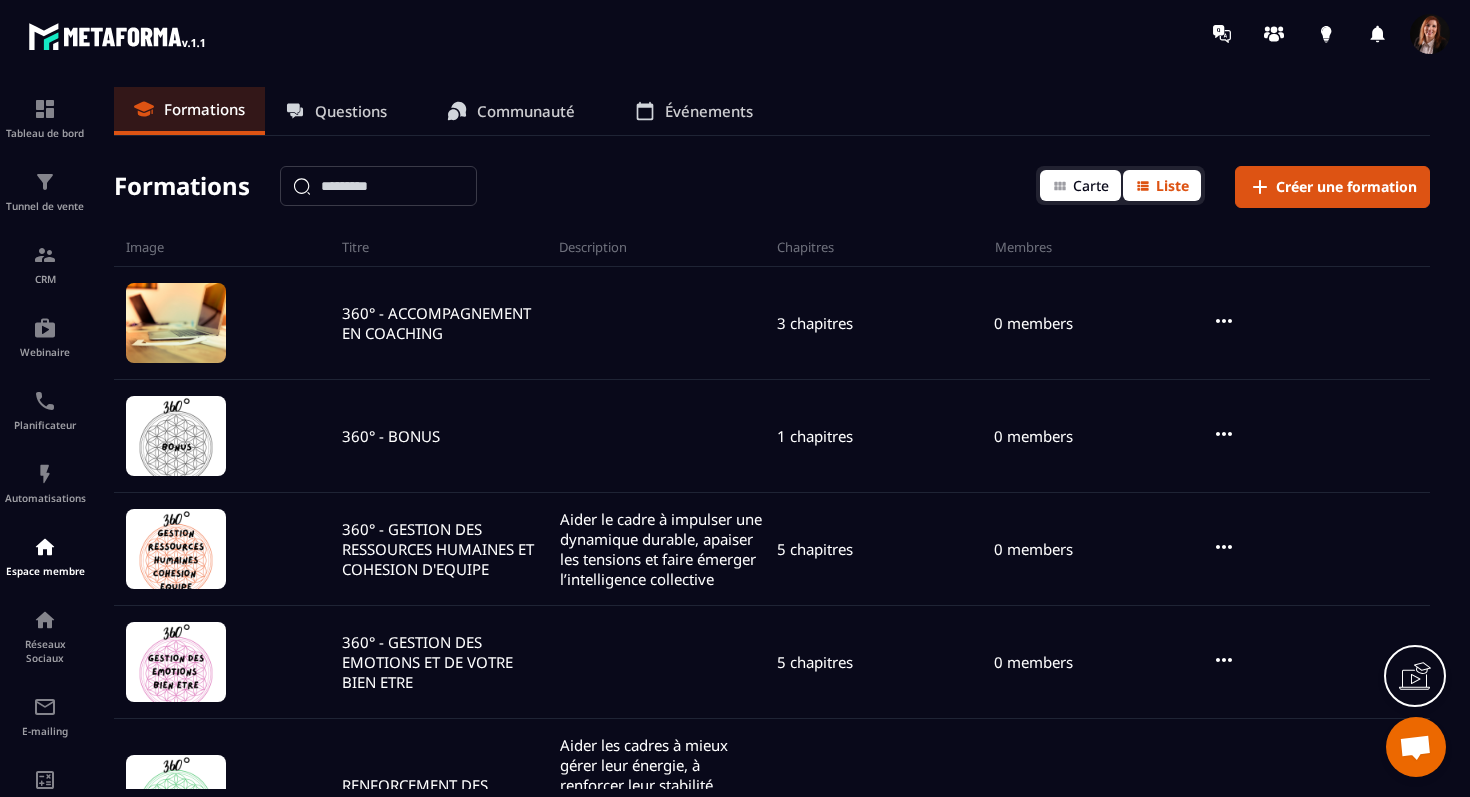 click on "Carte" at bounding box center (1080, 185) 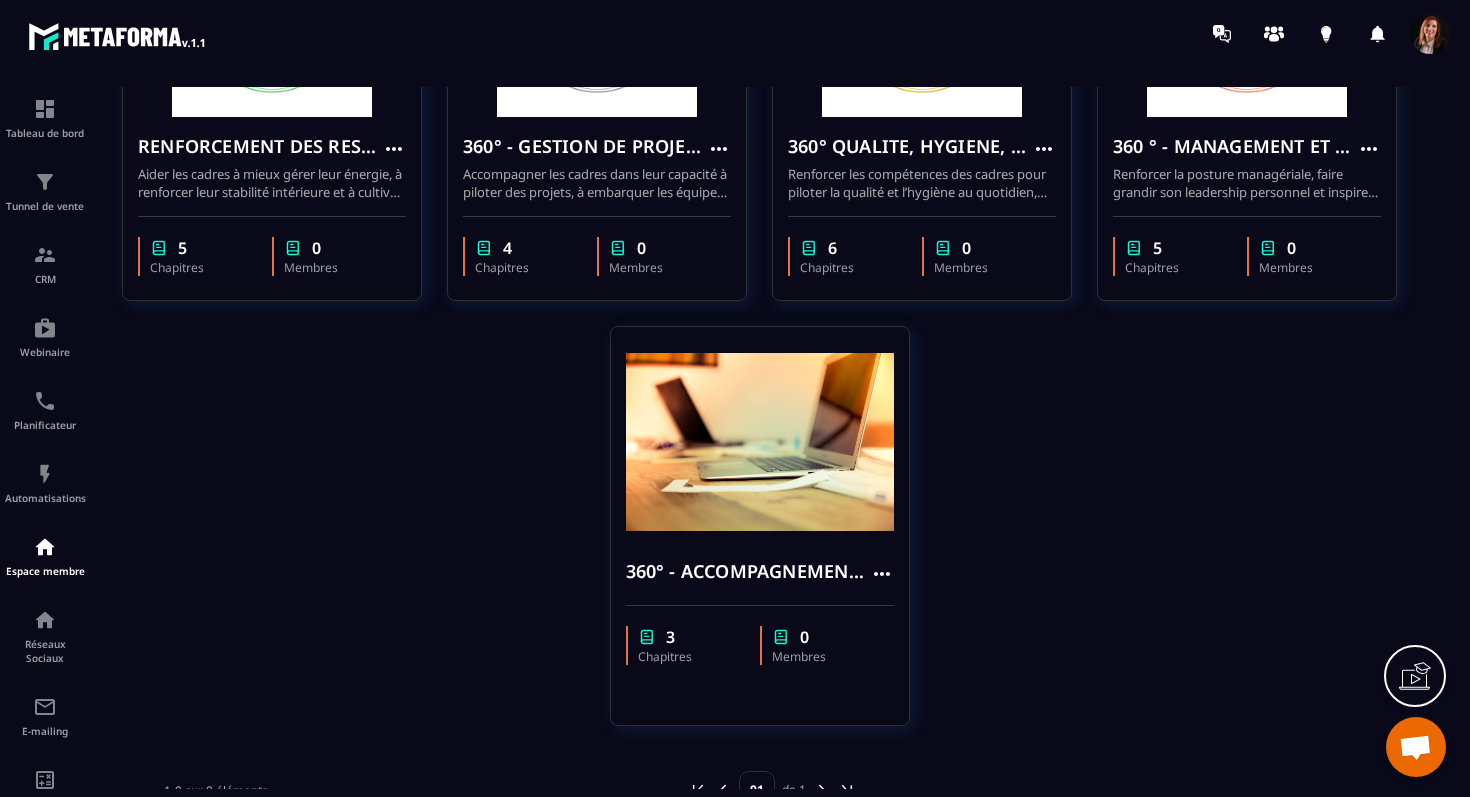 scroll, scrollTop: 780, scrollLeft: 0, axis: vertical 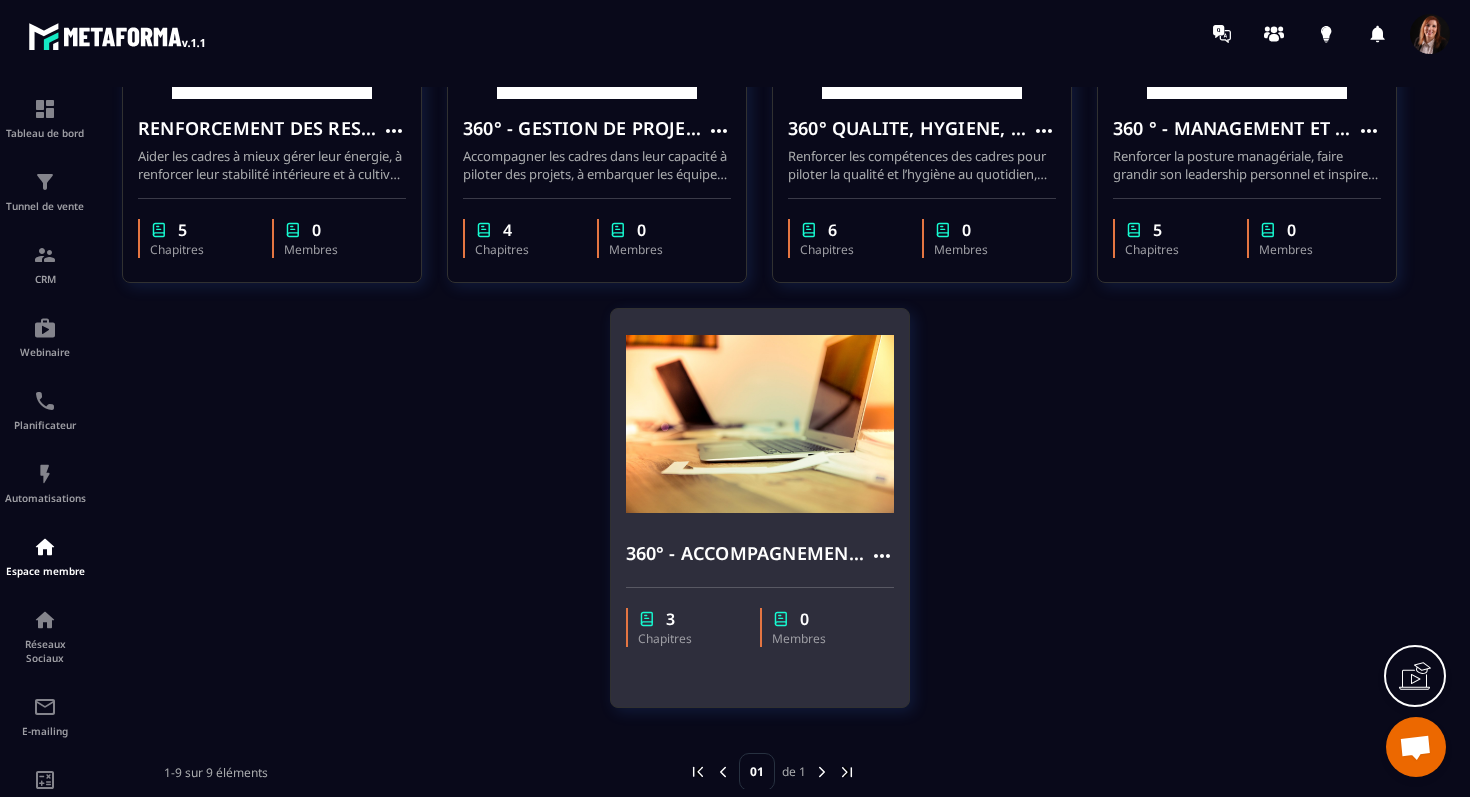 click 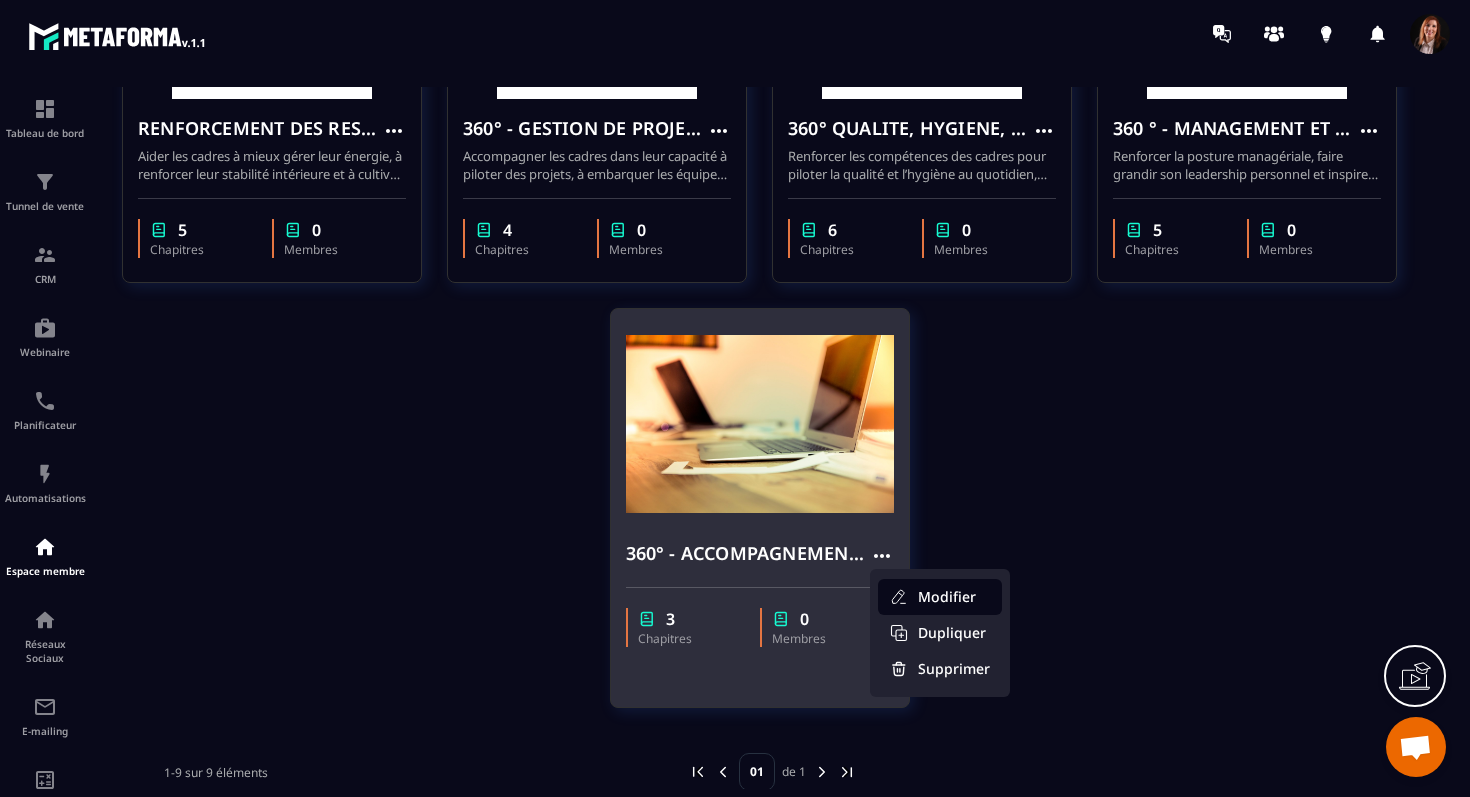 click on "Modifier" at bounding box center [940, 597] 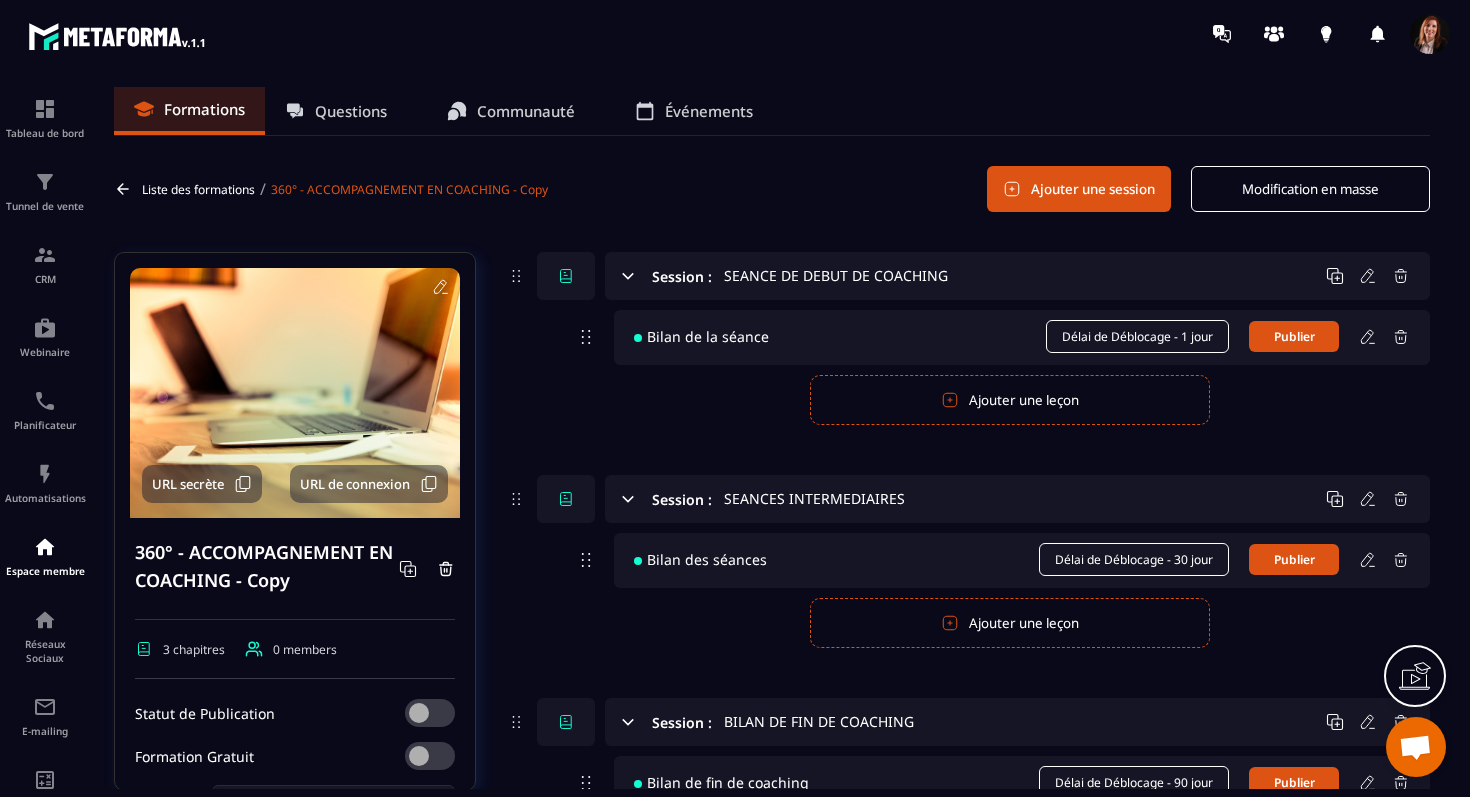 click on "Modification en masse" 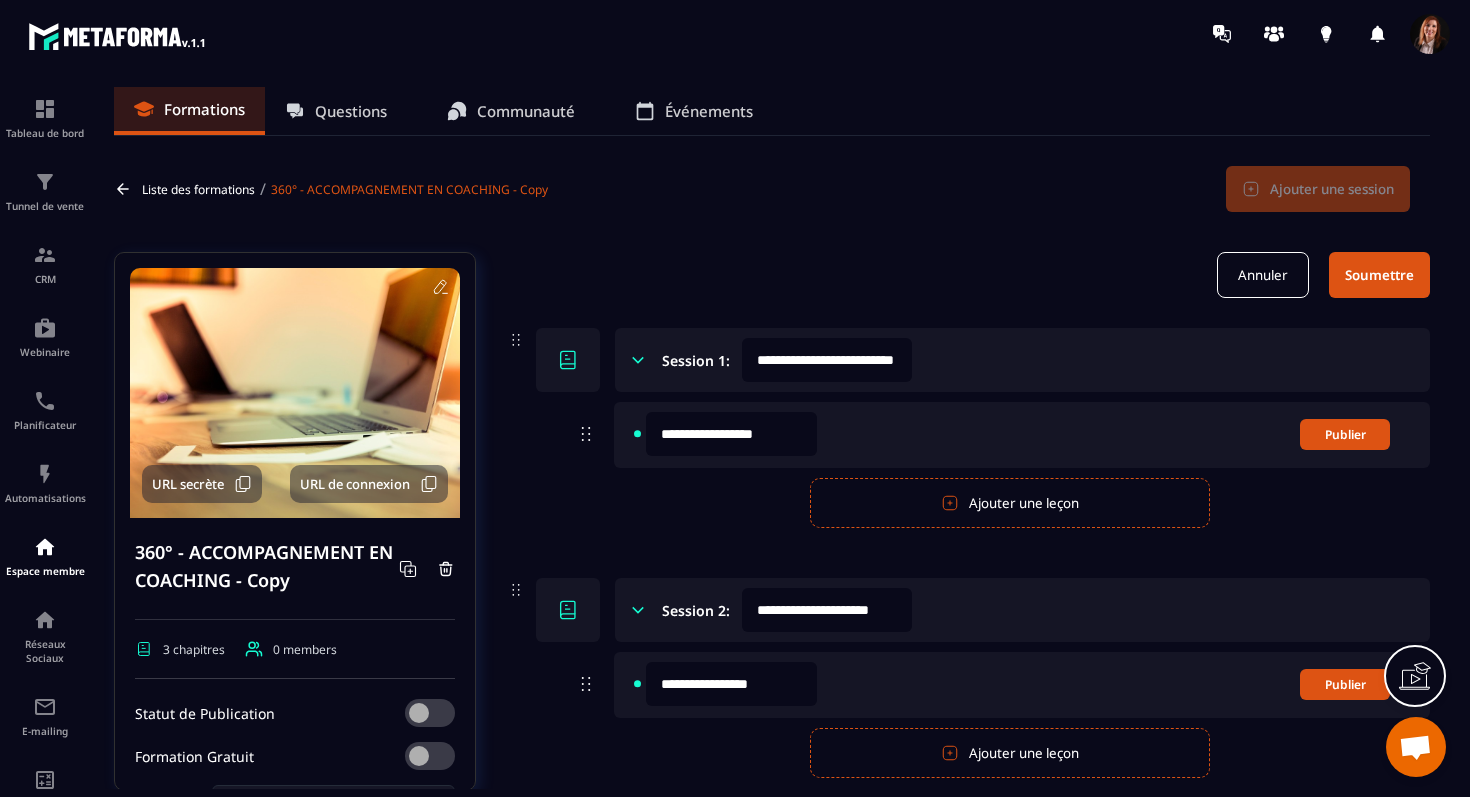 click on "**********" at bounding box center [827, 360] 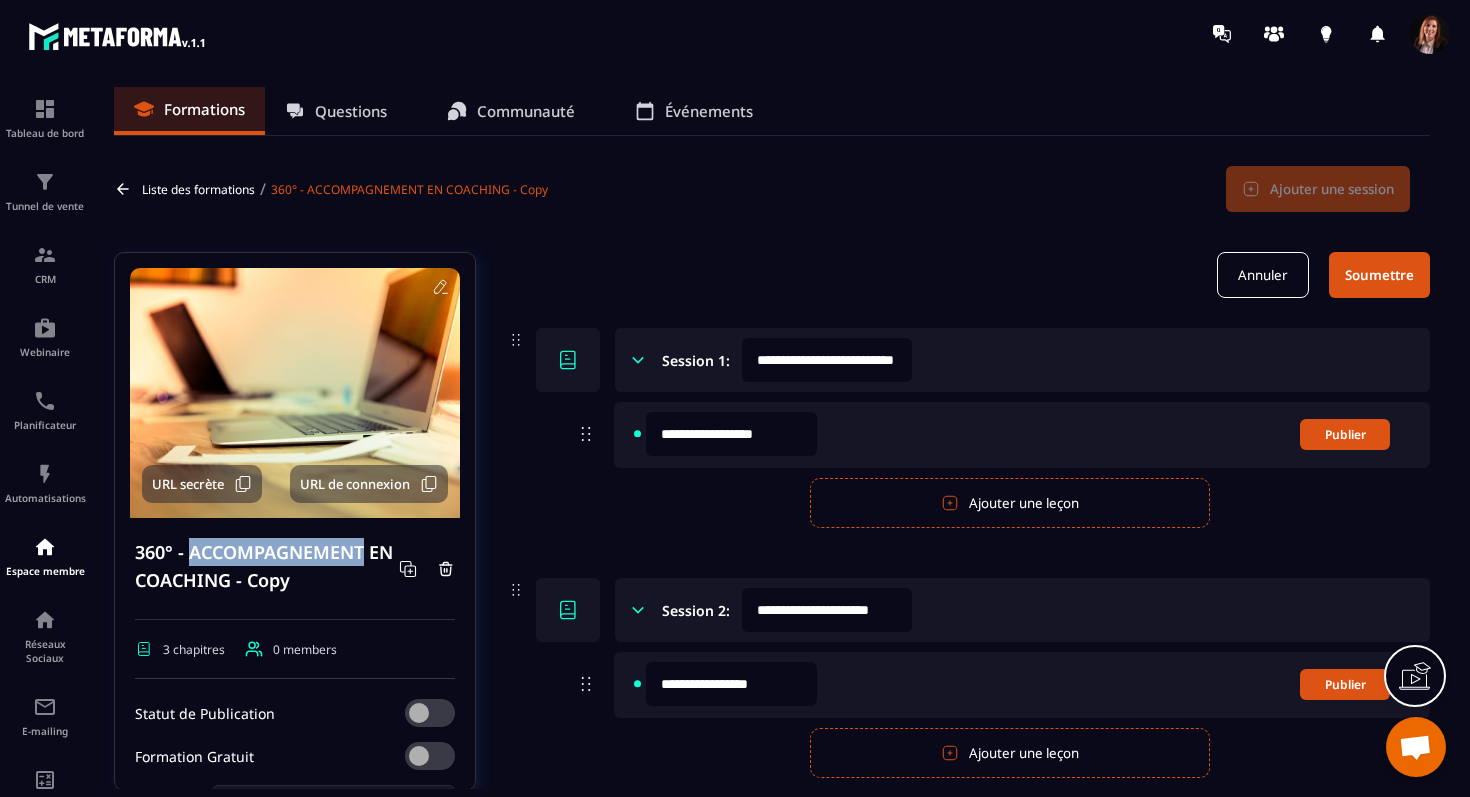 click on "360° - ACCOMPAGNEMENT EN COACHING - Copy" at bounding box center [267, 566] 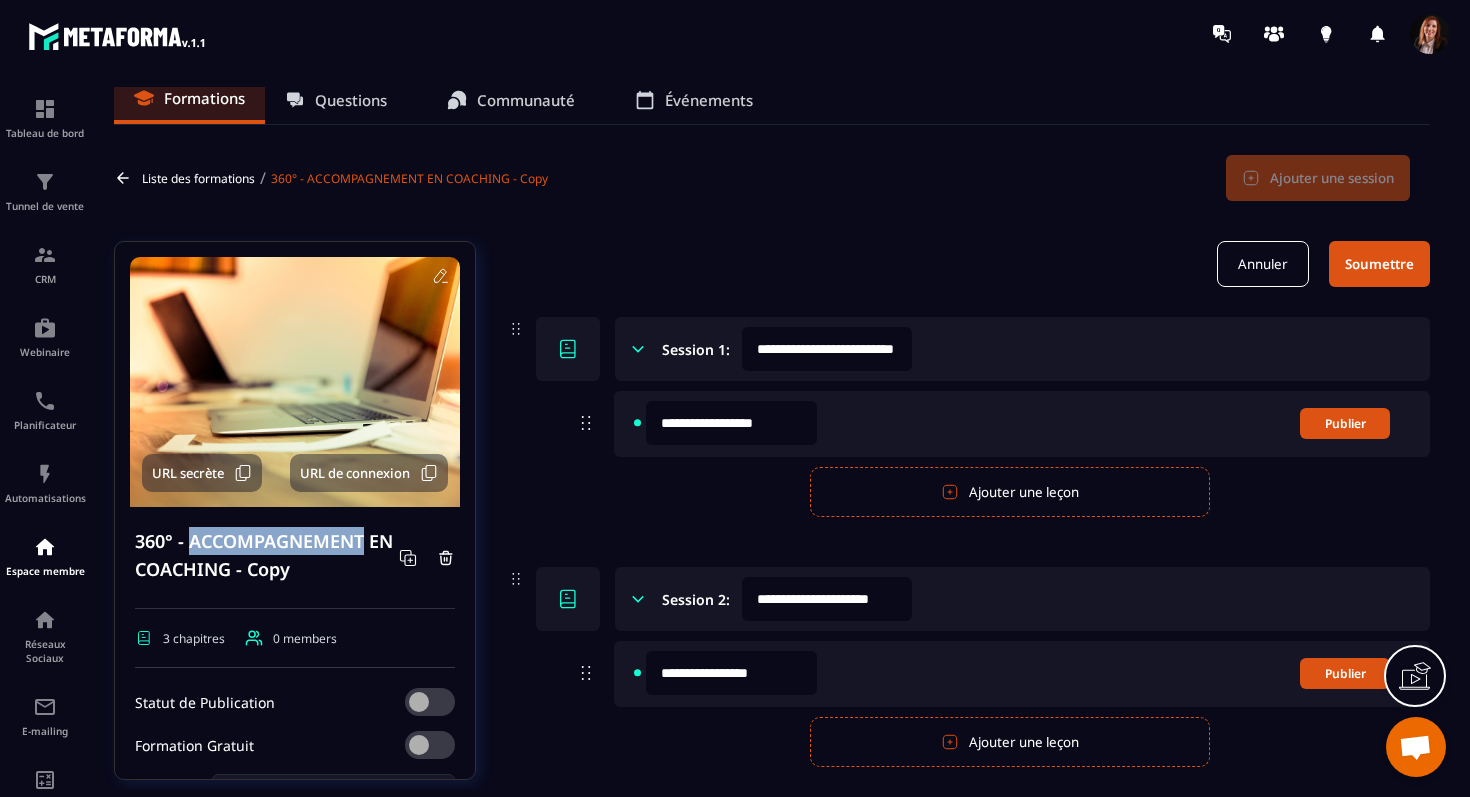 scroll, scrollTop: 0, scrollLeft: 0, axis: both 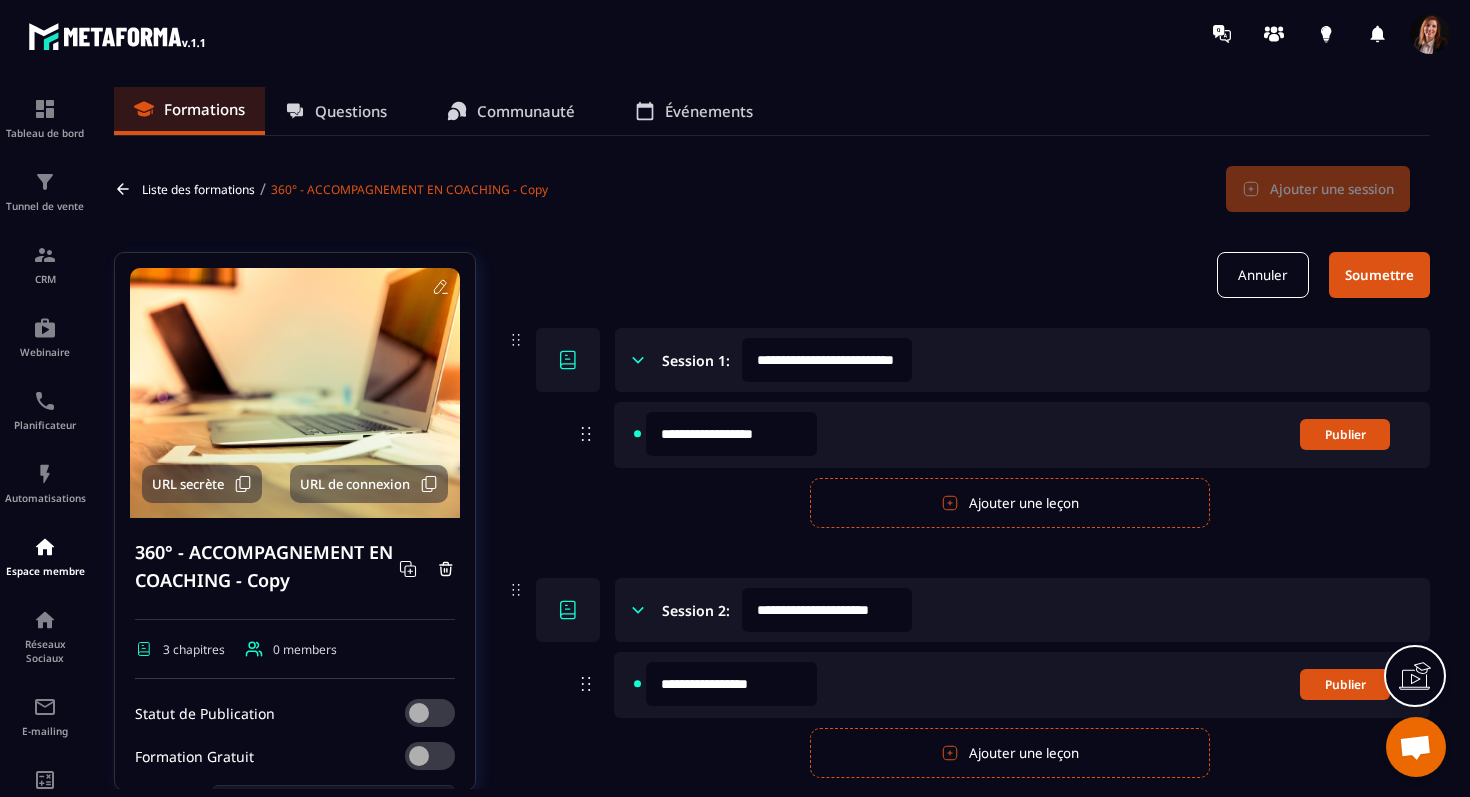 click on "Annuler Soumettre" at bounding box center (968, 275) 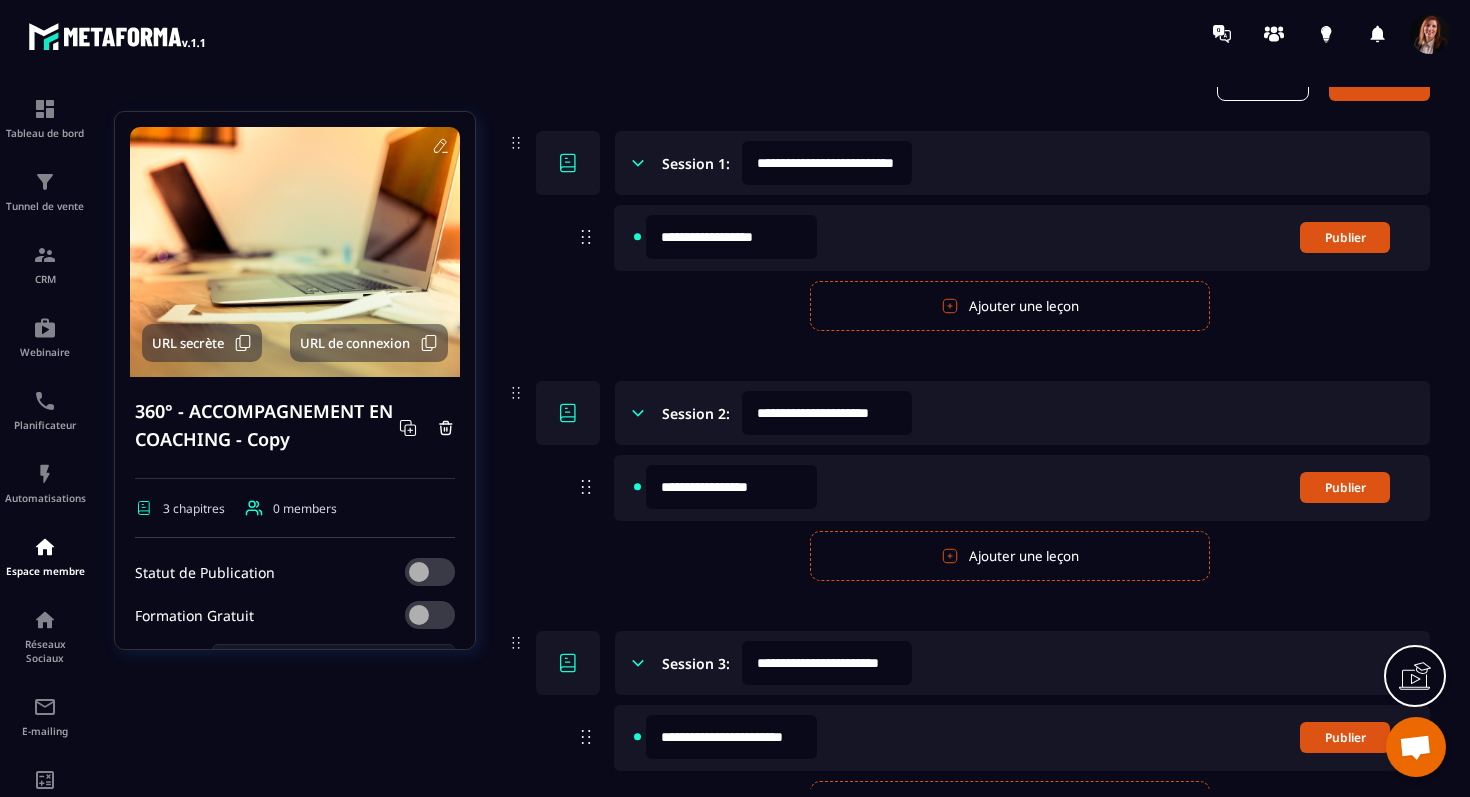 scroll, scrollTop: 0, scrollLeft: 0, axis: both 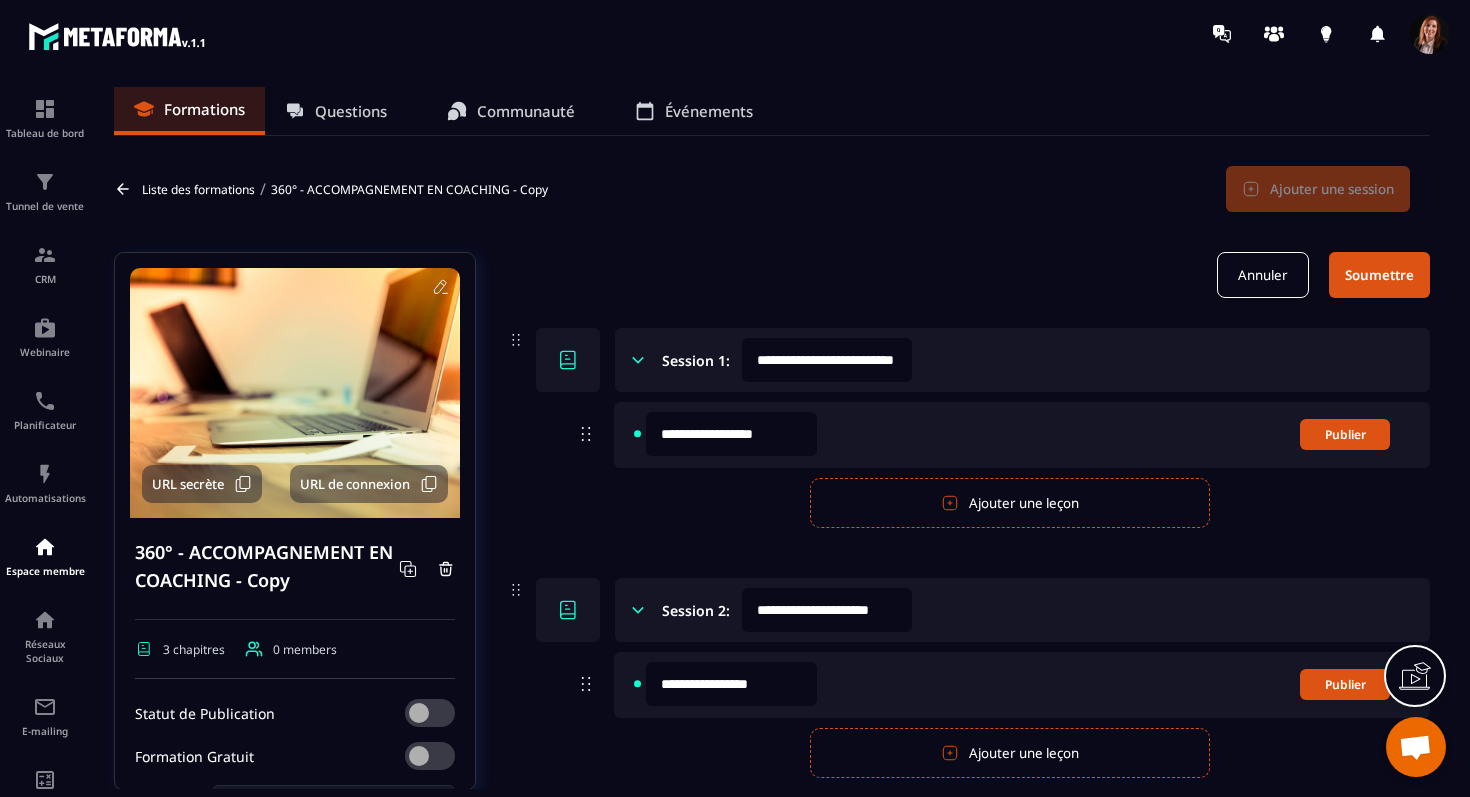 click on "360° - ACCOMPAGNEMENT EN COACHING - Copy" at bounding box center [409, 189] 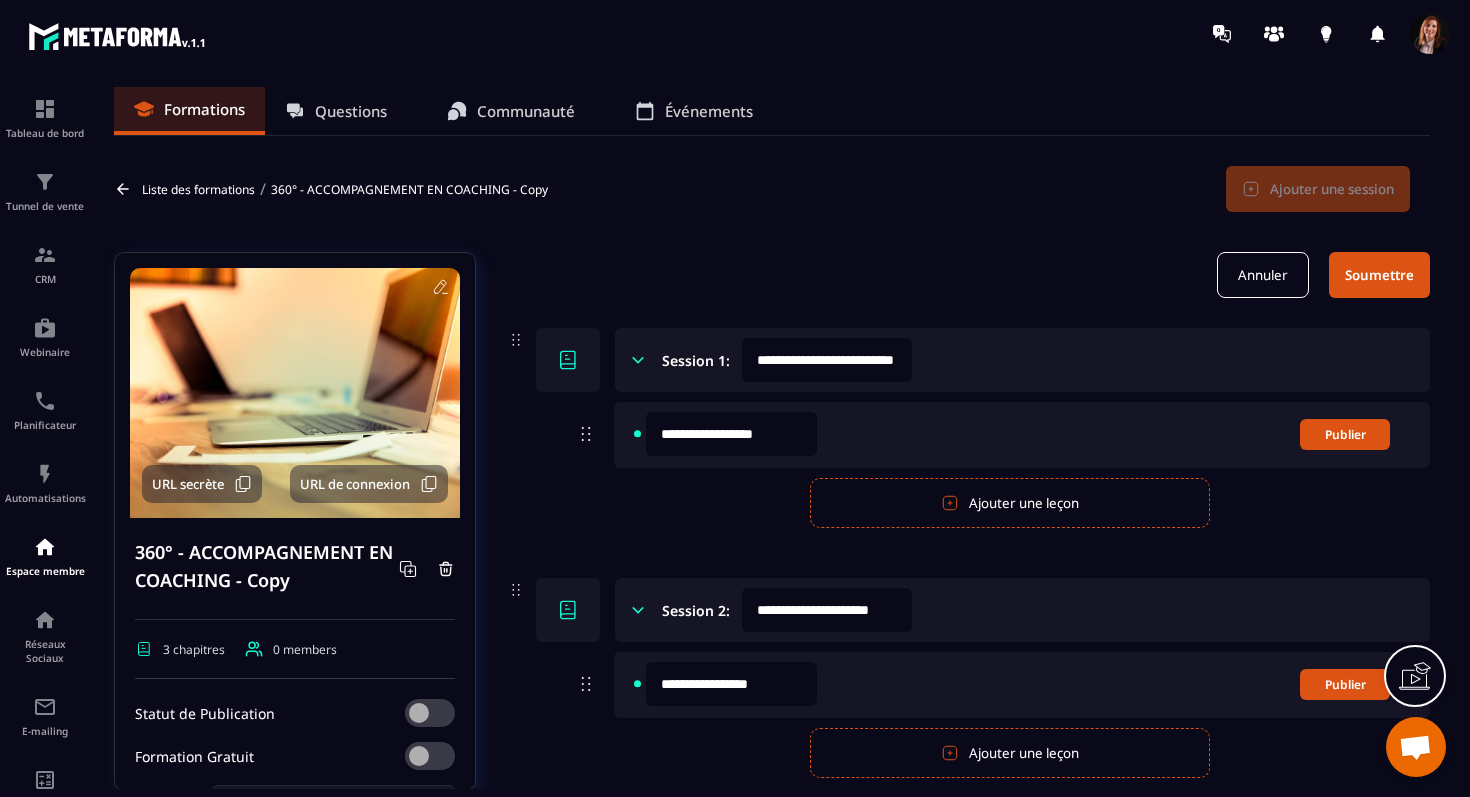 click on "360° - ACCOMPAGNEMENT EN COACHING - Copy" at bounding box center (409, 189) 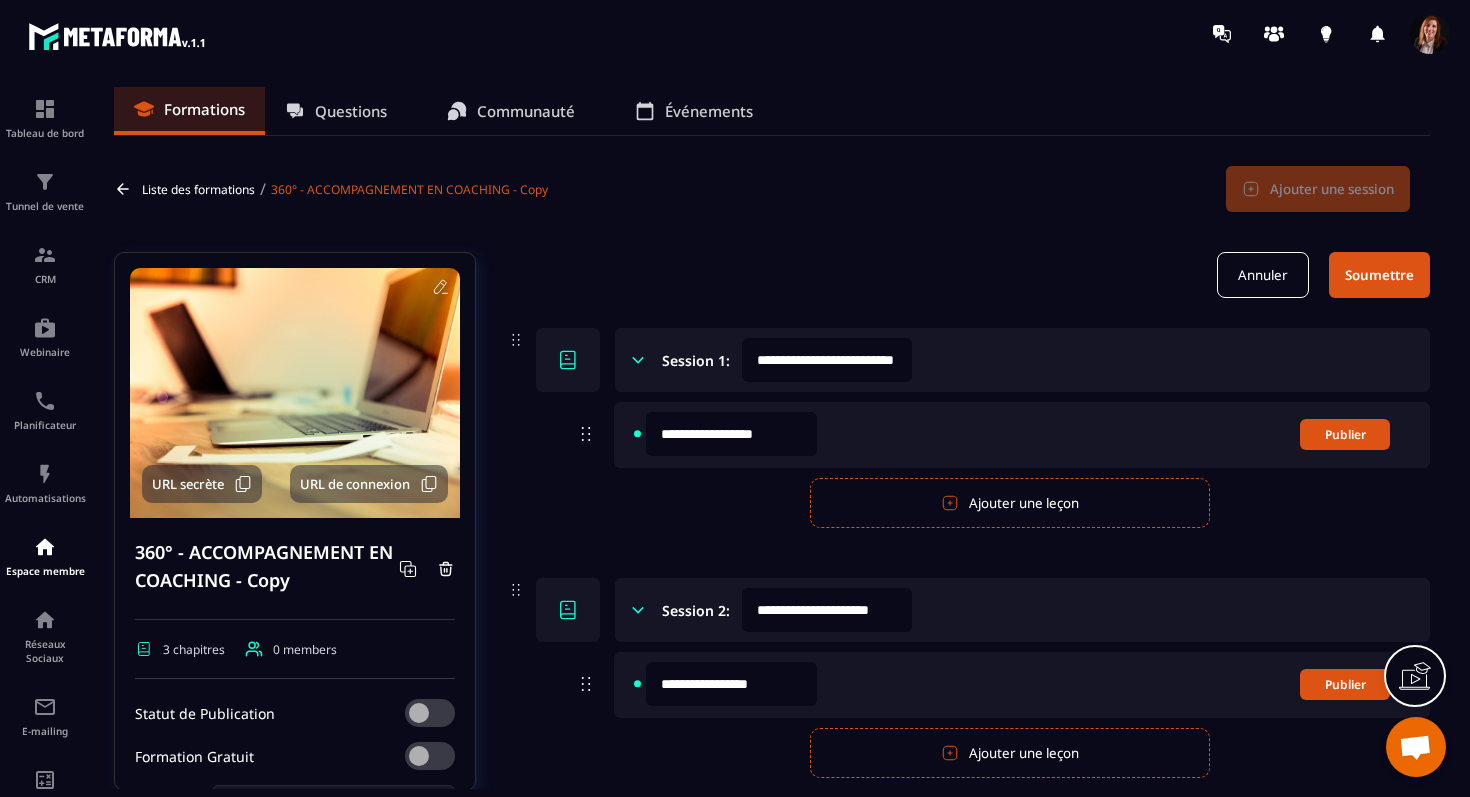click 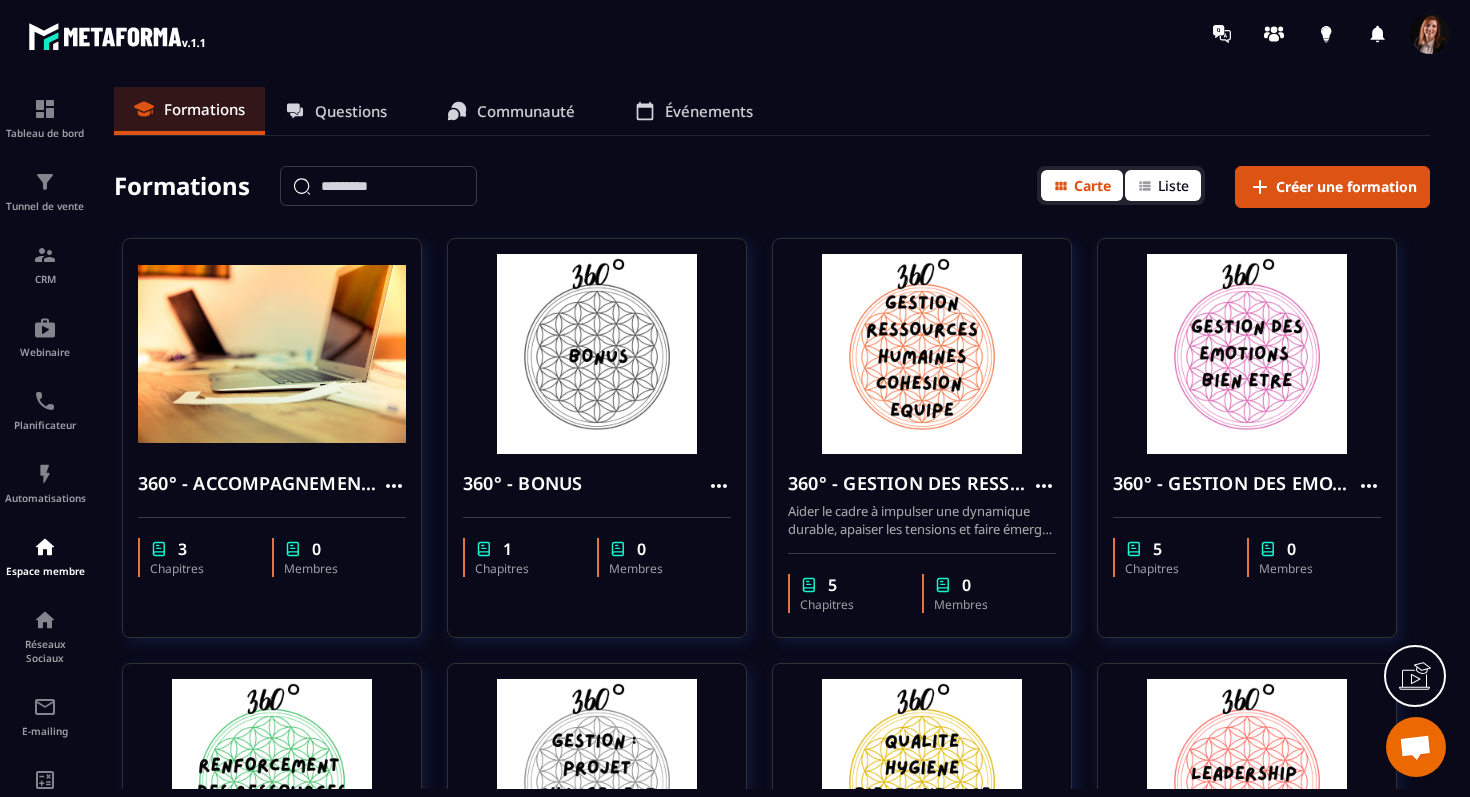 click on "Liste" at bounding box center [1173, 185] 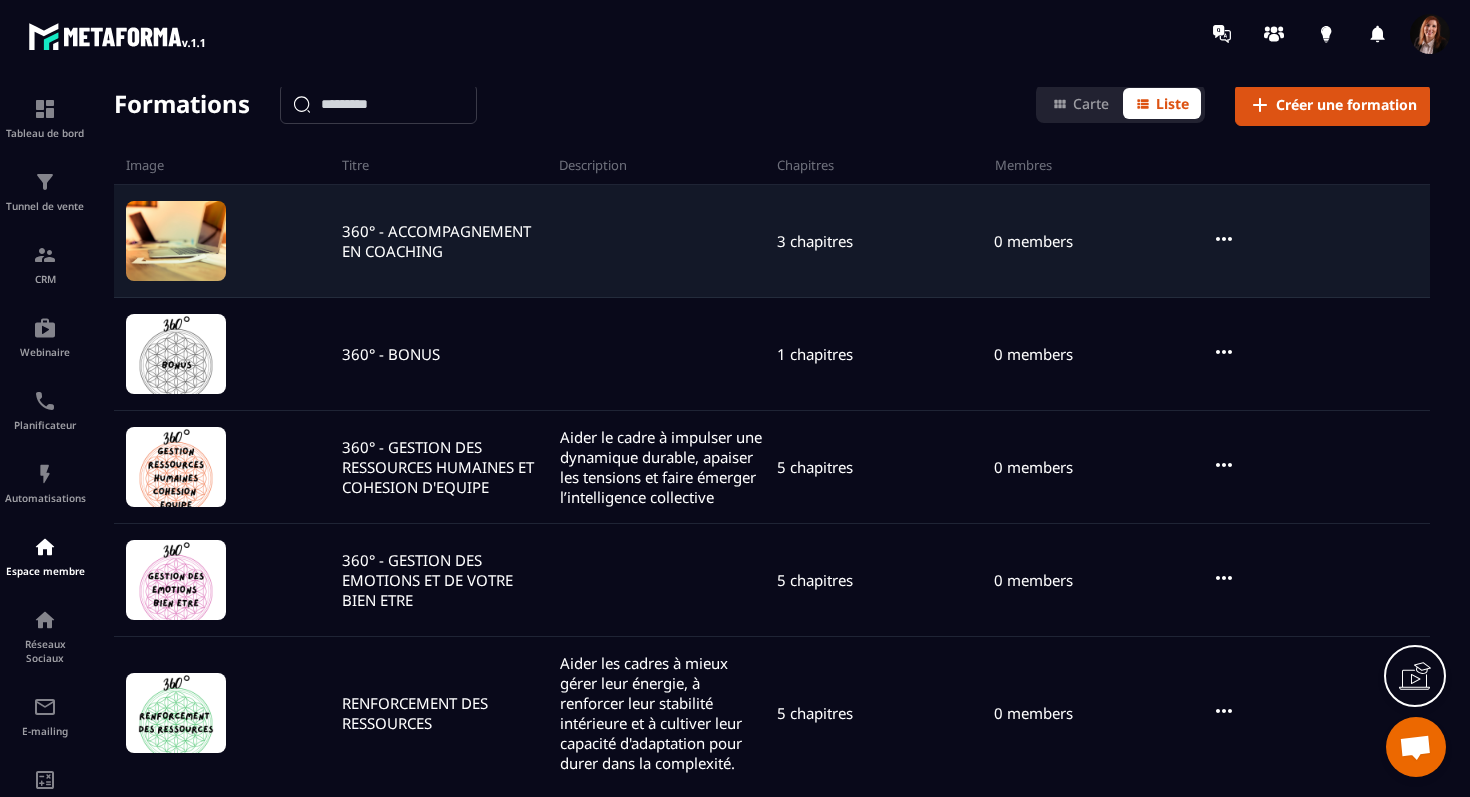 scroll, scrollTop: 82, scrollLeft: 0, axis: vertical 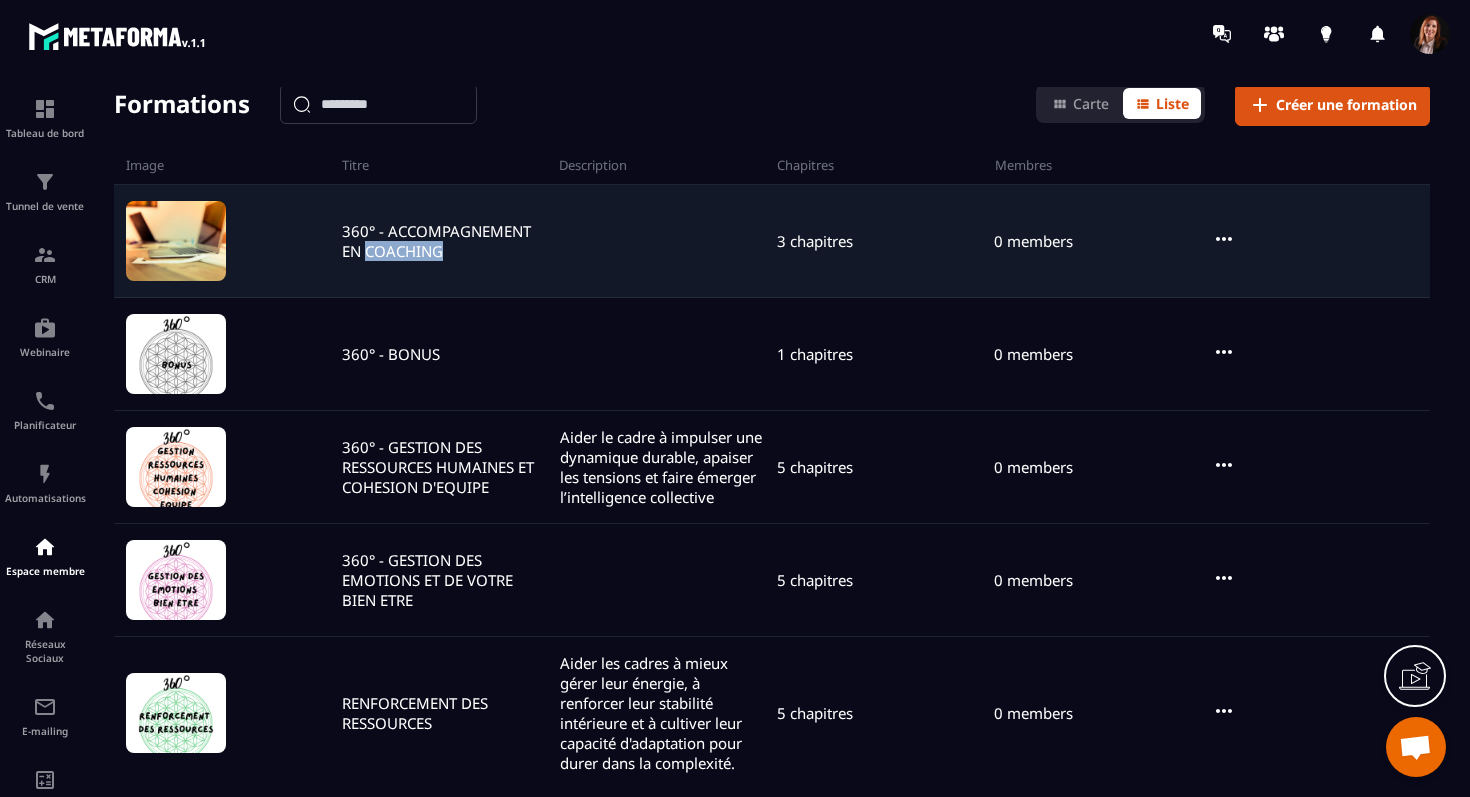 click on "360° - ACCOMPAGNEMENT EN COACHING" at bounding box center (445, 241) 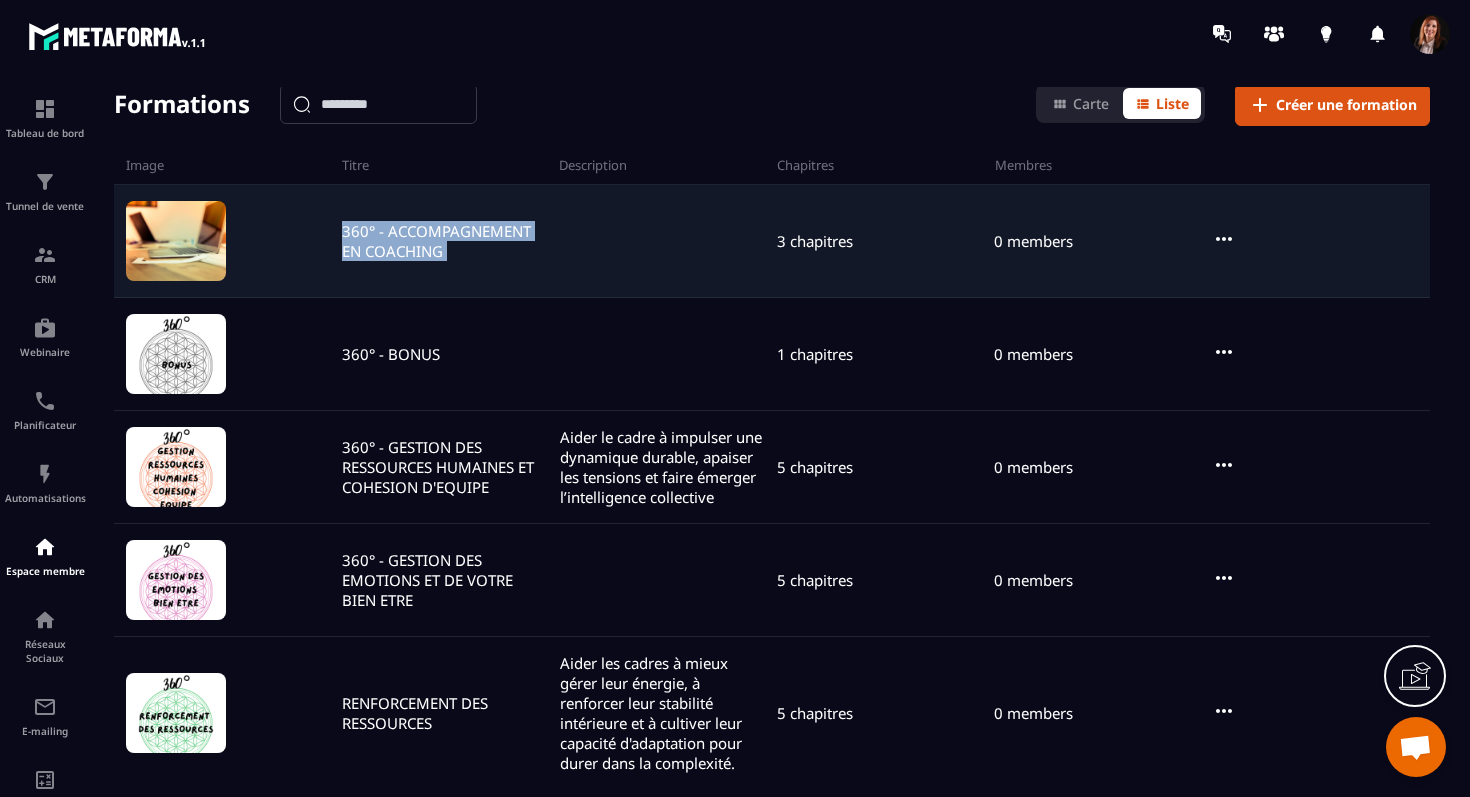 click on "360° - ACCOMPAGNEMENT EN COACHING" at bounding box center [445, 241] 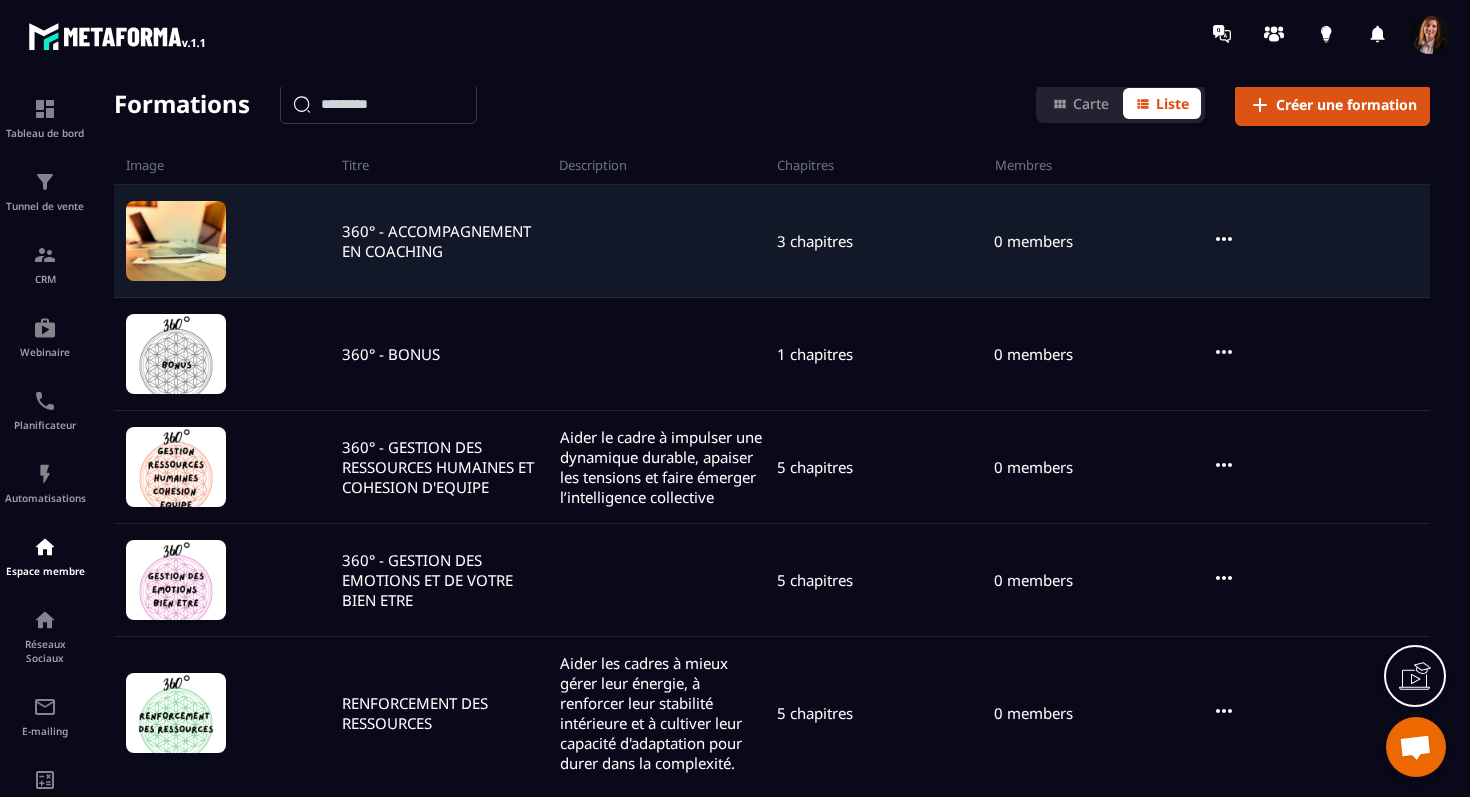 click on "360° - ACCOMPAGNEMENT EN COACHING" at bounding box center (445, 241) 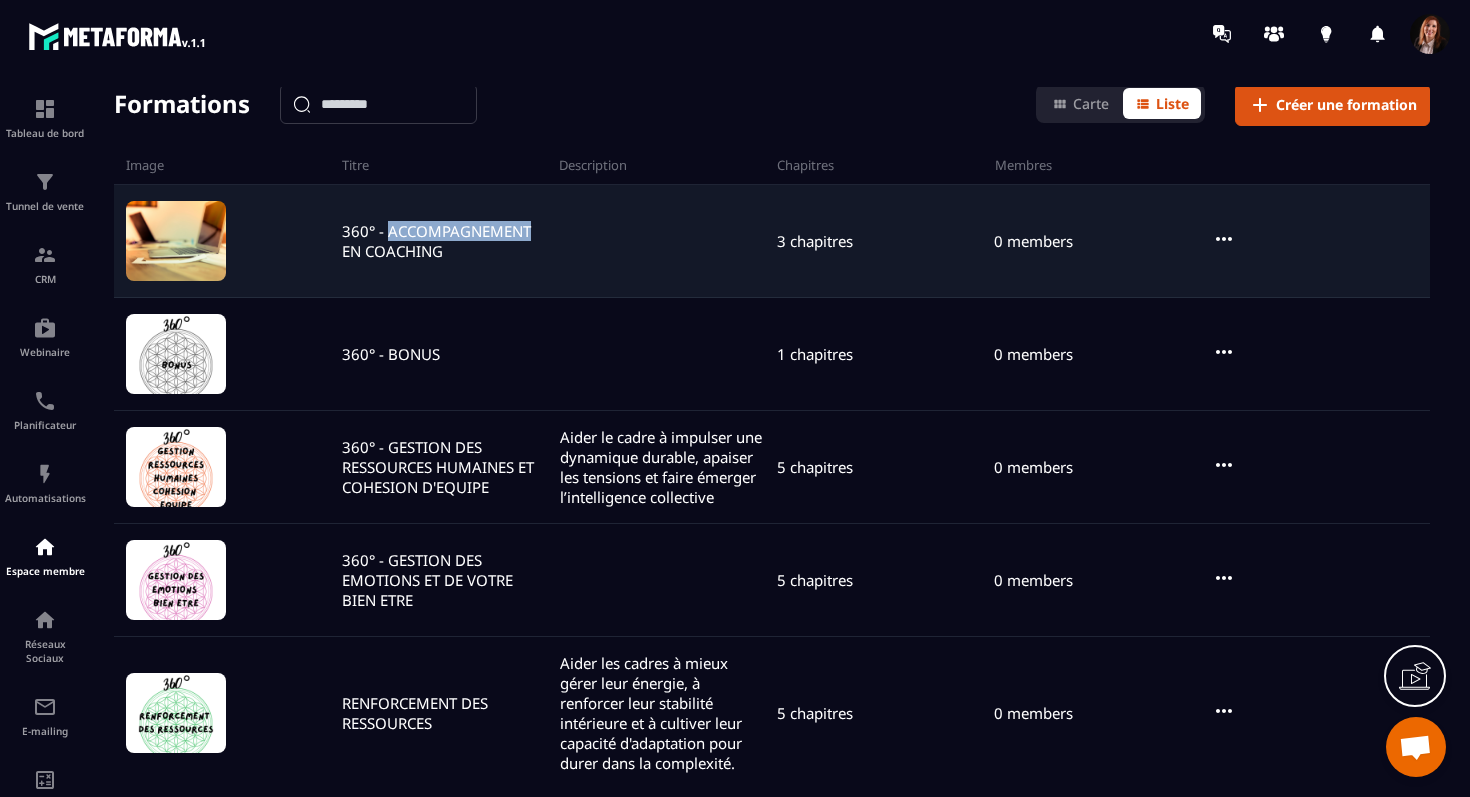 click on "360° - ACCOMPAGNEMENT EN COACHING" at bounding box center (445, 241) 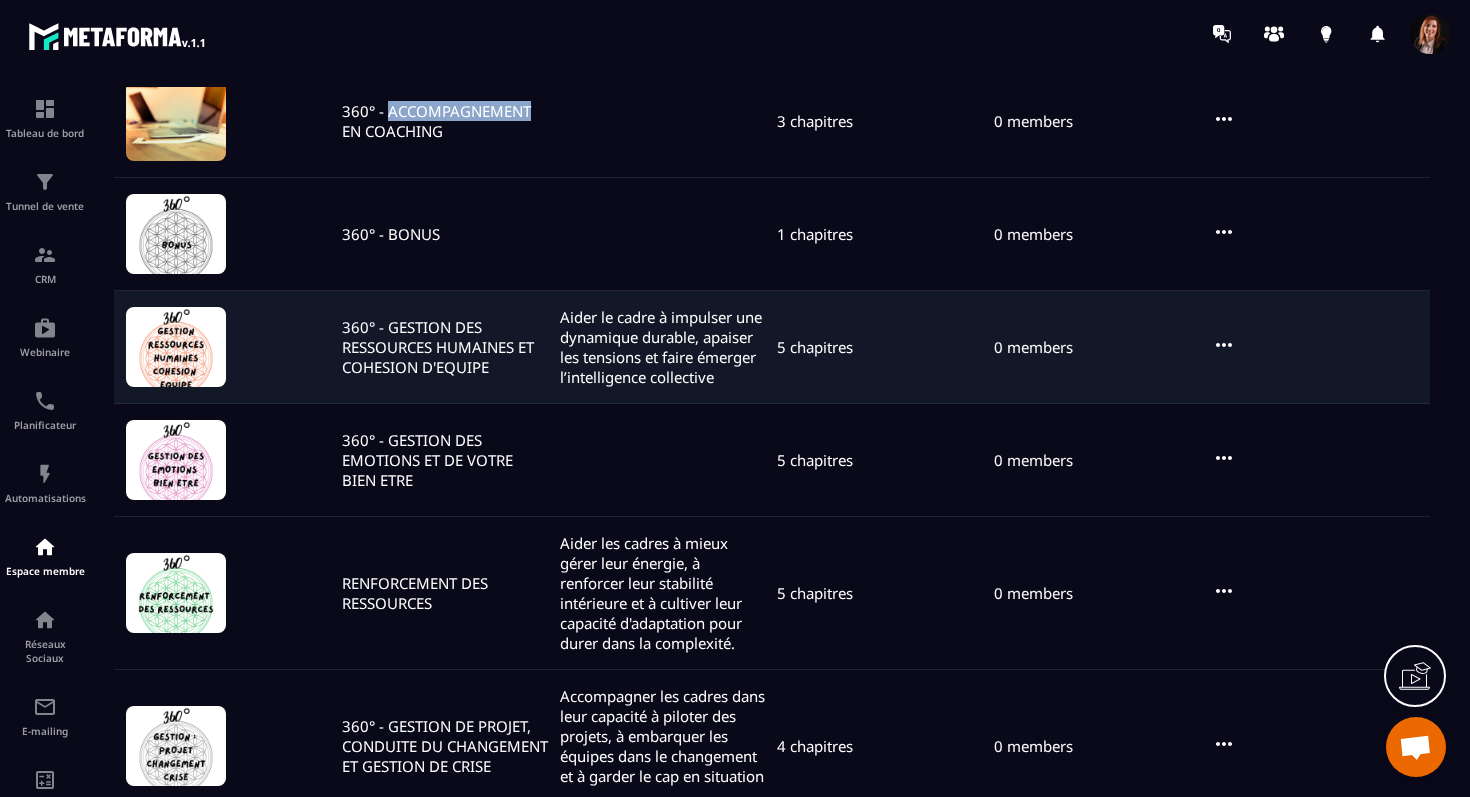 scroll, scrollTop: 828, scrollLeft: 0, axis: vertical 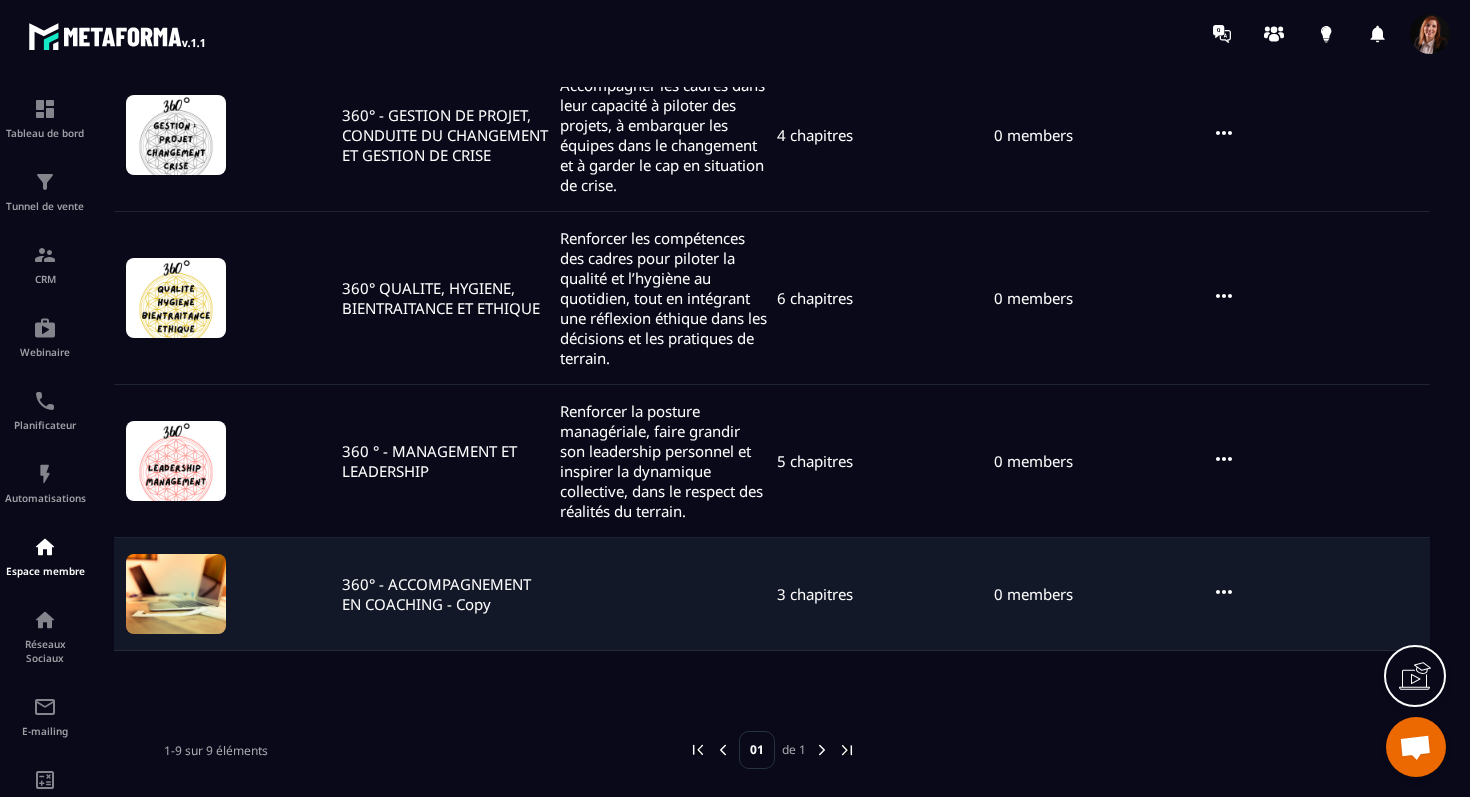 click 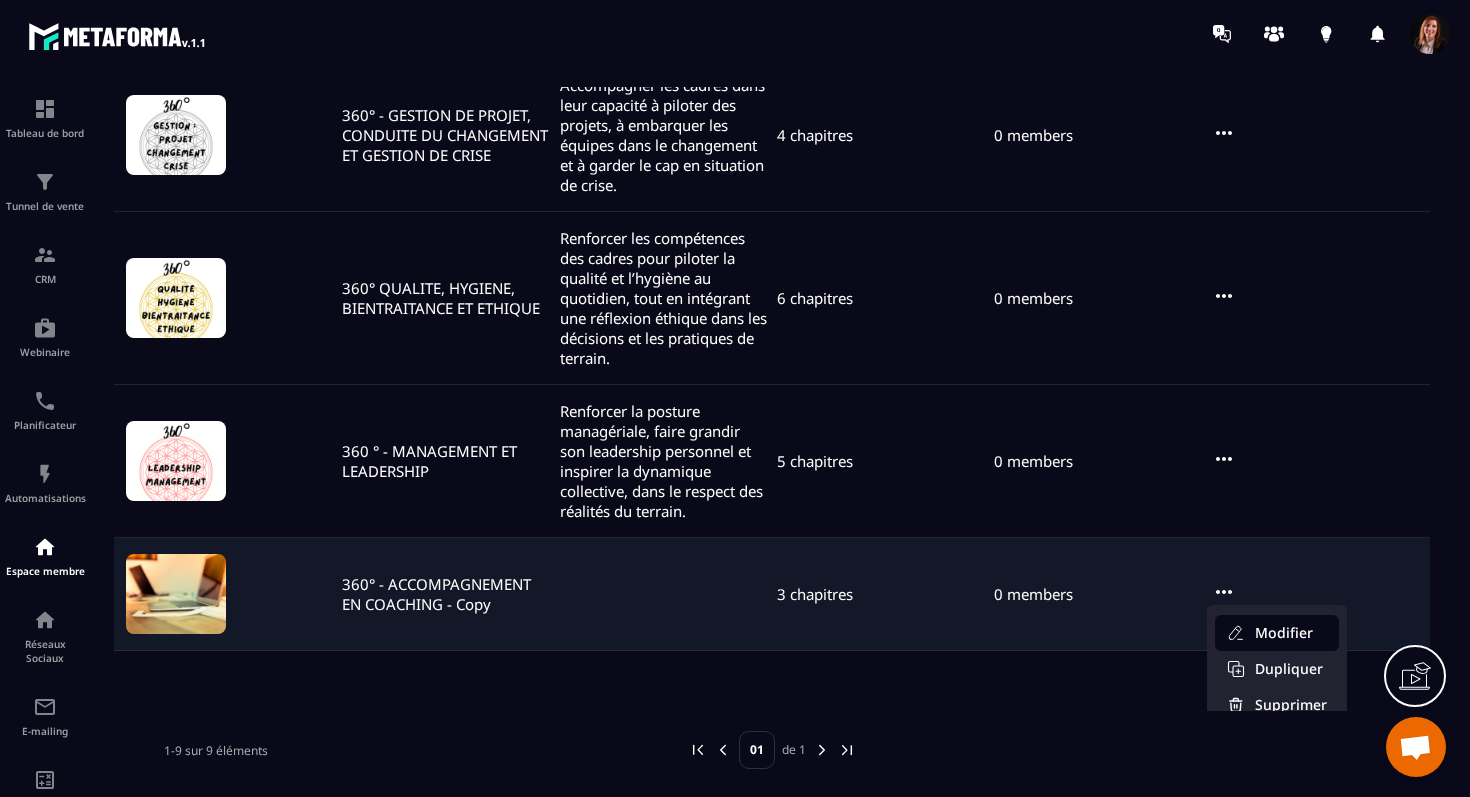 click on "Modifier" at bounding box center (1277, 633) 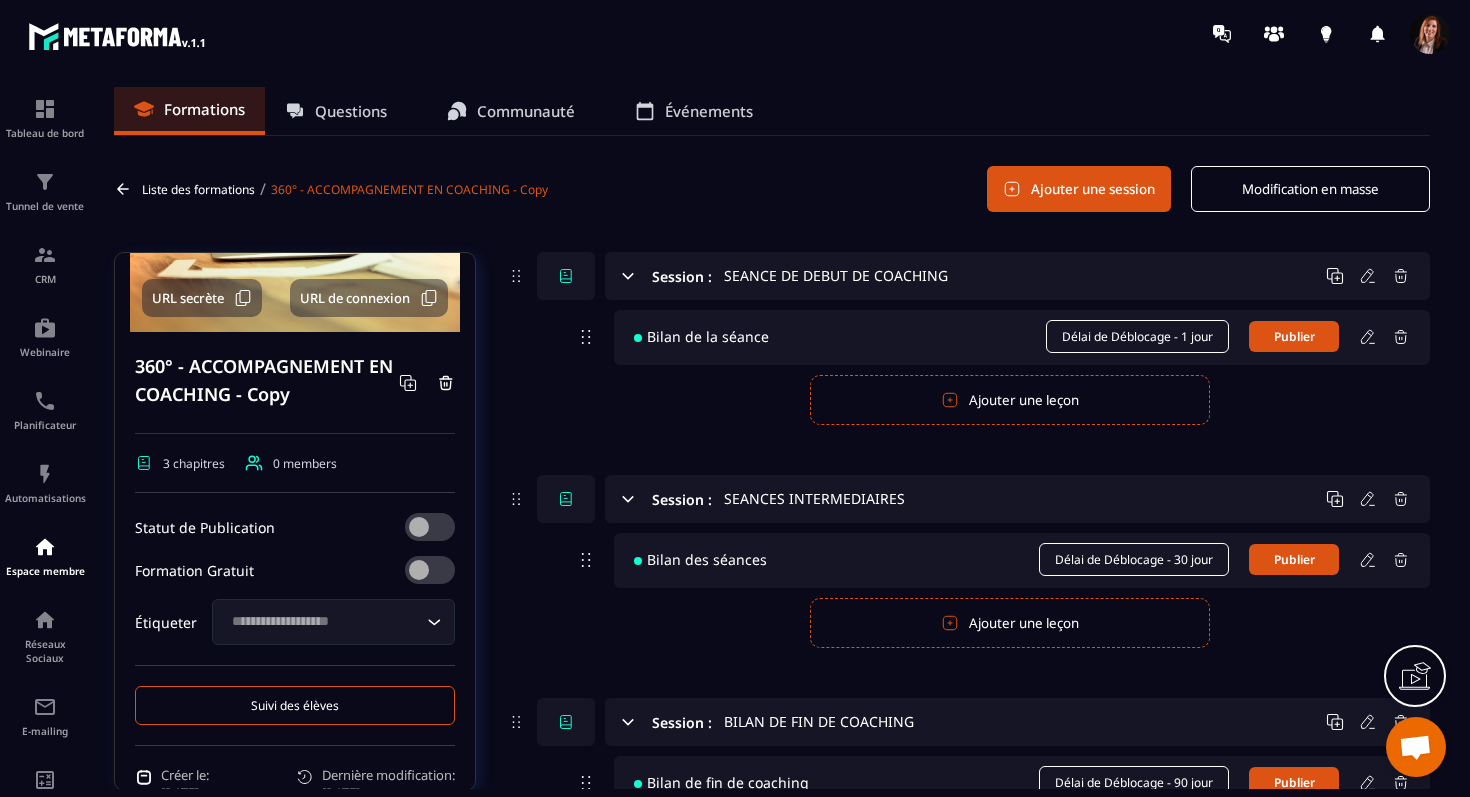 scroll, scrollTop: 287, scrollLeft: 0, axis: vertical 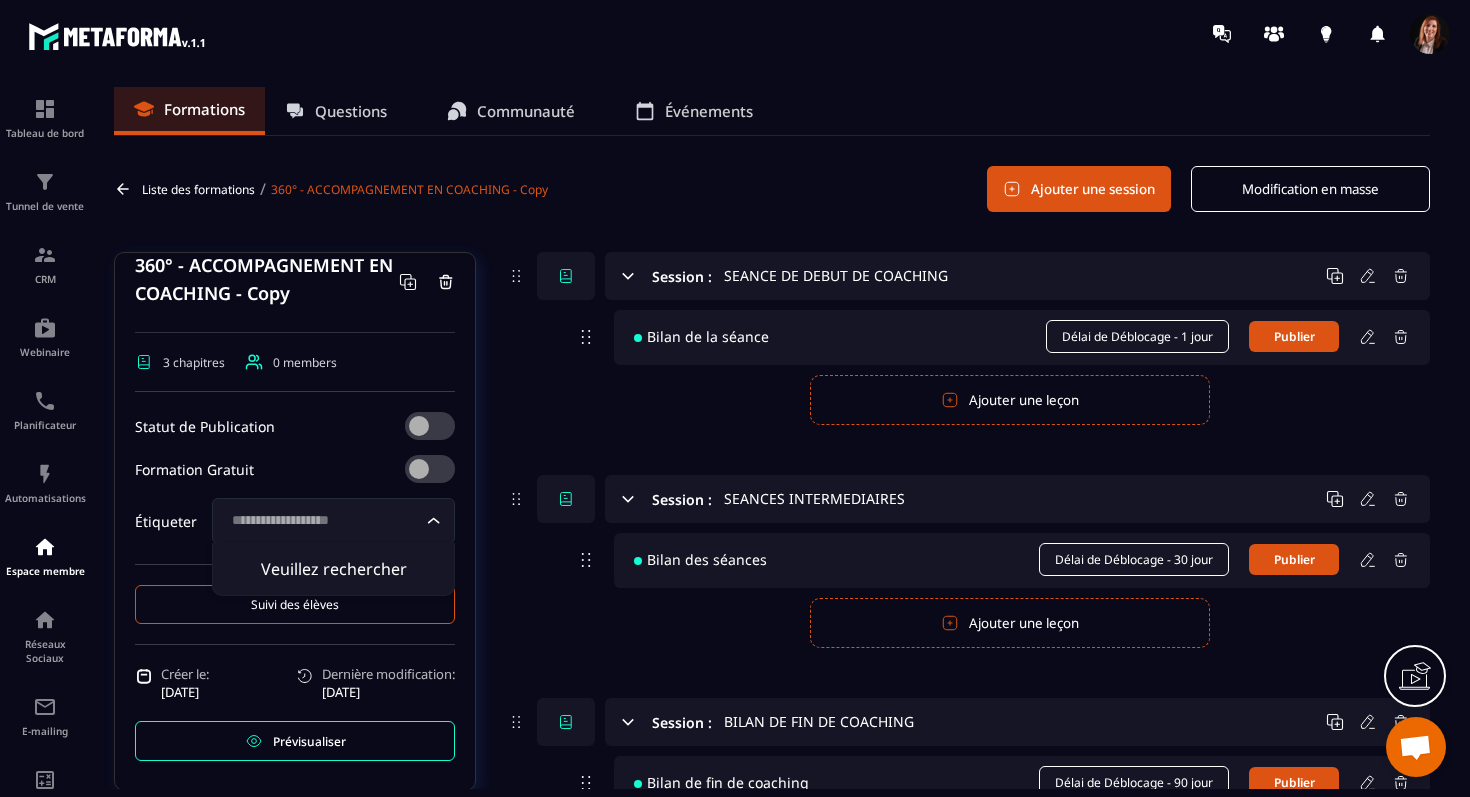 click 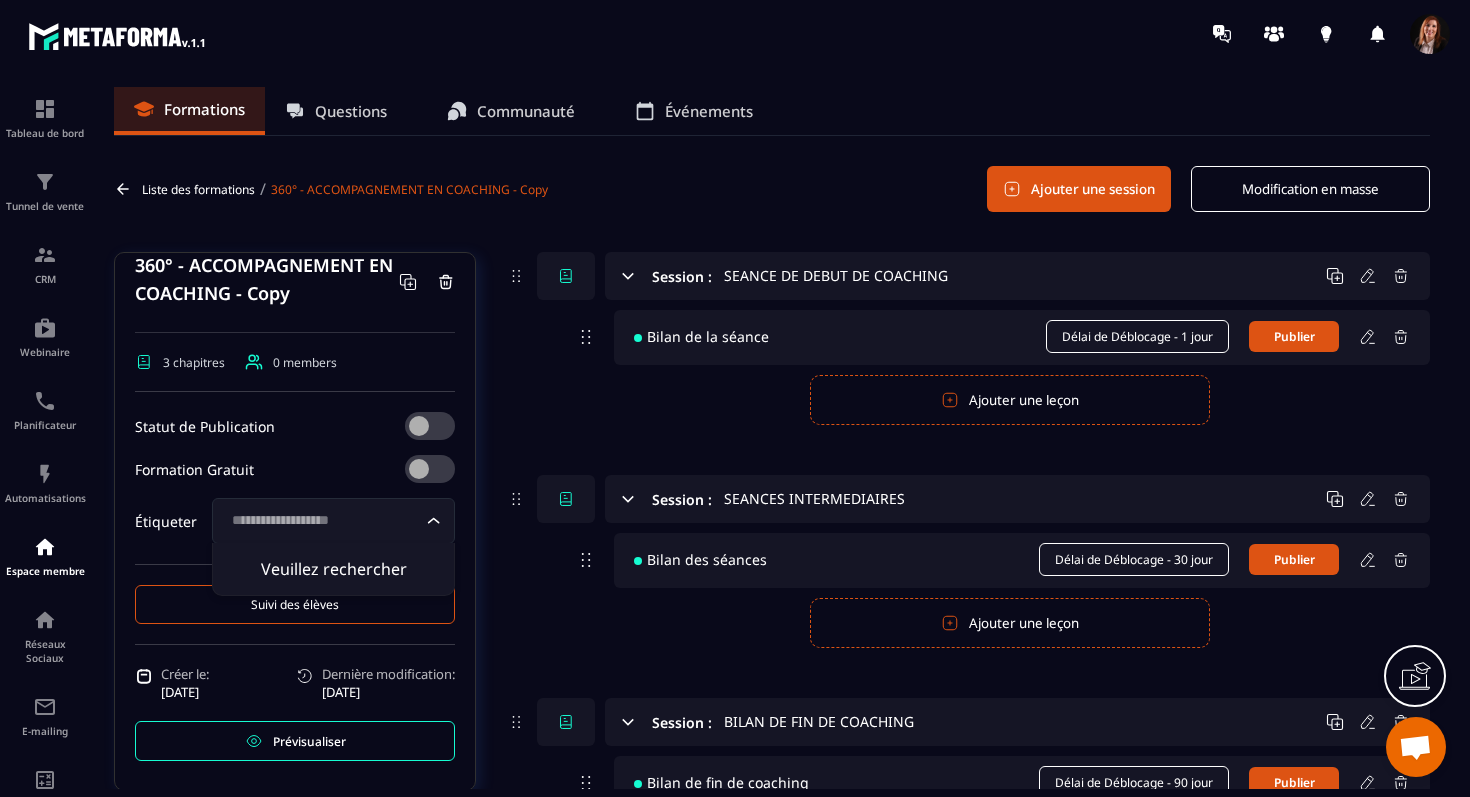 click on "Veuillez rechercher" 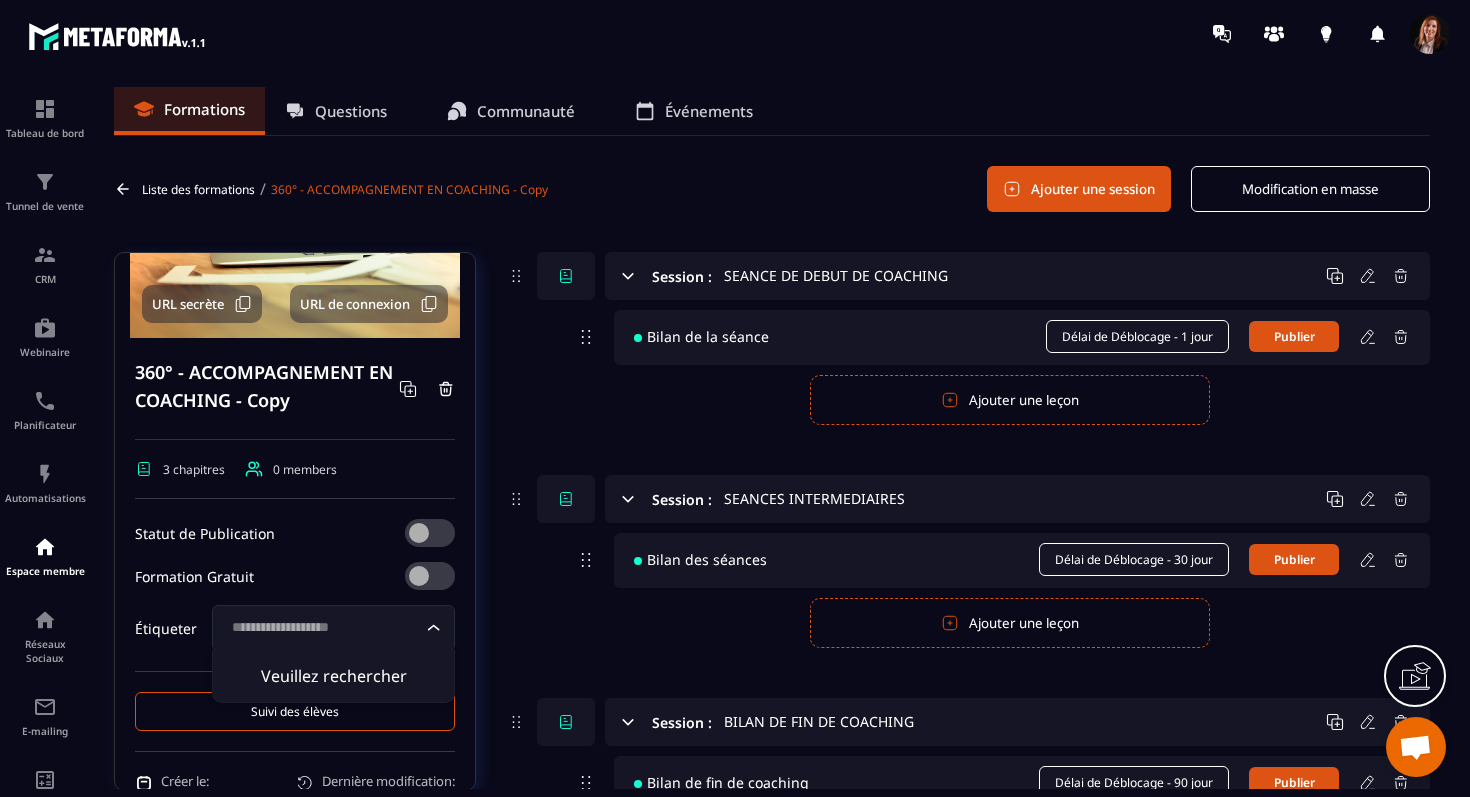 scroll, scrollTop: 287, scrollLeft: 0, axis: vertical 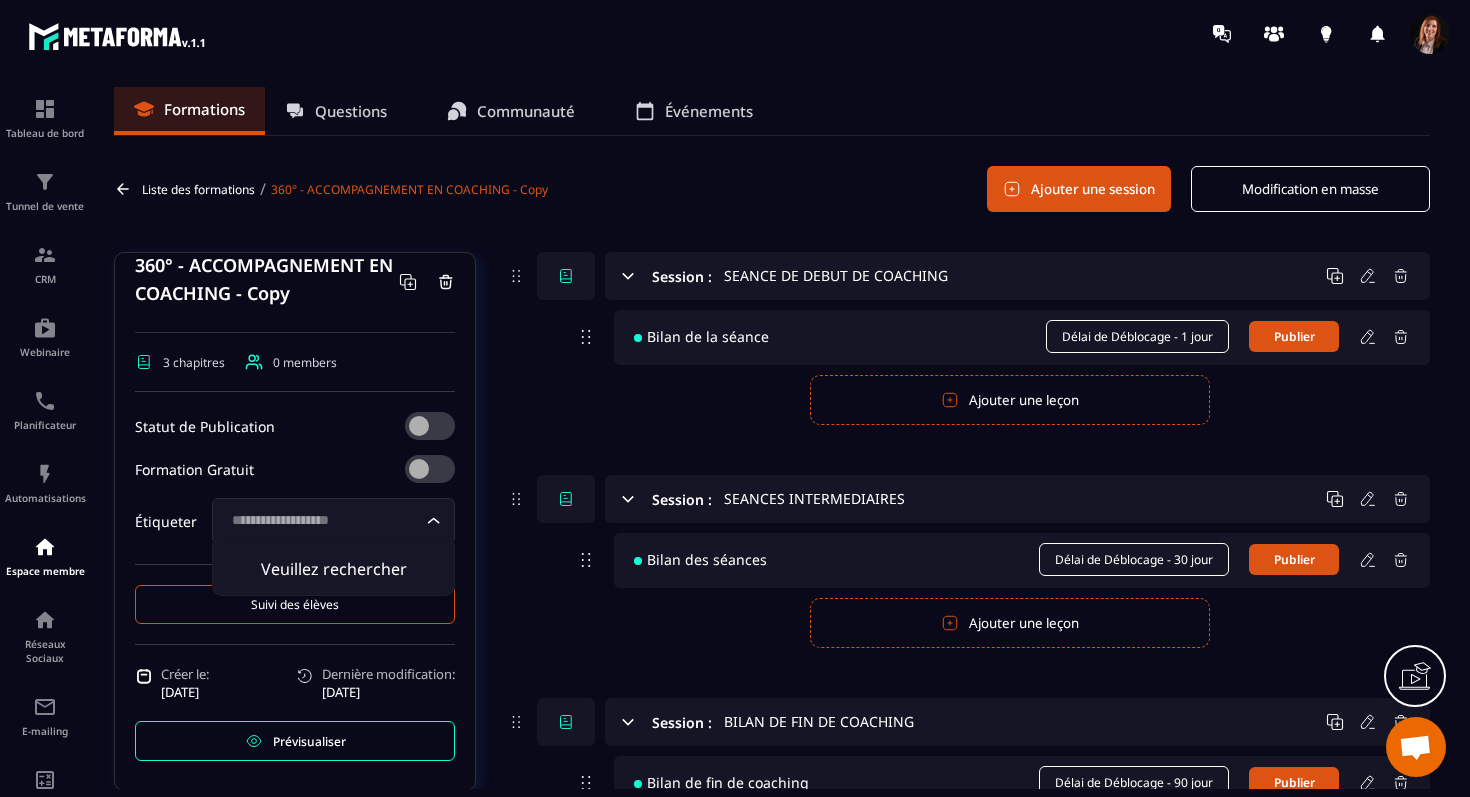 click on "URL secrète URL de connexion 360° - ACCOMPAGNEMENT EN COACHING - Copy 3 chapitres 0 members Statut de Publication Formation Gratuit Étiqueter Loading... Veuillez rechercher Suivi des élèves Créer le: [DATE] Dernière modification: [DATE] Prévisualiser Session : SEANCE DE DEBUT DE COACHING  Bilan de la séance Délai de Déblocage - 1 jour Publier Publier  Annuler  Ajouter une leçon Session : SEANCES INTERMEDIAIRES  Bilan des séances Délai de Déblocage - 30 jour Publier Publier  Annuler  Ajouter une leçon Session : BILAN DE FIN DE COACHING  Bilan de fin de coaching Délai de Déblocage - 90 jour Publier Publier  Annuler  Ajouter une leçon" at bounding box center [772, 586] 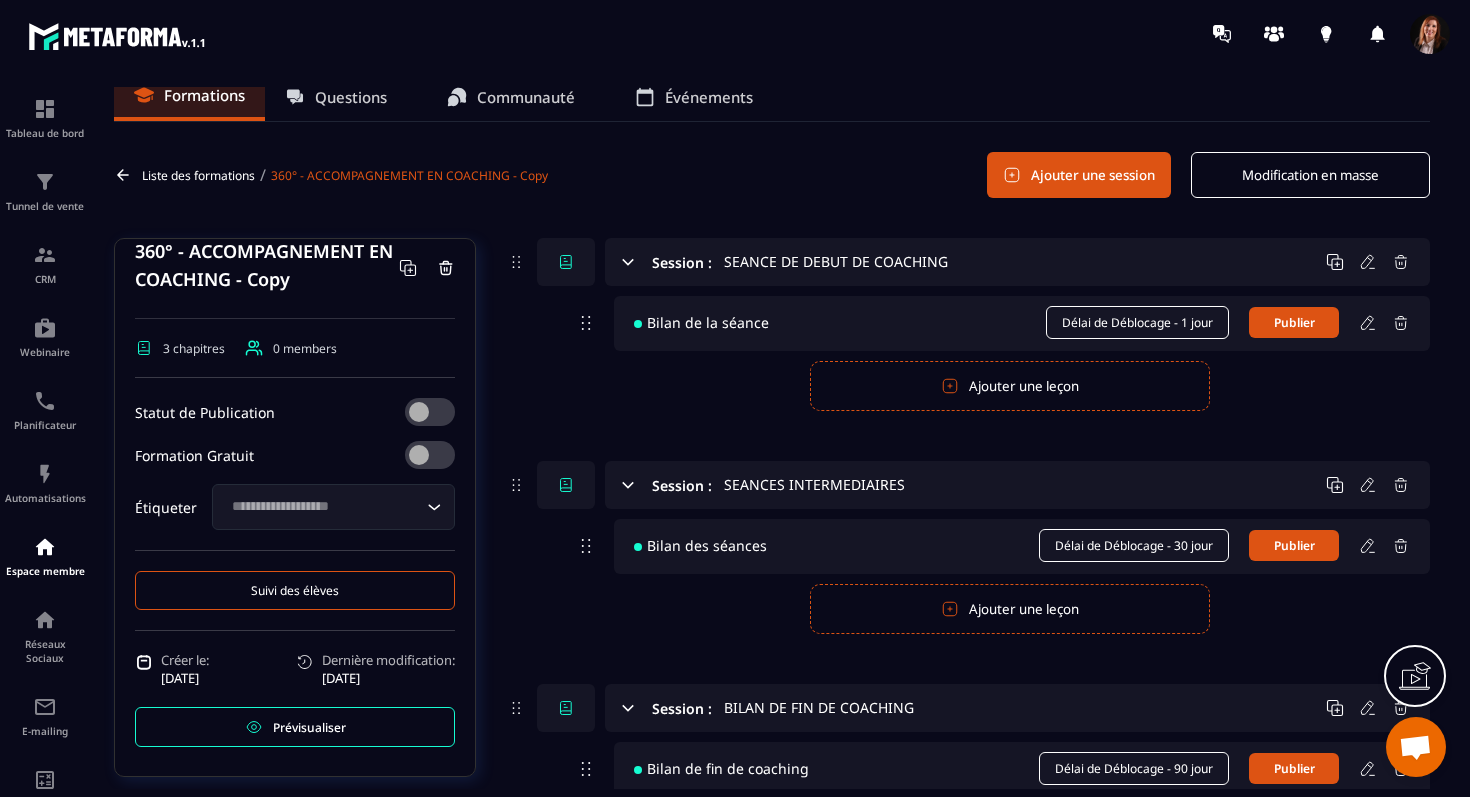 scroll, scrollTop: 13, scrollLeft: 0, axis: vertical 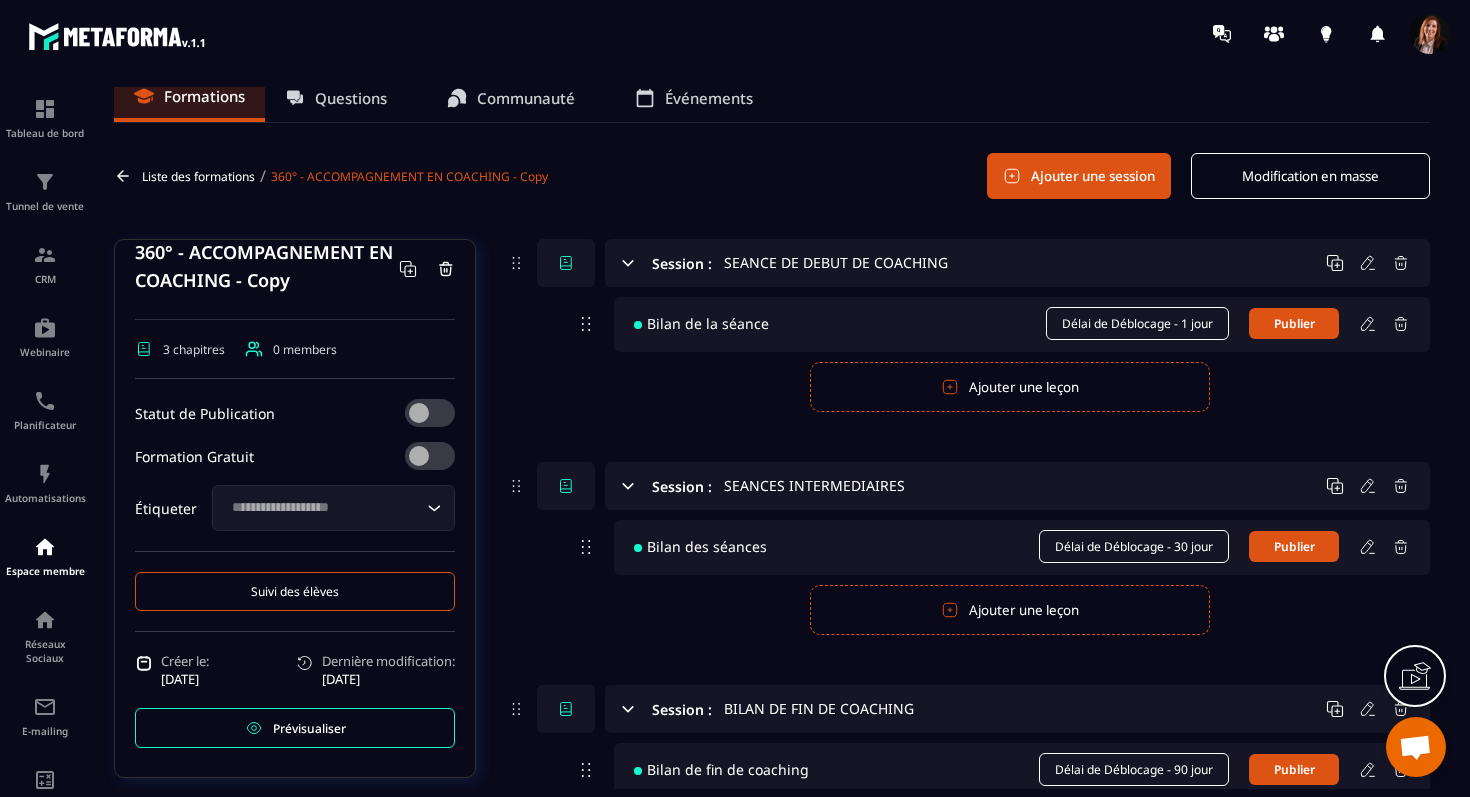 click on "Modification en masse" 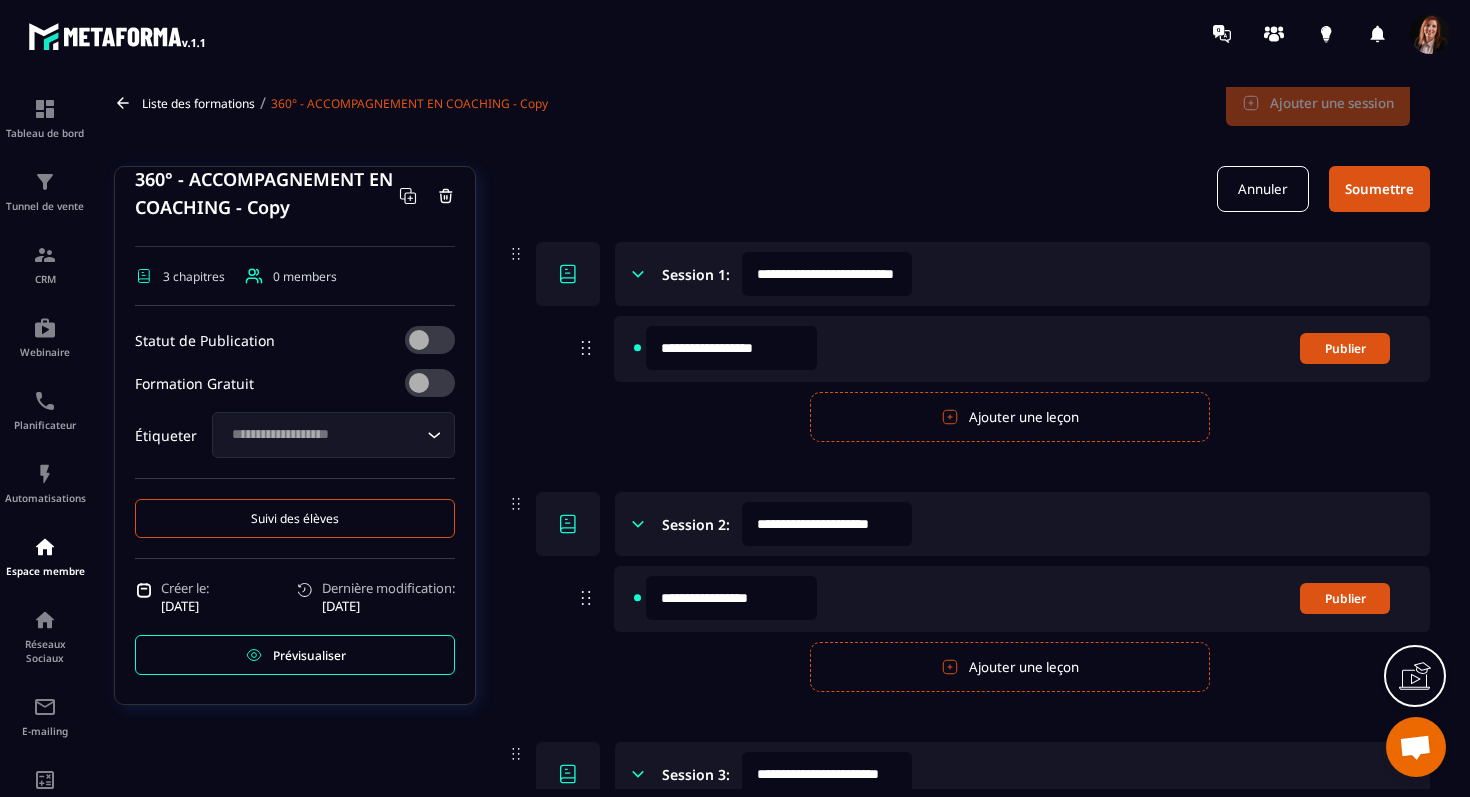 scroll, scrollTop: 0, scrollLeft: 0, axis: both 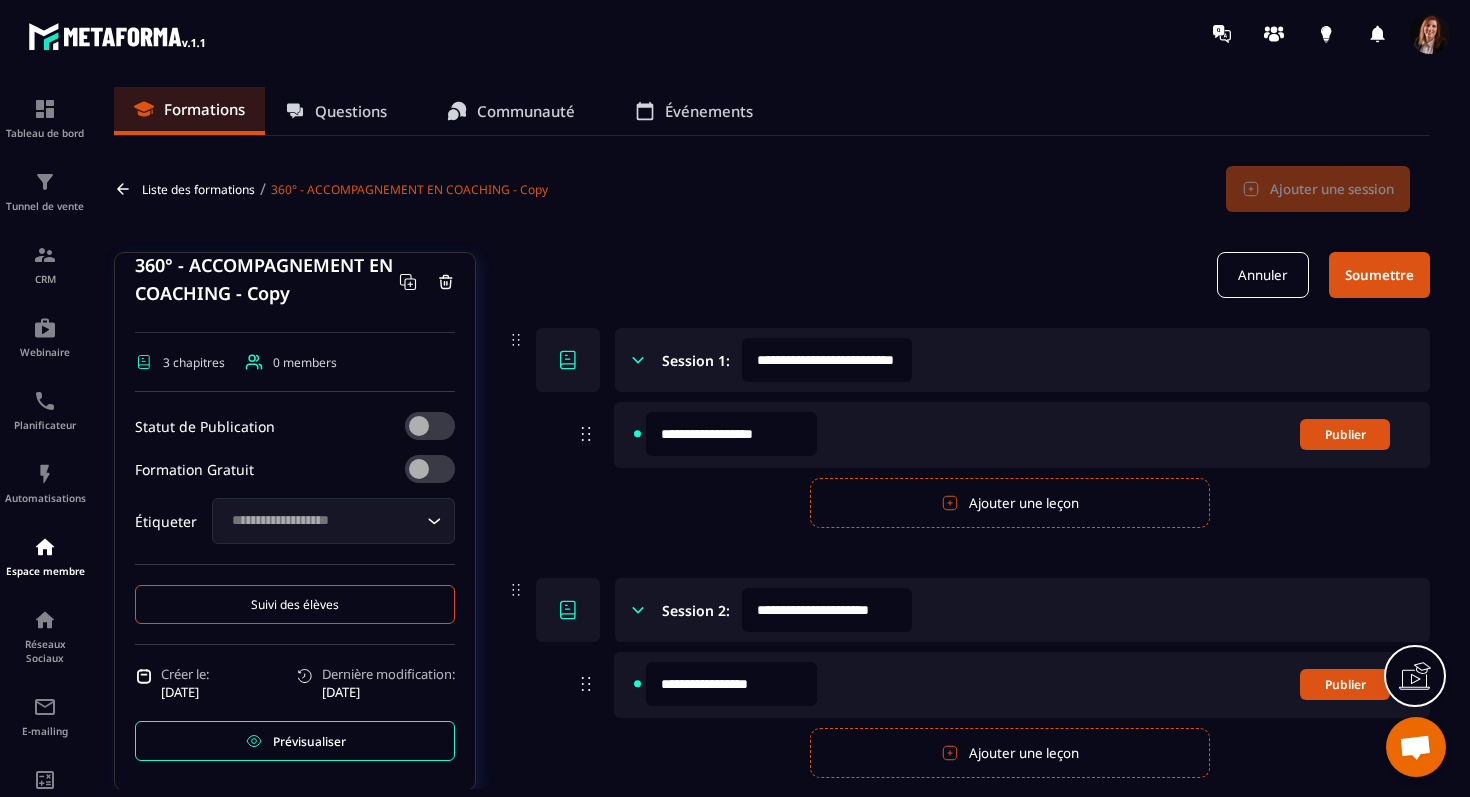 click on "360° - ACCOMPAGNEMENT EN COACHING - Copy" at bounding box center [267, 279] 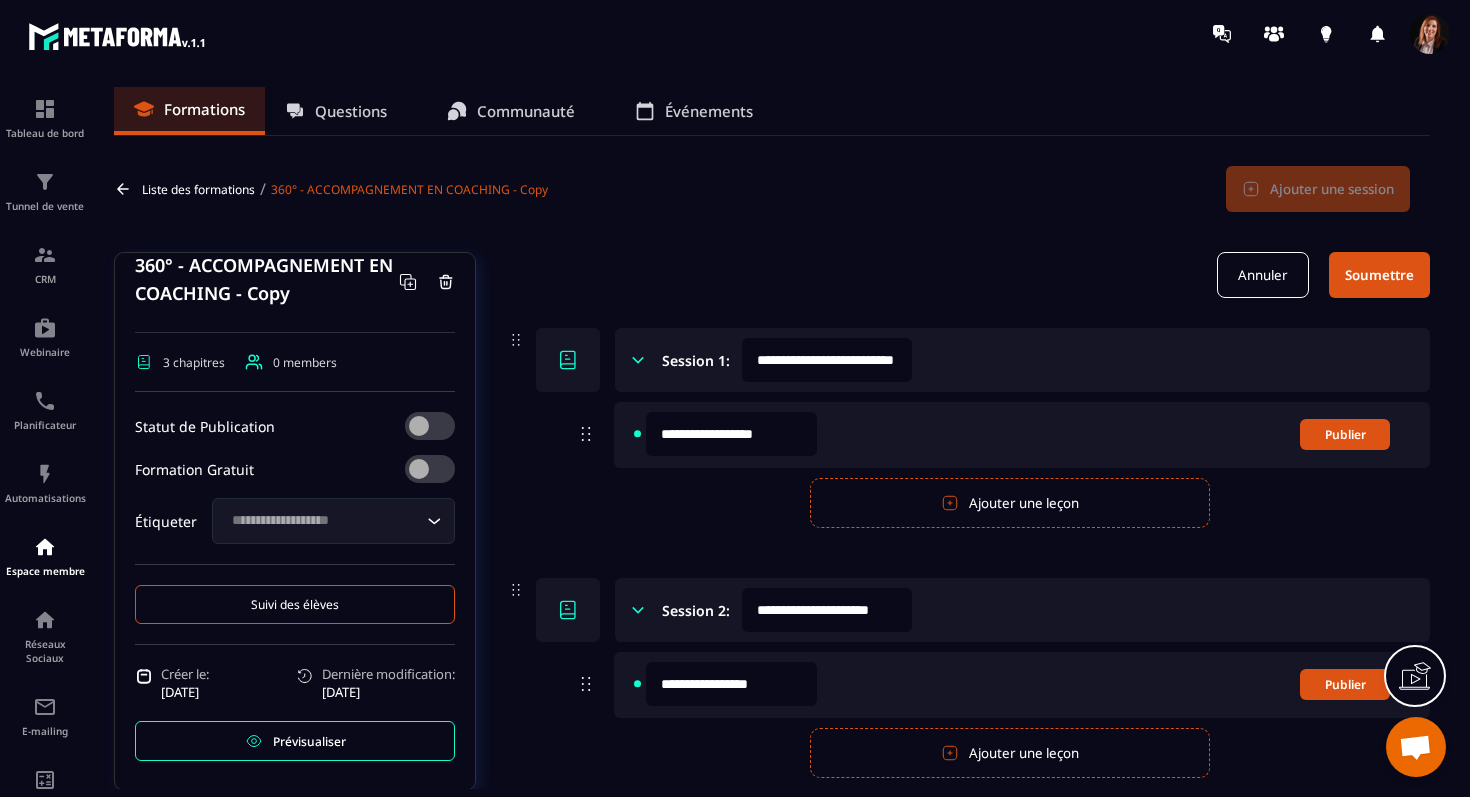 click 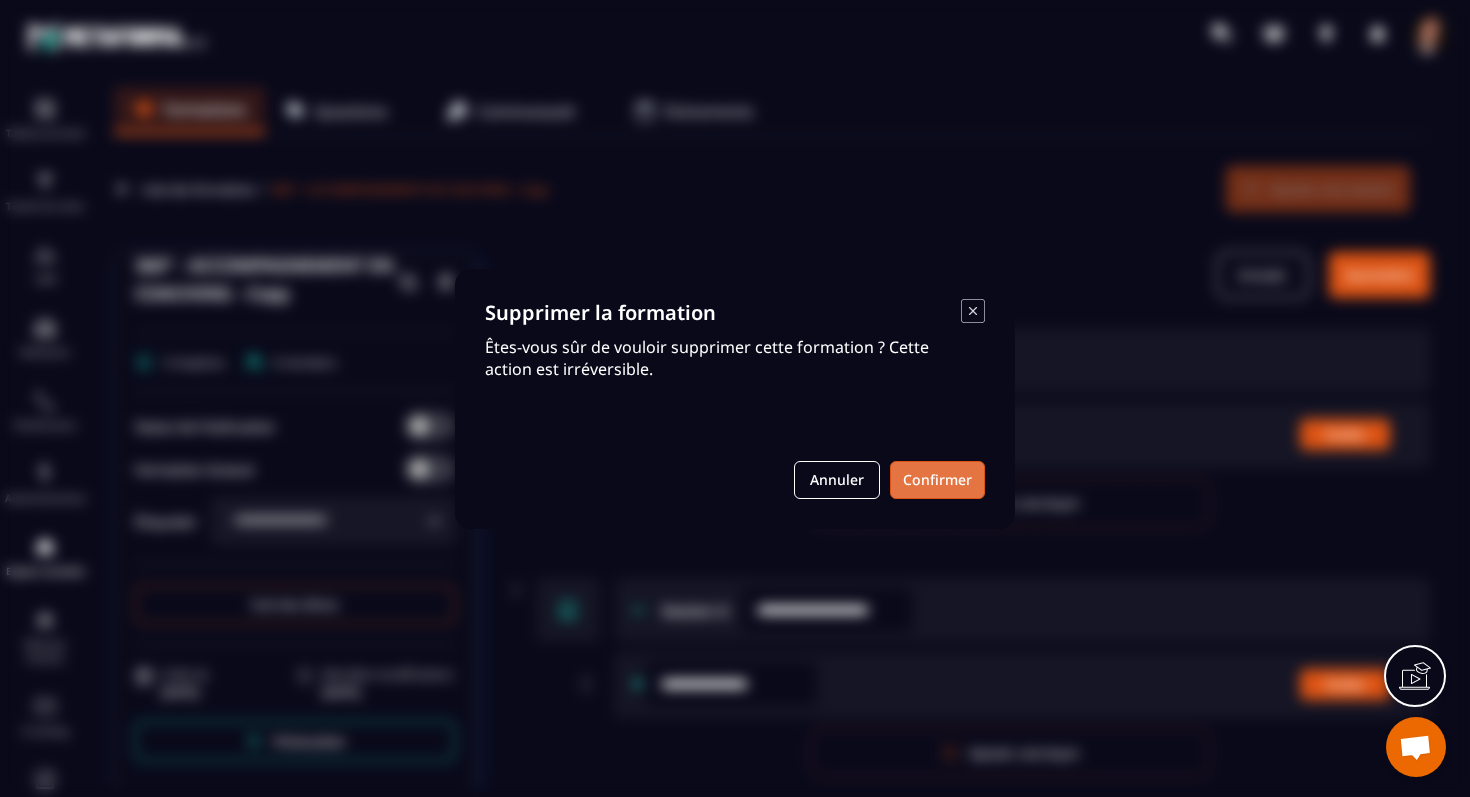 click on "Confirmer" at bounding box center [937, 480] 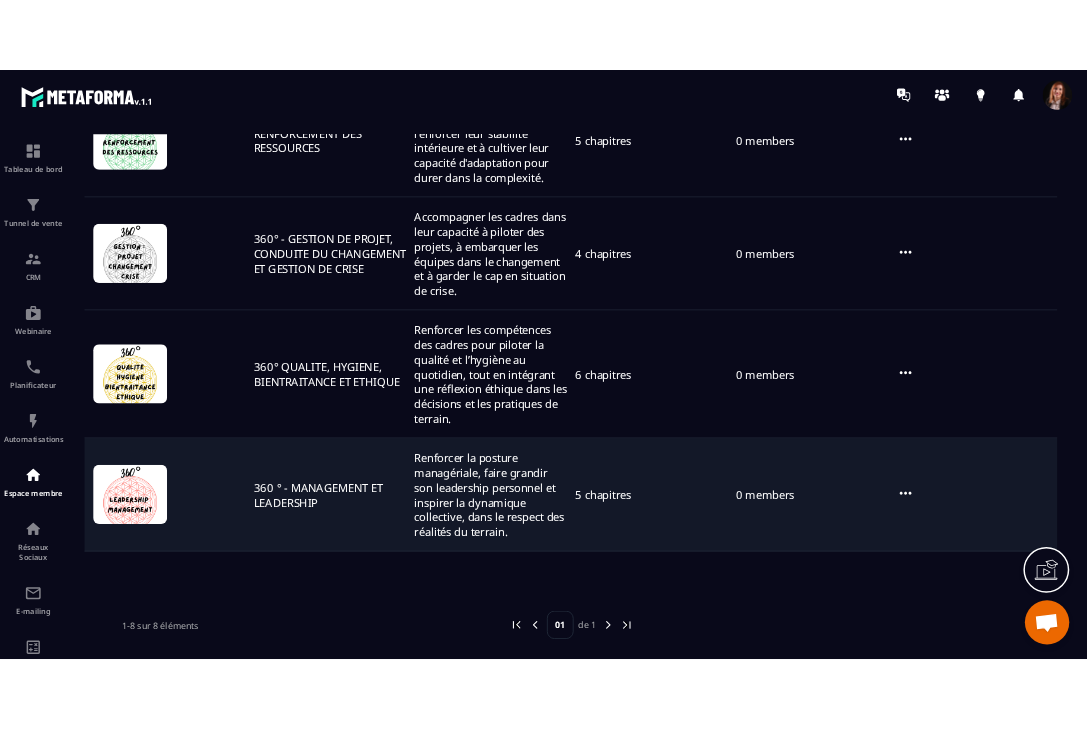 scroll, scrollTop: 0, scrollLeft: 0, axis: both 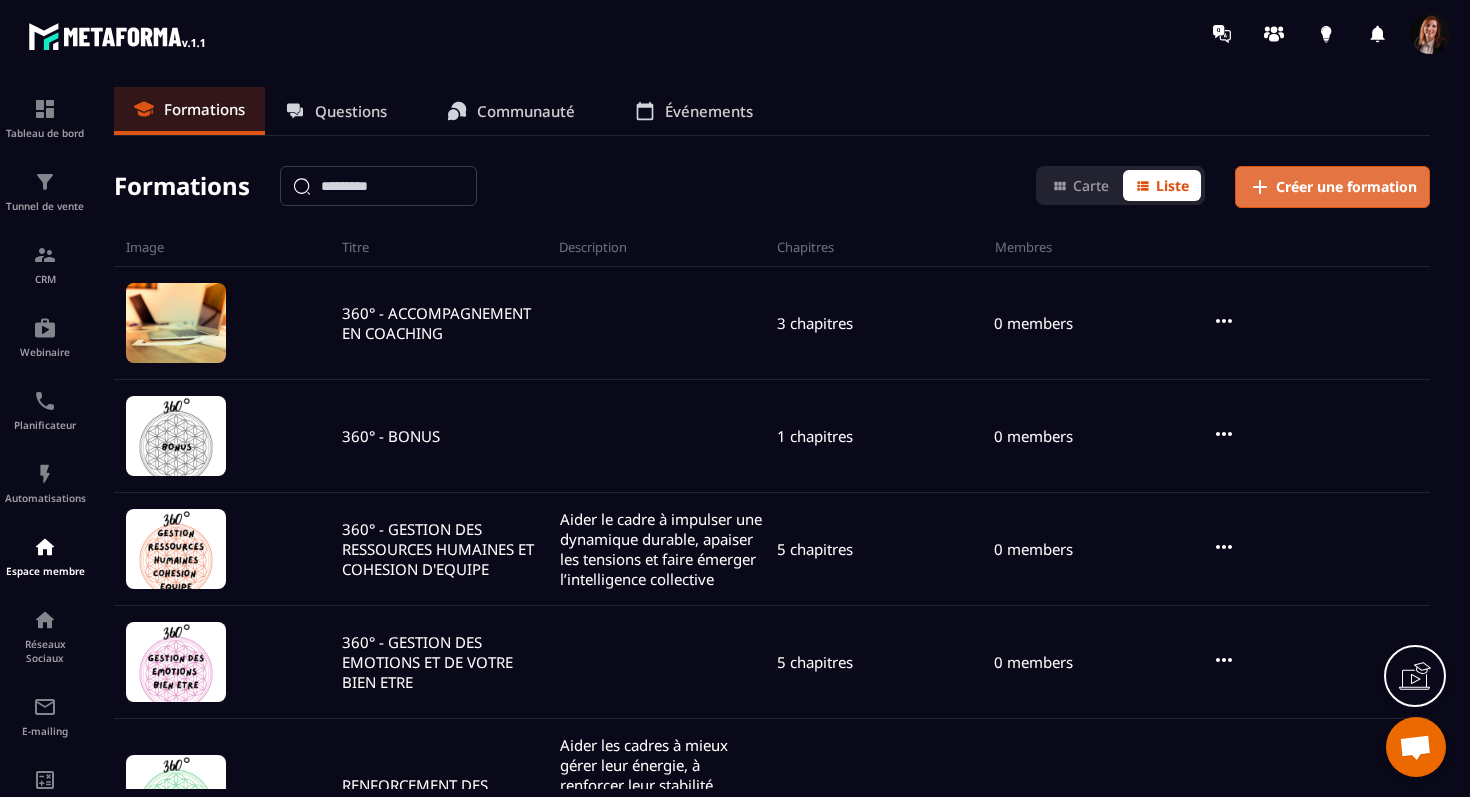 click on "Créer une formation" at bounding box center [1346, 187] 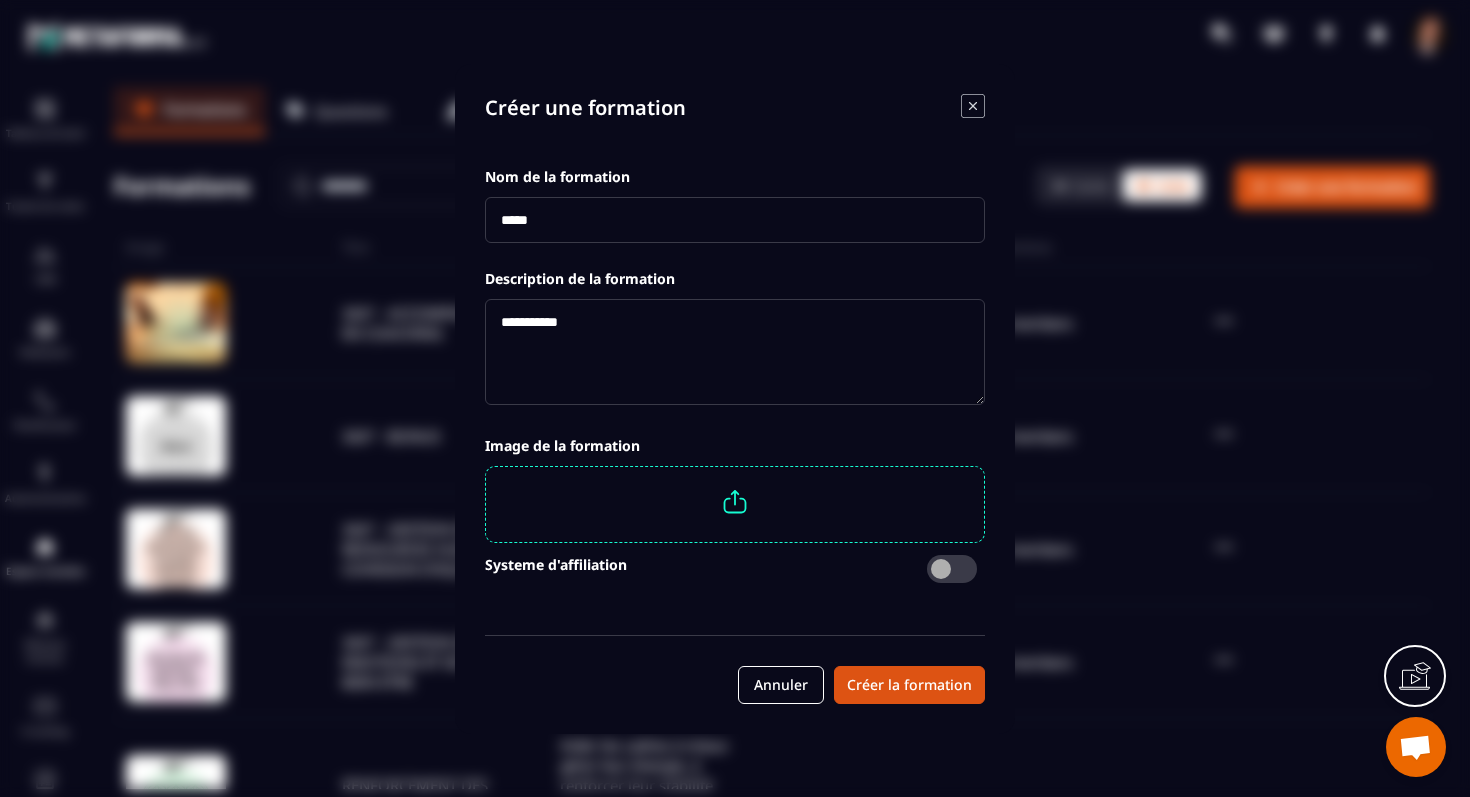 click at bounding box center [735, 220] 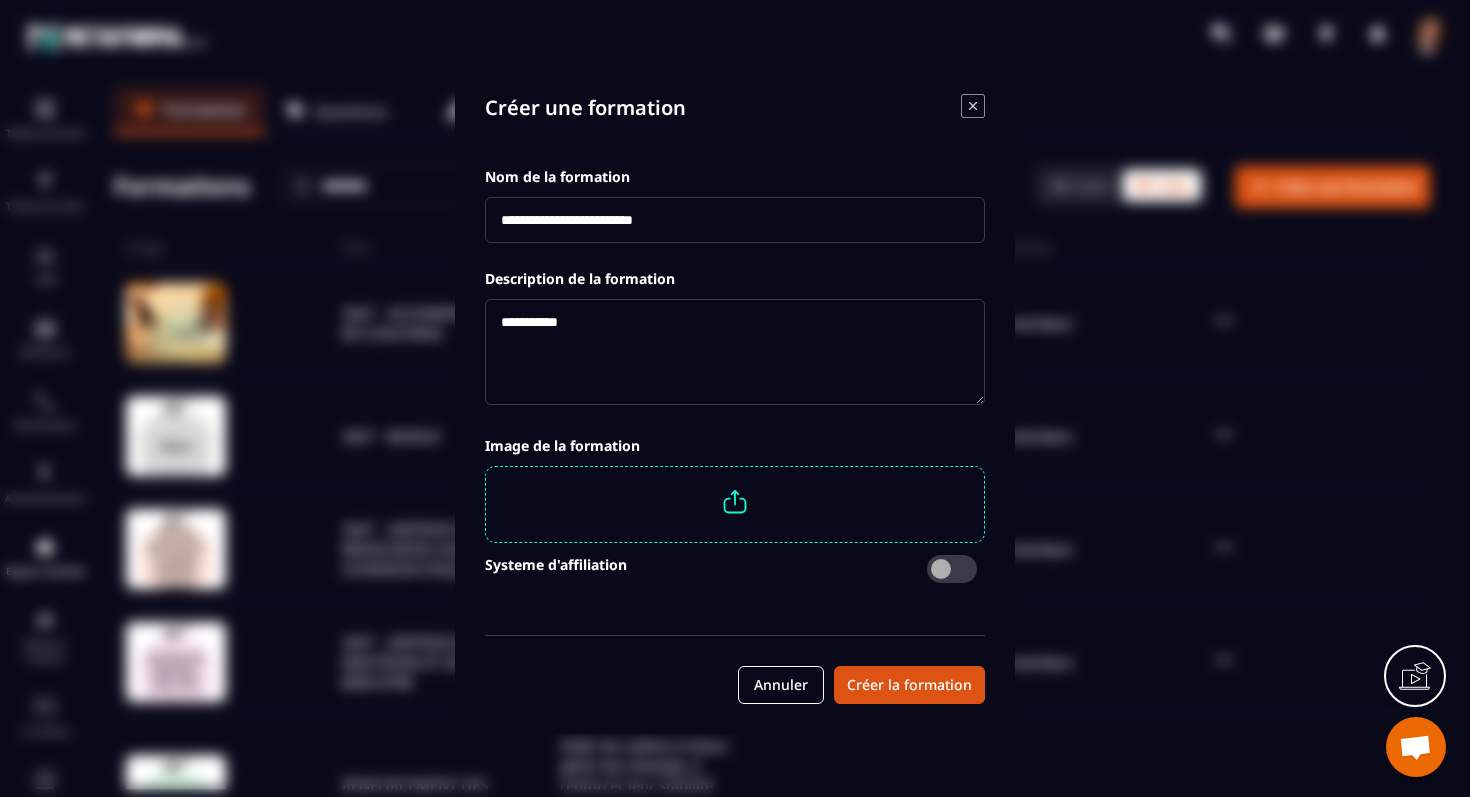 click at bounding box center [735, 502] 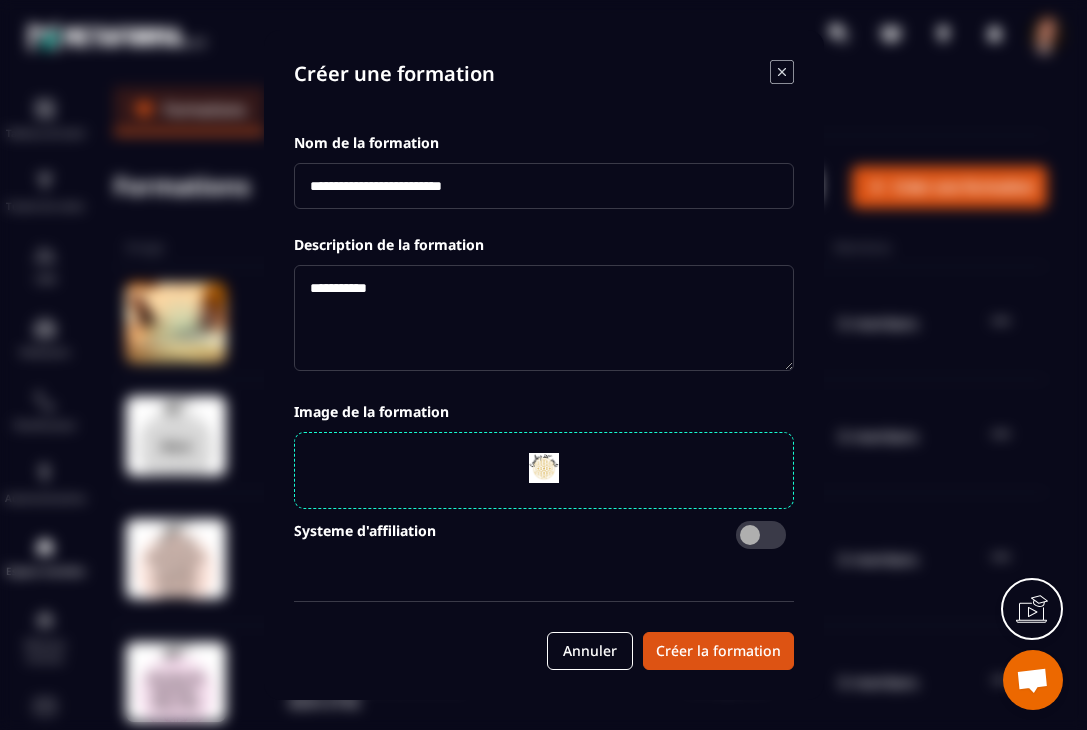 click 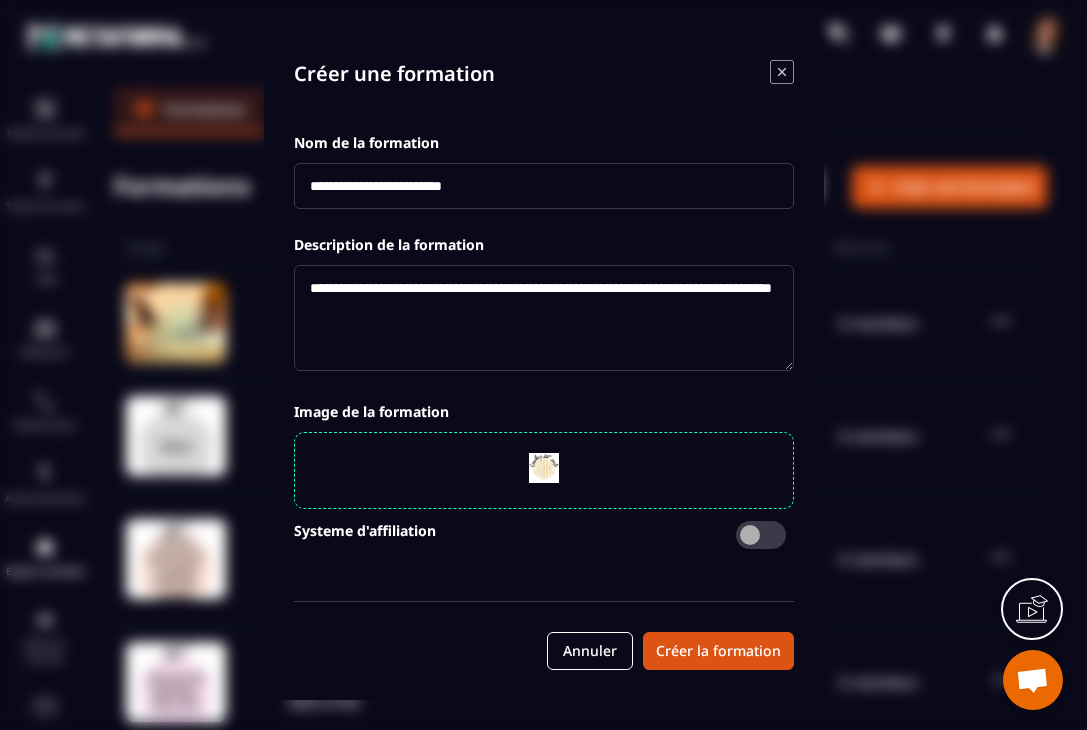 drag, startPoint x: 458, startPoint y: 316, endPoint x: 299, endPoint y: 279, distance: 163.24828 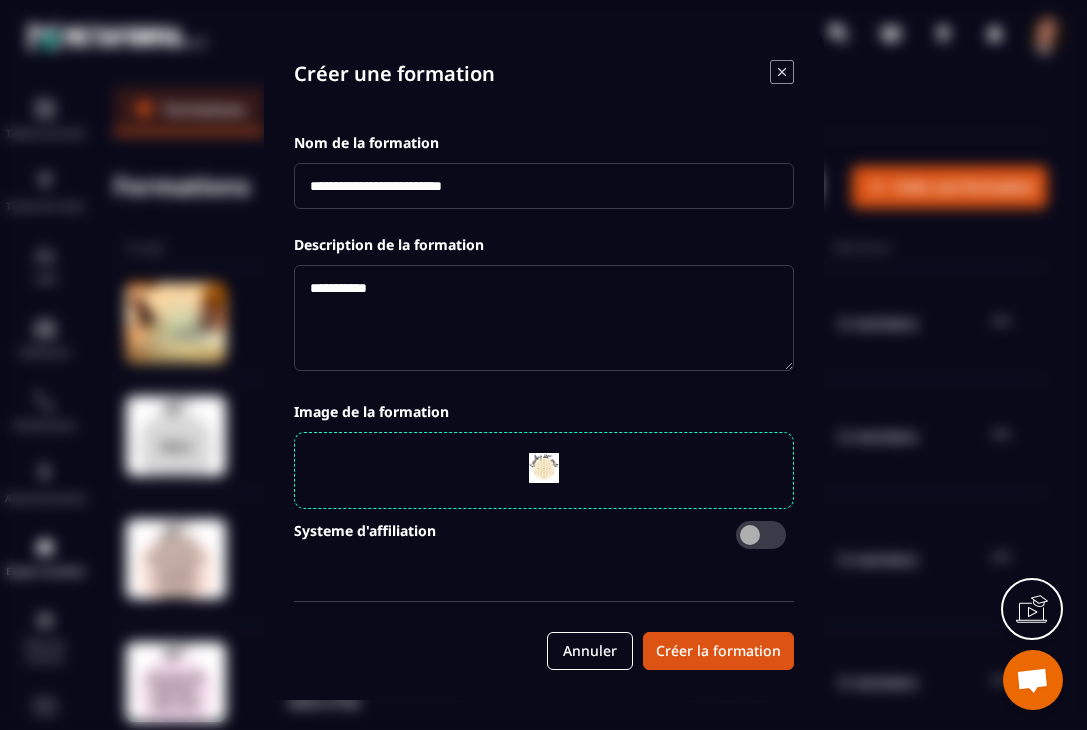 paste on "**********" 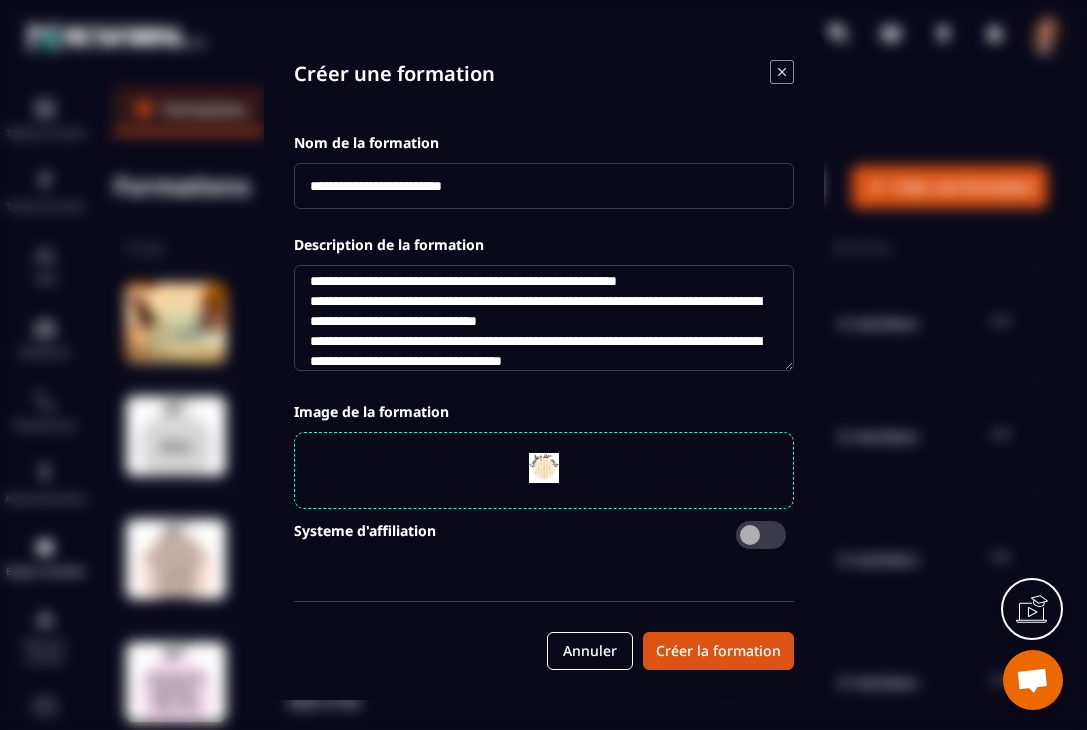 scroll, scrollTop: 0, scrollLeft: 0, axis: both 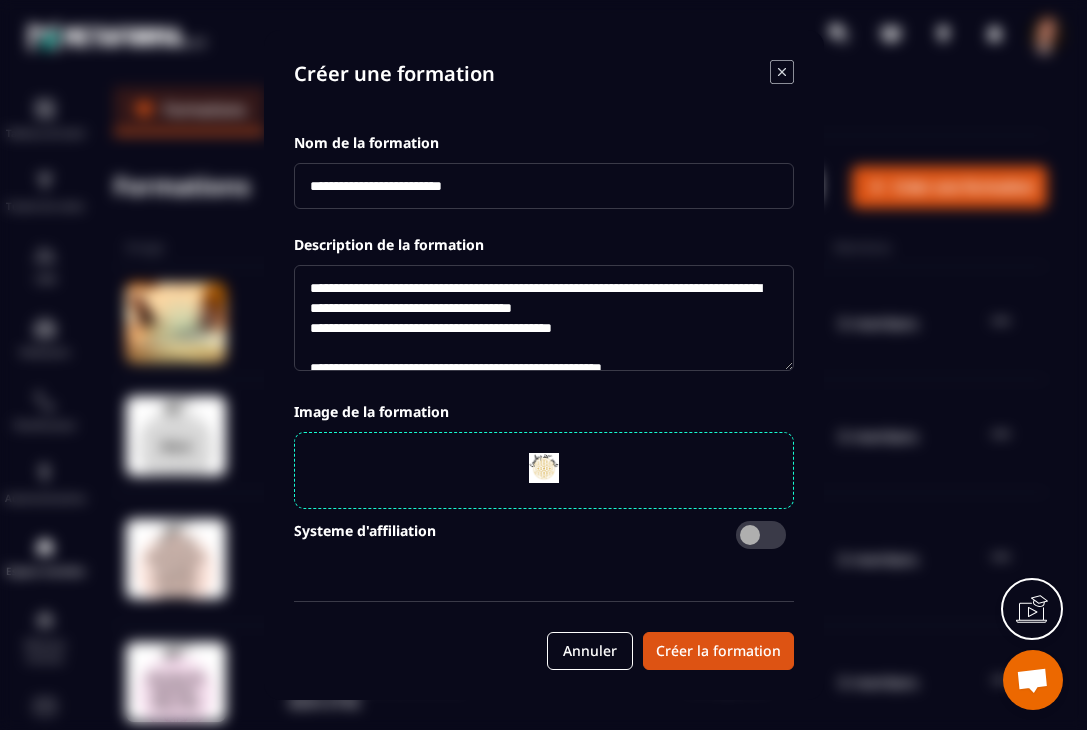 click on "**********" 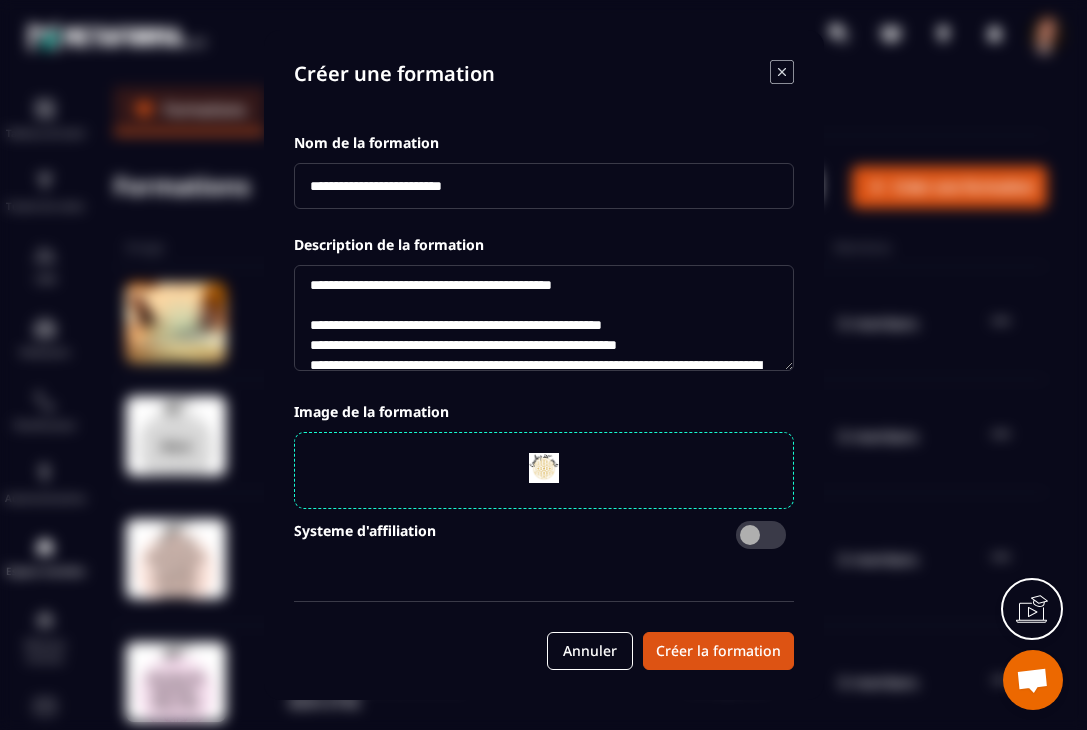 scroll, scrollTop: 55, scrollLeft: 0, axis: vertical 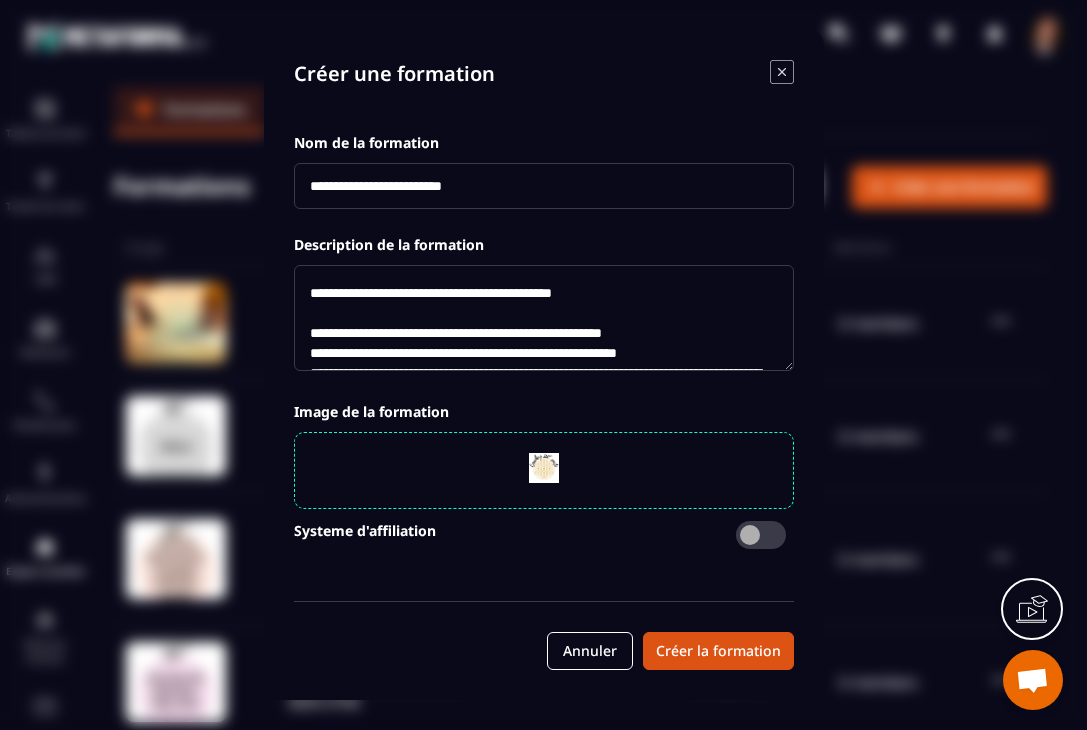 click on "**********" 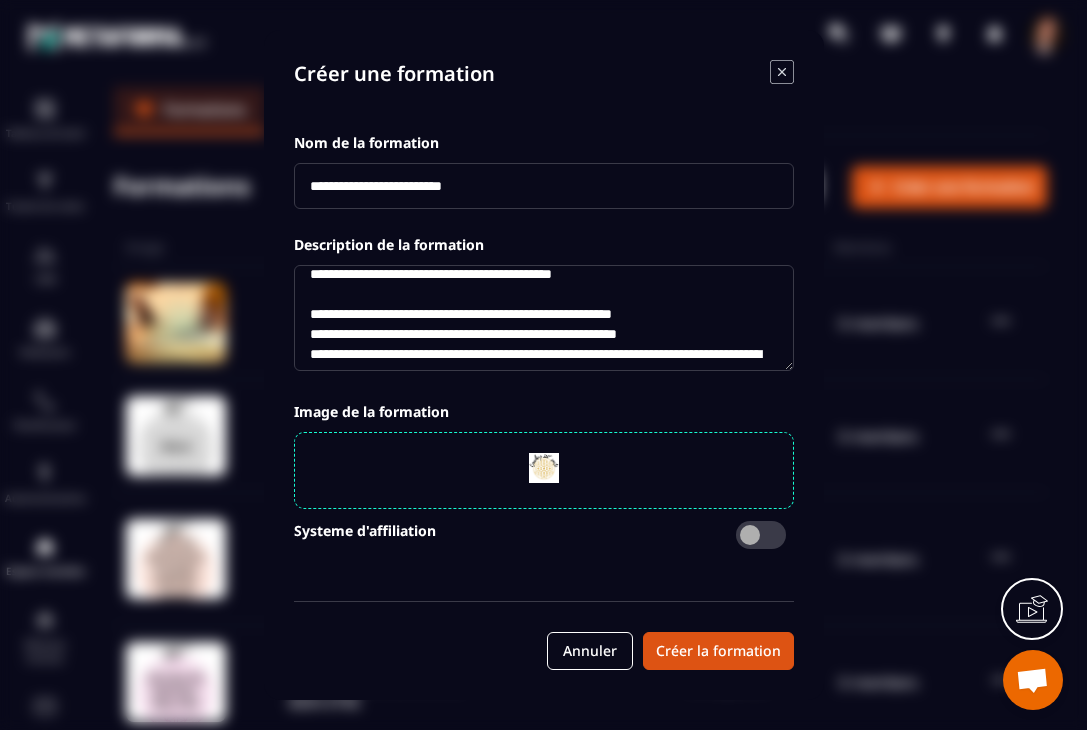 scroll, scrollTop: 77, scrollLeft: 0, axis: vertical 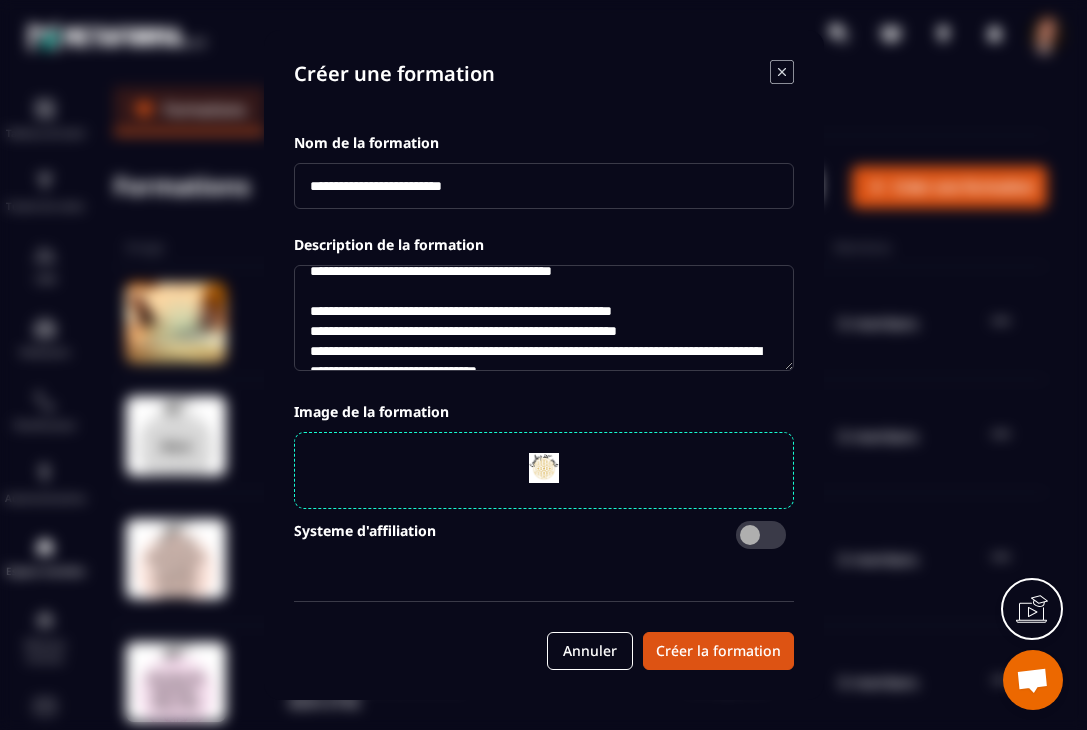 click on "**********" 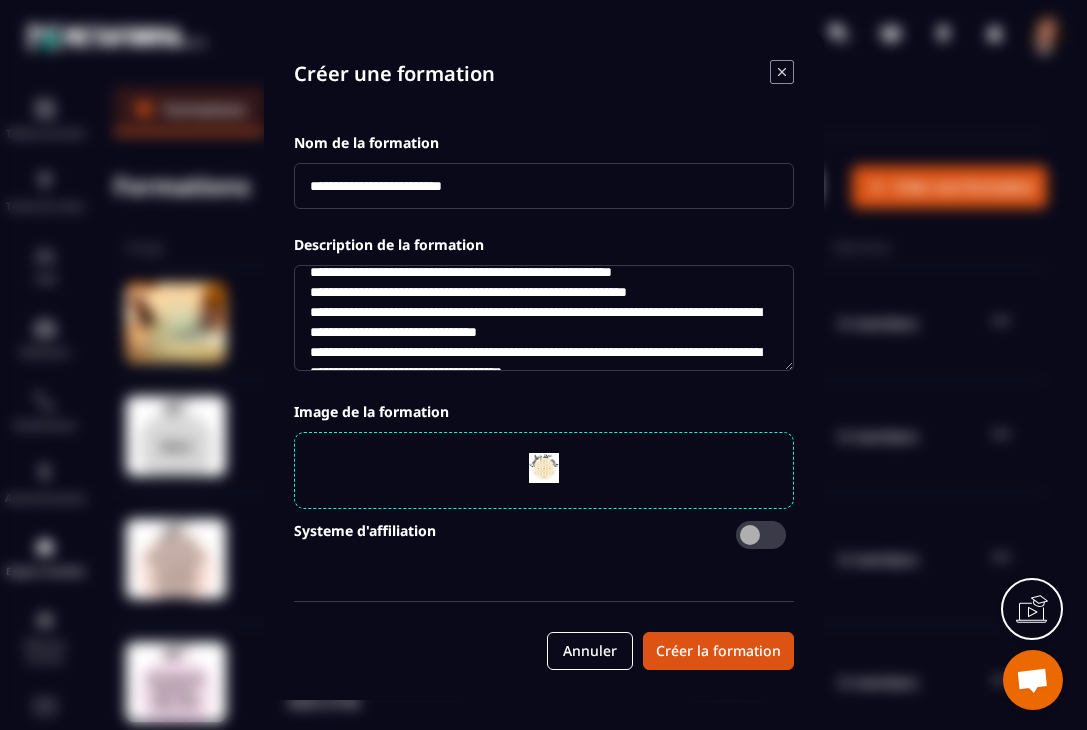 scroll, scrollTop: 119, scrollLeft: 0, axis: vertical 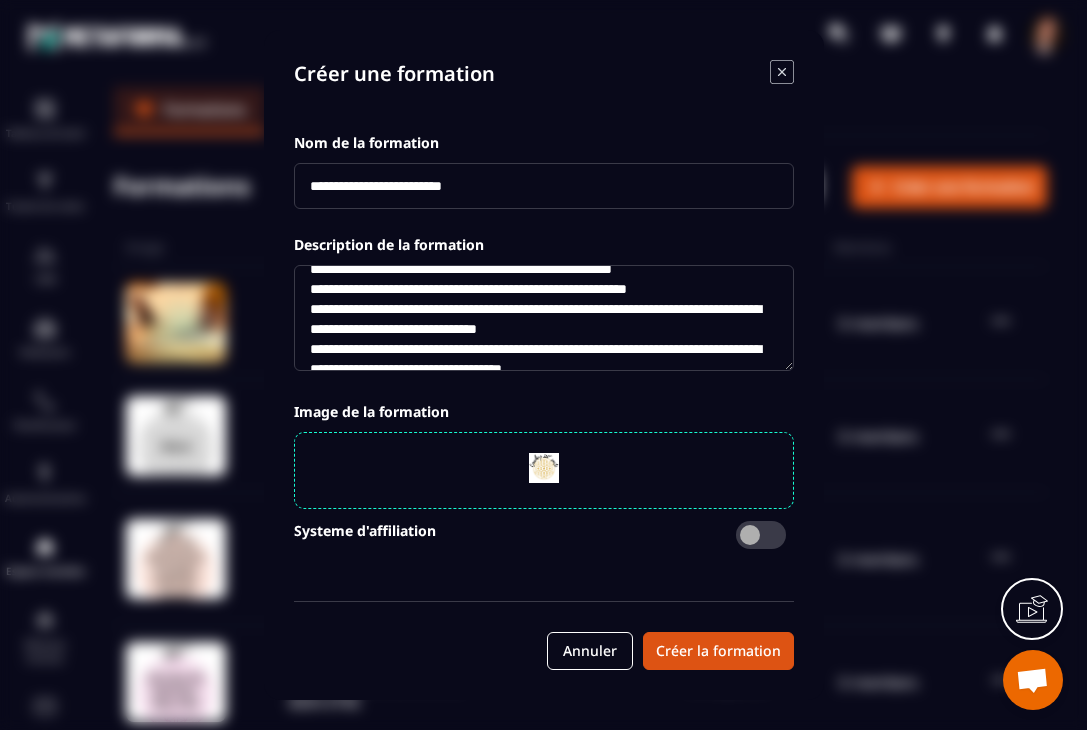 click on "**********" 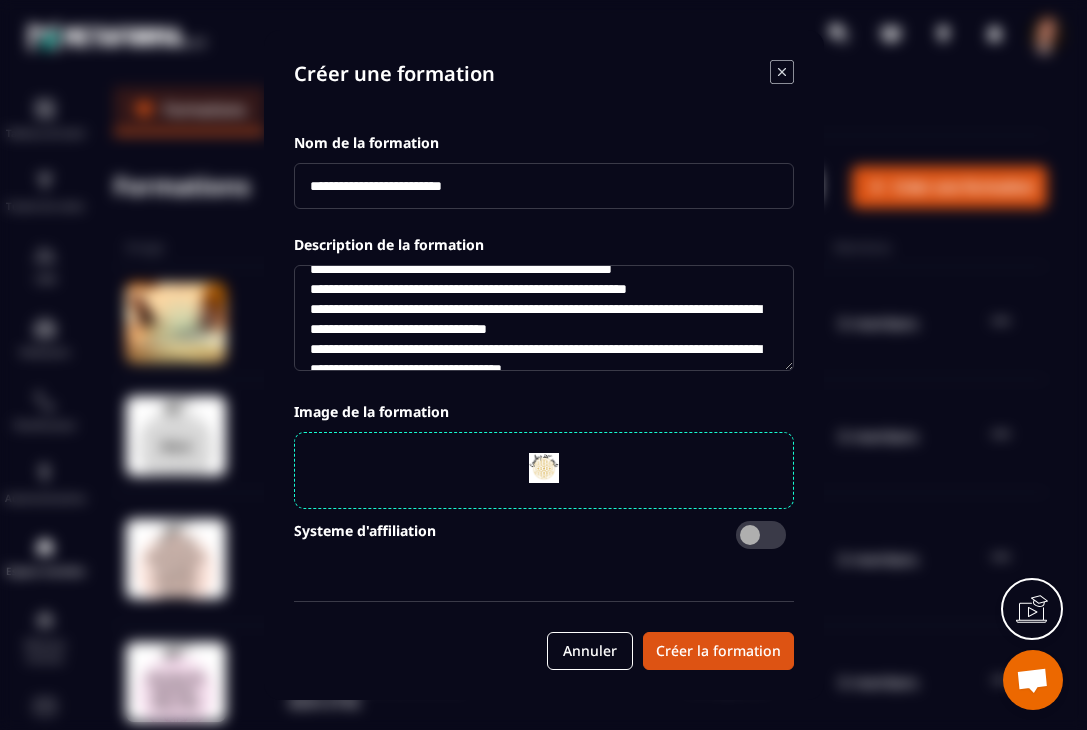 scroll, scrollTop: 140, scrollLeft: 0, axis: vertical 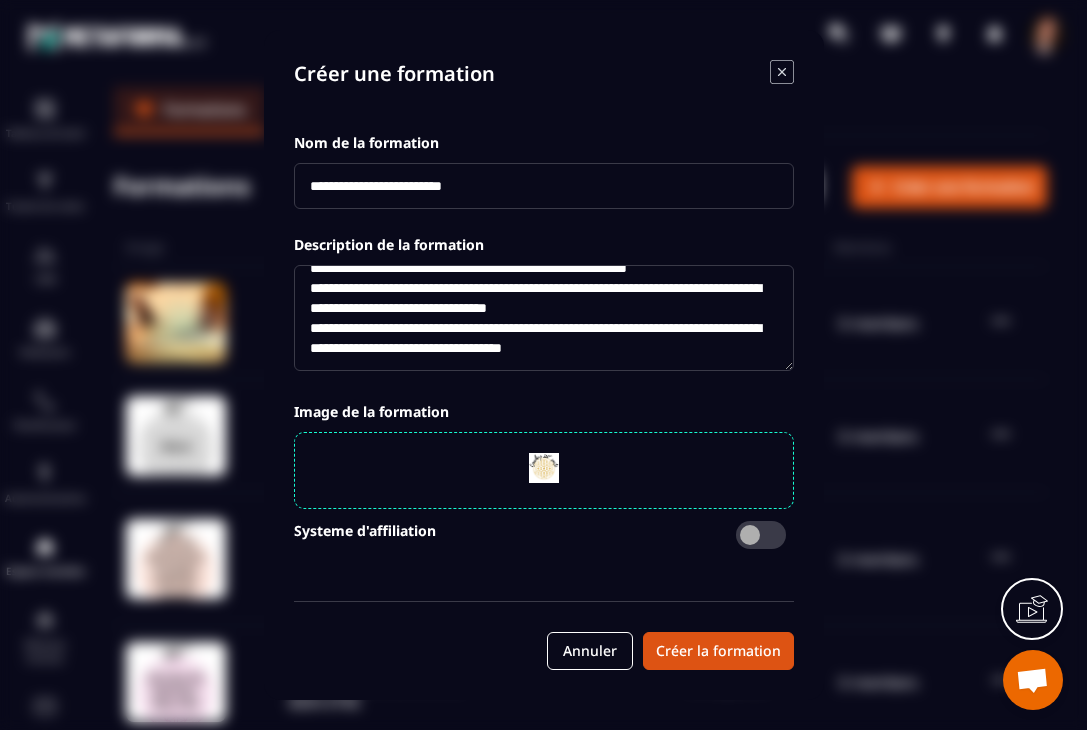click on "**********" 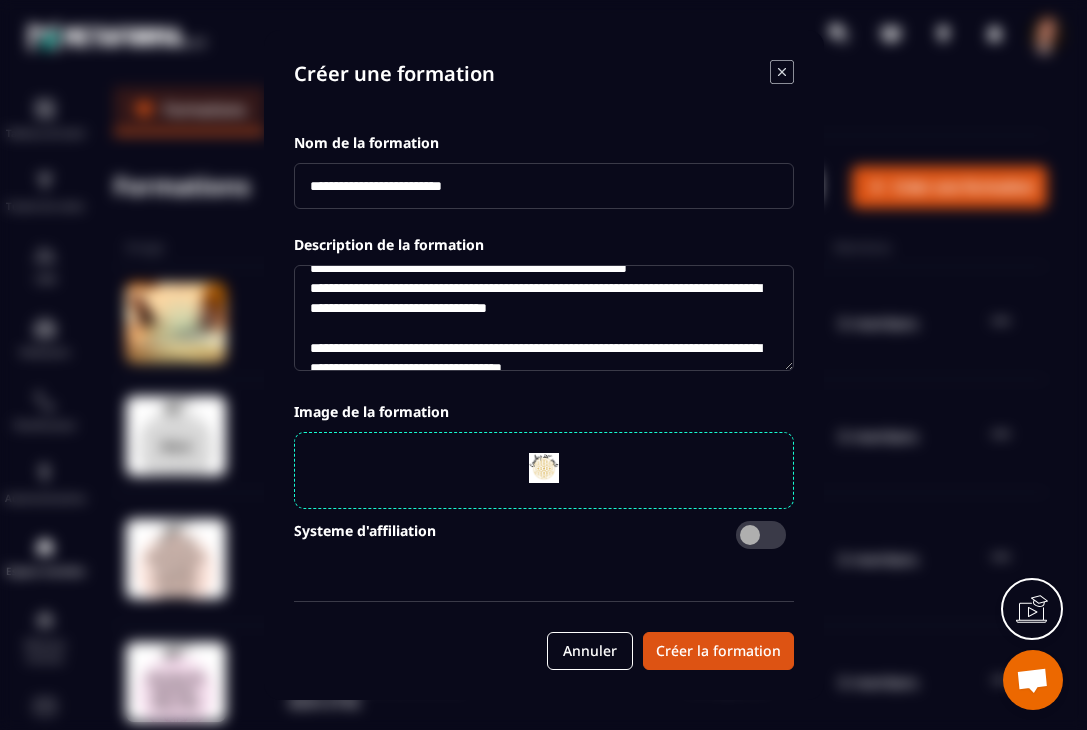 scroll, scrollTop: 160, scrollLeft: 0, axis: vertical 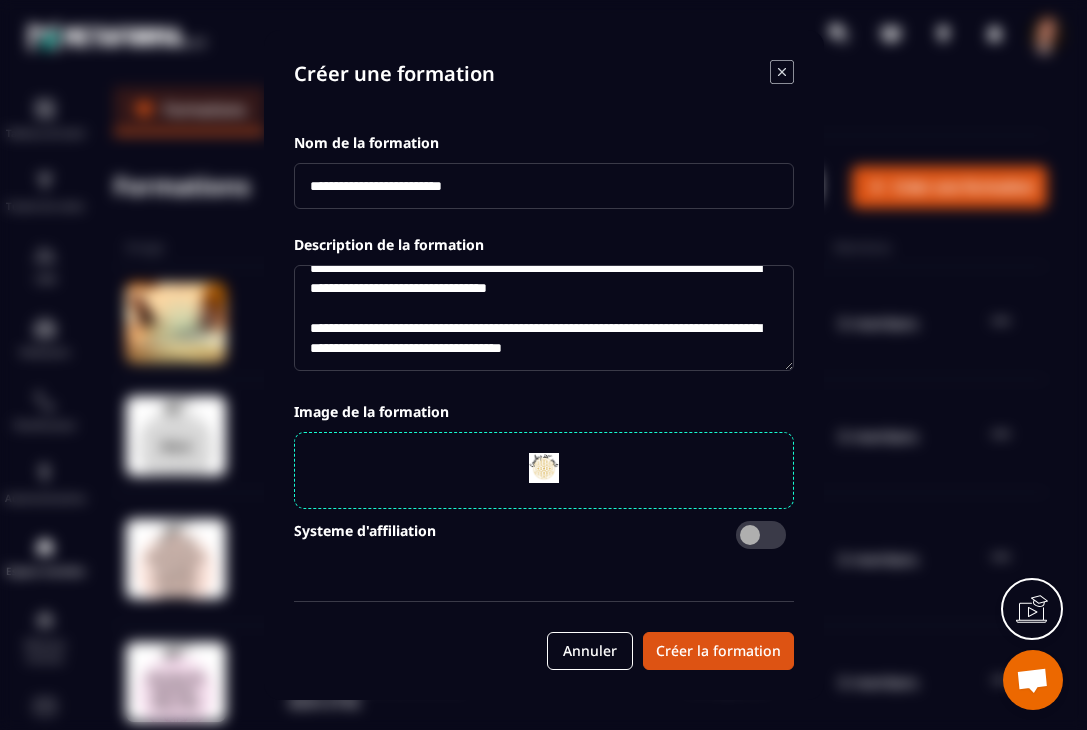 click on "**********" 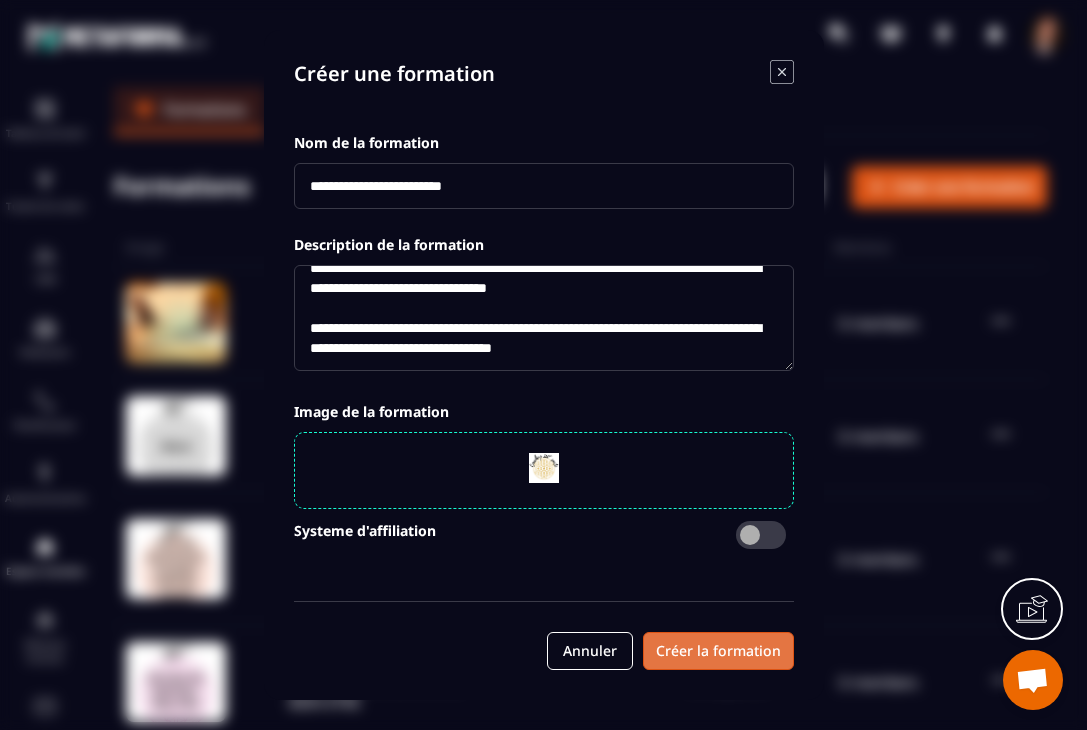 click on "Créer la formation" at bounding box center [718, 651] 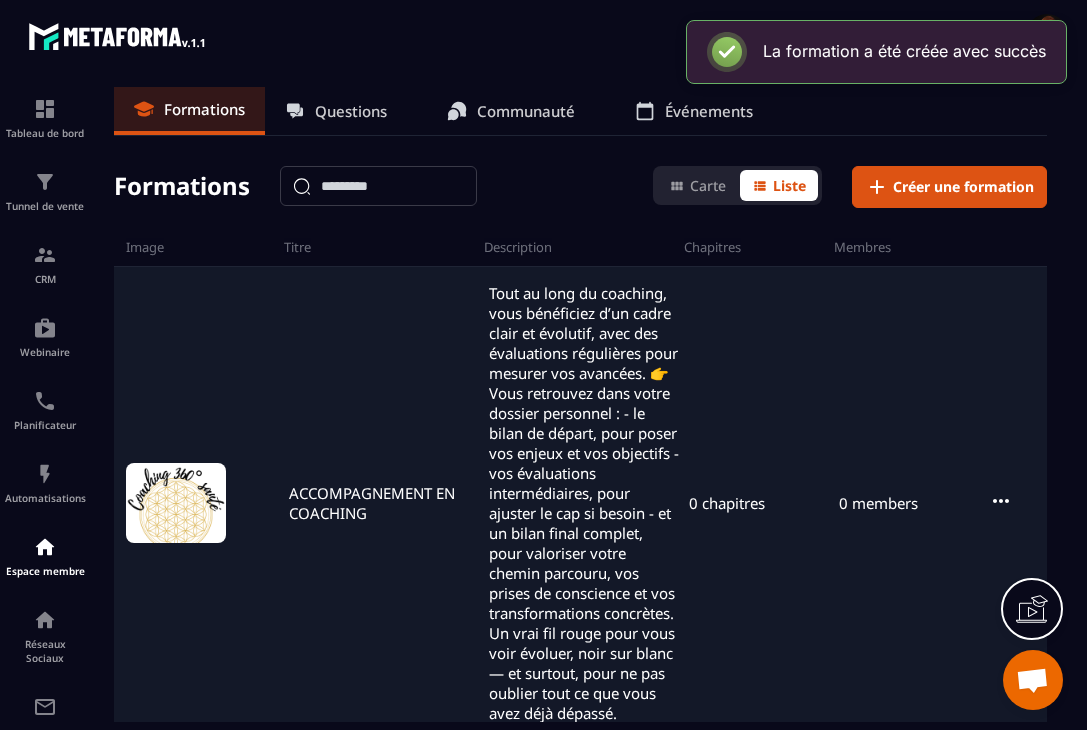 scroll, scrollTop: 0, scrollLeft: 97, axis: horizontal 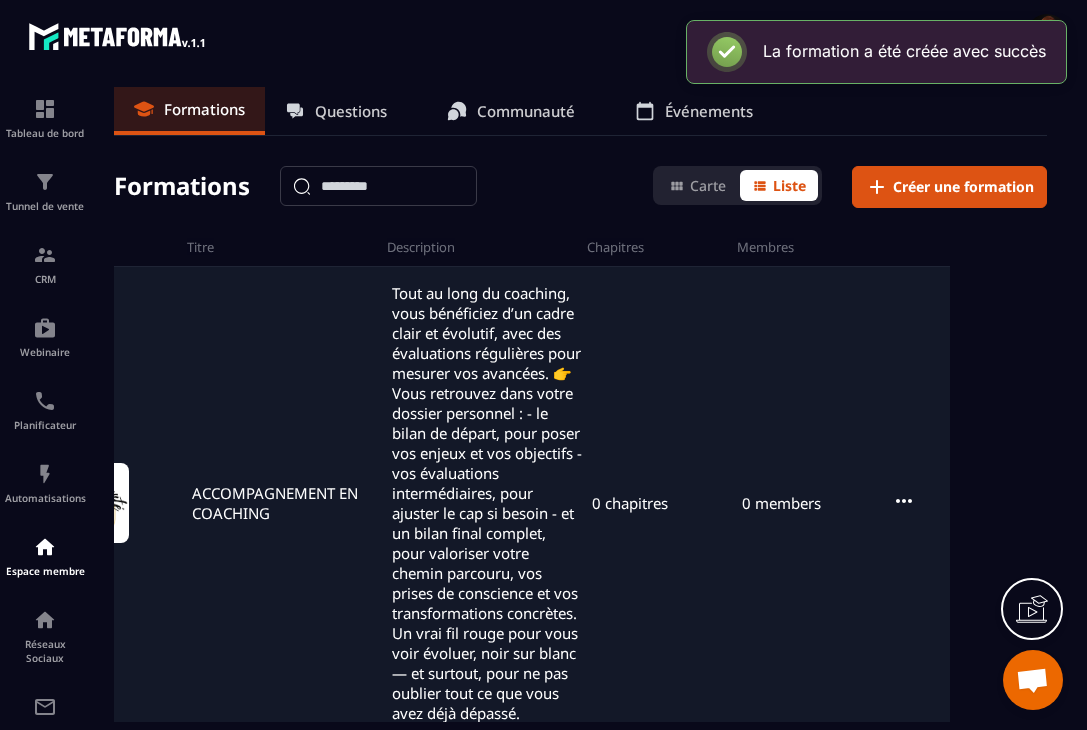 click 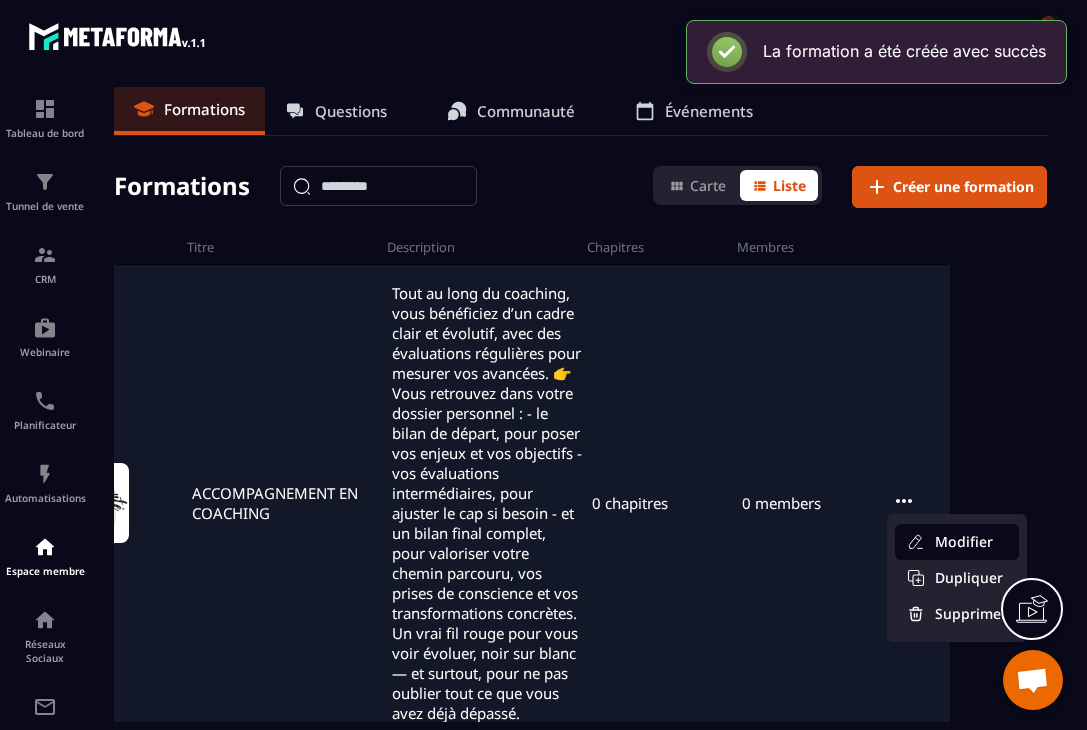 click on "Modifier" at bounding box center (957, 542) 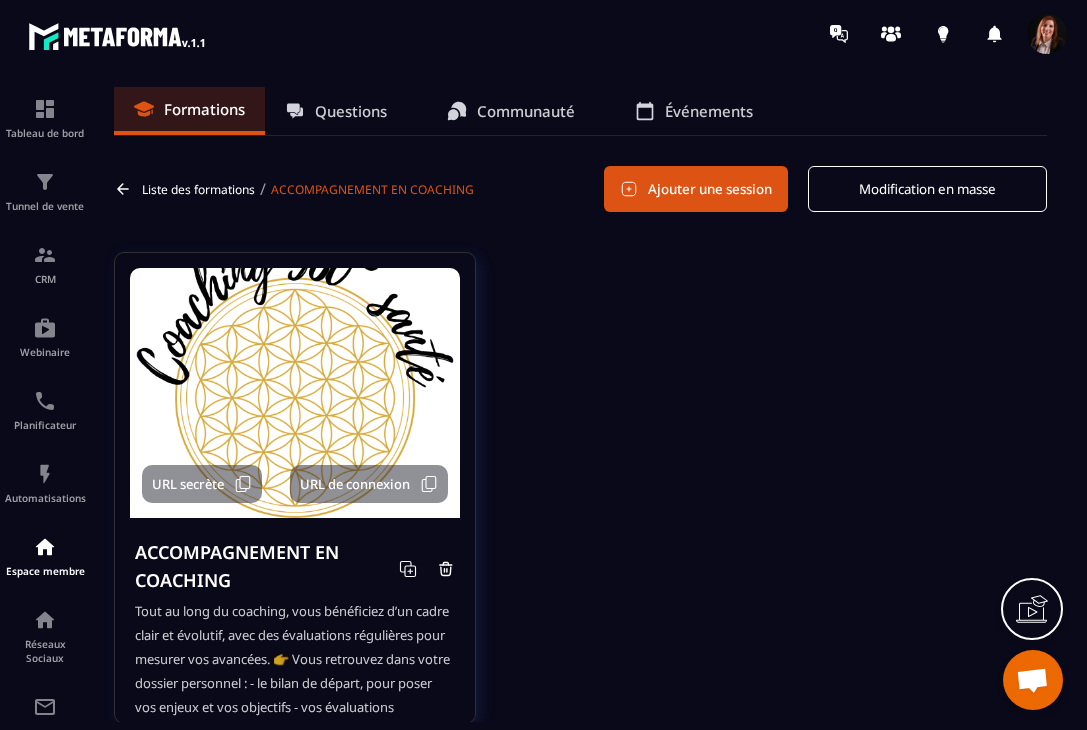 click on "Ajouter une session" at bounding box center [696, 189] 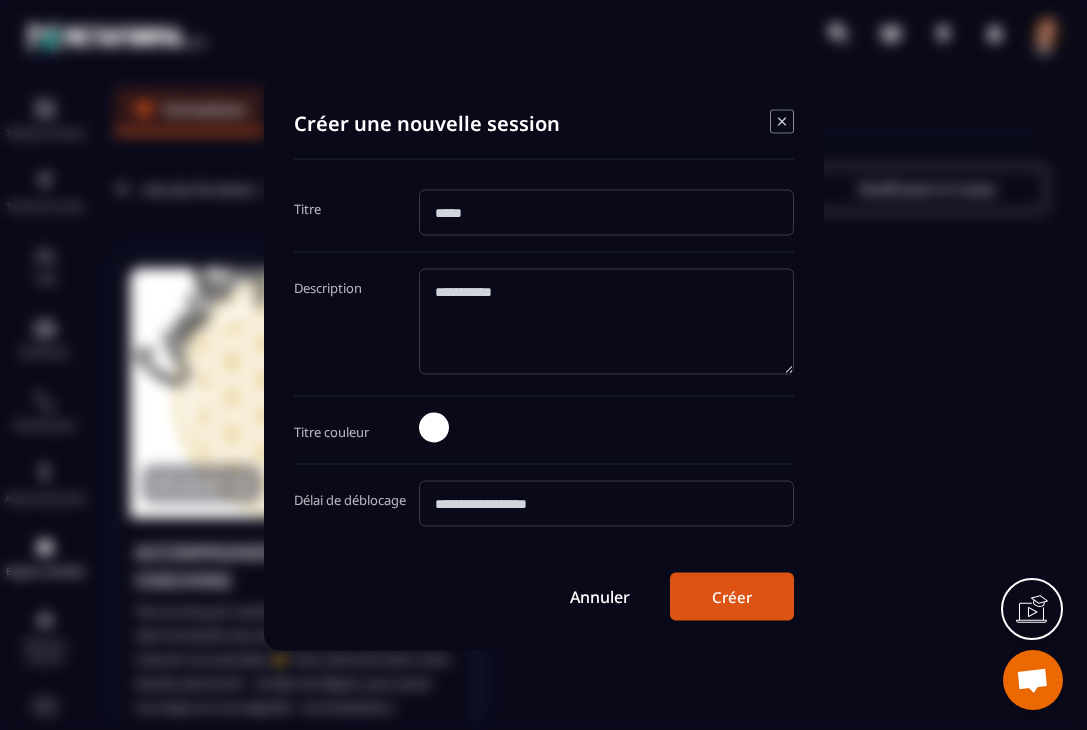 click at bounding box center [606, 213] 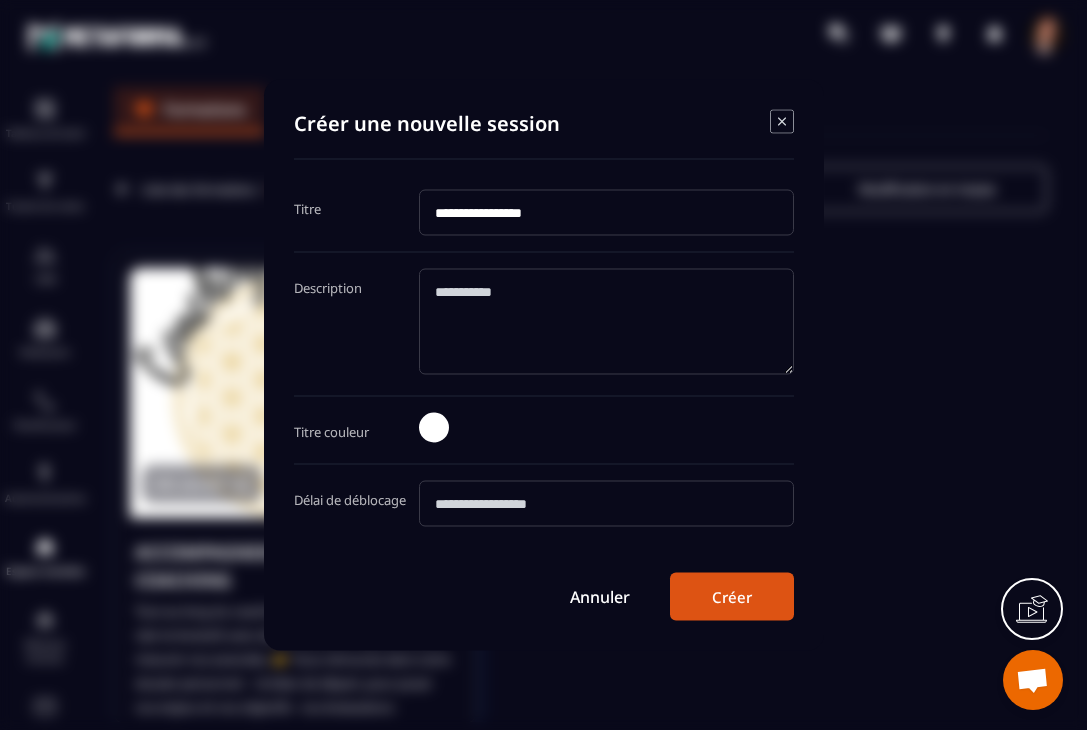 click 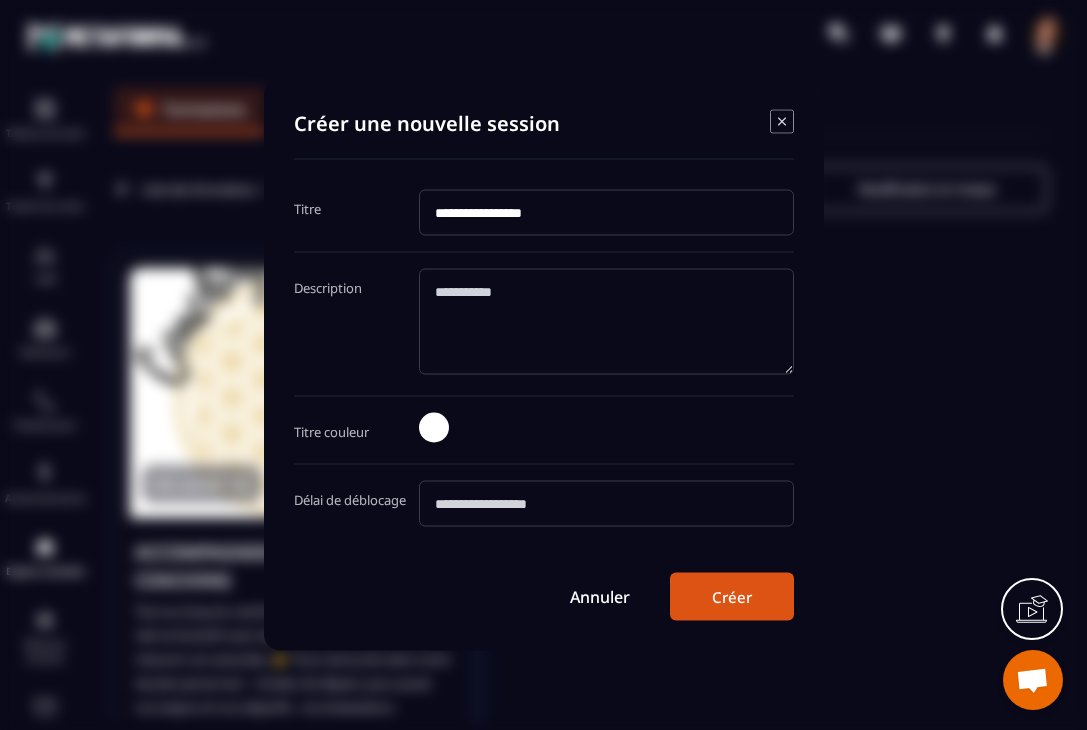 paste on "**********" 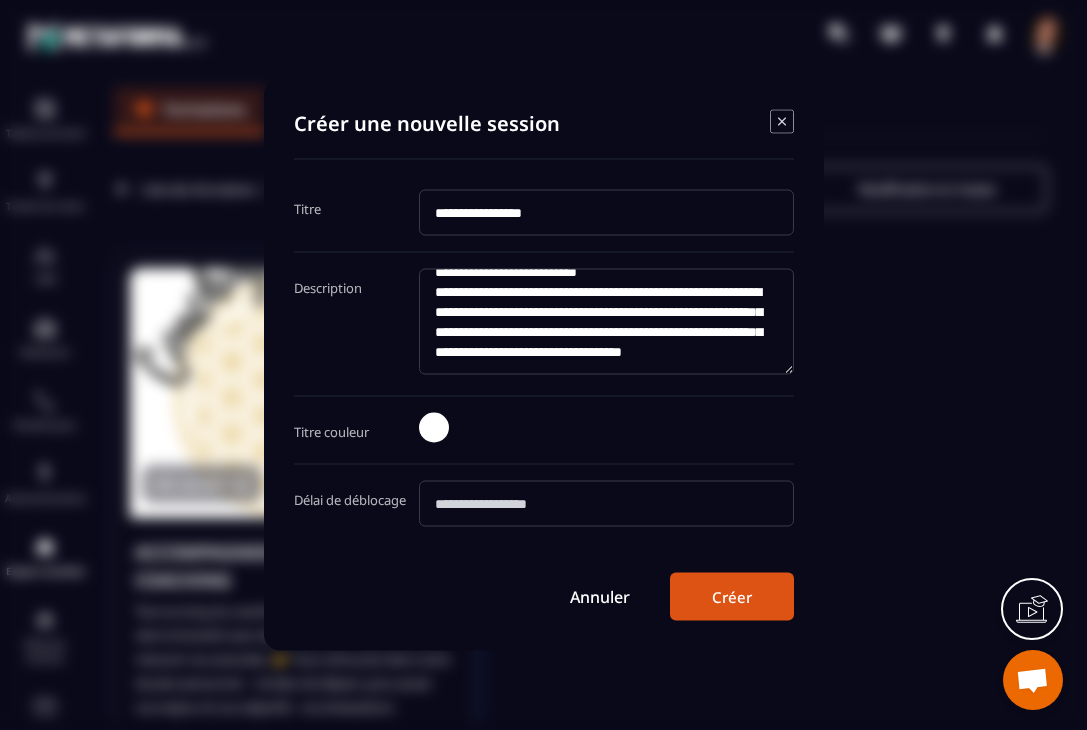 scroll, scrollTop: 47, scrollLeft: 0, axis: vertical 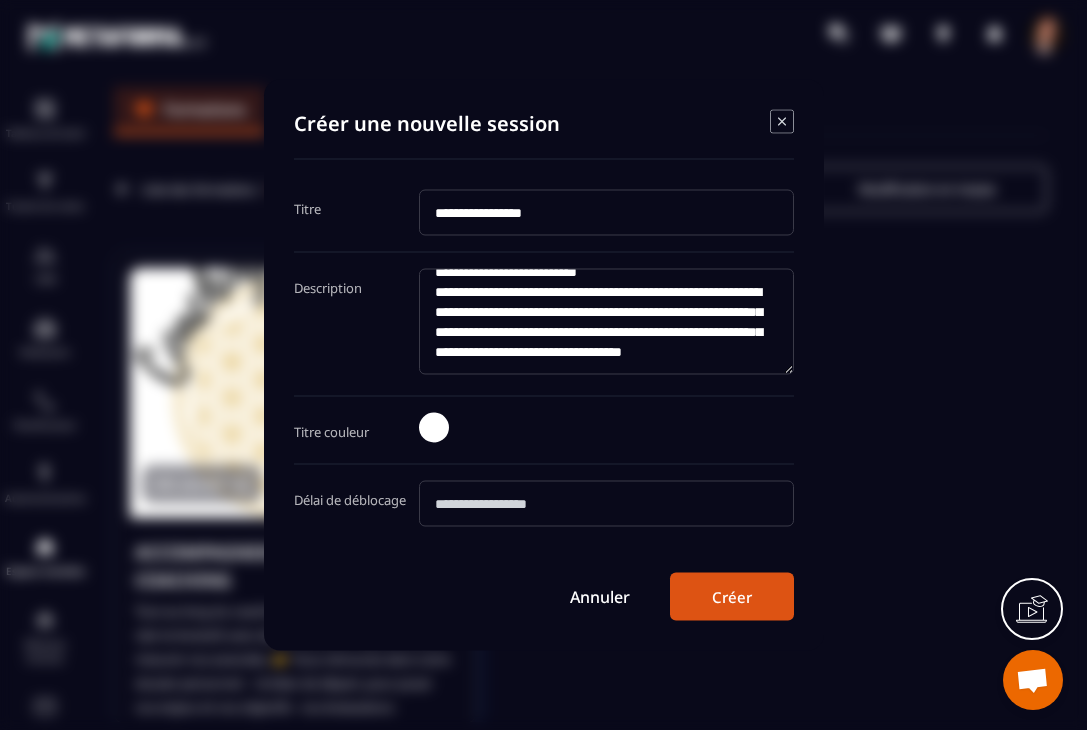 click at bounding box center (606, 504) 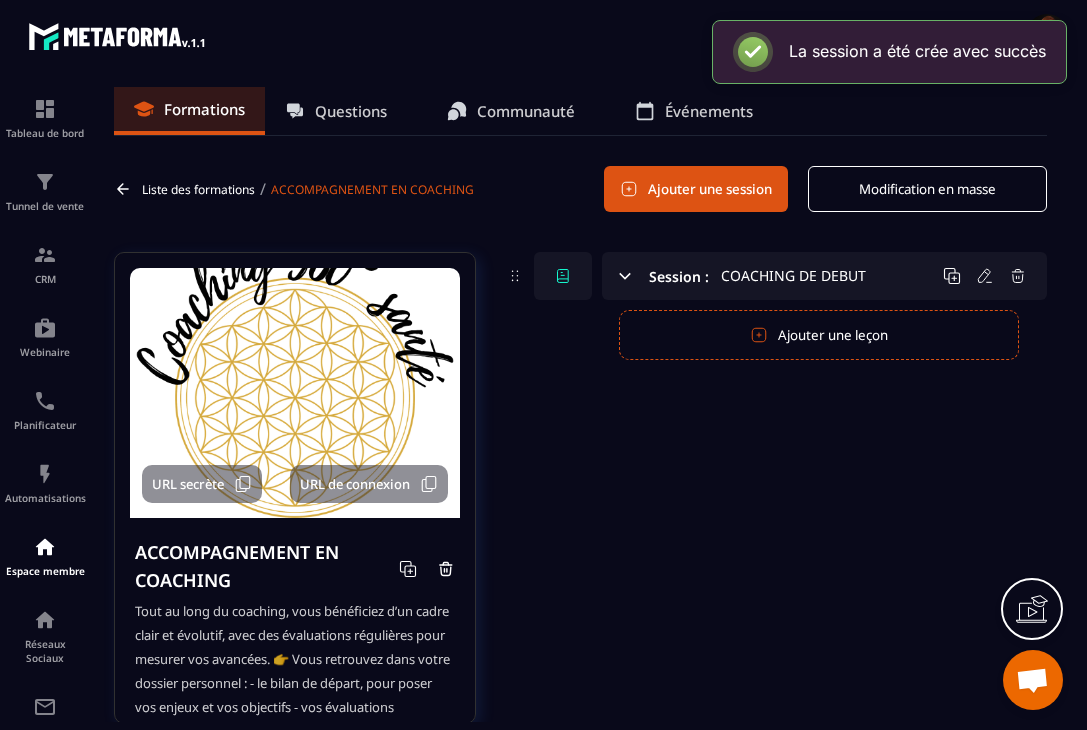 click on "Ajouter une leçon" at bounding box center [819, 335] 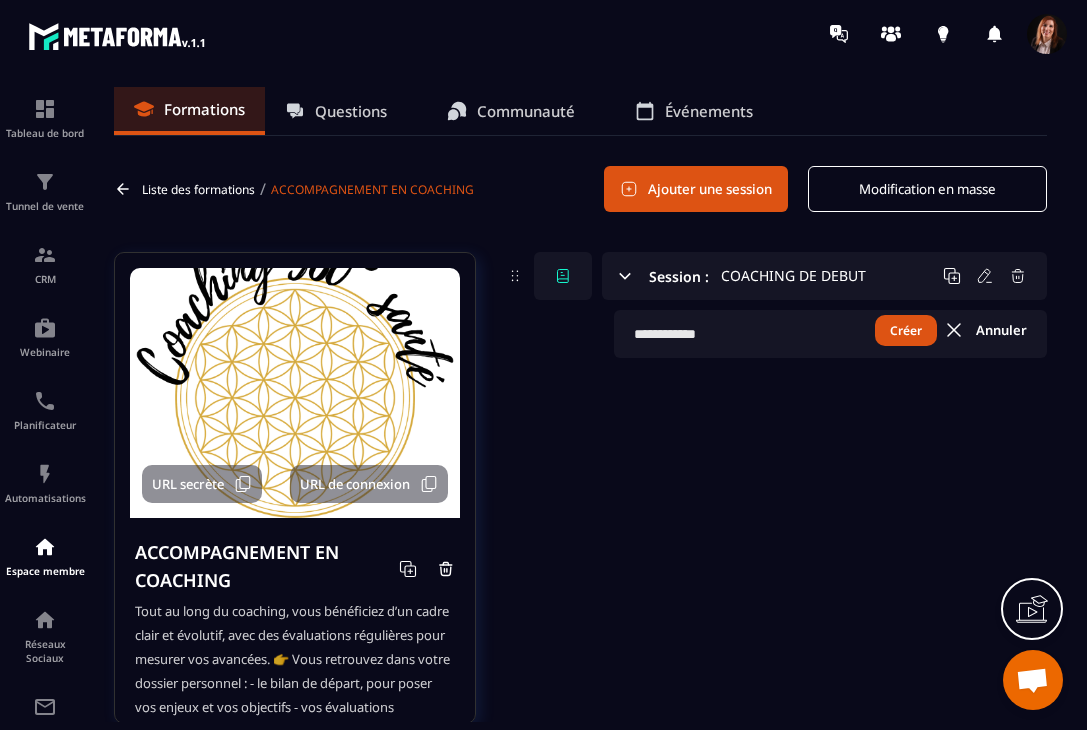 click 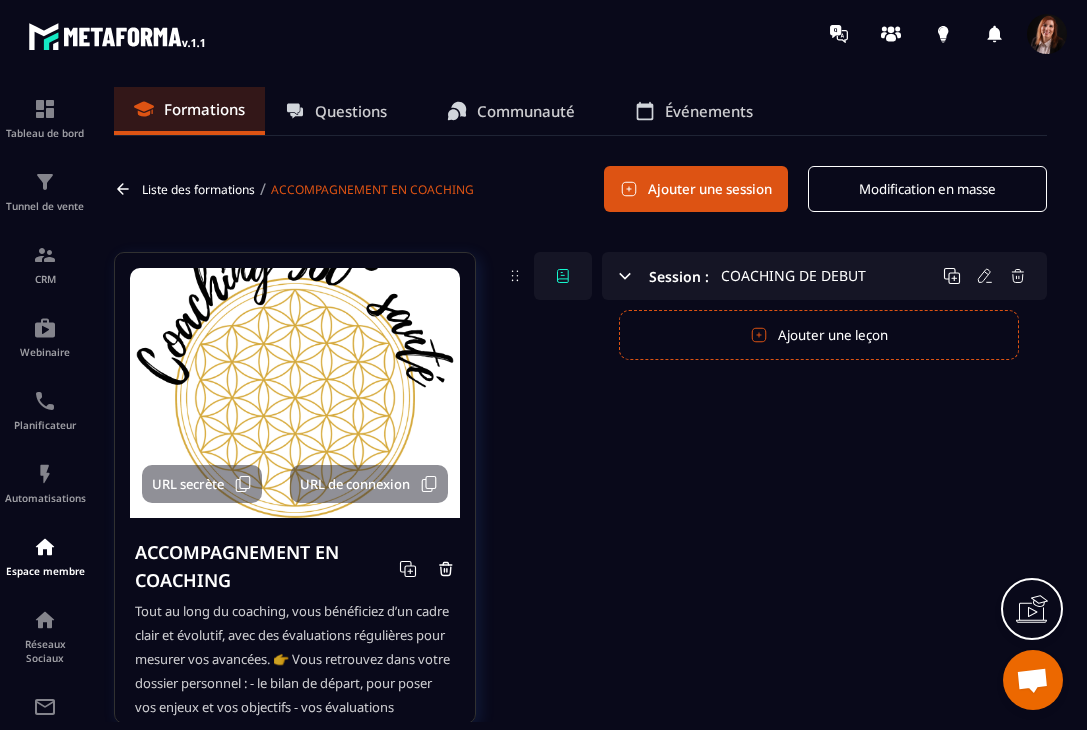 click on "Ajouter une session" at bounding box center (696, 189) 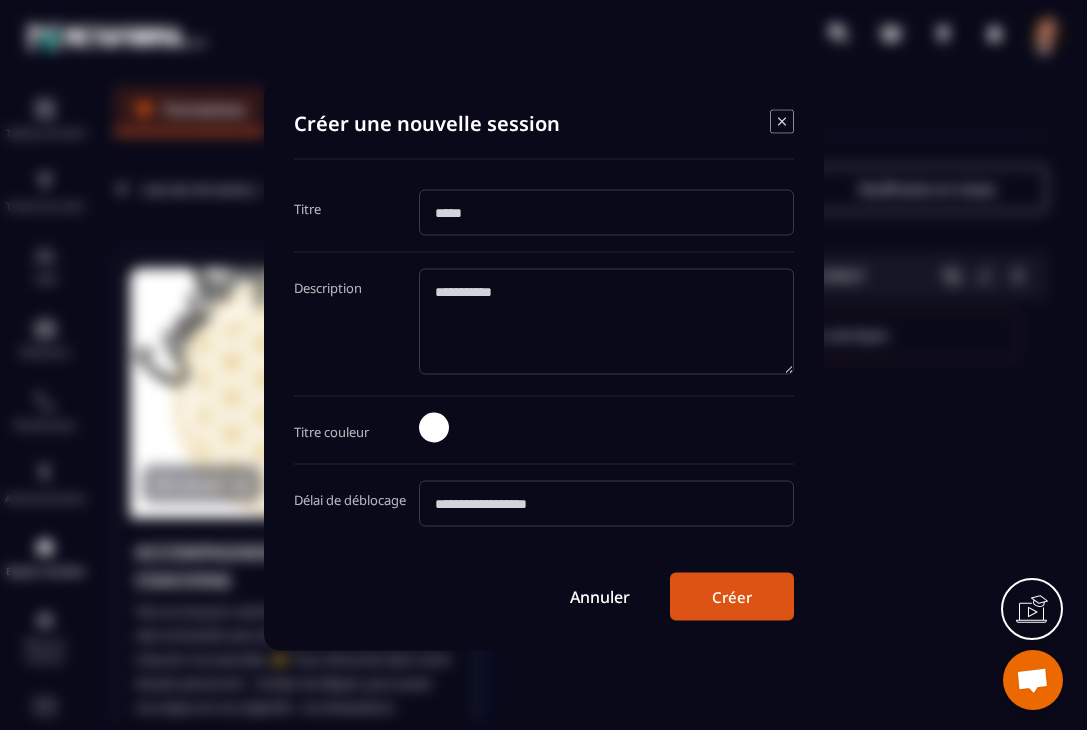 click at bounding box center (606, 213) 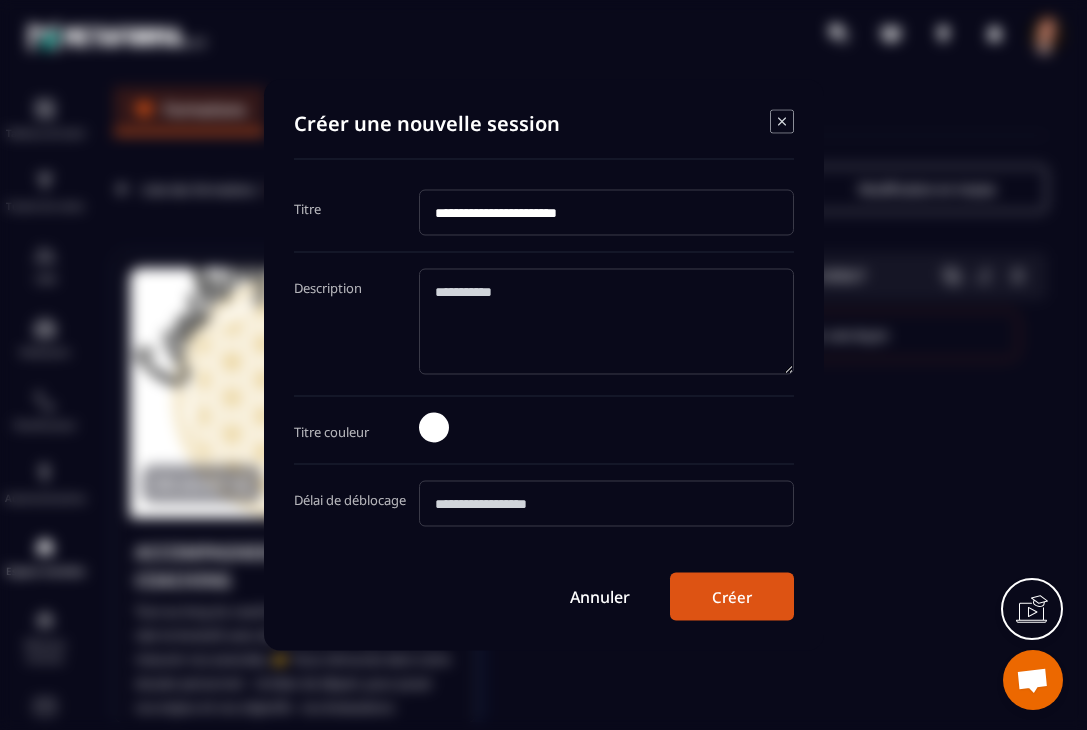 click 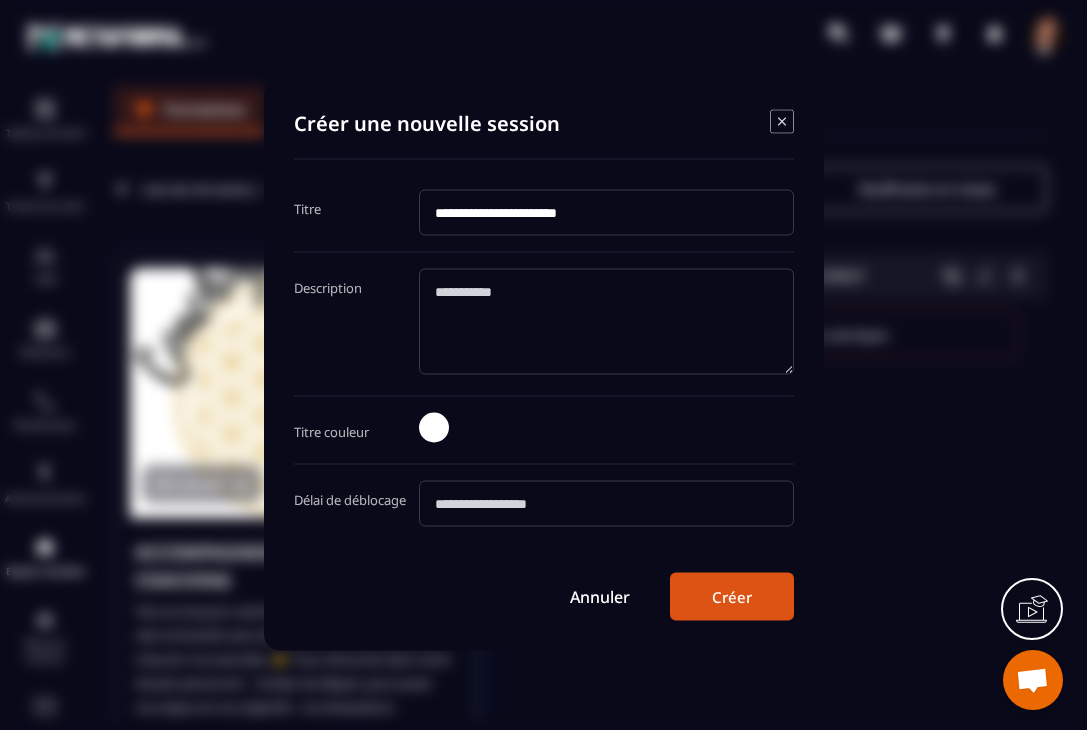 paste on "**********" 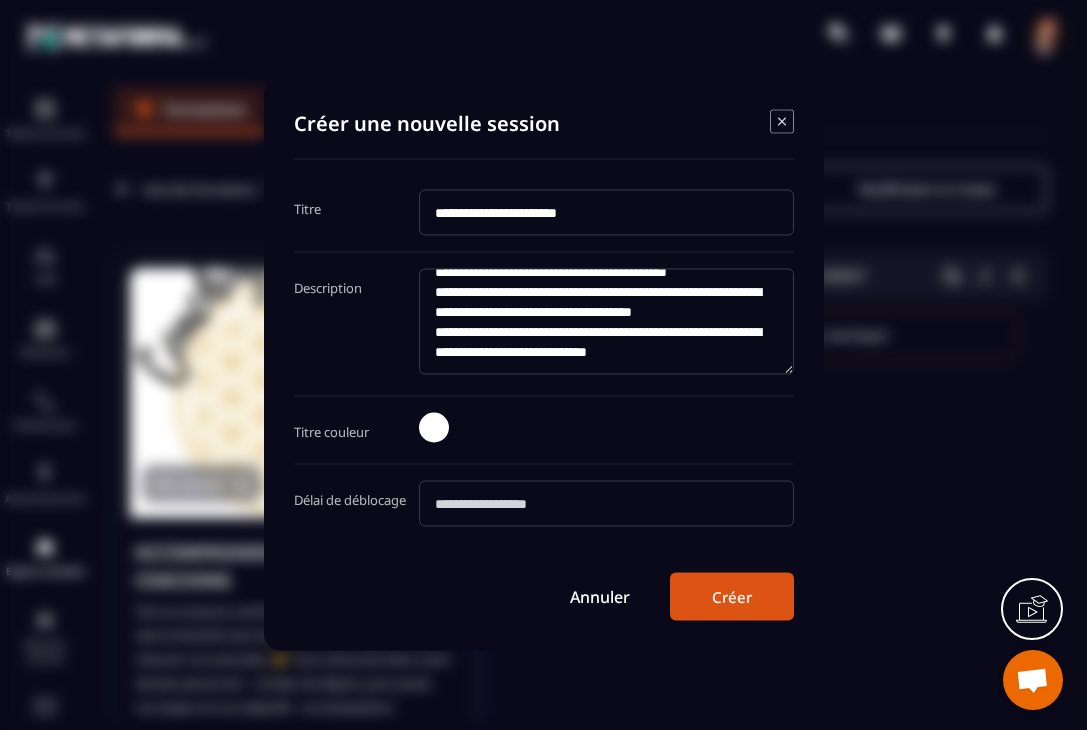 scroll, scrollTop: 200, scrollLeft: 0, axis: vertical 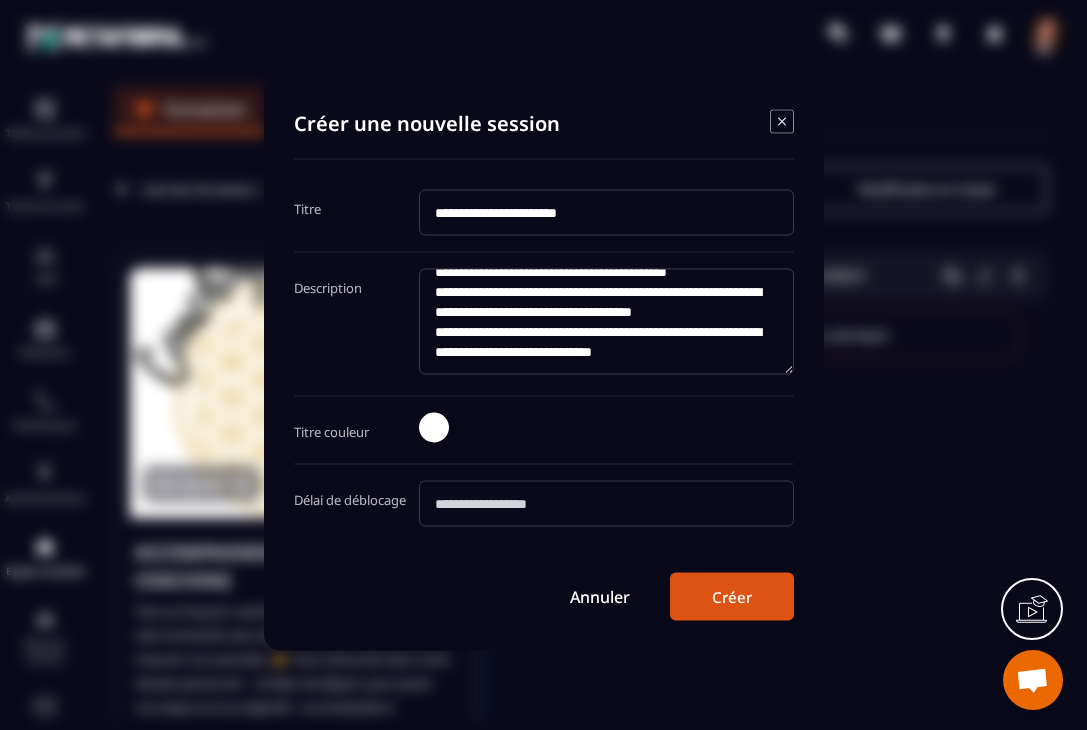 click on "Créer" at bounding box center (732, 597) 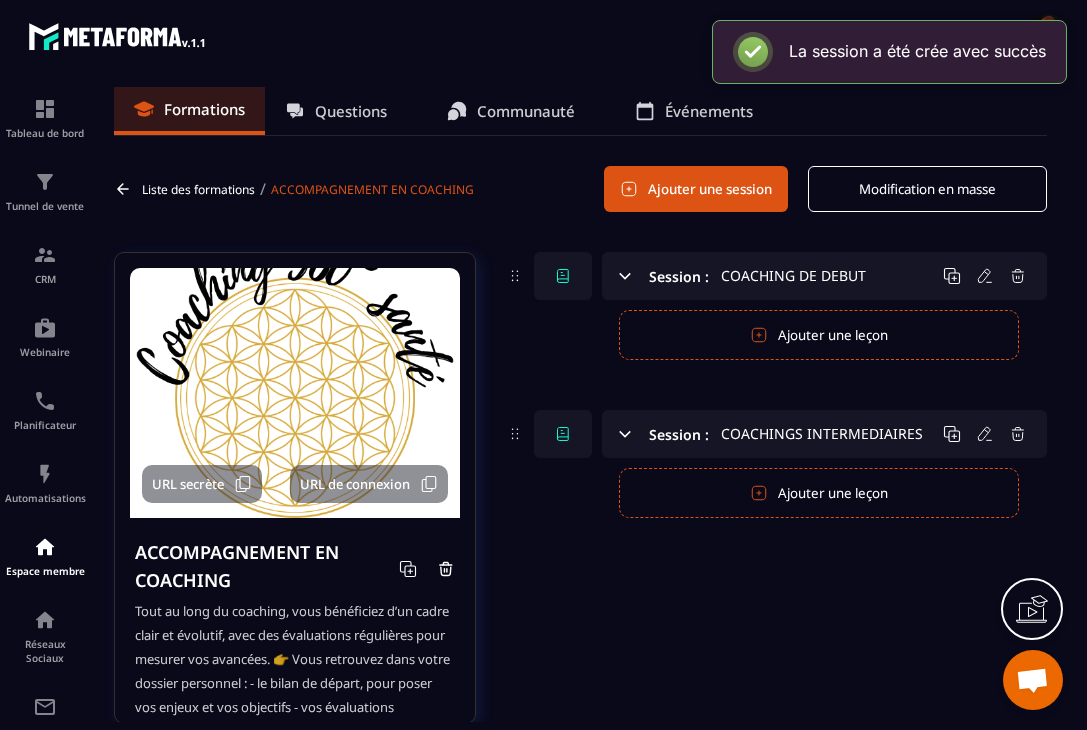 click on "Ajouter une session" at bounding box center [696, 189] 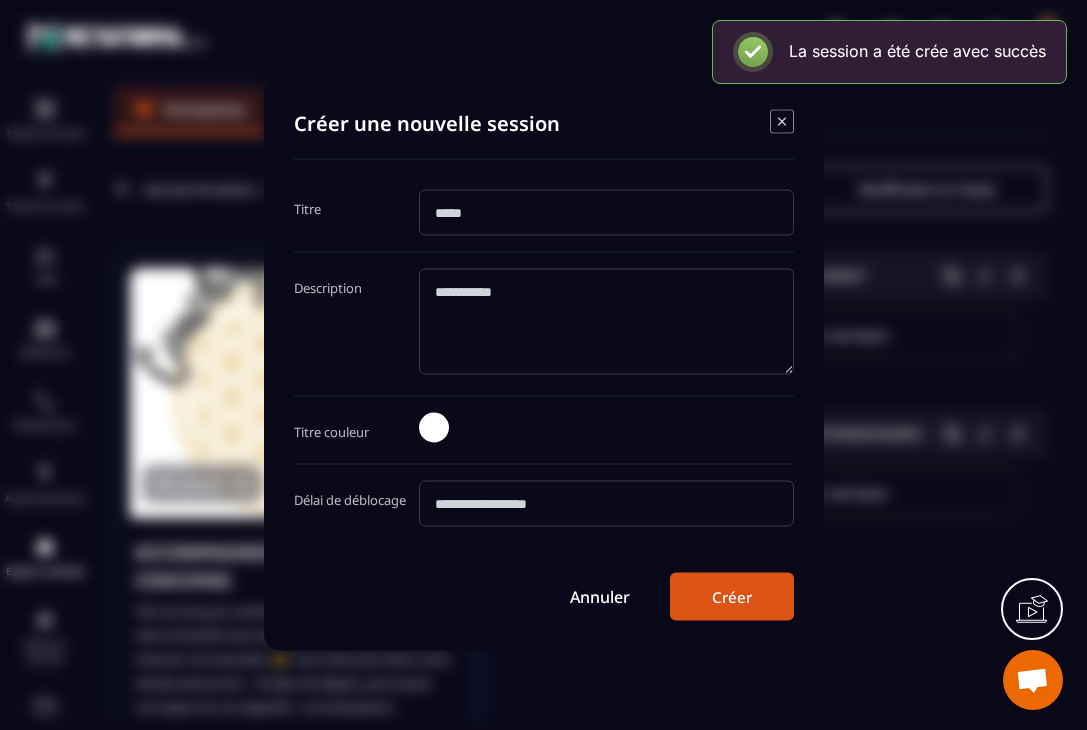 click at bounding box center (606, 213) 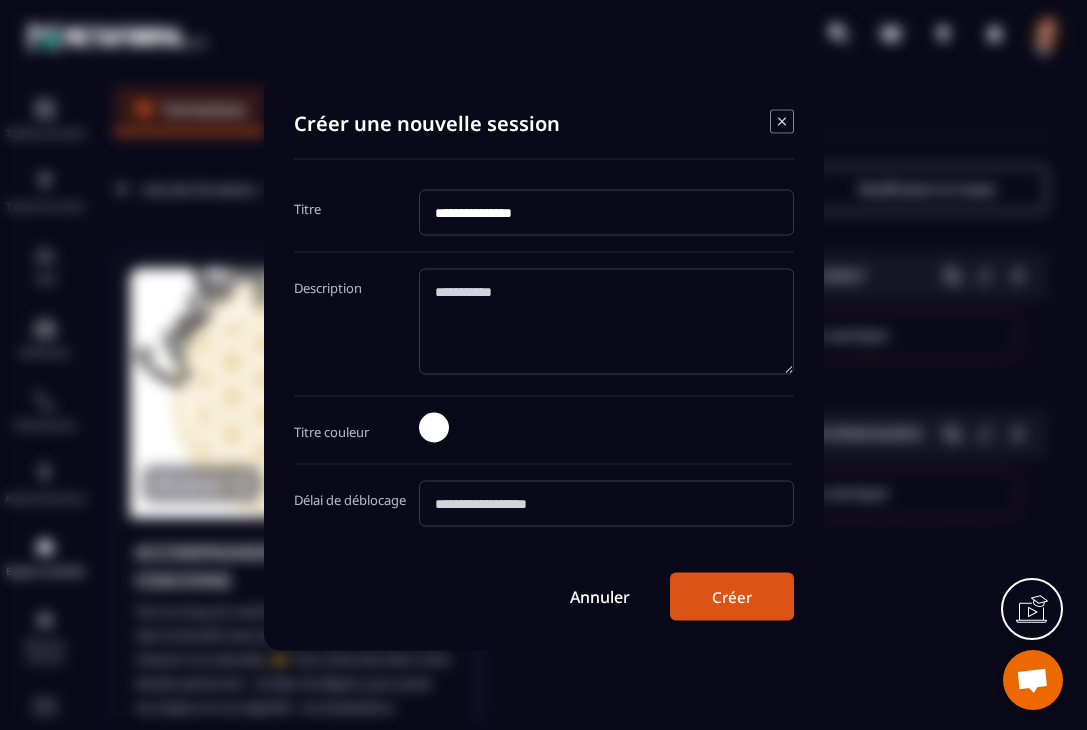 click 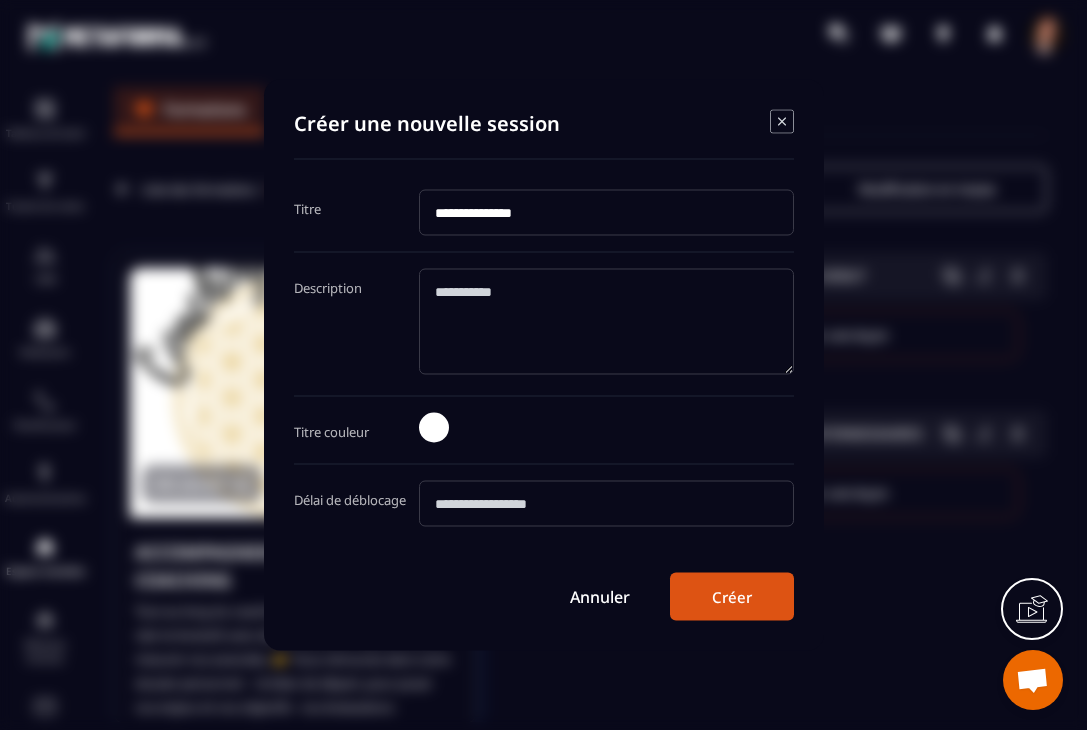 paste on "**********" 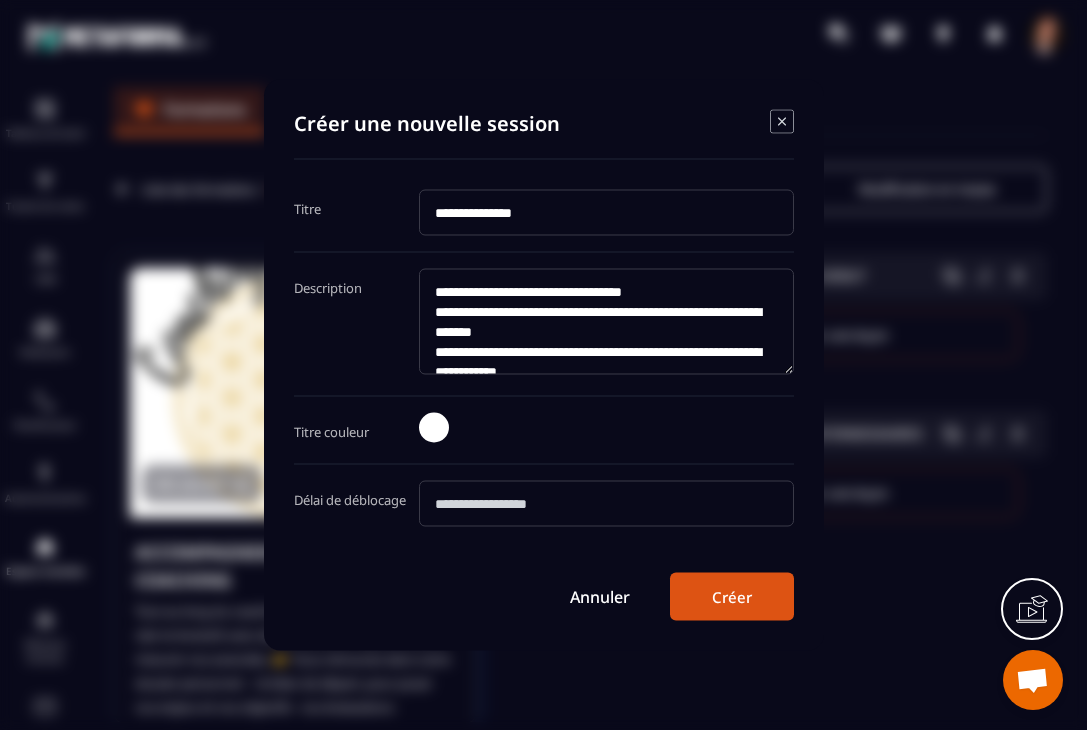 scroll, scrollTop: 127, scrollLeft: 0, axis: vertical 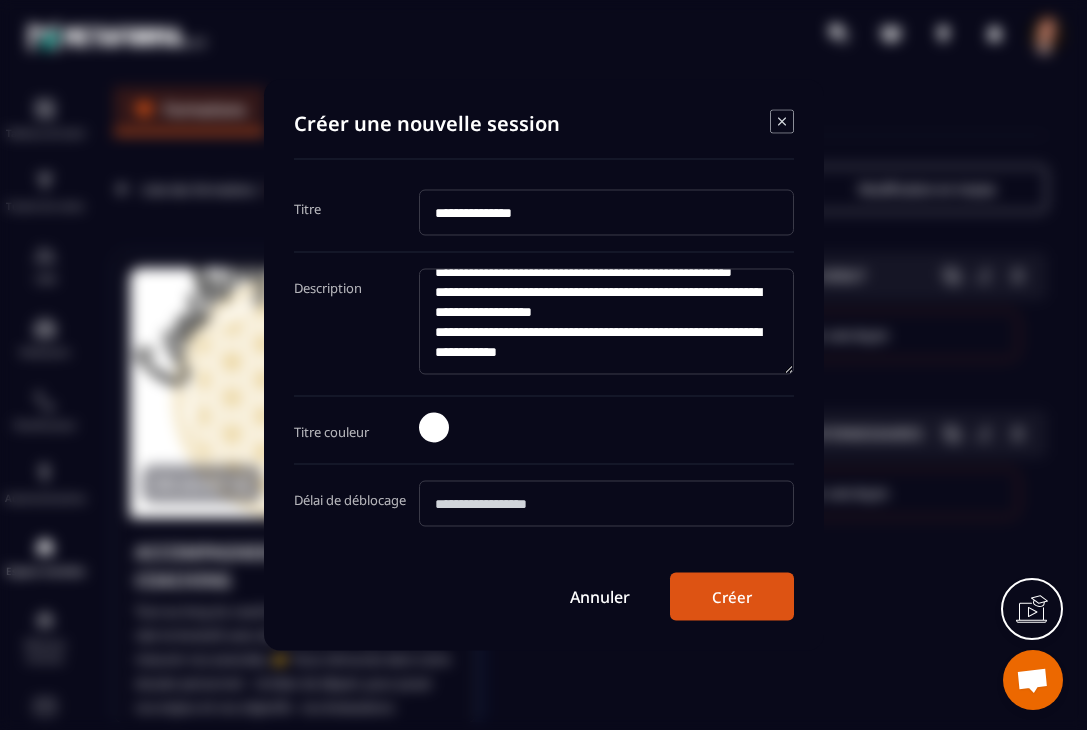 click at bounding box center (606, 504) 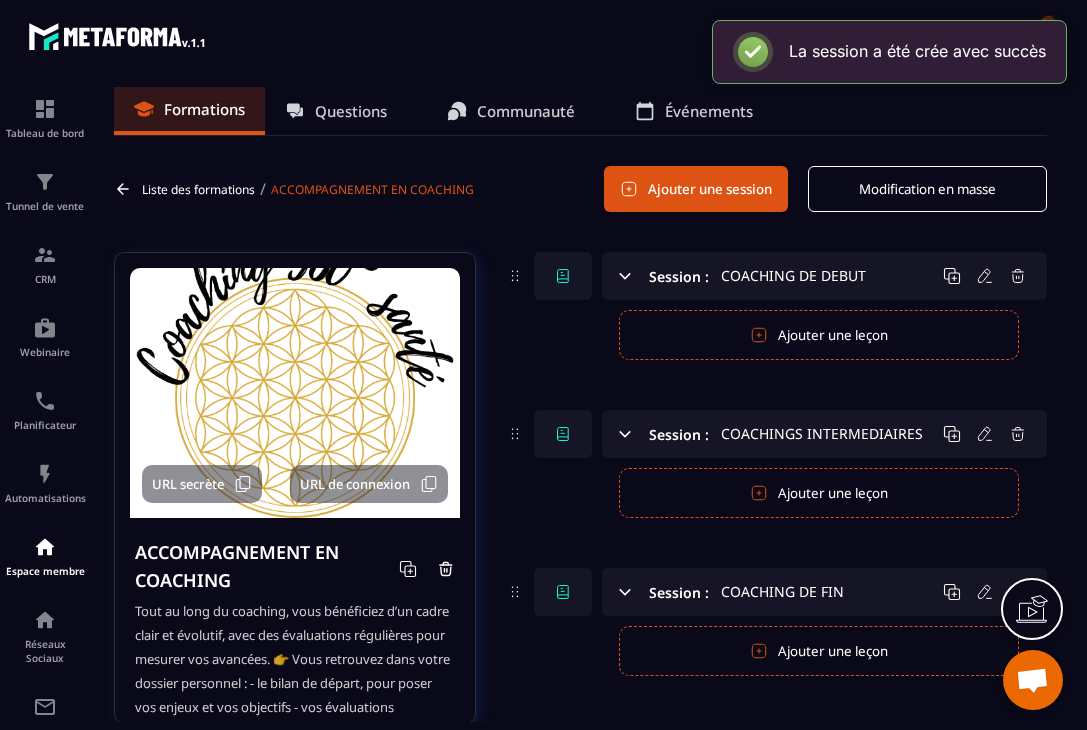 click on "COACHINGS INTERMEDIAIRES" at bounding box center (822, 434) 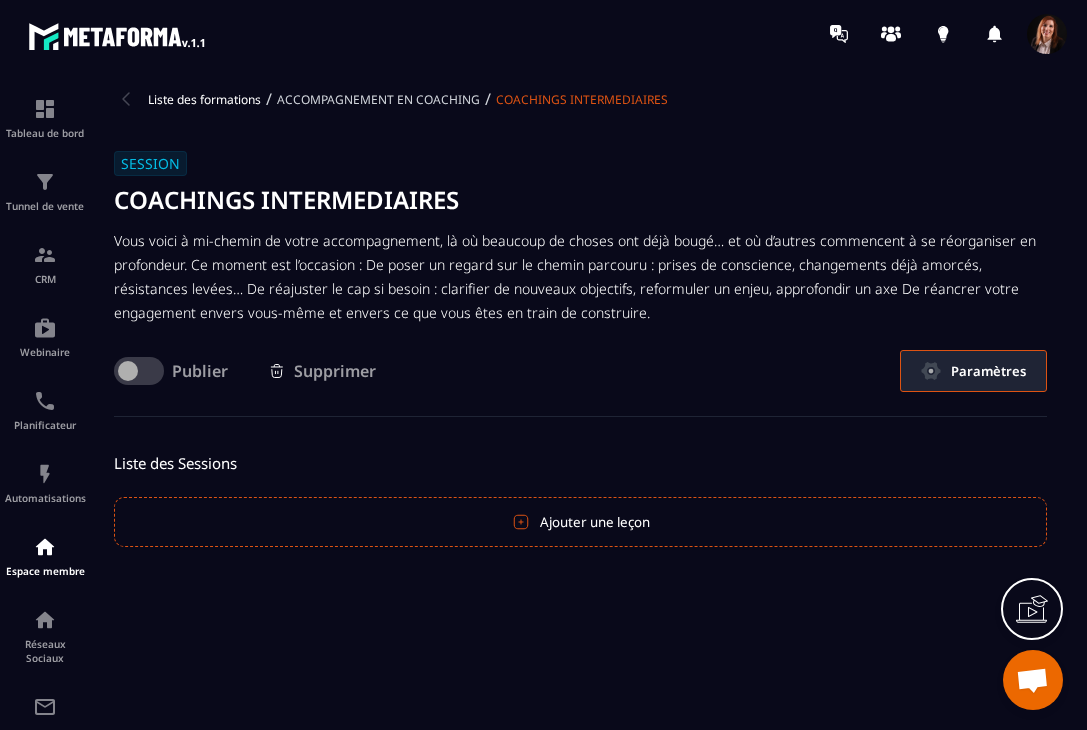 click on "Paramètres" 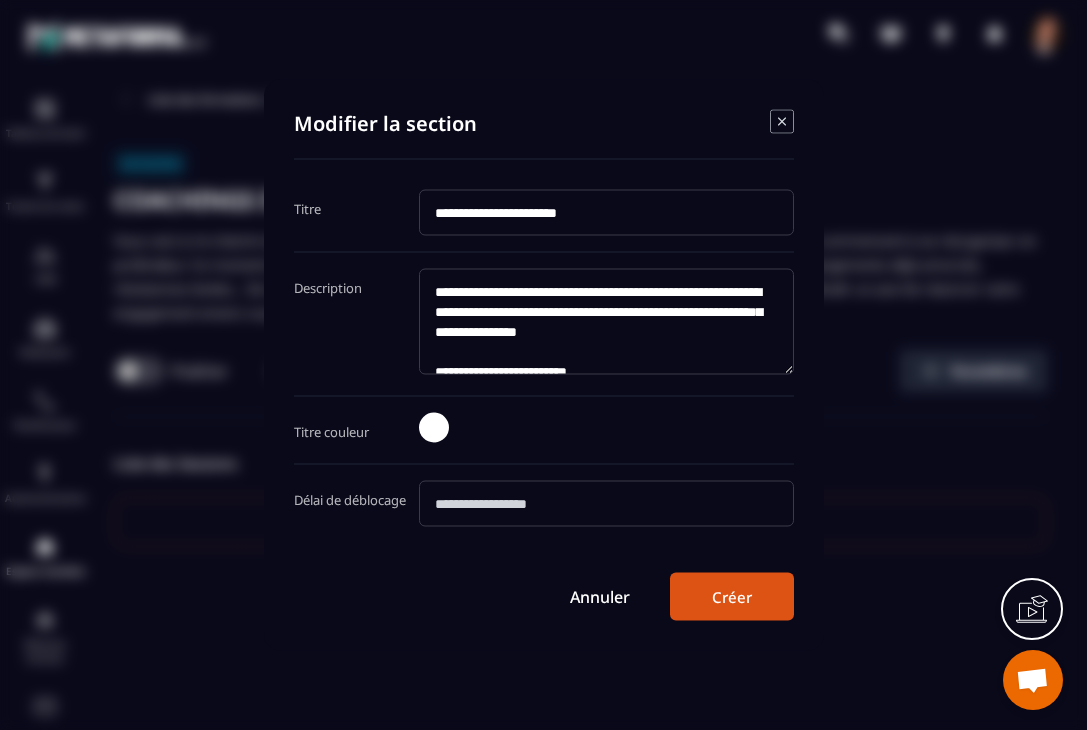 click at bounding box center [606, 504] 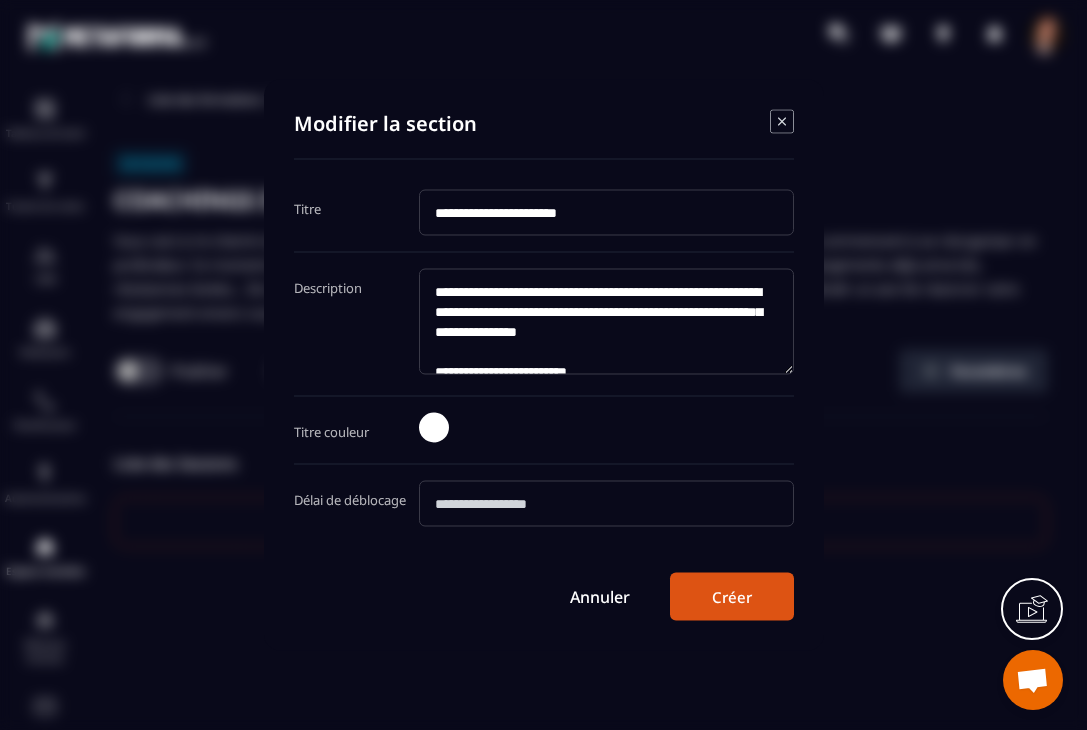 click on "Créer" at bounding box center [732, 597] 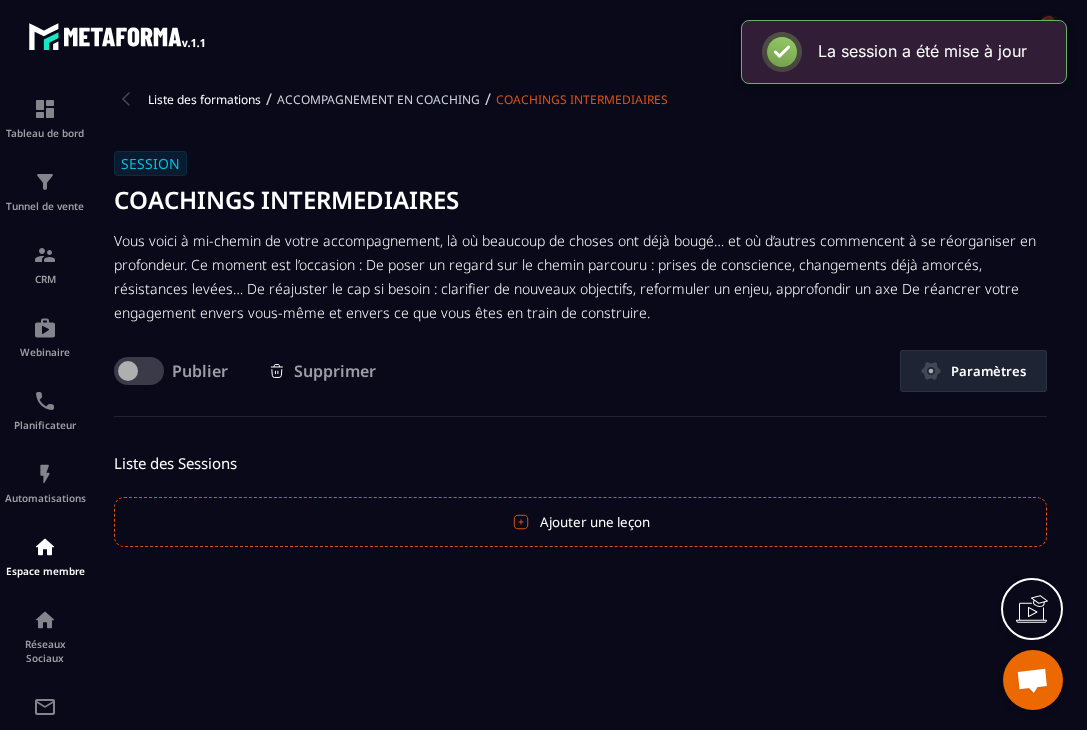 click on "ACCOMPAGNEMENT EN COACHING" at bounding box center (378, 99) 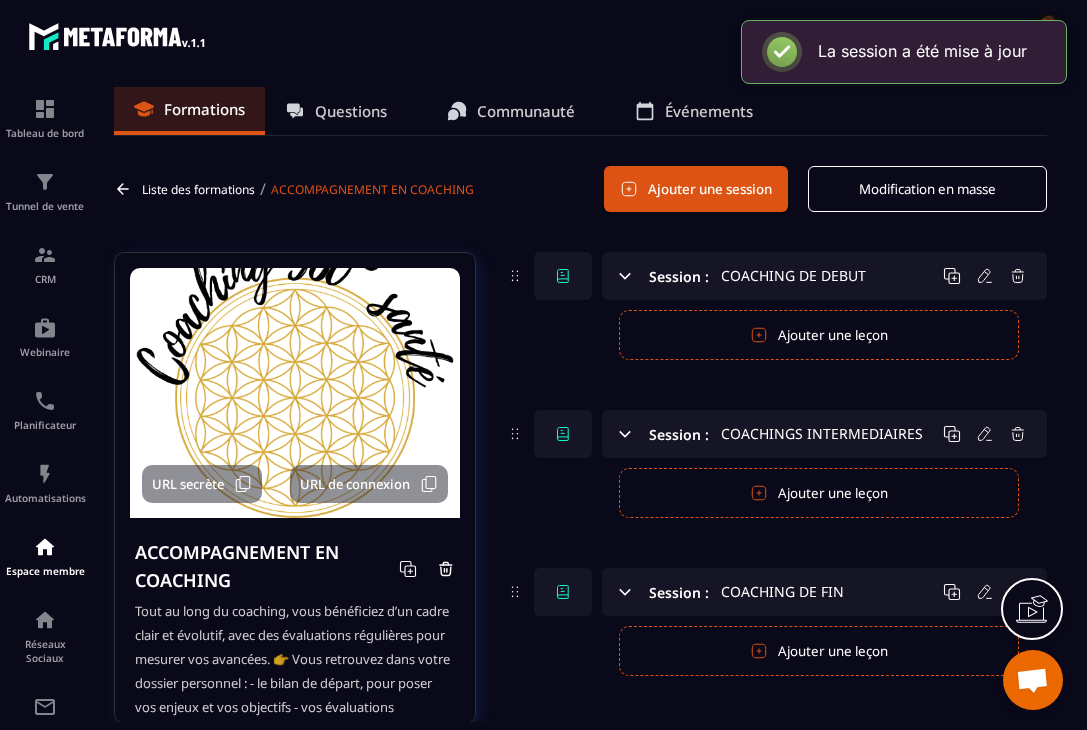scroll, scrollTop: 52, scrollLeft: 0, axis: vertical 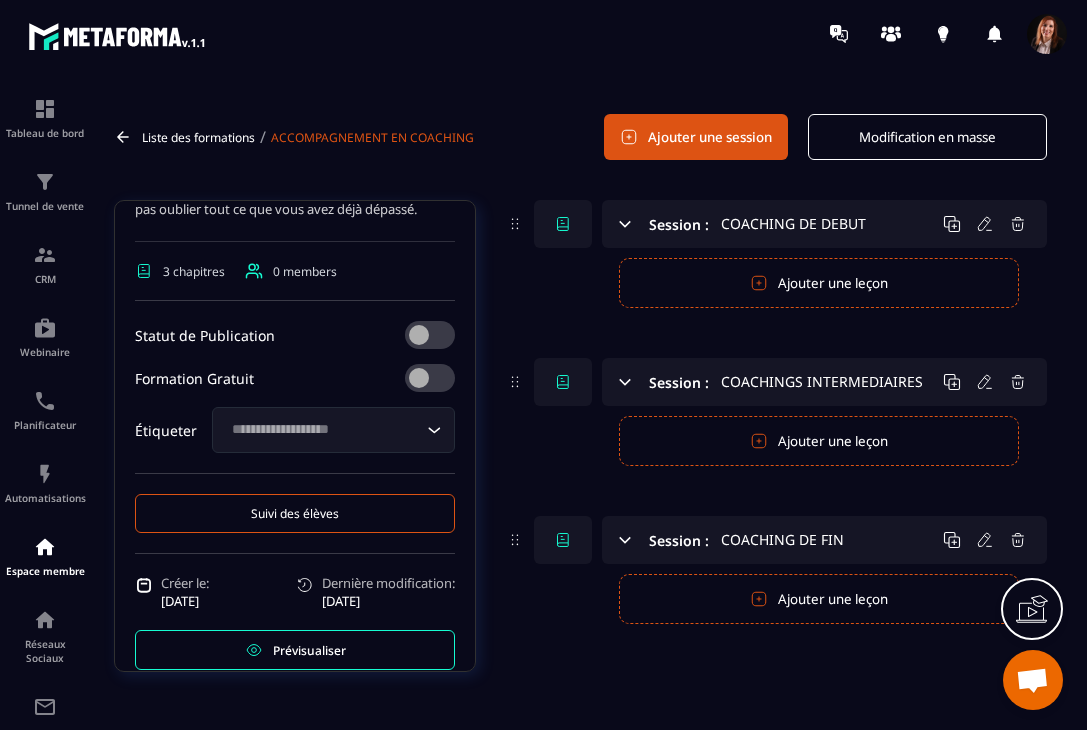 click on "Suivi des élèves" at bounding box center (295, 513) 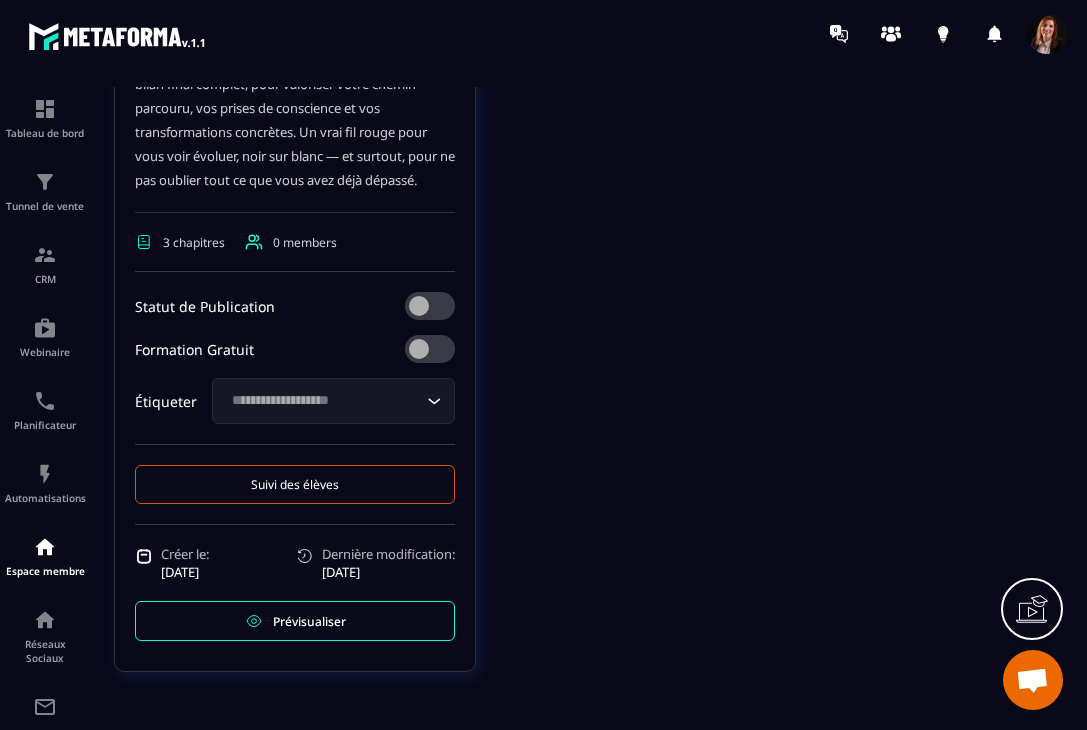 scroll, scrollTop: 670, scrollLeft: 0, axis: vertical 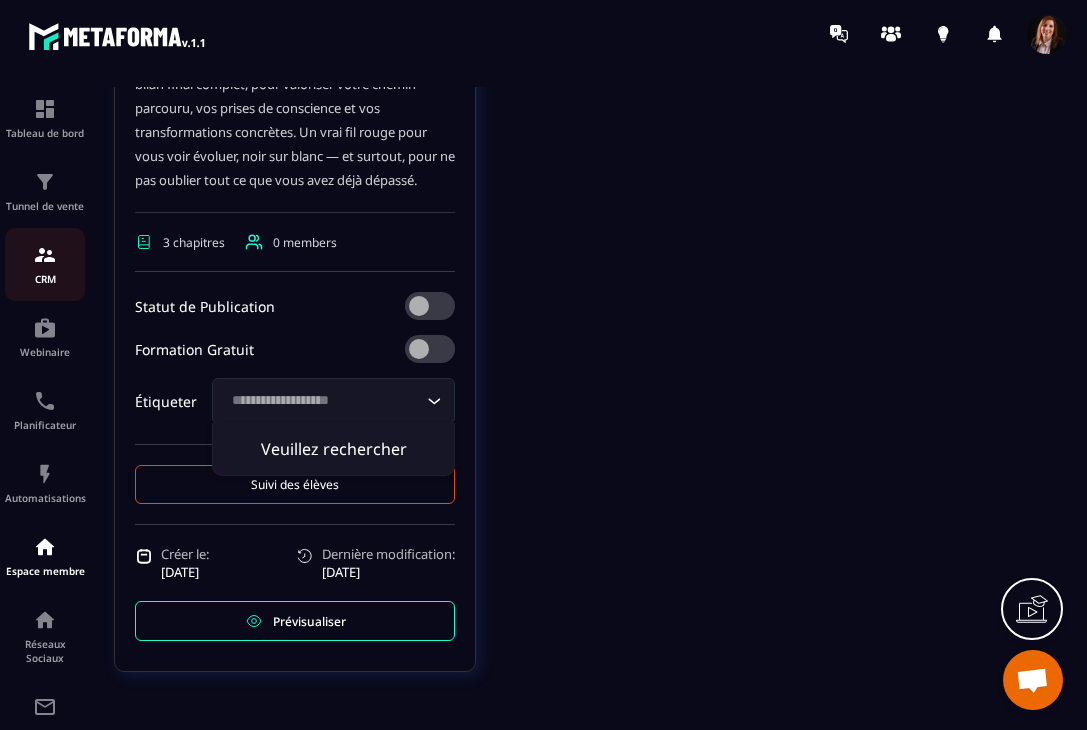 click at bounding box center (45, 255) 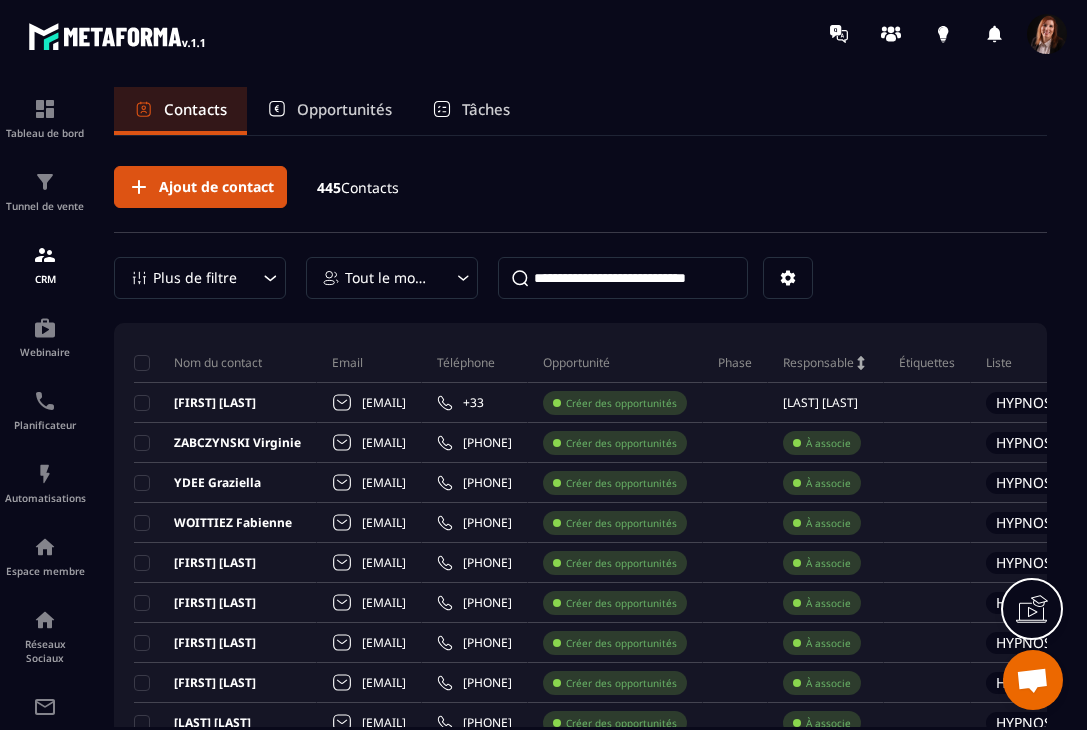 click 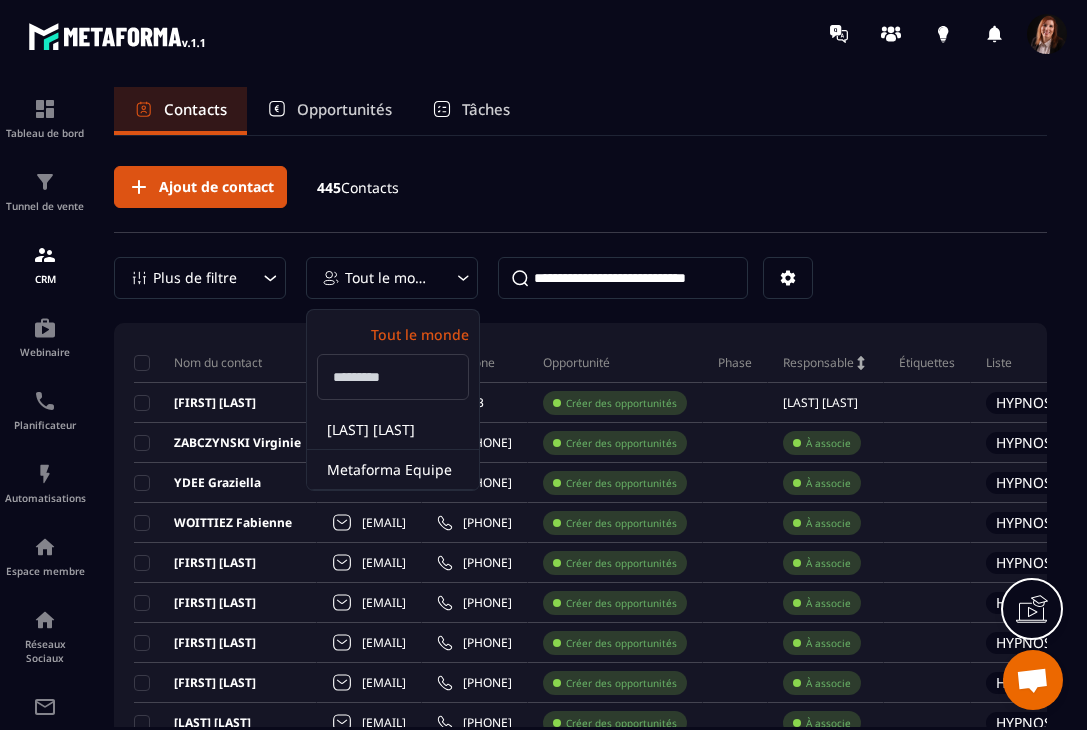 click at bounding box center [623, 278] 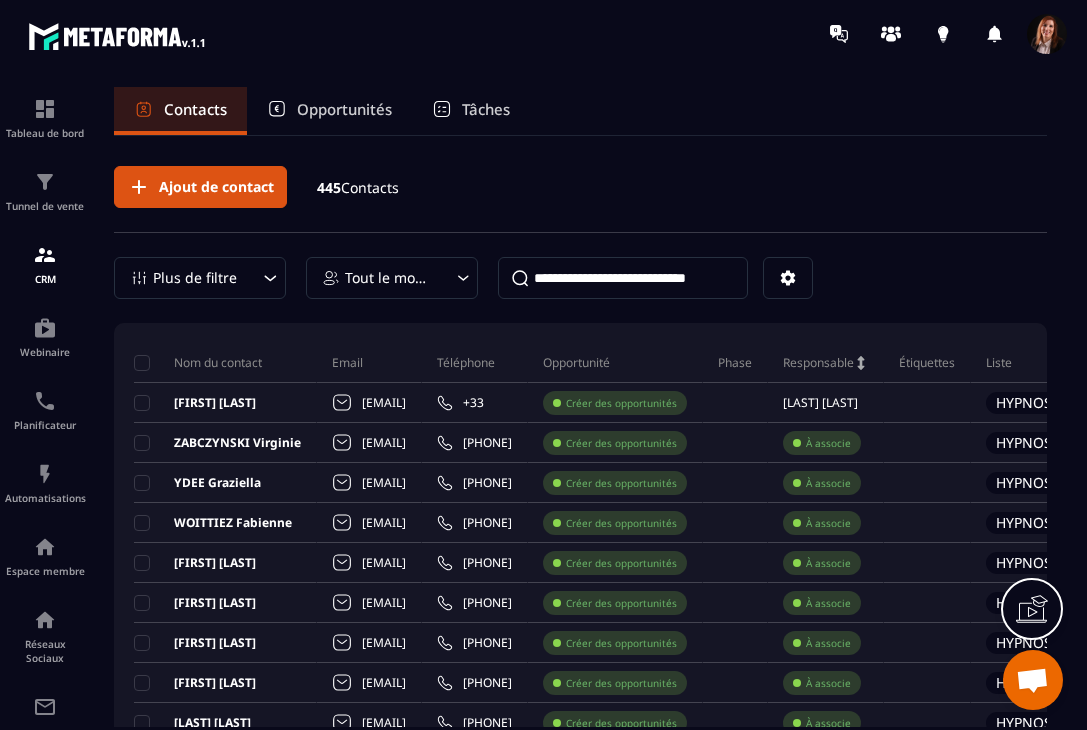 click 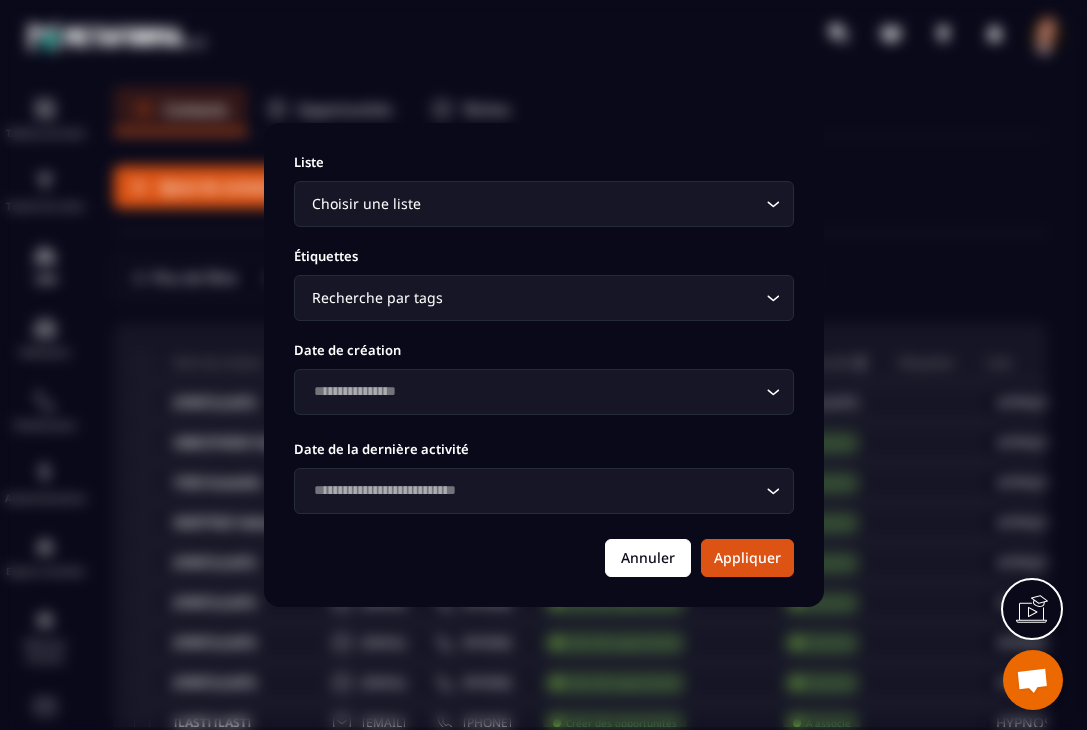 click on "Annuler" at bounding box center [648, 558] 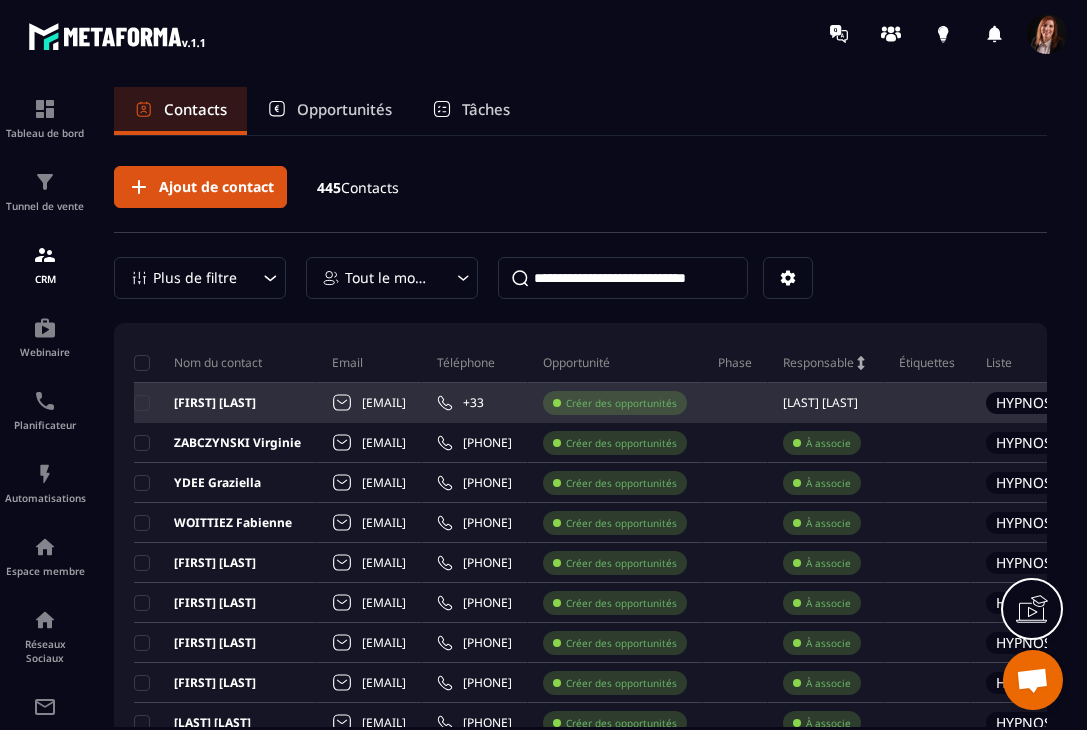 click on "[FIRST] [LAST]" at bounding box center [195, 403] 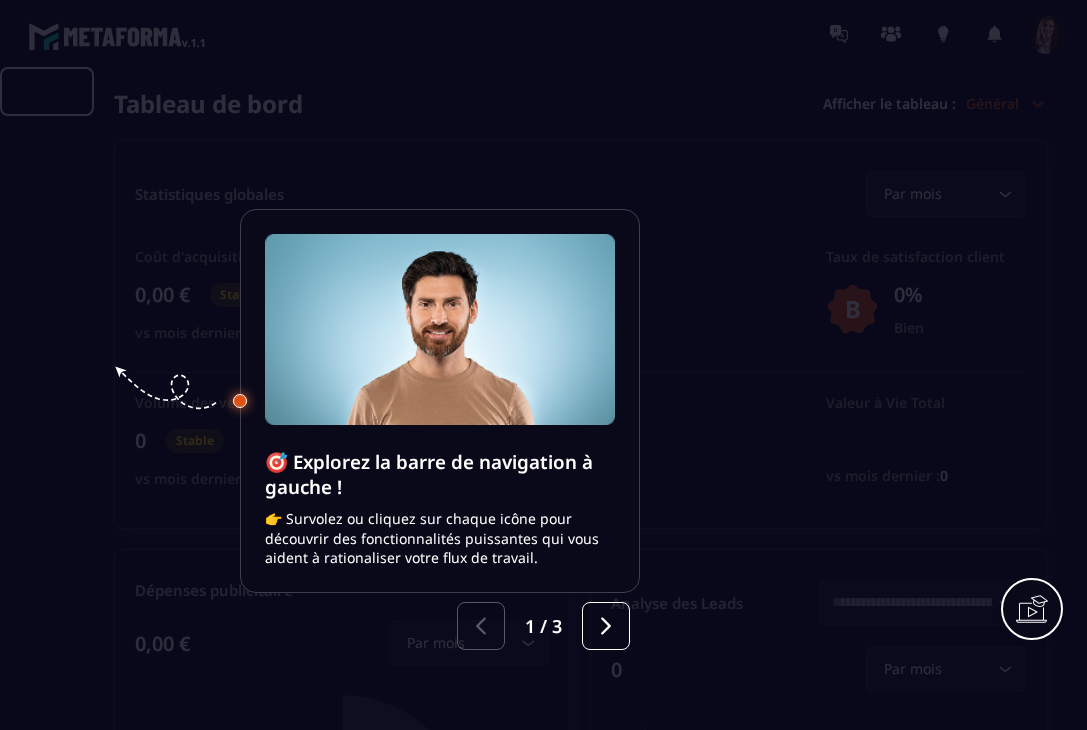 scroll, scrollTop: 0, scrollLeft: 0, axis: both 